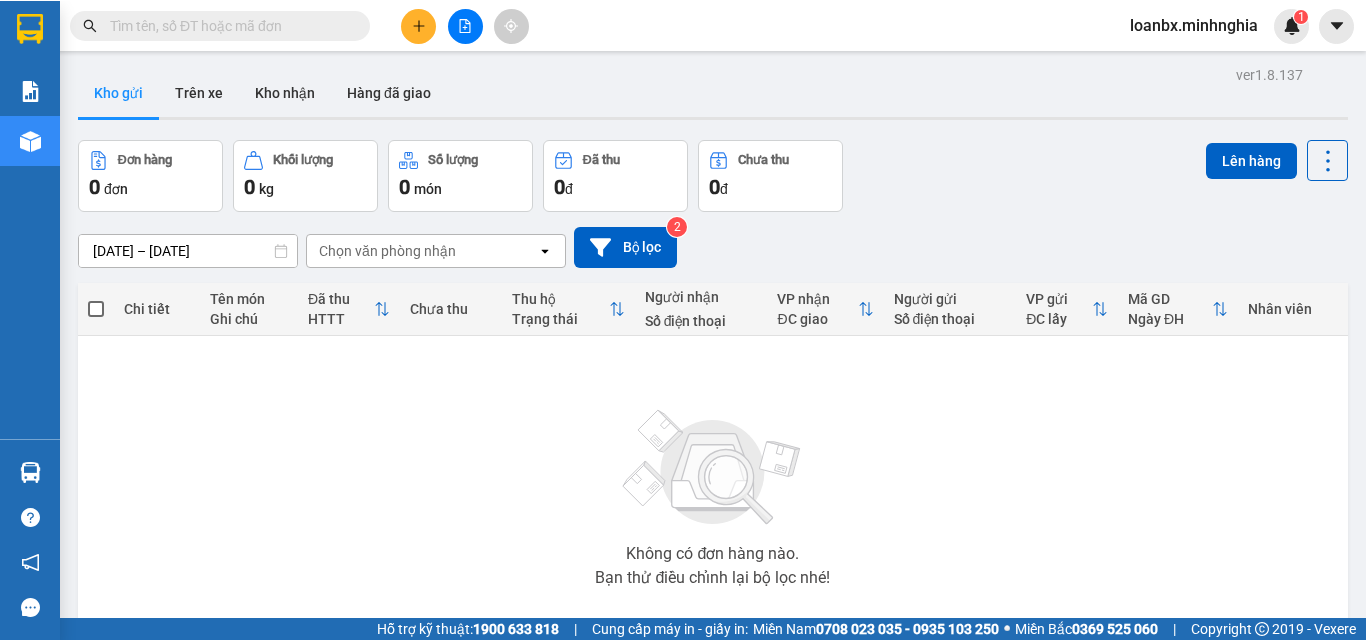 scroll, scrollTop: 0, scrollLeft: 0, axis: both 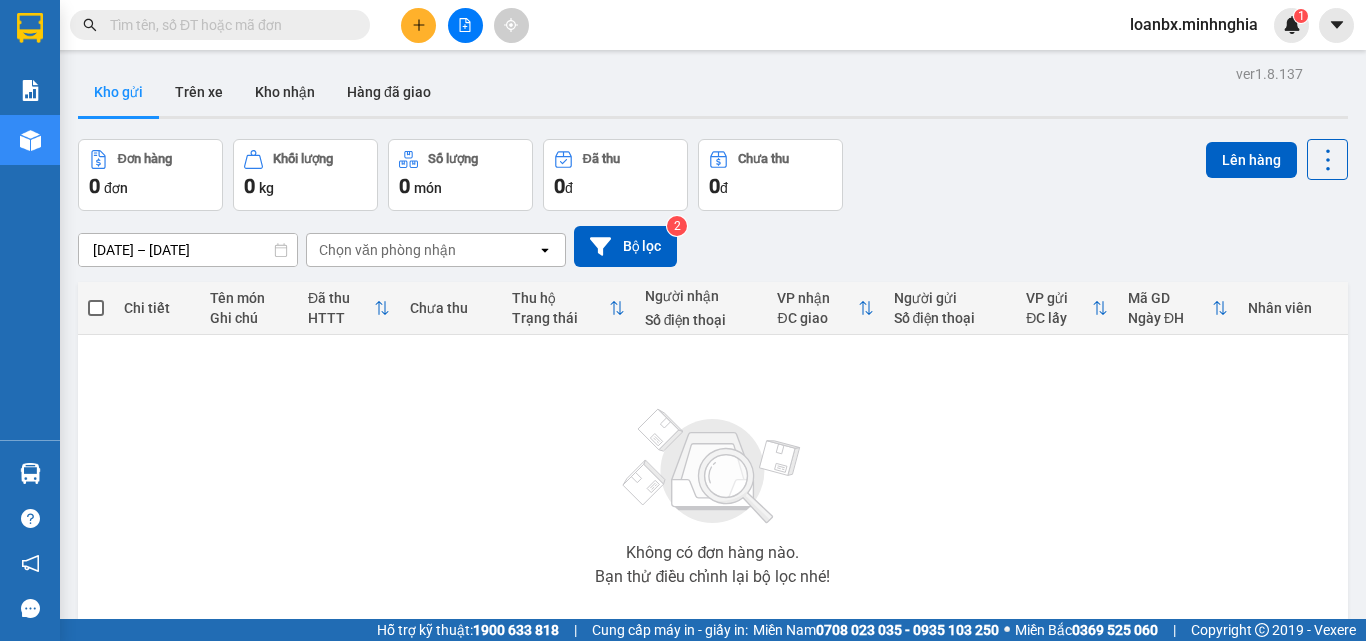 click at bounding box center (418, 25) 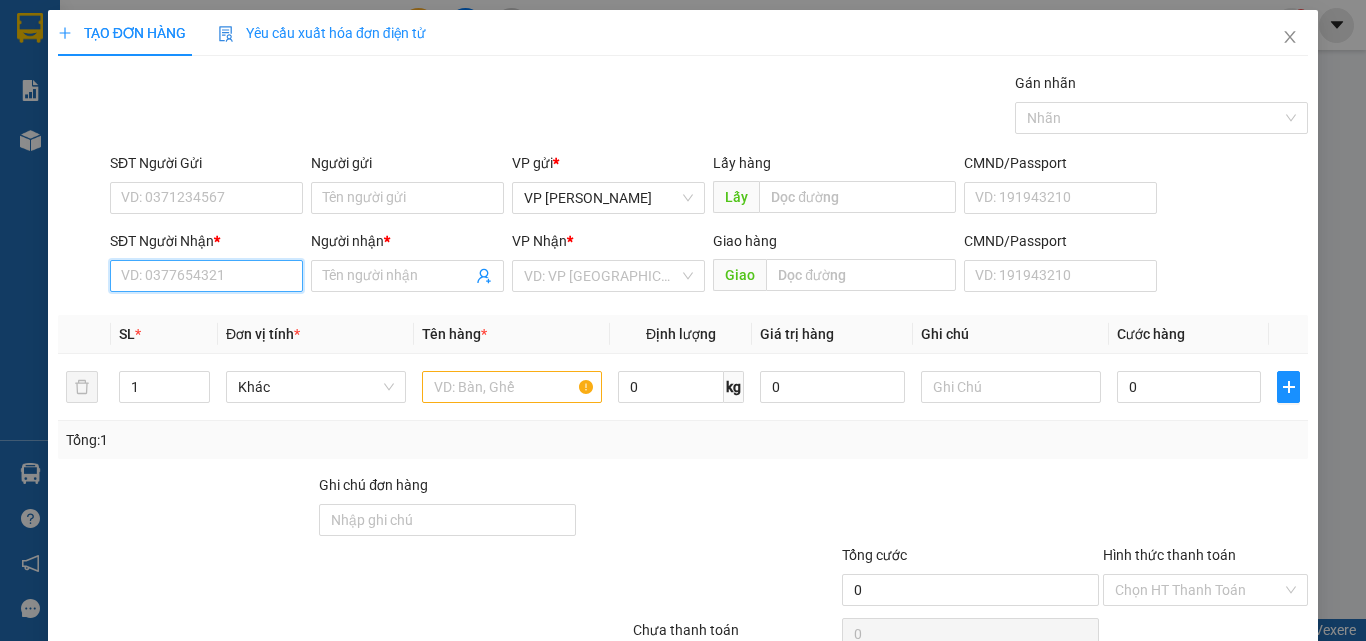 click on "SĐT Người Nhận  *" at bounding box center (206, 276) 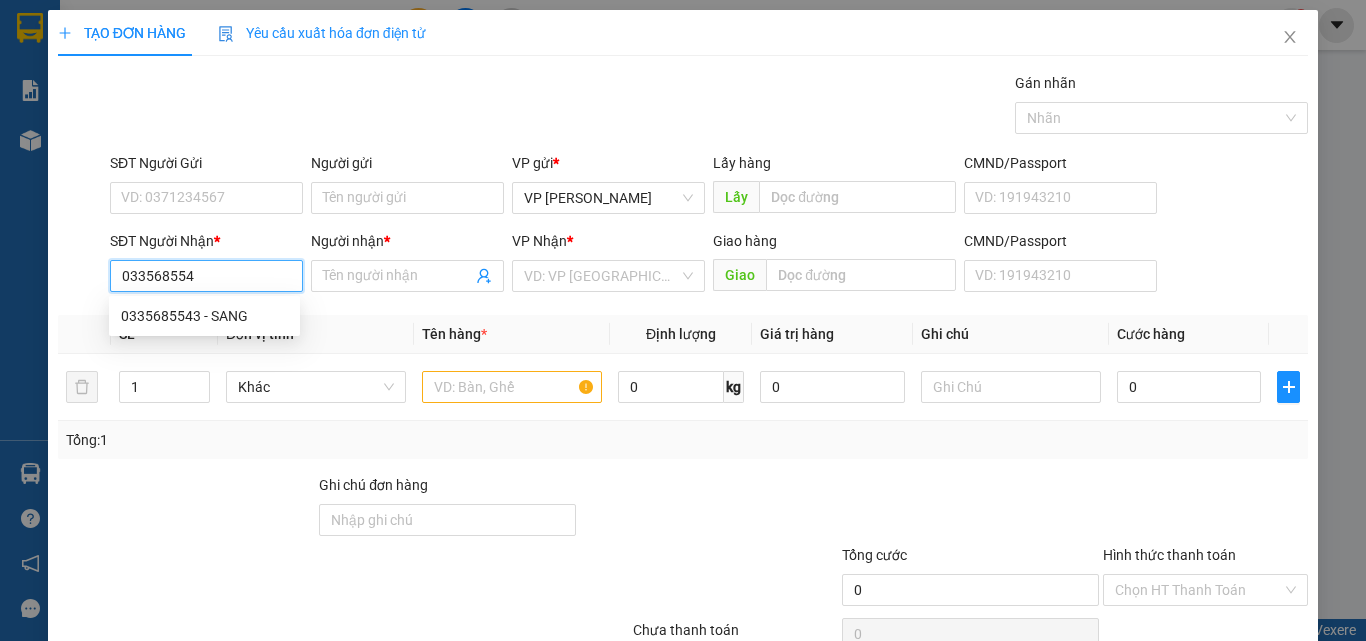 type on "0335685543" 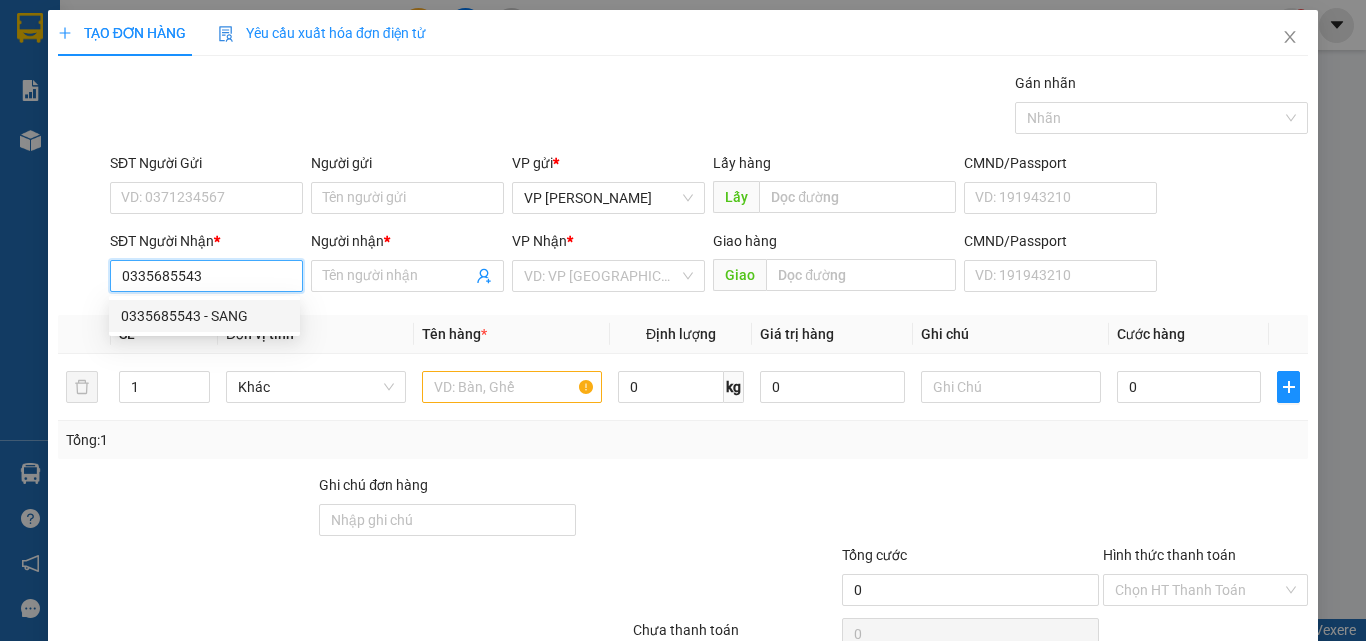 click on "0335685543 - SANG" at bounding box center (204, 316) 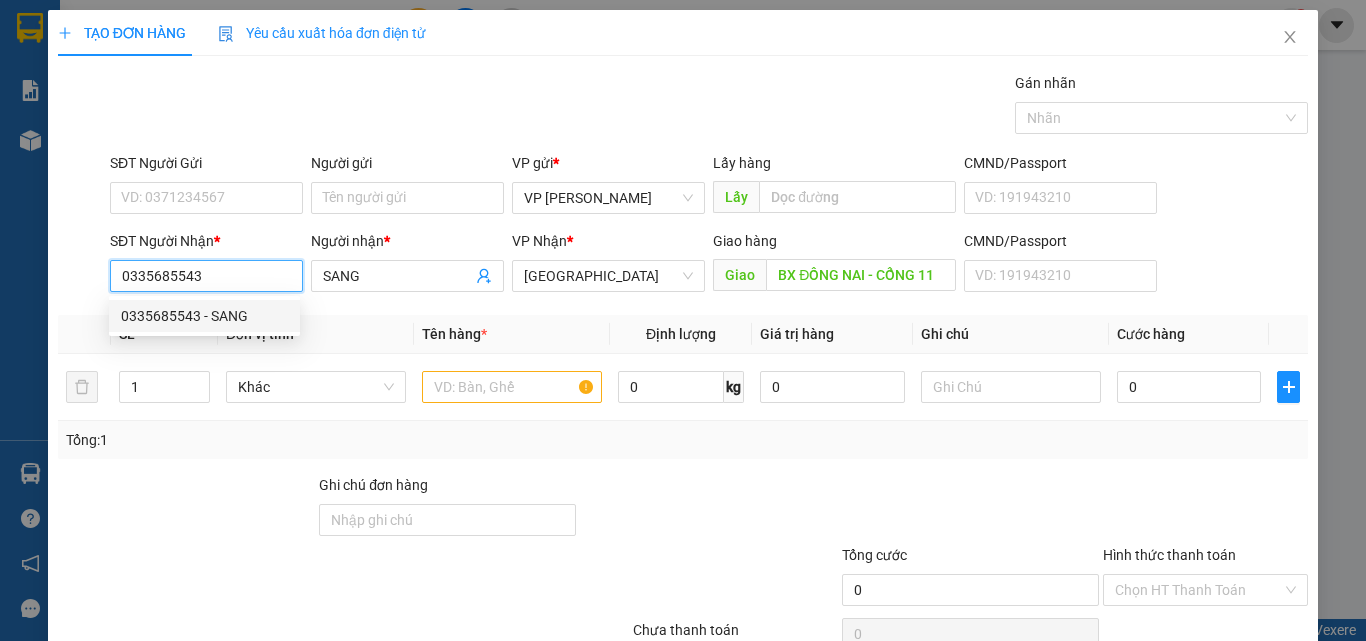 type on "SANG" 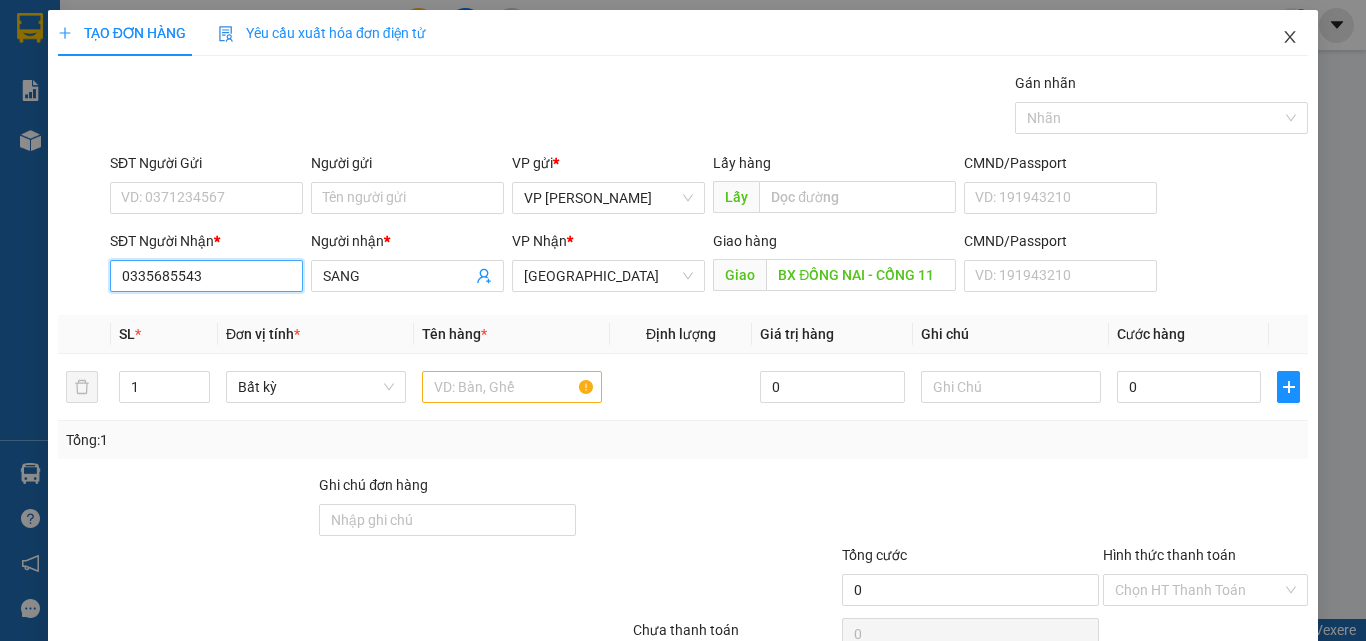 type on "0335685543" 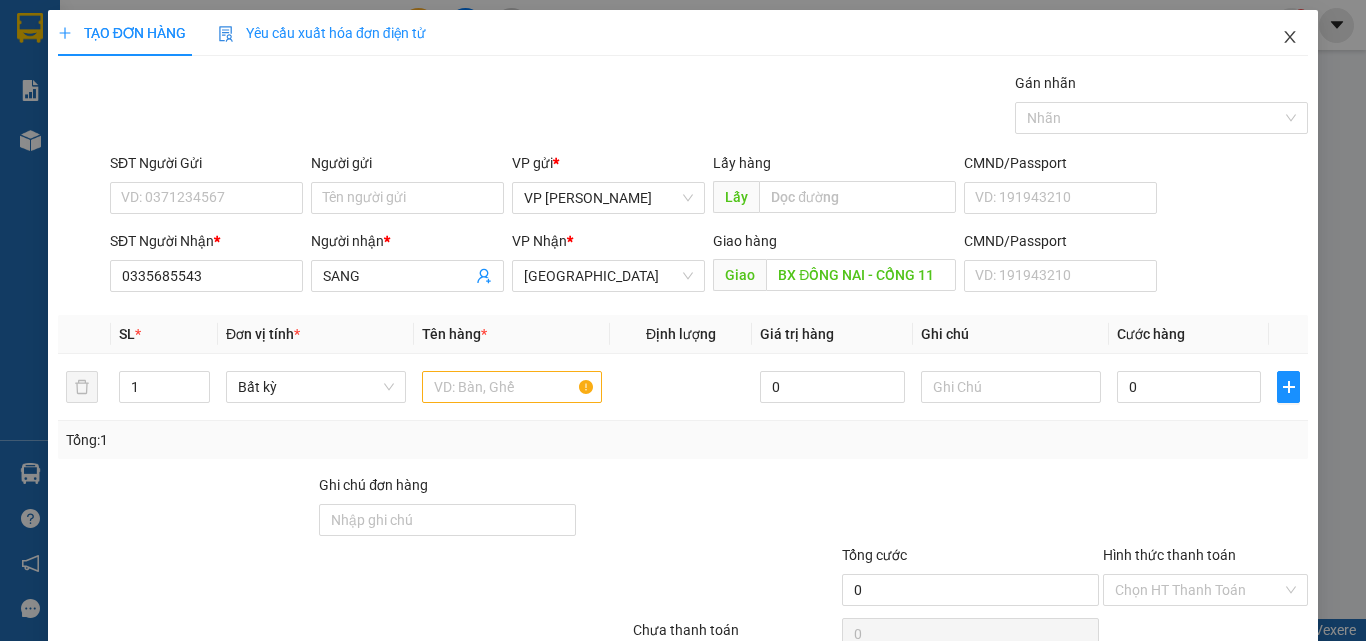 click 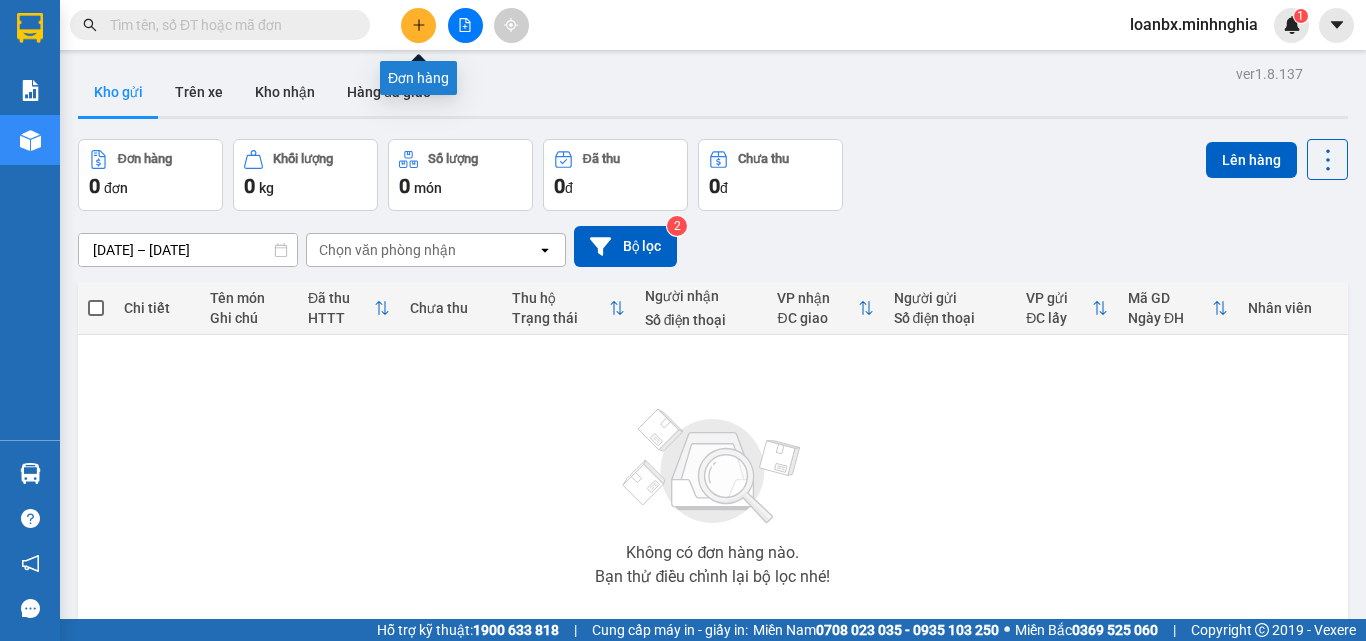 click at bounding box center [418, 25] 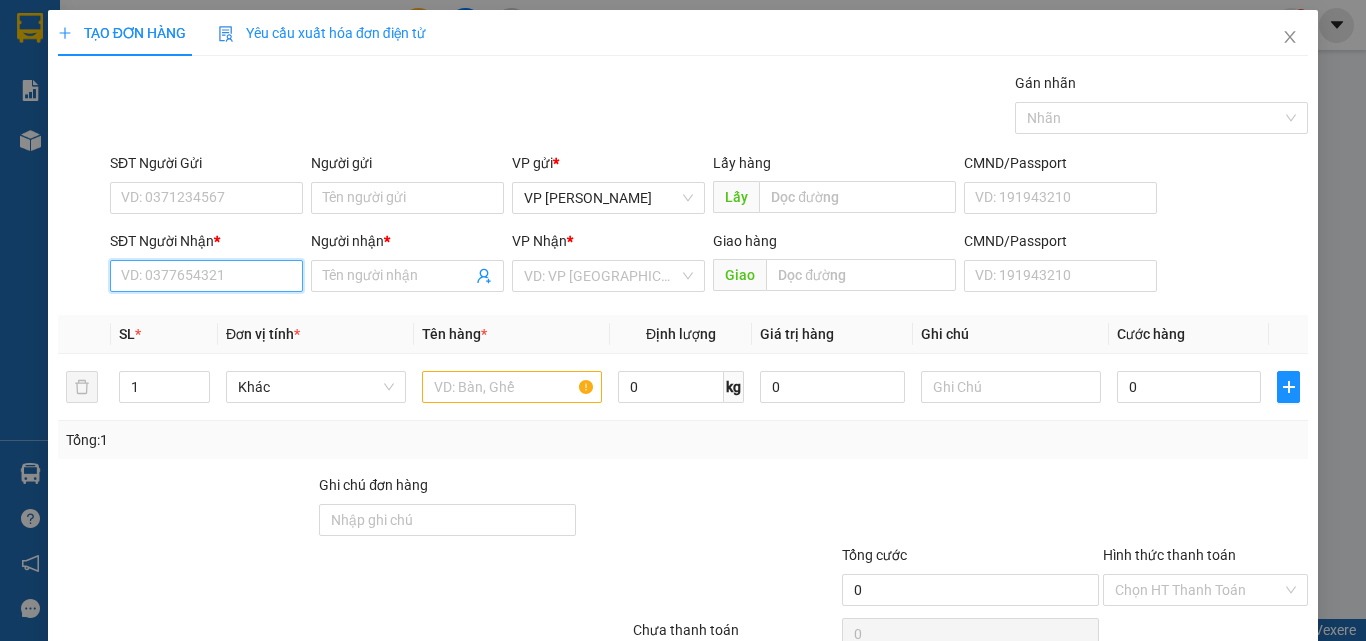 click on "SĐT Người Nhận  *" at bounding box center (206, 276) 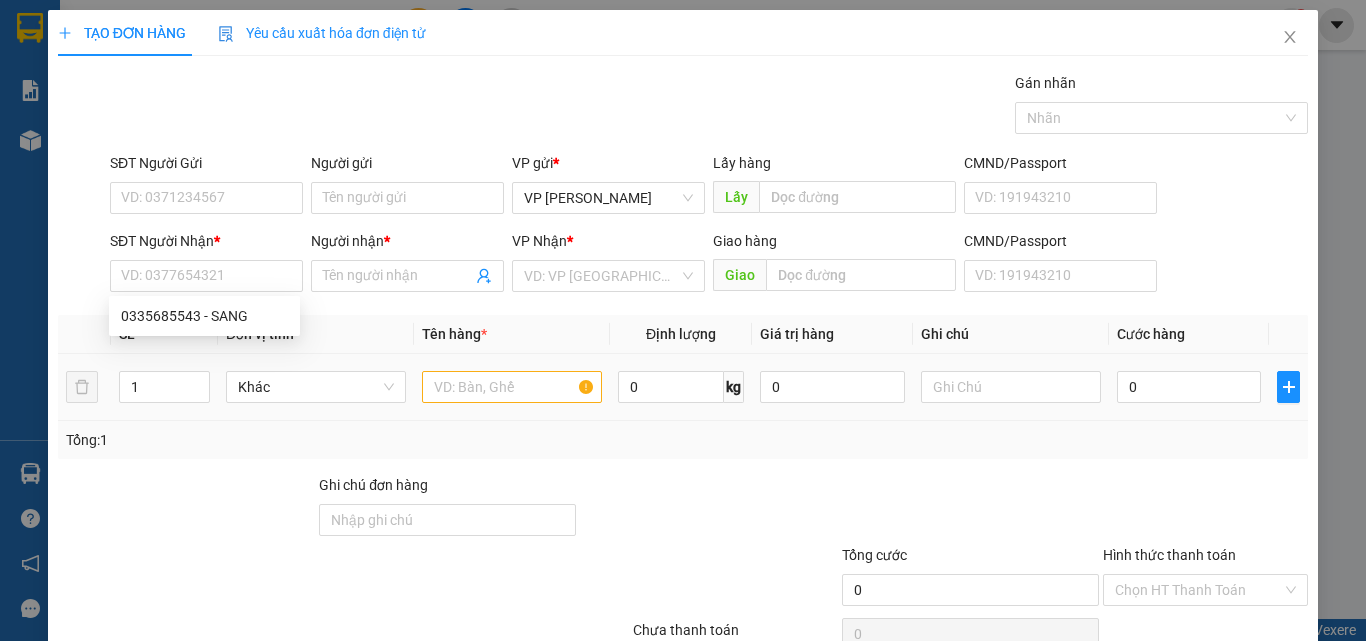 click at bounding box center (512, 387) 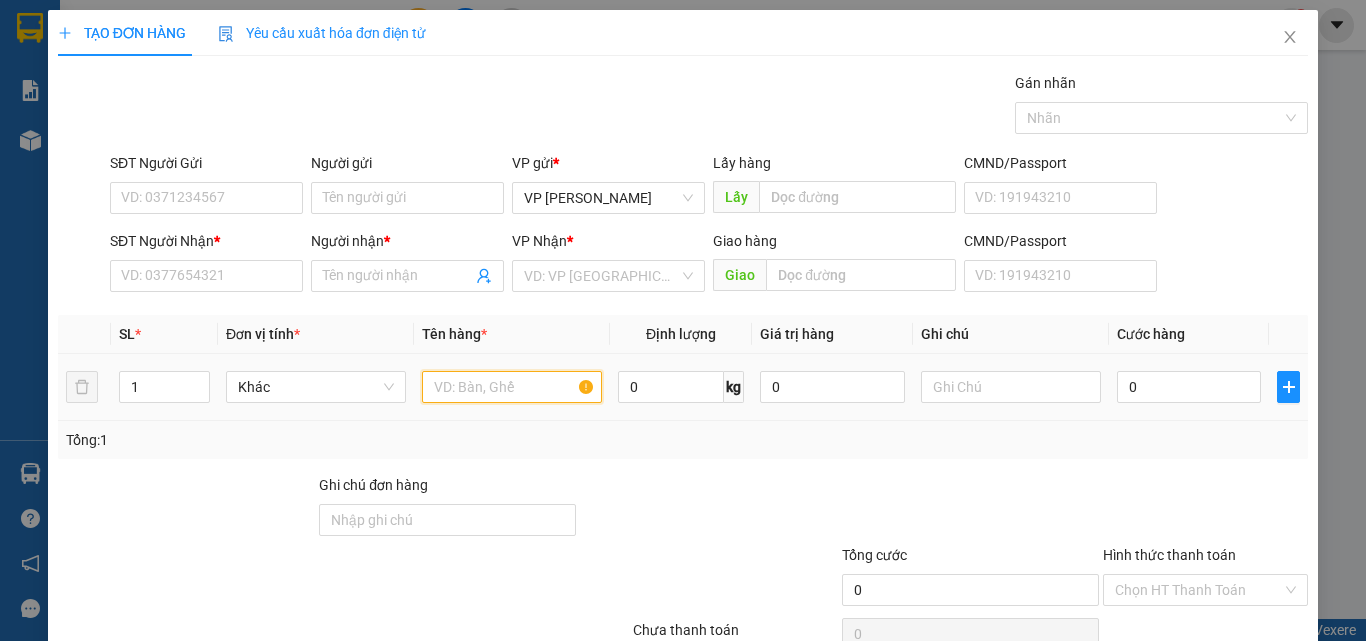 click at bounding box center [512, 387] 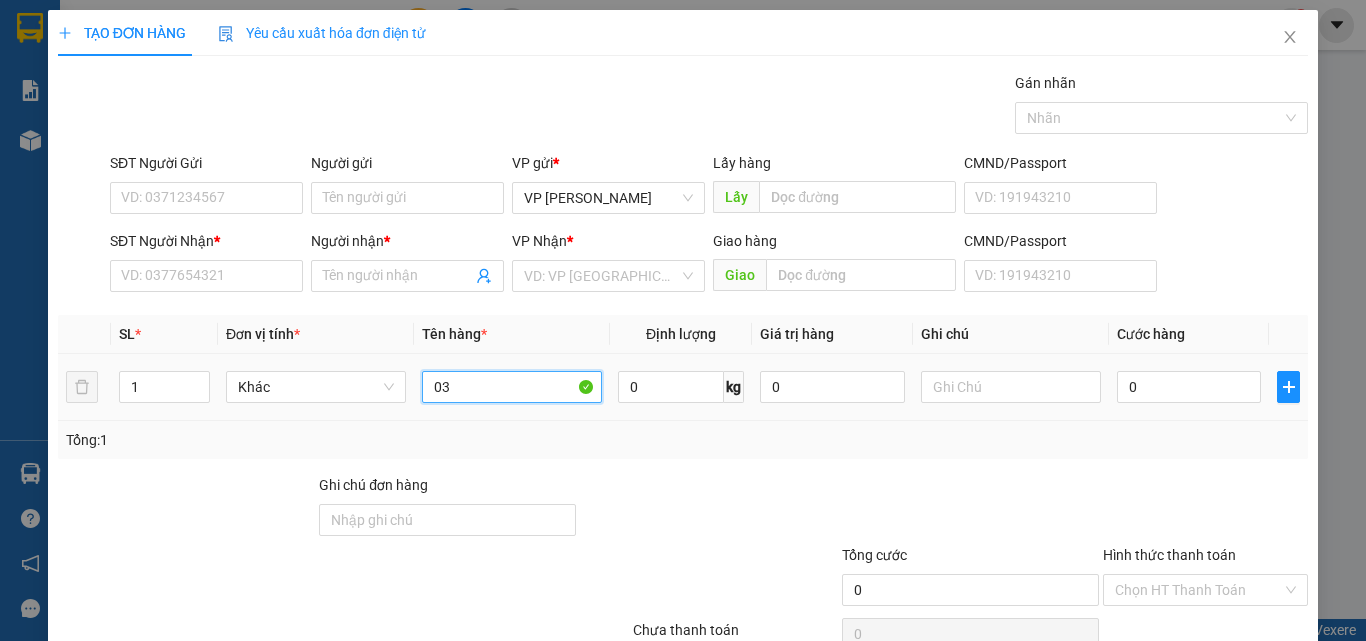type on "0" 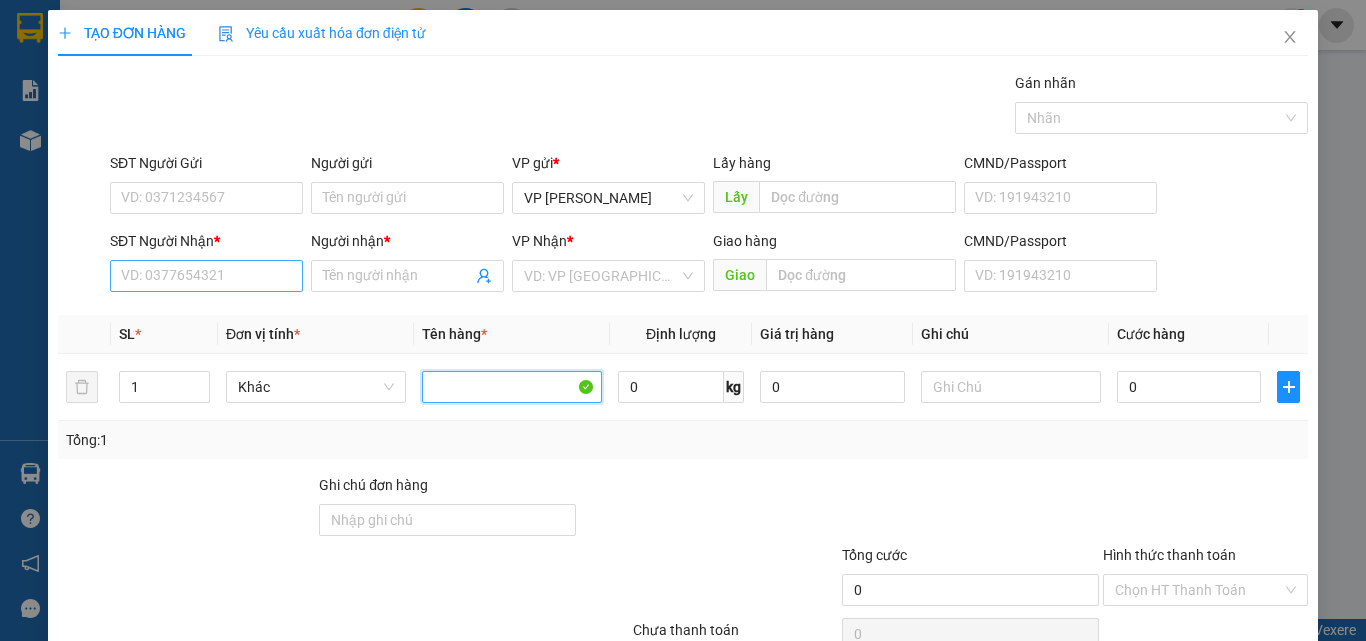 type 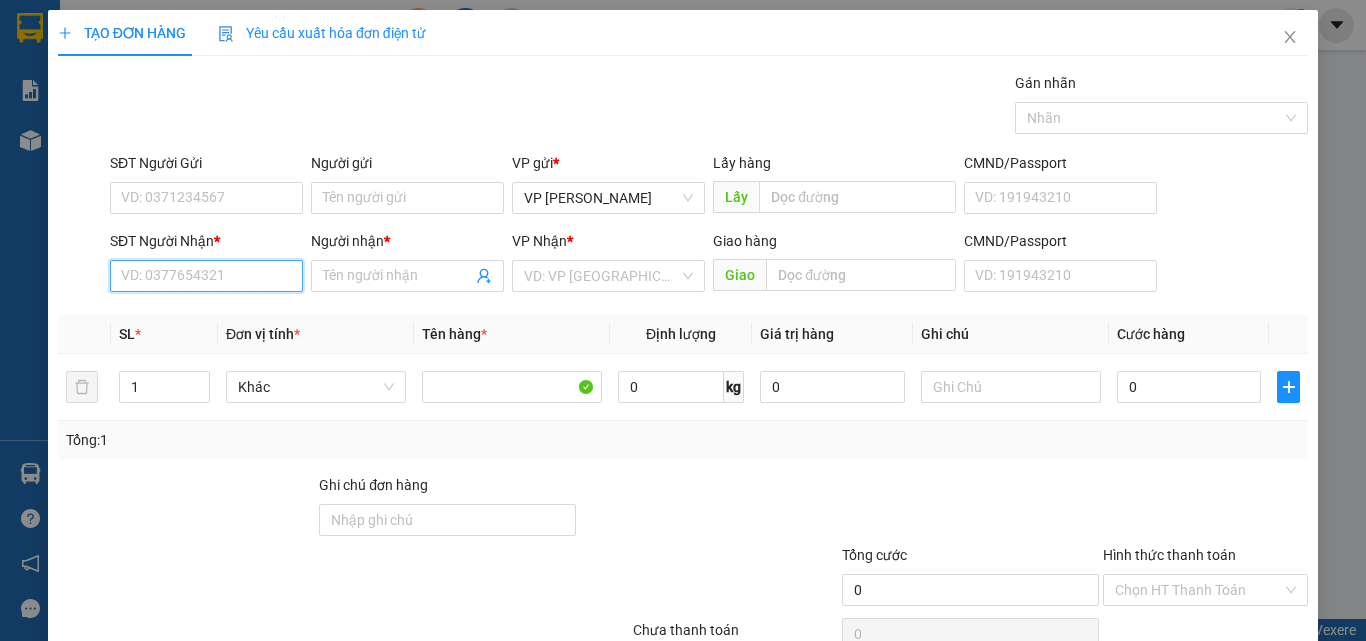 click on "SĐT Người Nhận  *" at bounding box center [206, 276] 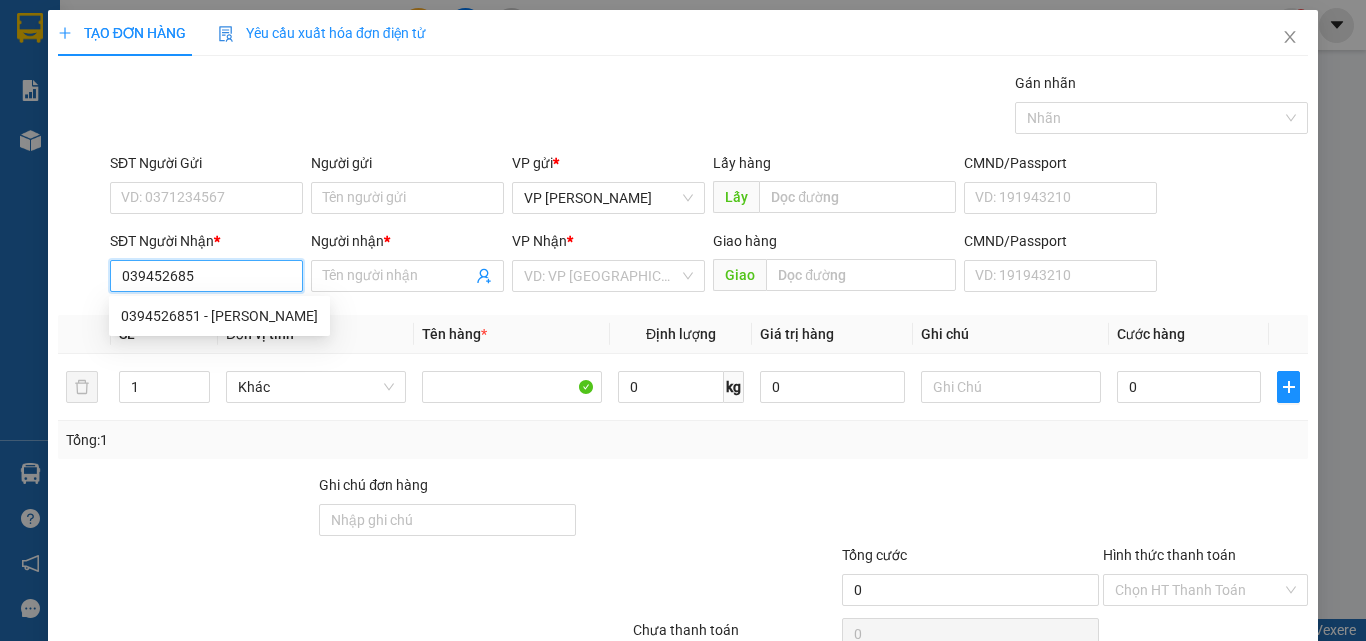 type on "0394526851" 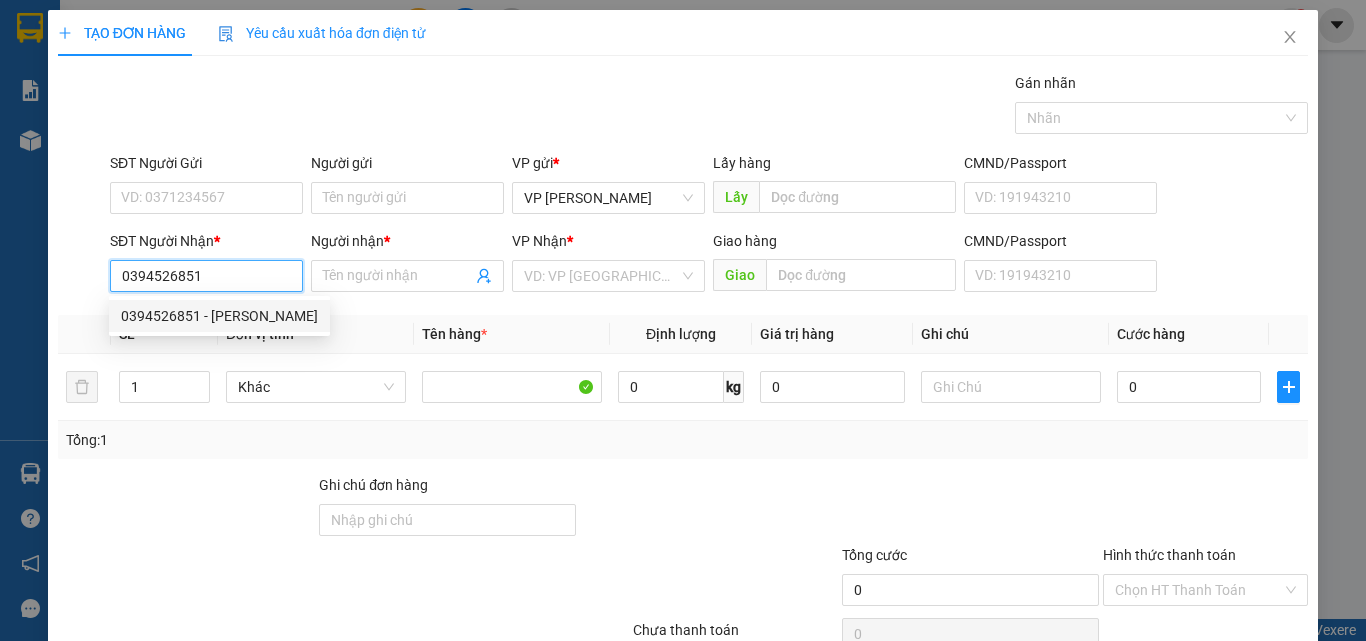 click on "0394526851 - [PERSON_NAME]" at bounding box center (219, 316) 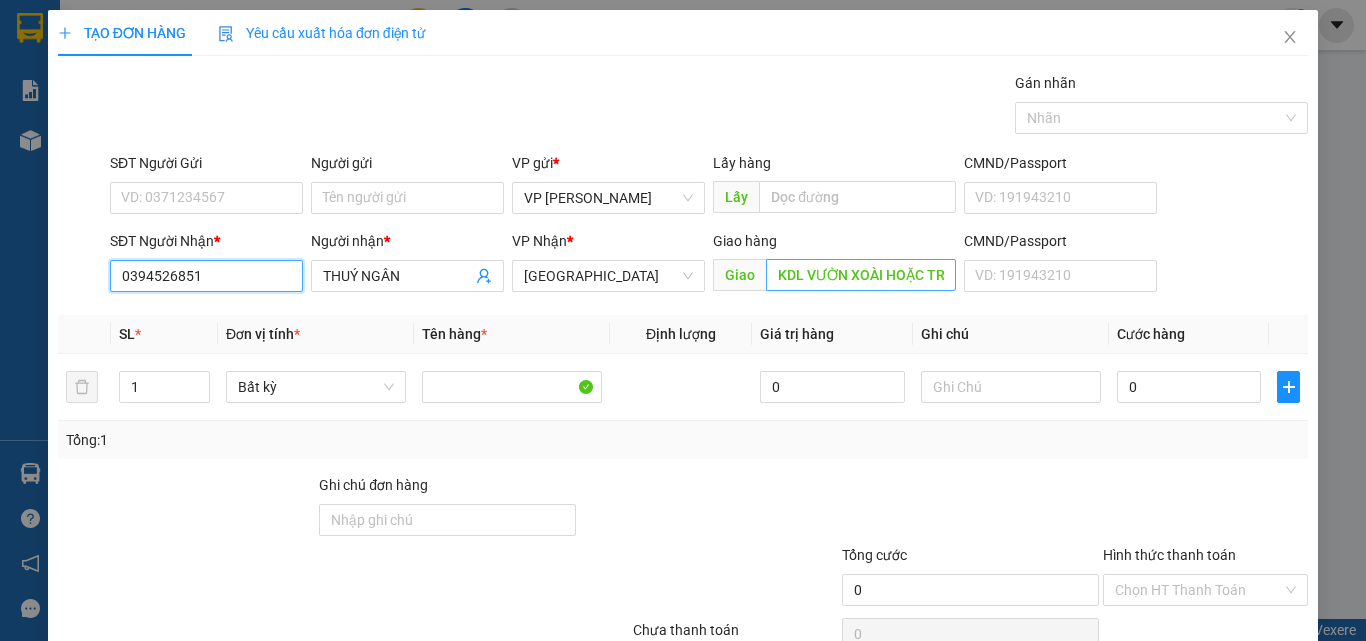 type on "0394526851" 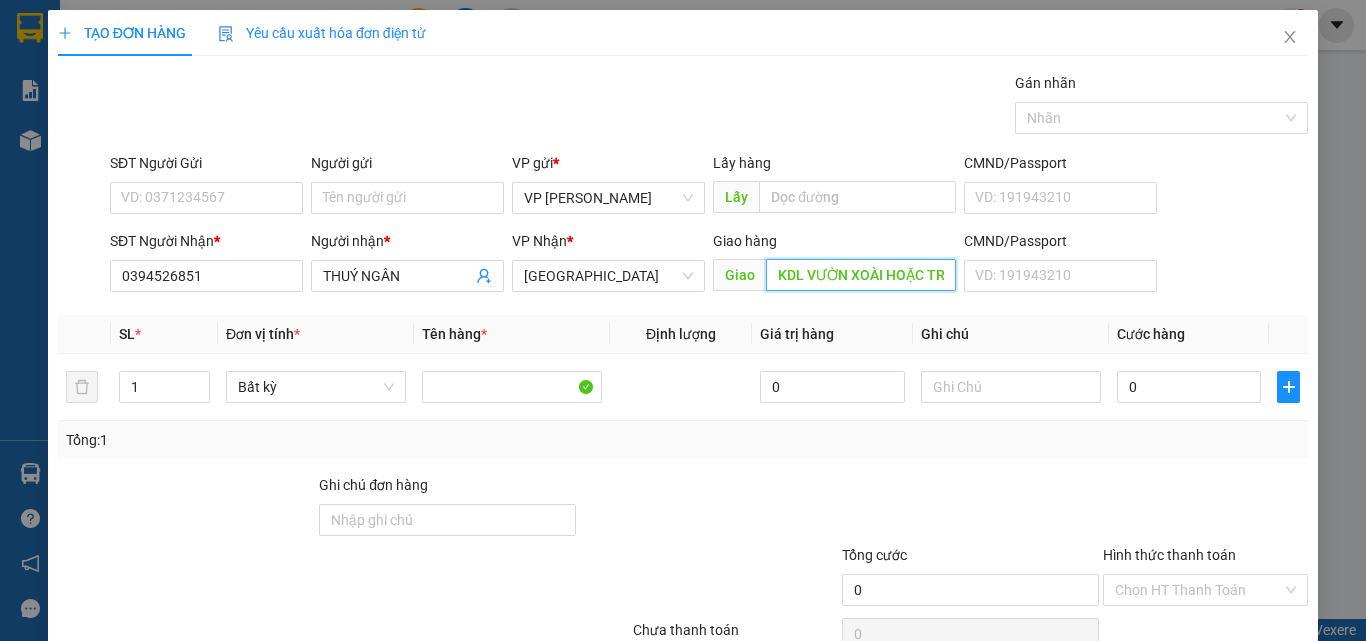 click on "KDL VƯỜN XOÀI HOẶC TRÀ CỔ" at bounding box center [861, 275] 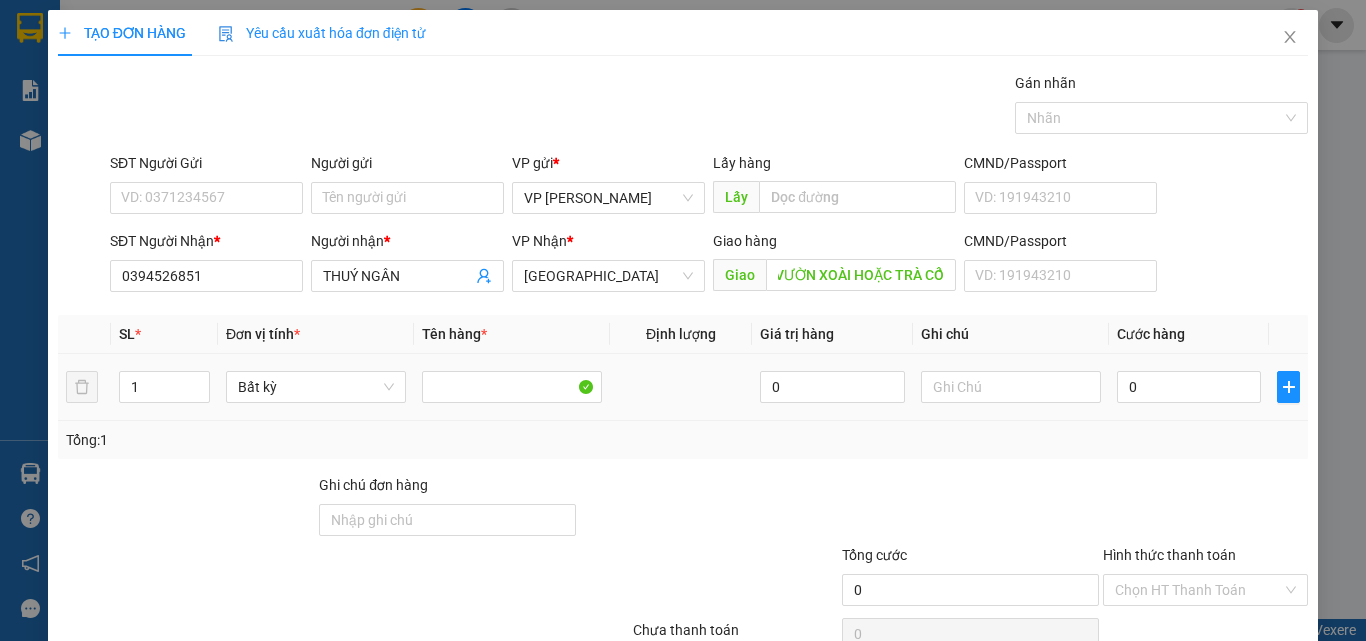 click at bounding box center (1011, 387) 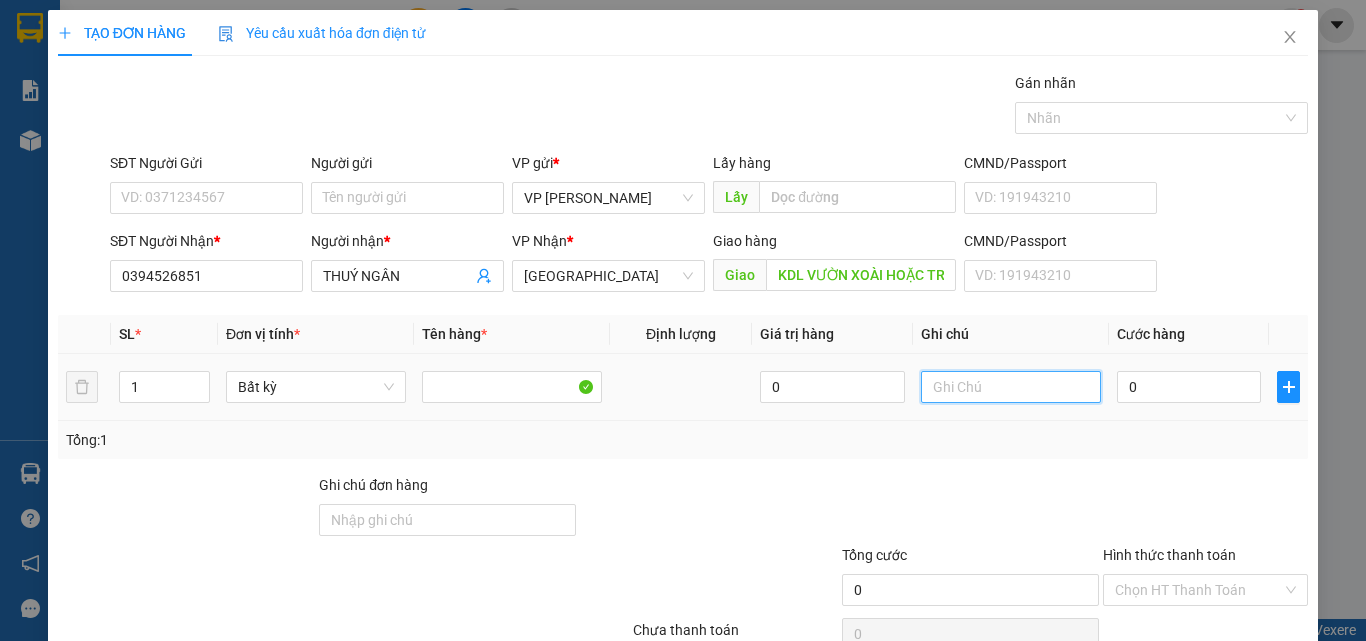 click at bounding box center (1011, 387) 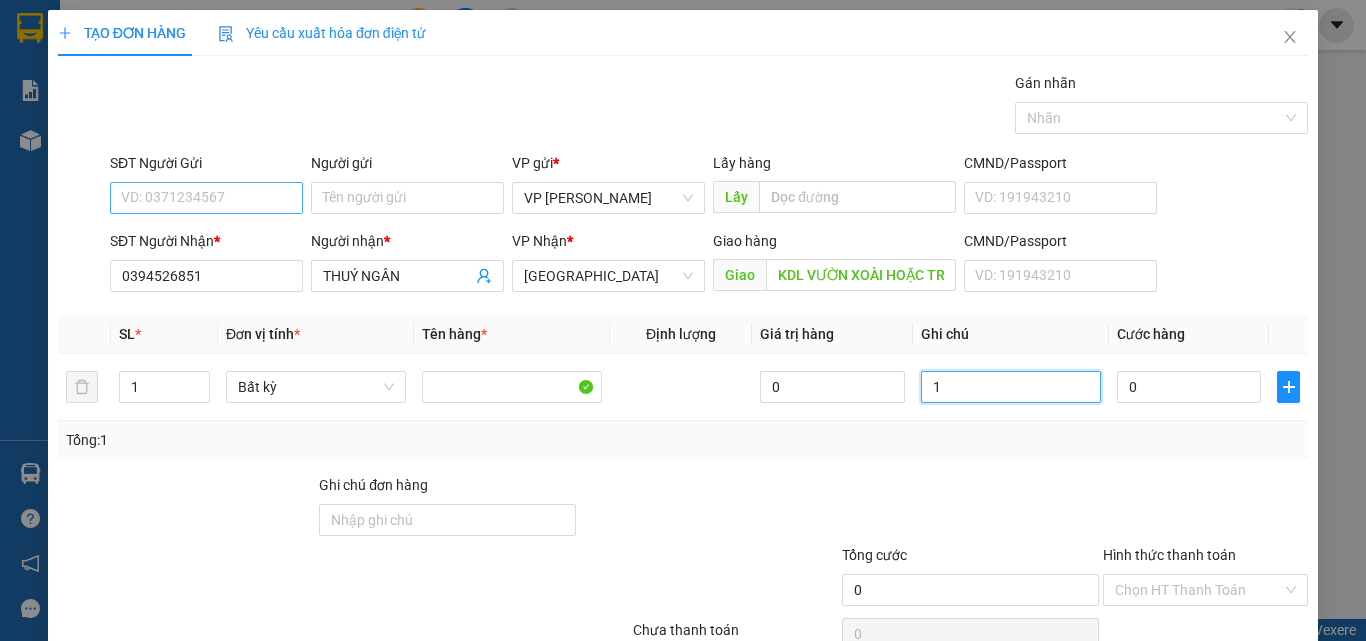 type on "1" 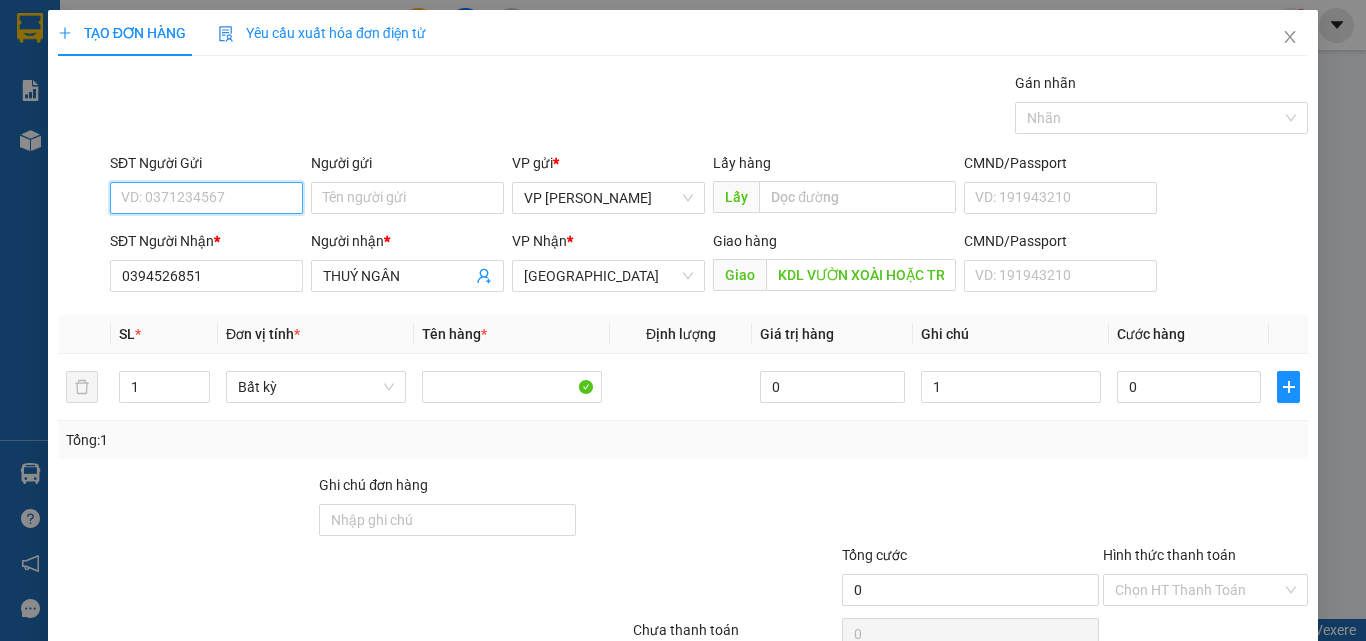 click on "SĐT Người Gửi" at bounding box center (206, 198) 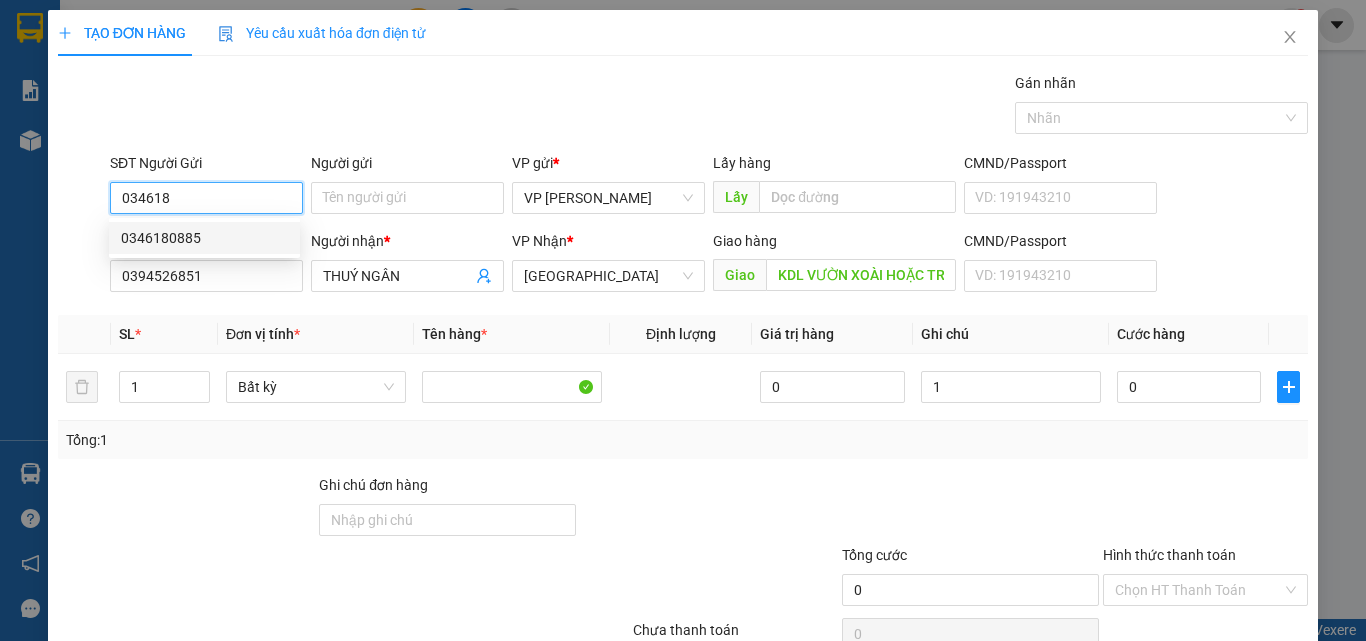 click on "0346180885" at bounding box center (204, 238) 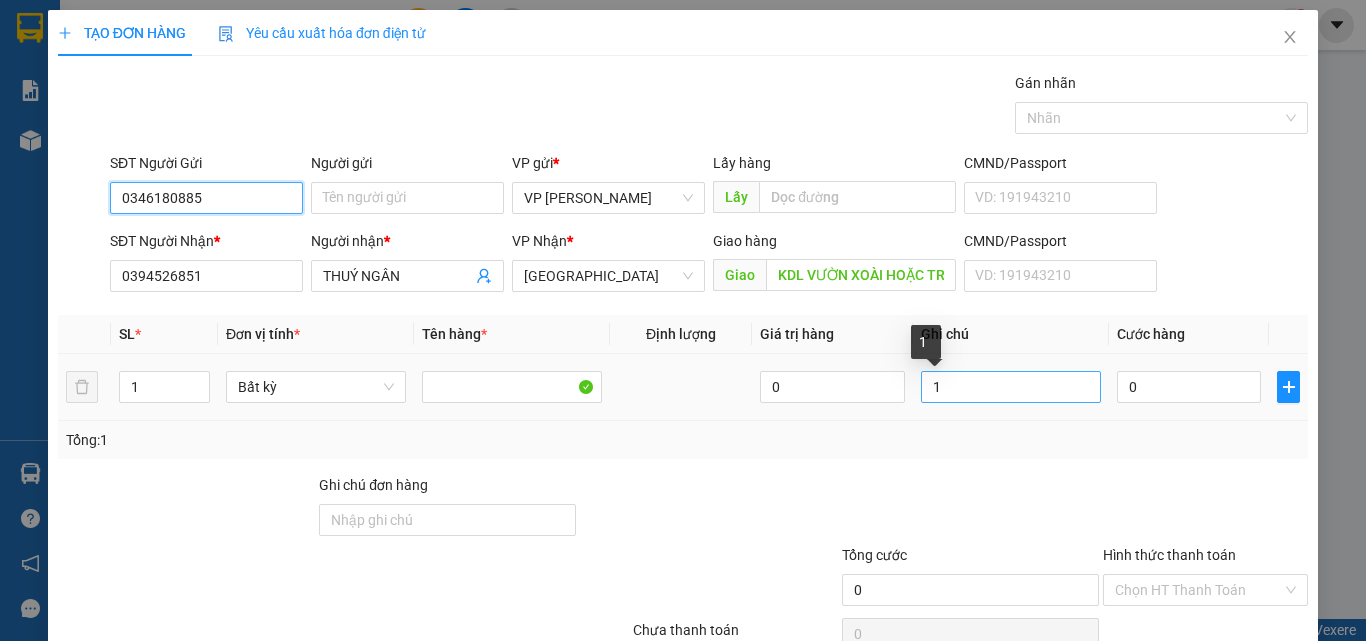 type on "0346180885" 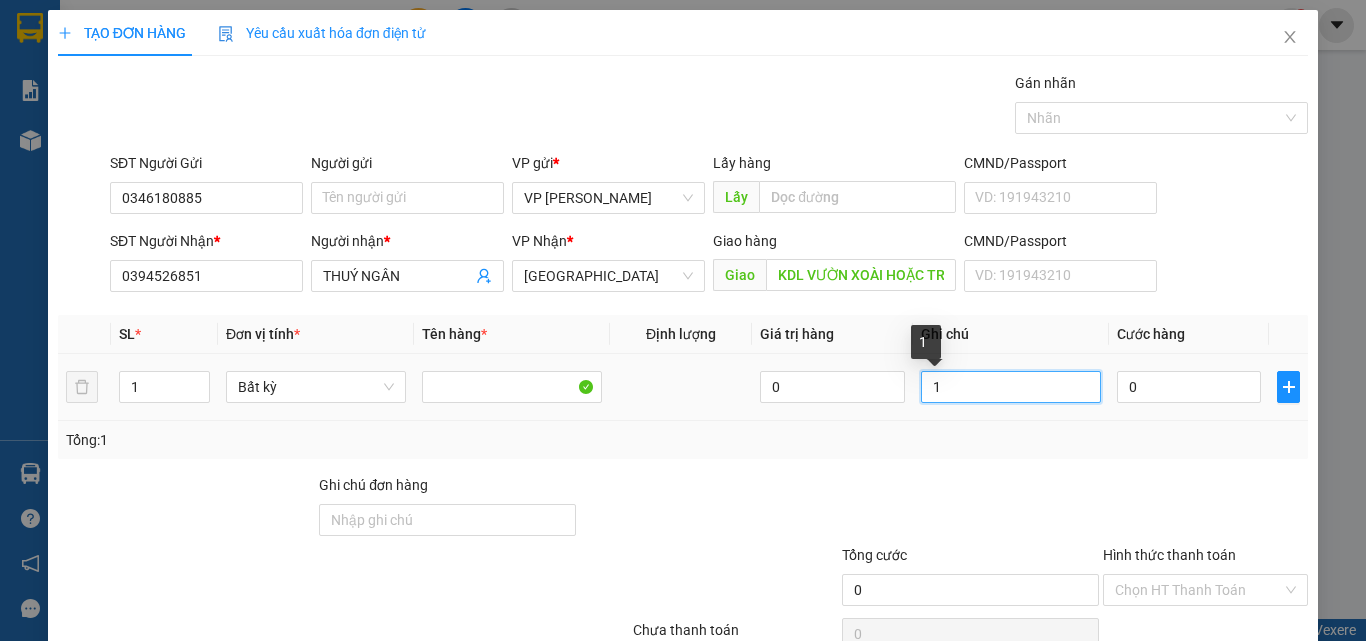 click on "1" at bounding box center (1011, 387) 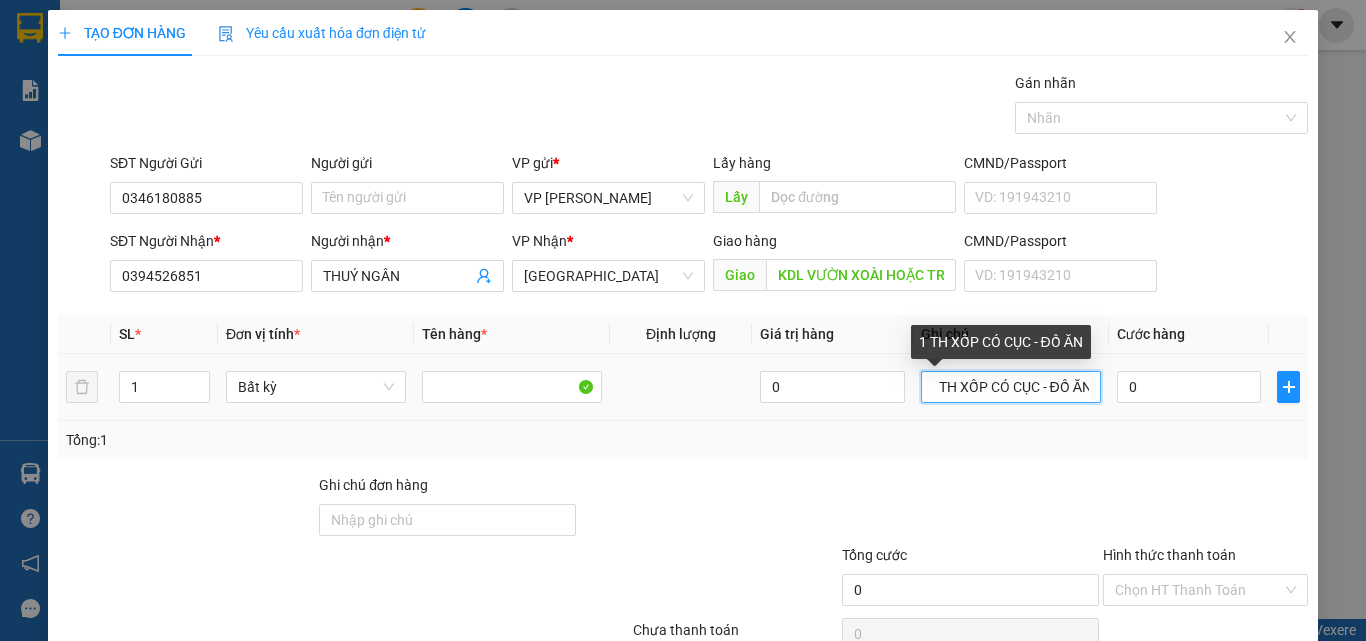 scroll, scrollTop: 0, scrollLeft: 16, axis: horizontal 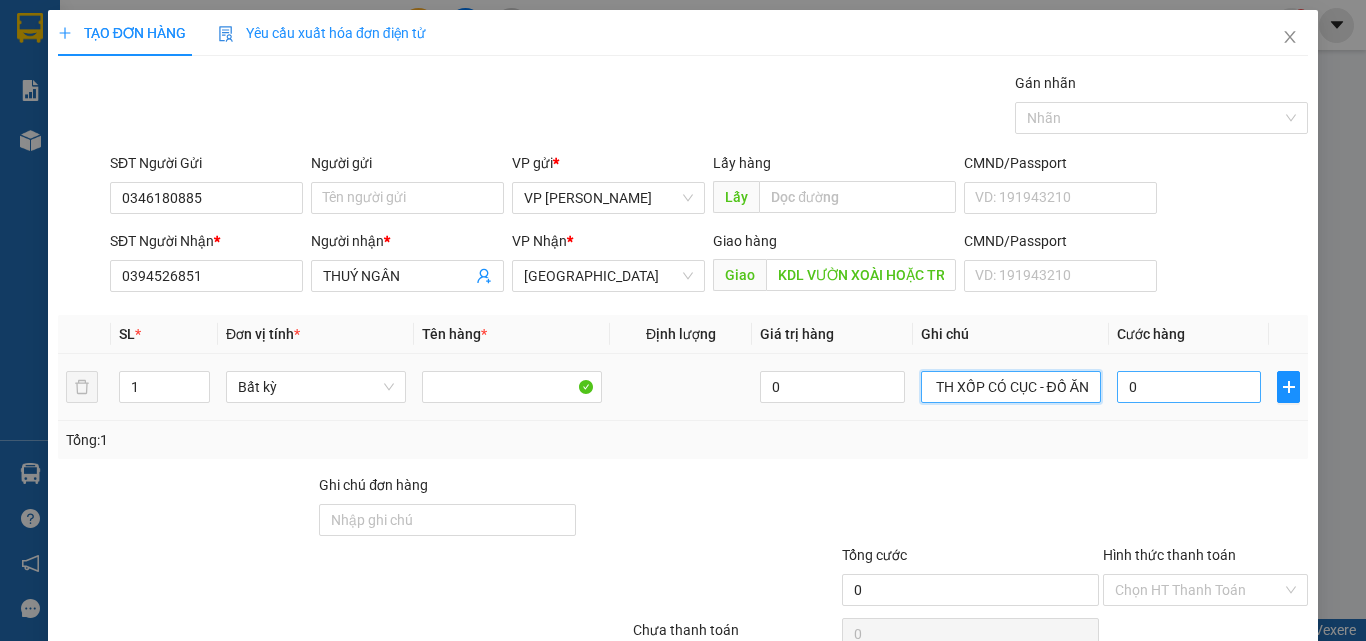 type on "1 TH XỐP CÓ CỤC - ĐỒ ĂN" 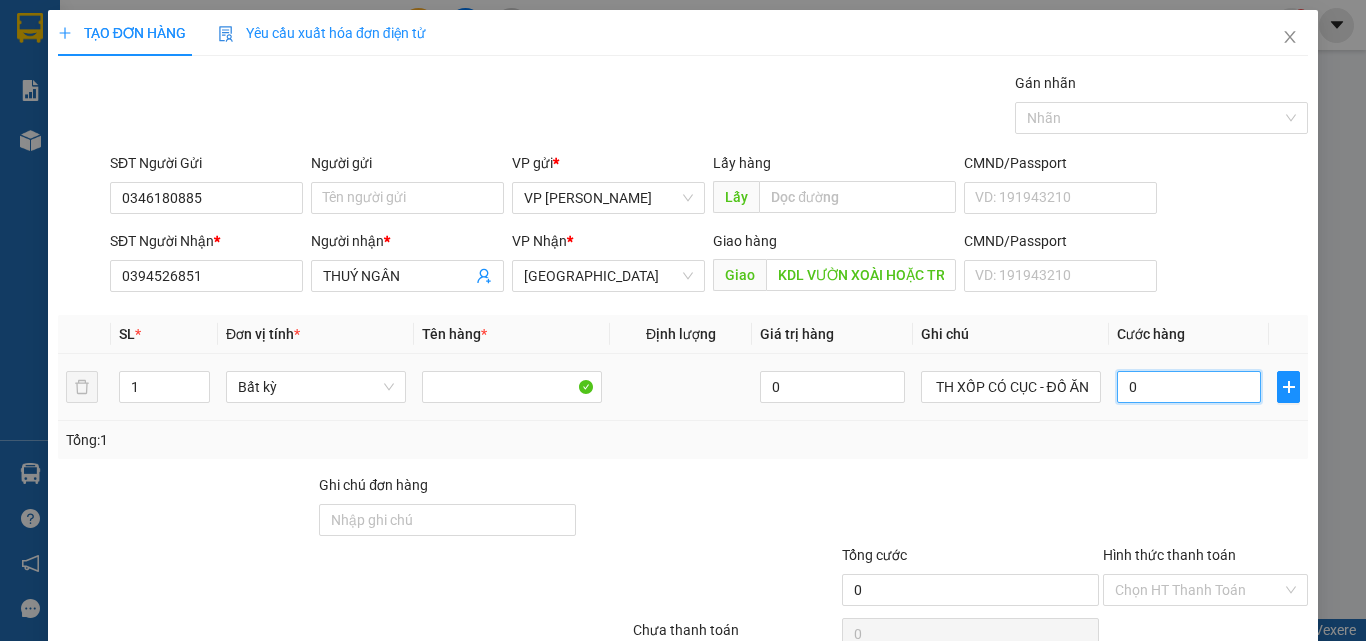 click on "0" at bounding box center (1189, 387) 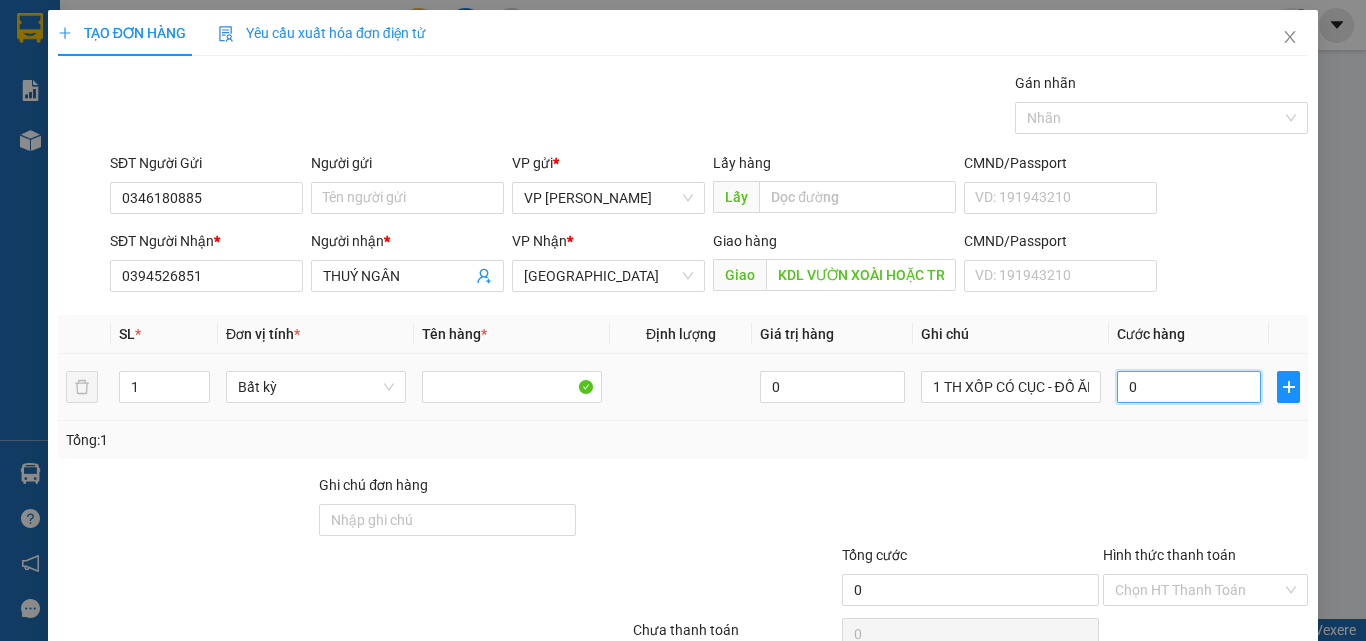 type on "8" 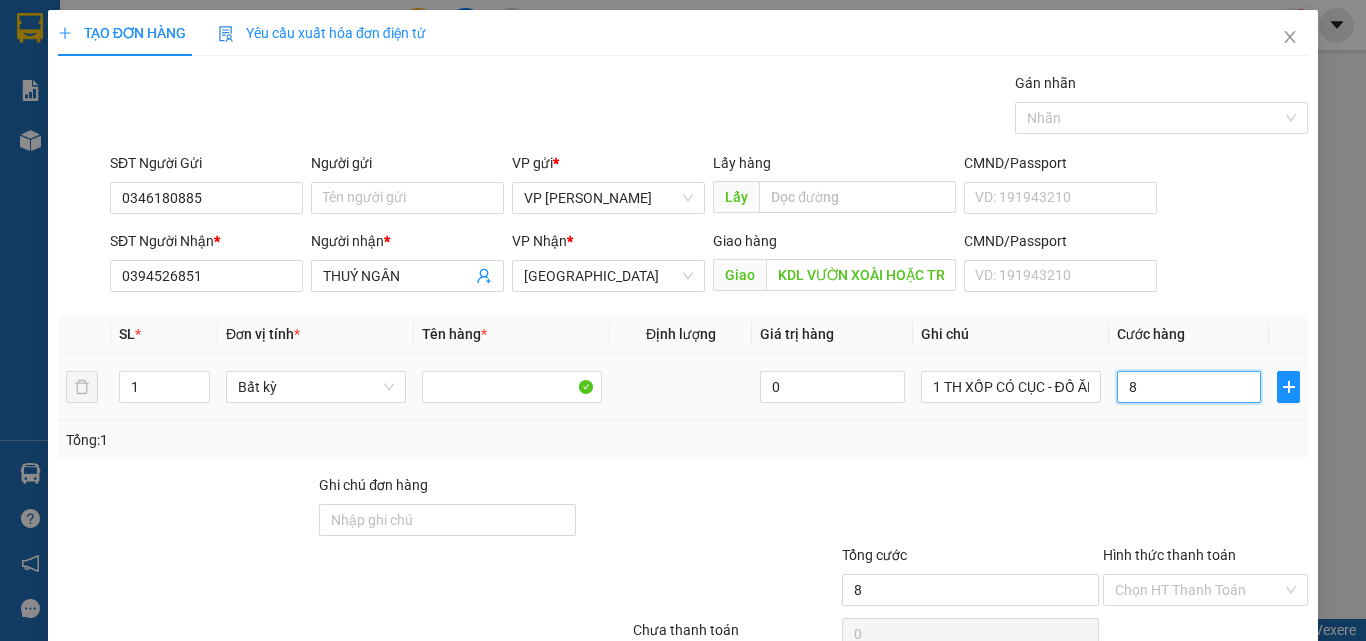 type on "8" 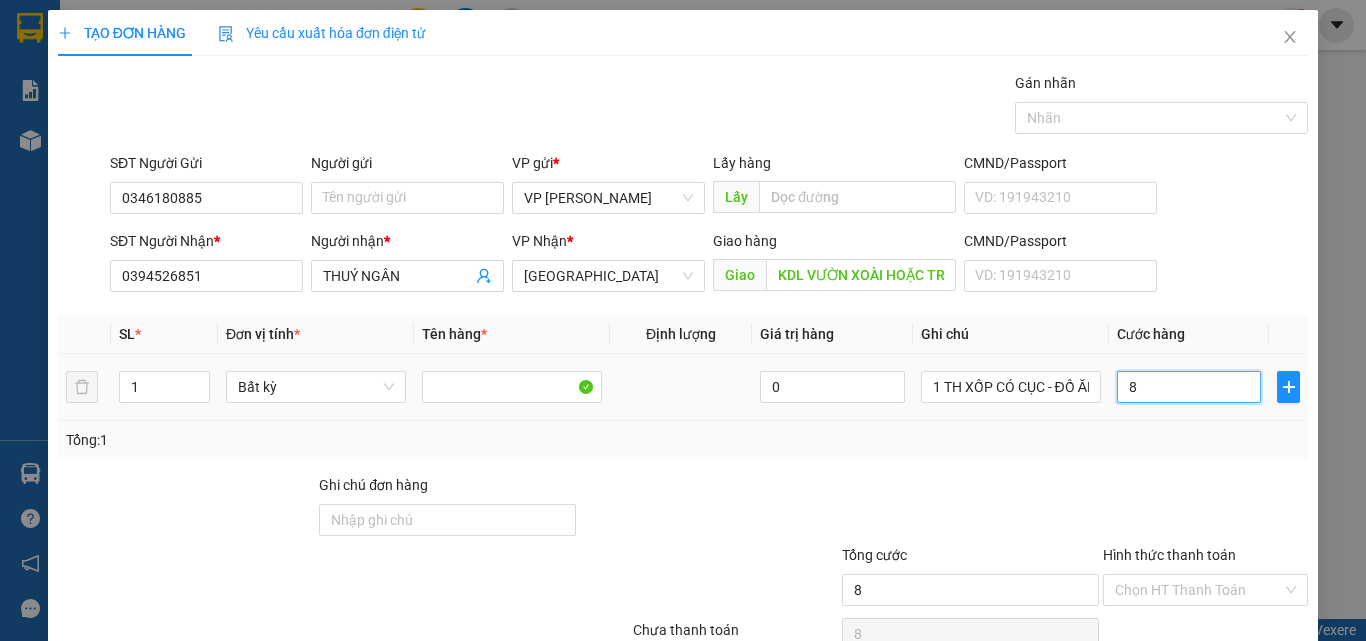scroll, scrollTop: 99, scrollLeft: 0, axis: vertical 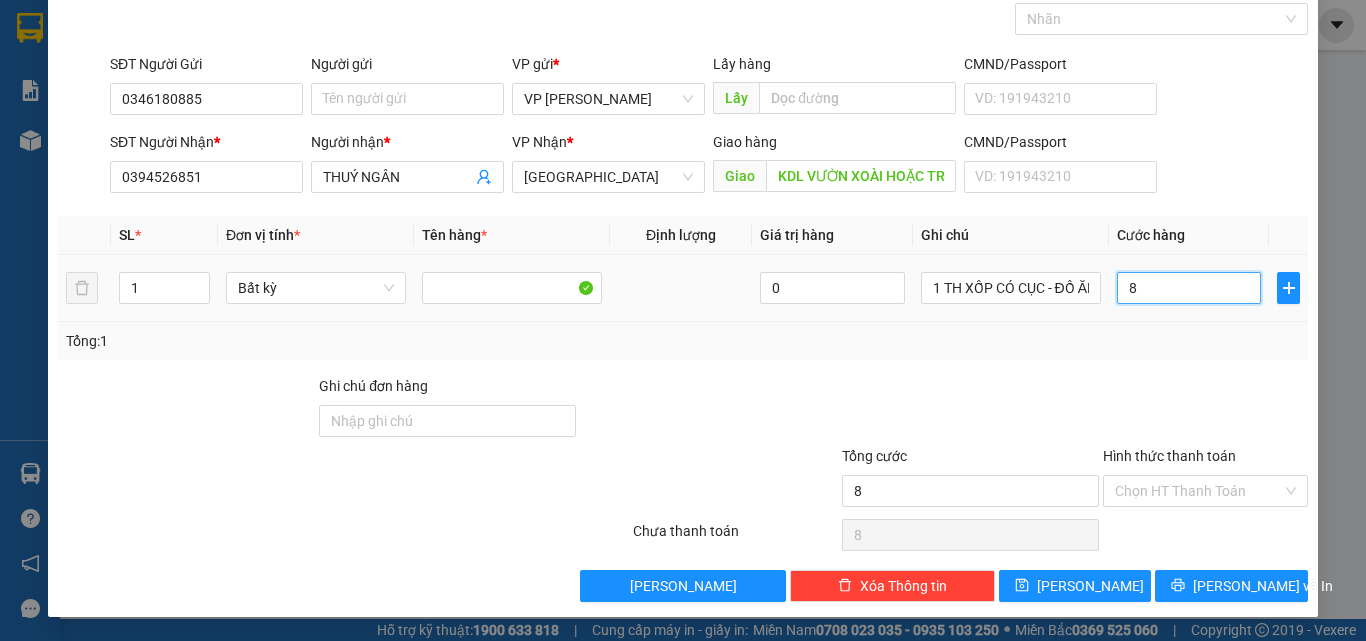 type on "80" 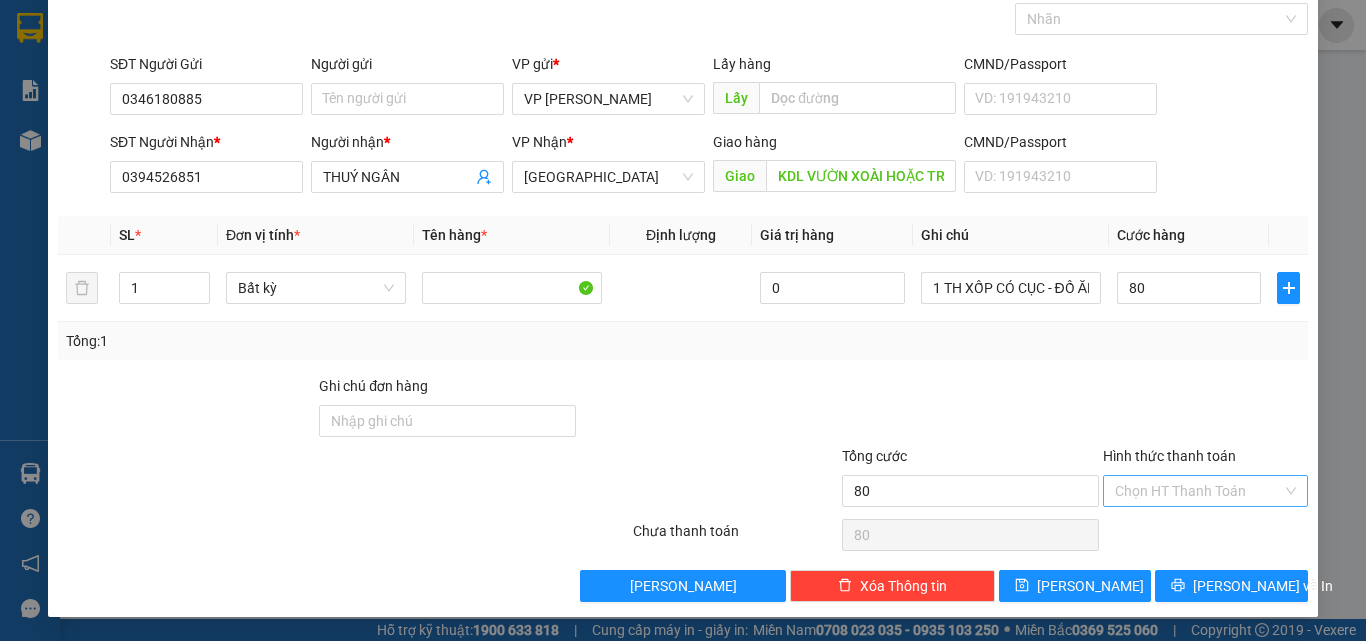 type on "80.000" 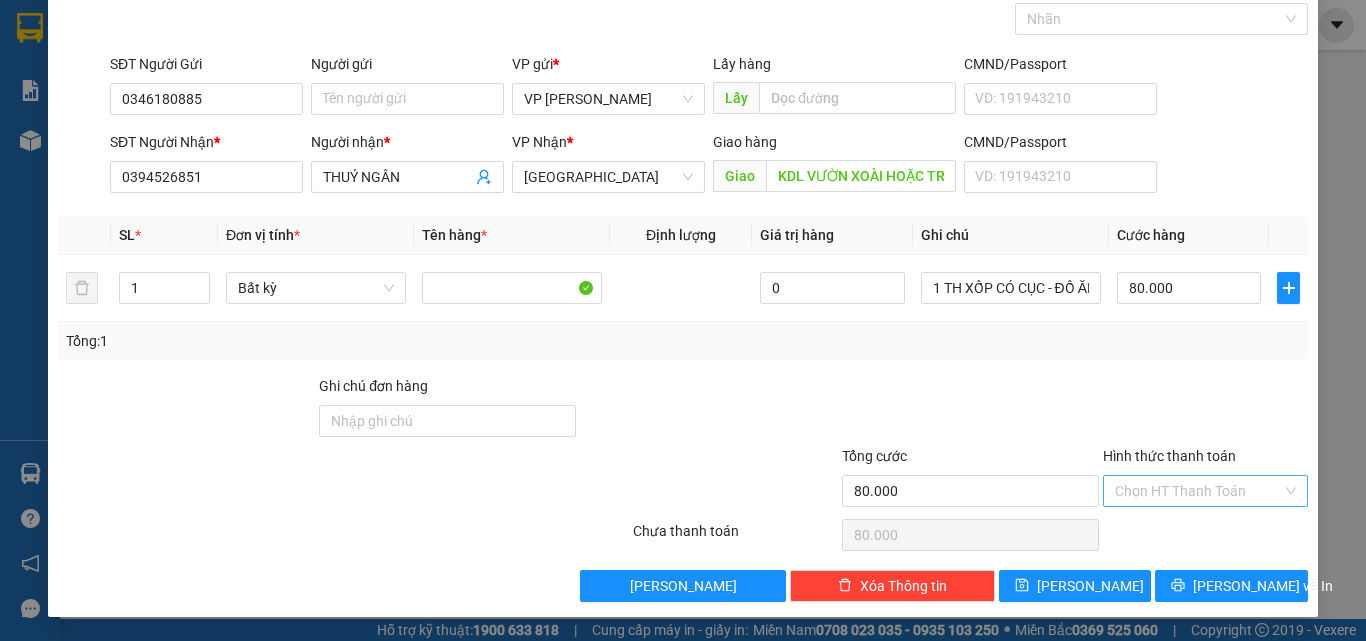 click on "Hình thức thanh toán" at bounding box center (1198, 491) 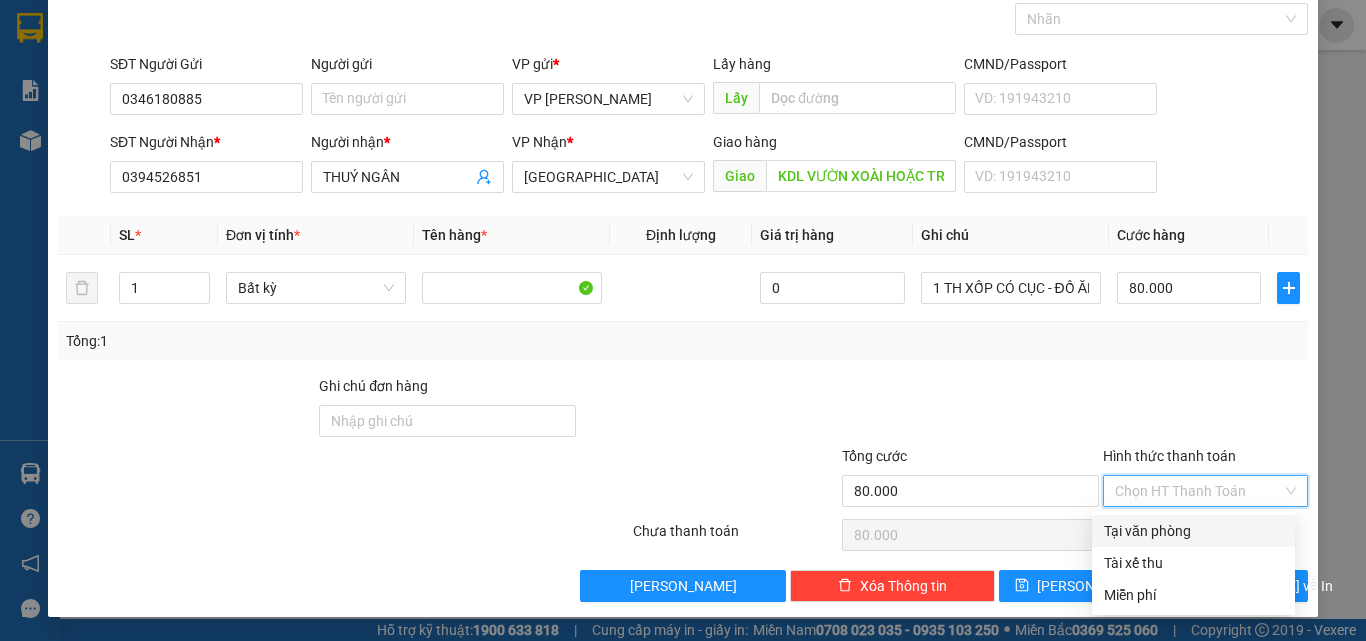 drag, startPoint x: 1162, startPoint y: 524, endPoint x: 1168, endPoint y: 538, distance: 15.231546 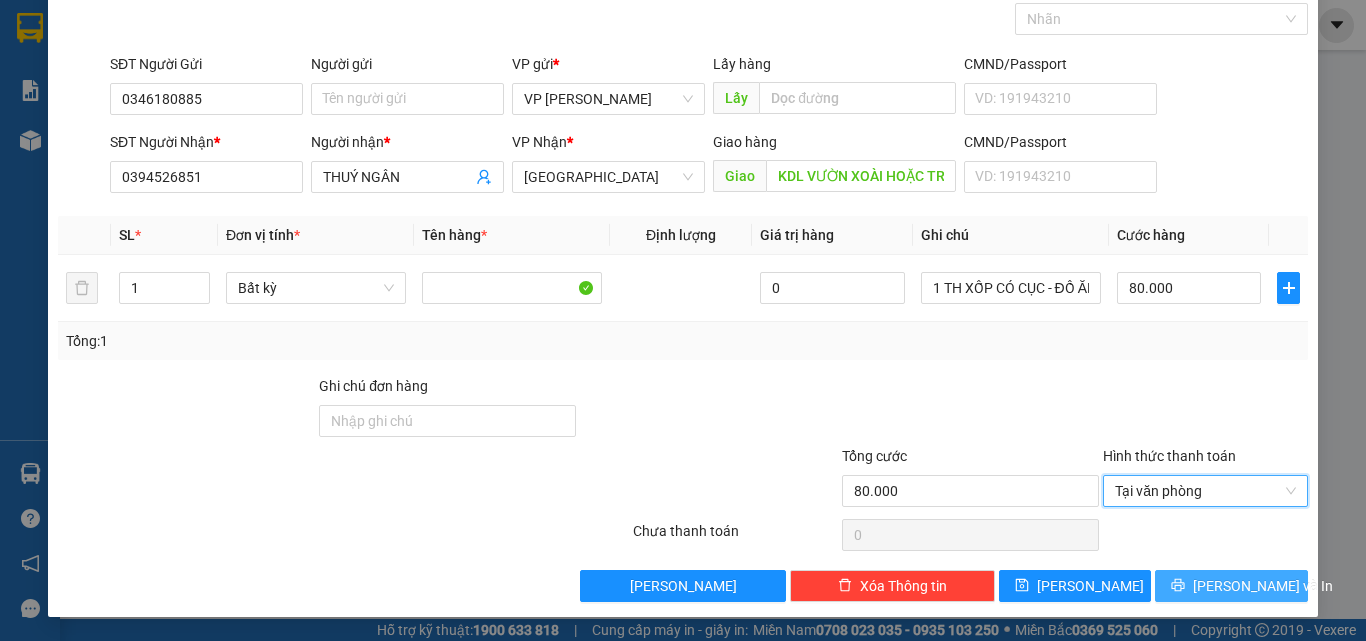click on "[PERSON_NAME] và In" at bounding box center (1231, 586) 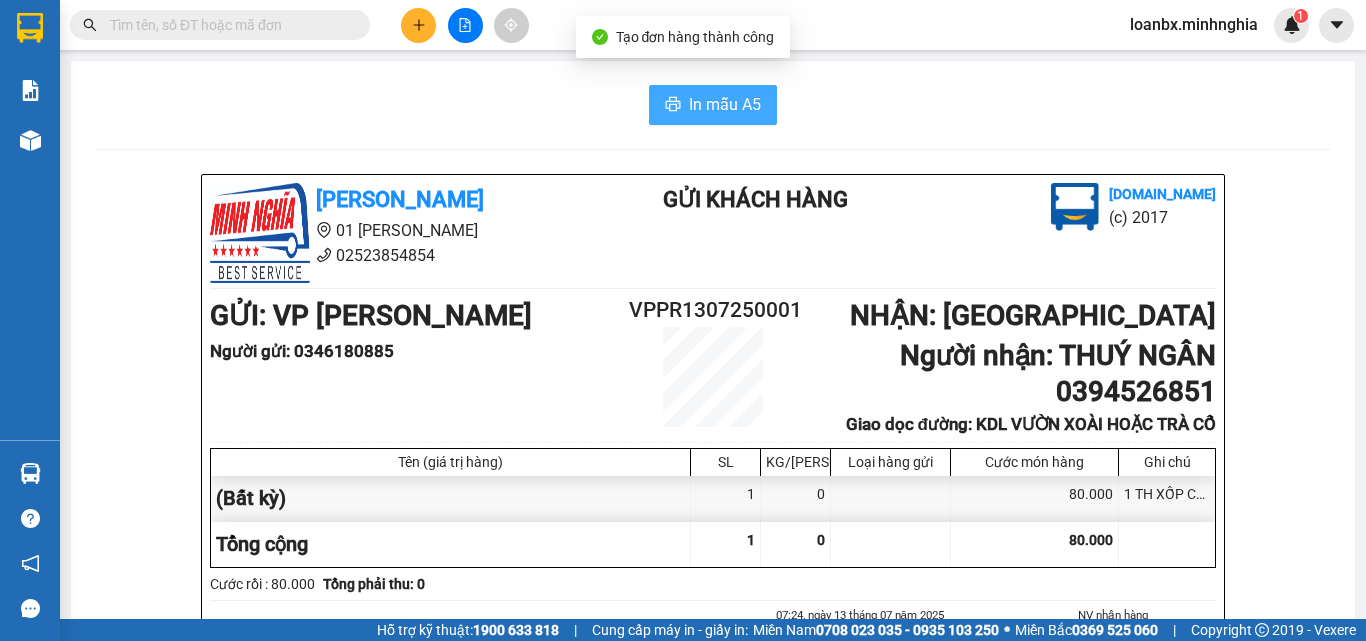click on "In mẫu A5" at bounding box center (725, 104) 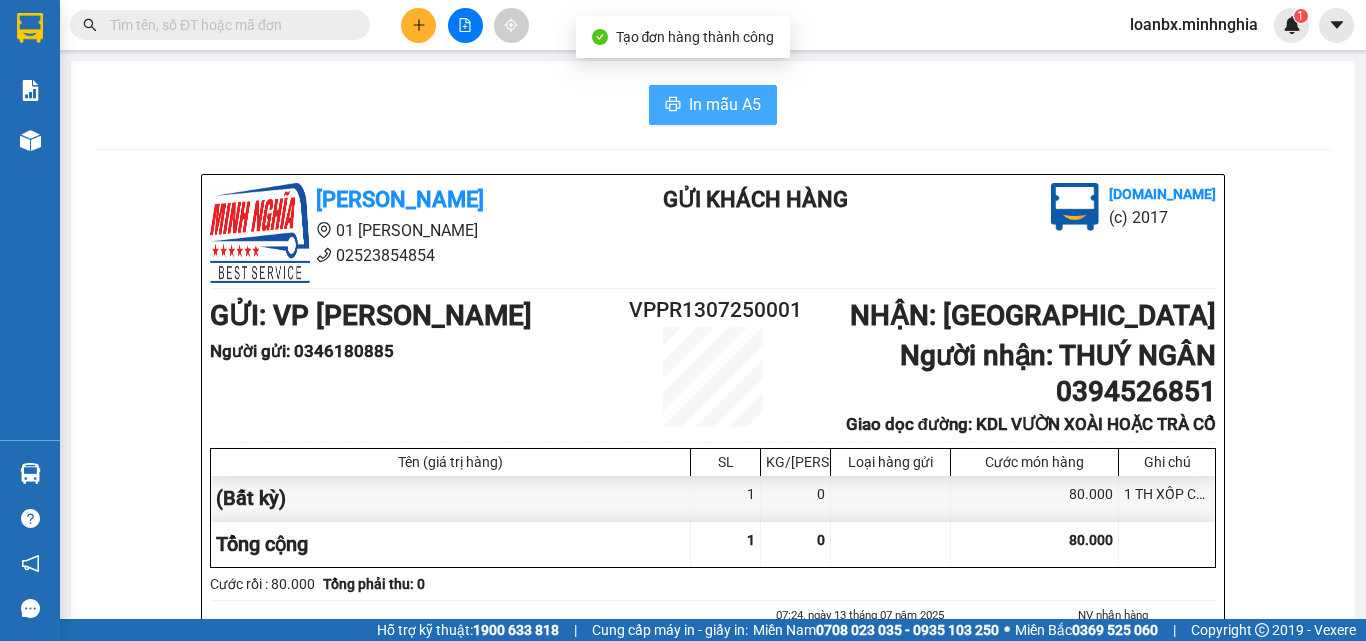 scroll, scrollTop: 0, scrollLeft: 0, axis: both 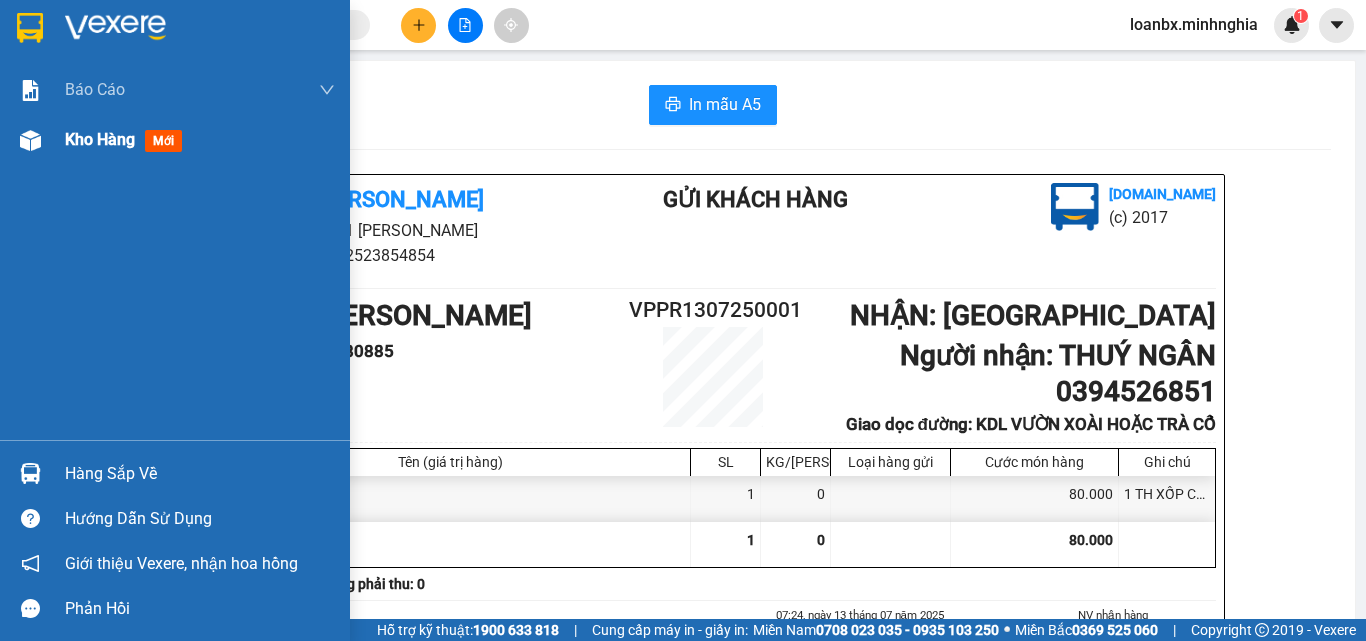 click at bounding box center [30, 140] 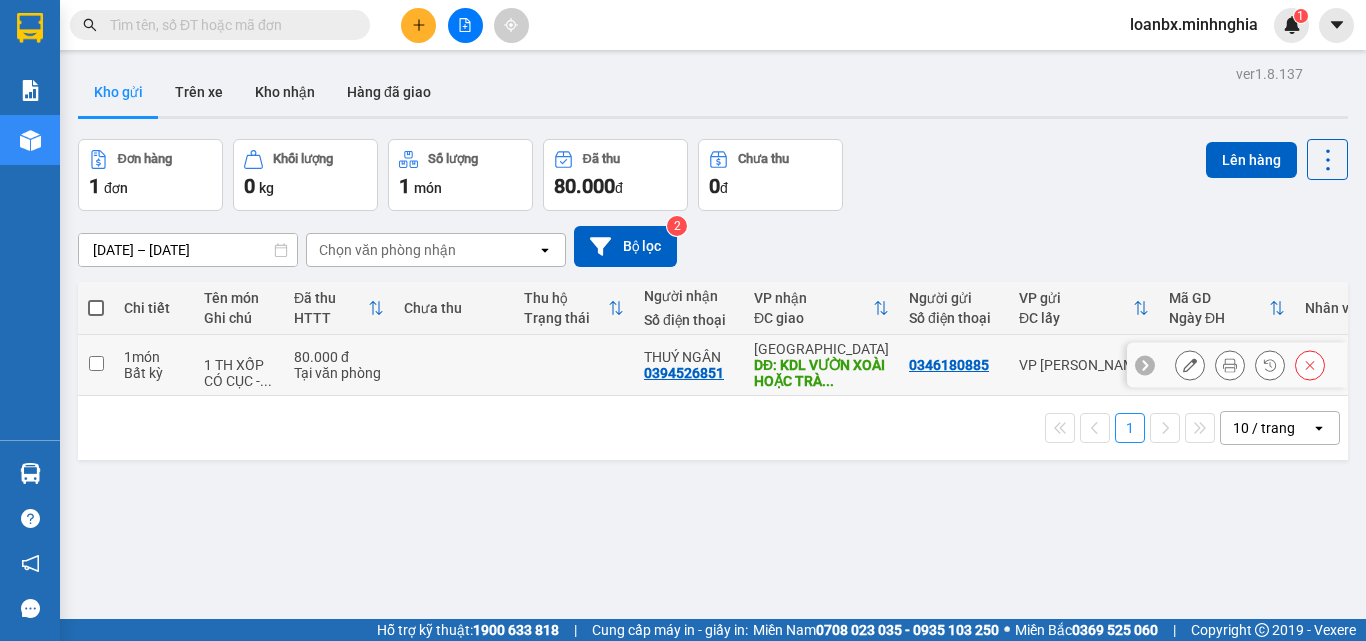 click at bounding box center [574, 365] 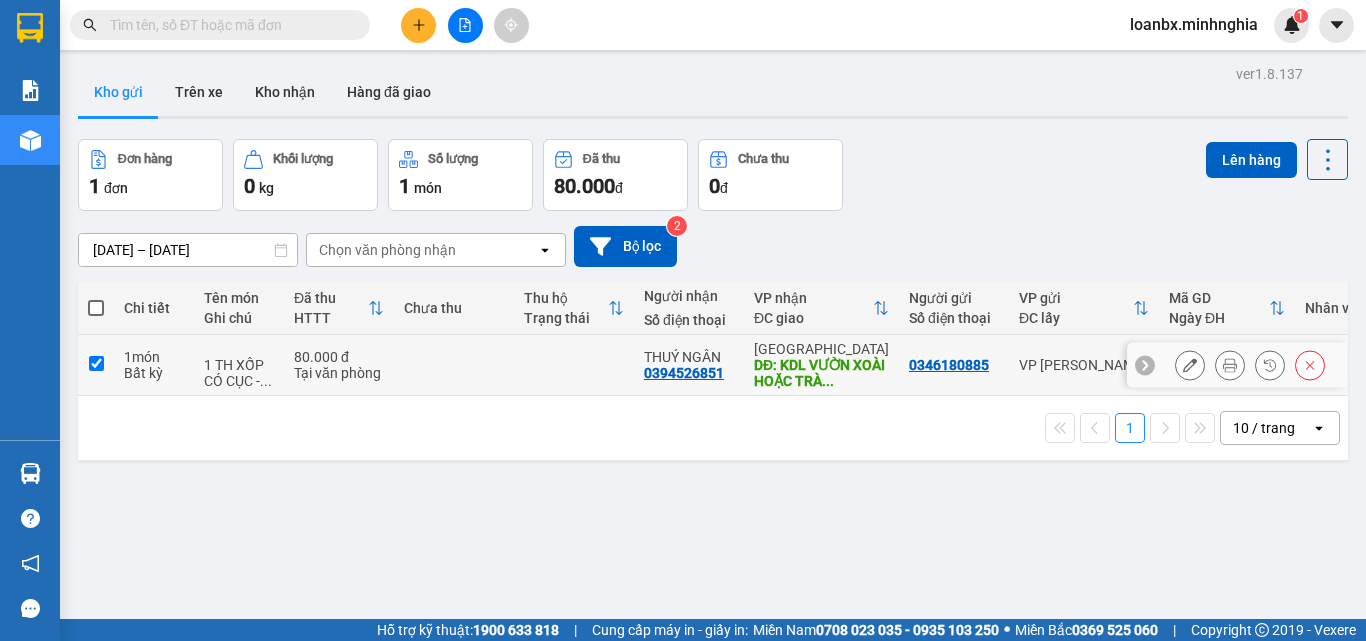 checkbox on "true" 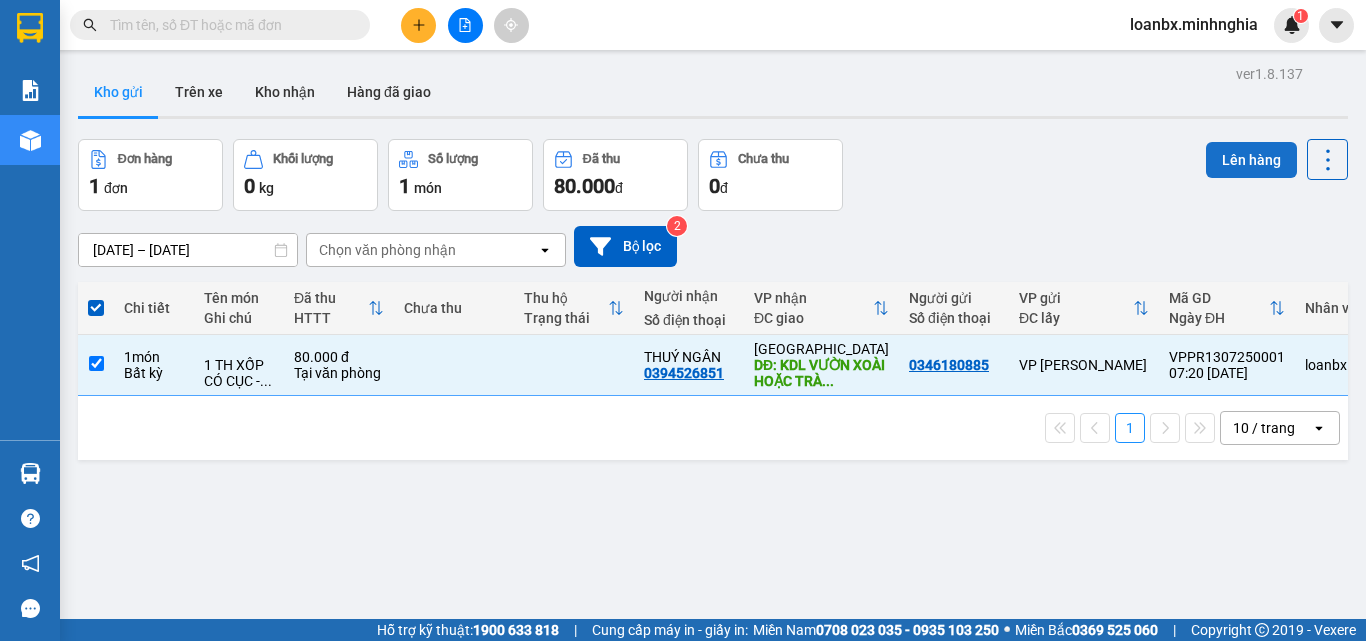 click on "Lên hàng" at bounding box center (1251, 160) 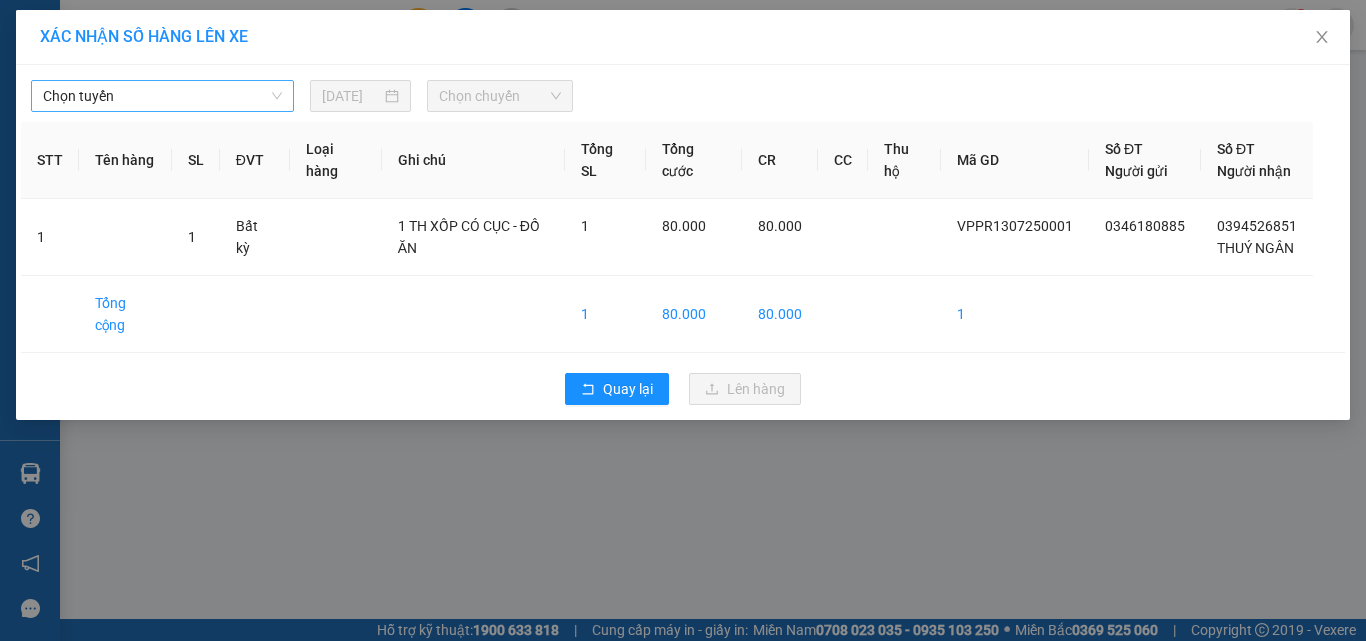 click on "Chọn tuyến" at bounding box center [162, 96] 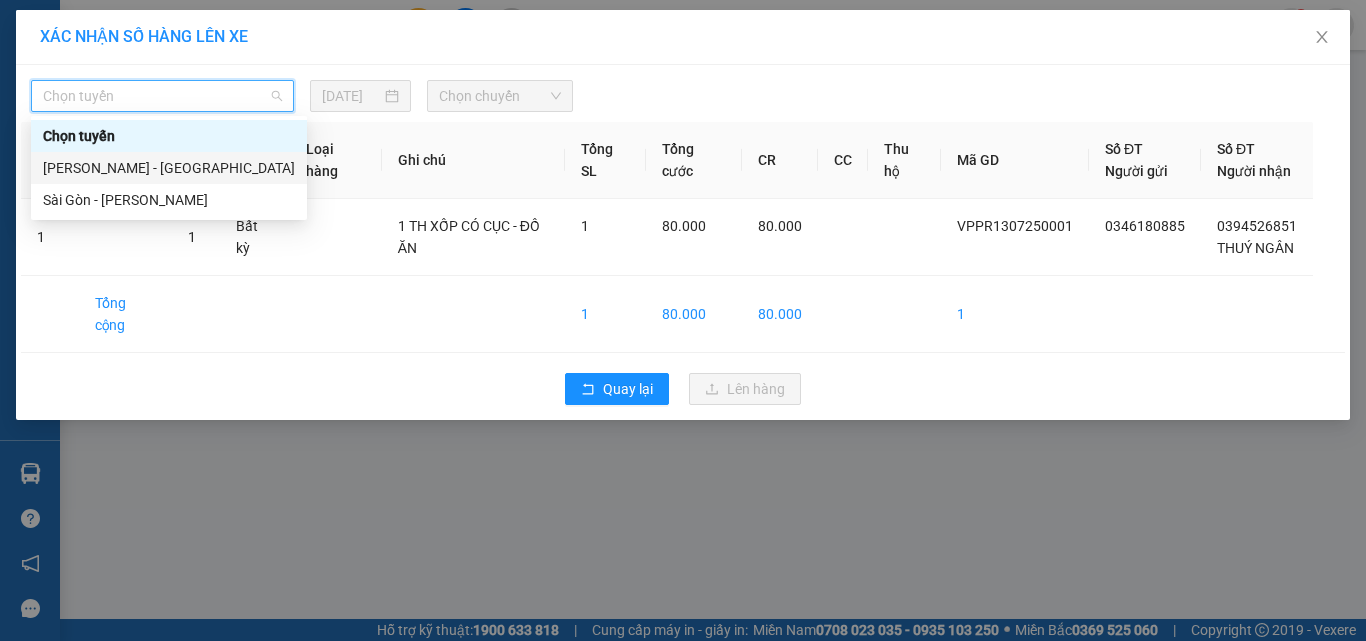 click on "[PERSON_NAME] - [GEOGRAPHIC_DATA]" at bounding box center [169, 168] 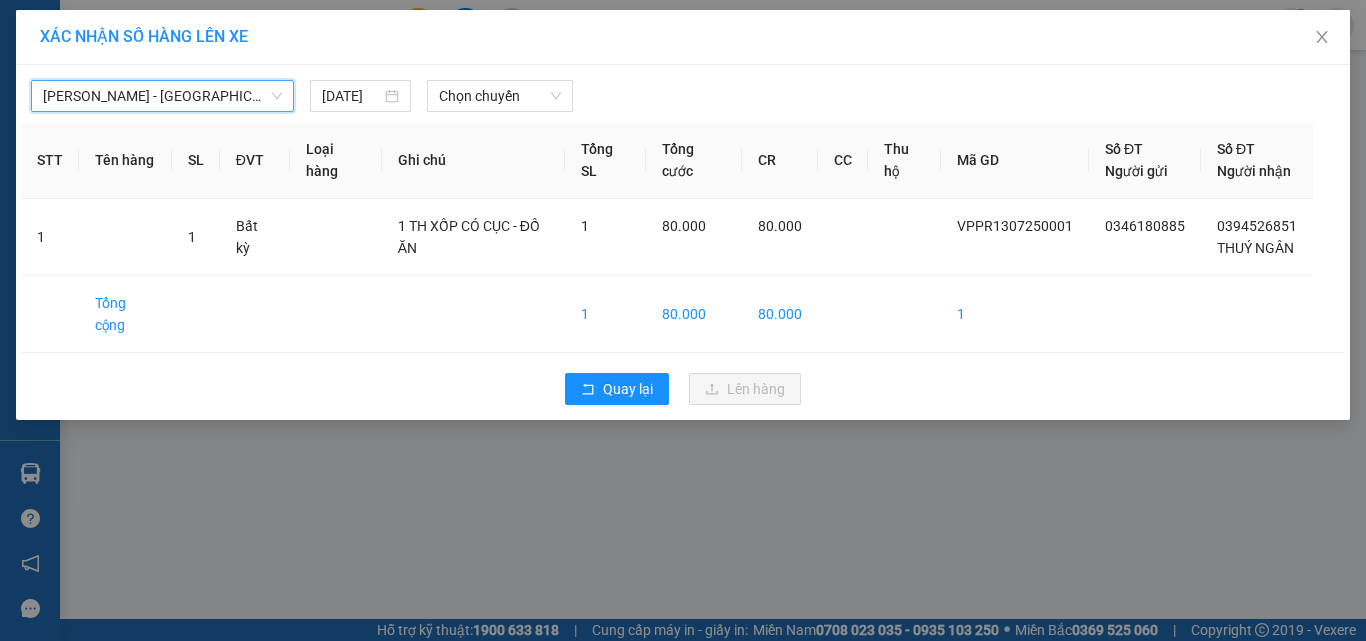 click on "Phan Rí - [GEOGRAPHIC_DATA] Phan Rí - [GEOGRAPHIC_DATA] [DATE] Chọn chuyến STT Tên hàng SL ĐVT Loại hàng Ghi chú Tổng SL Tổng cước CR CC Thu hộ Mã GD Số ĐT Người gửi Số ĐT Người nhận 1   1 Bất kỳ 1 TH XỐP CÓ CỤC - ĐỒ ĂN 1 80.000 80.000 VPPR1307250001 0346180885 0394526851 THUÝ NGÂN Tổng cộng 1 80.000 80.000 1 Quay lại Lên hàng" at bounding box center [683, 242] 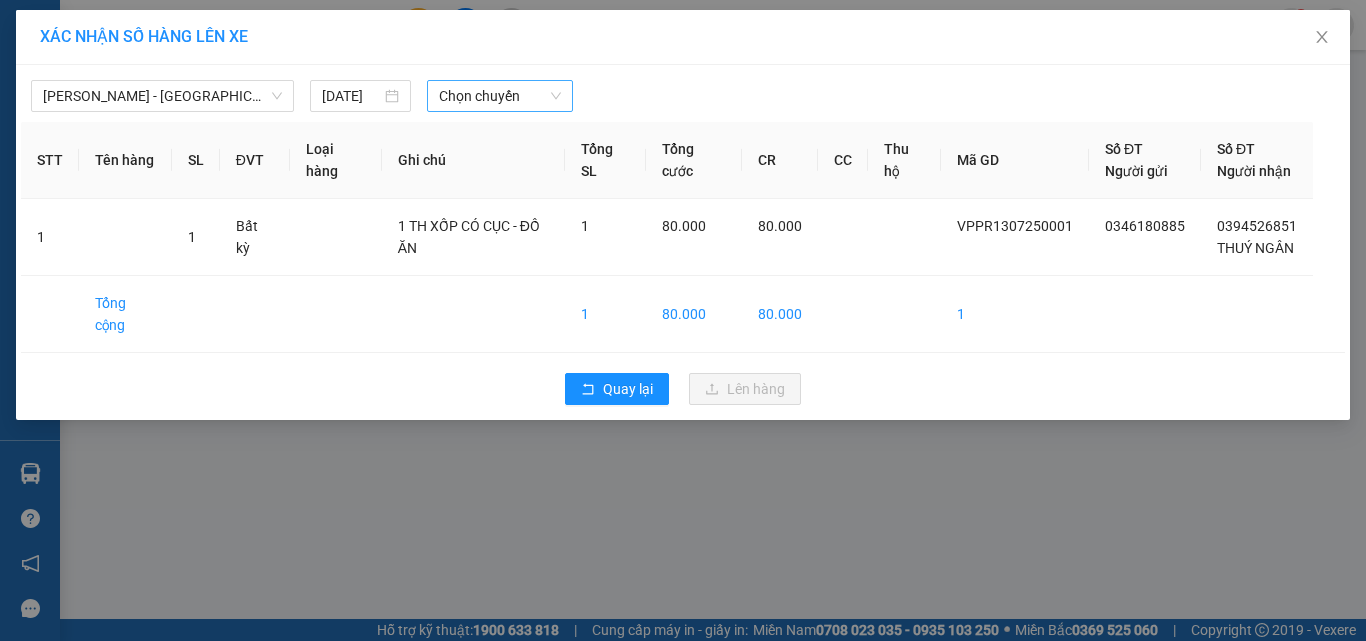 click on "Chọn chuyến" at bounding box center (500, 96) 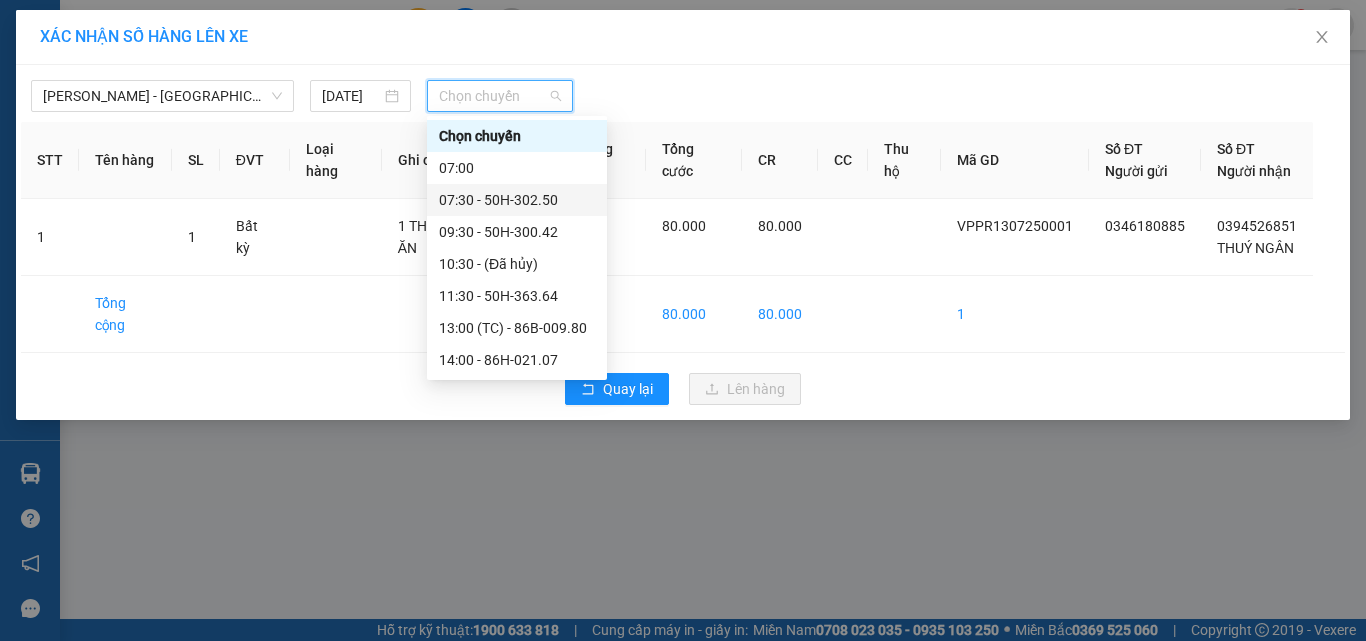 click on "07:30     - 50H-302.50" at bounding box center [517, 200] 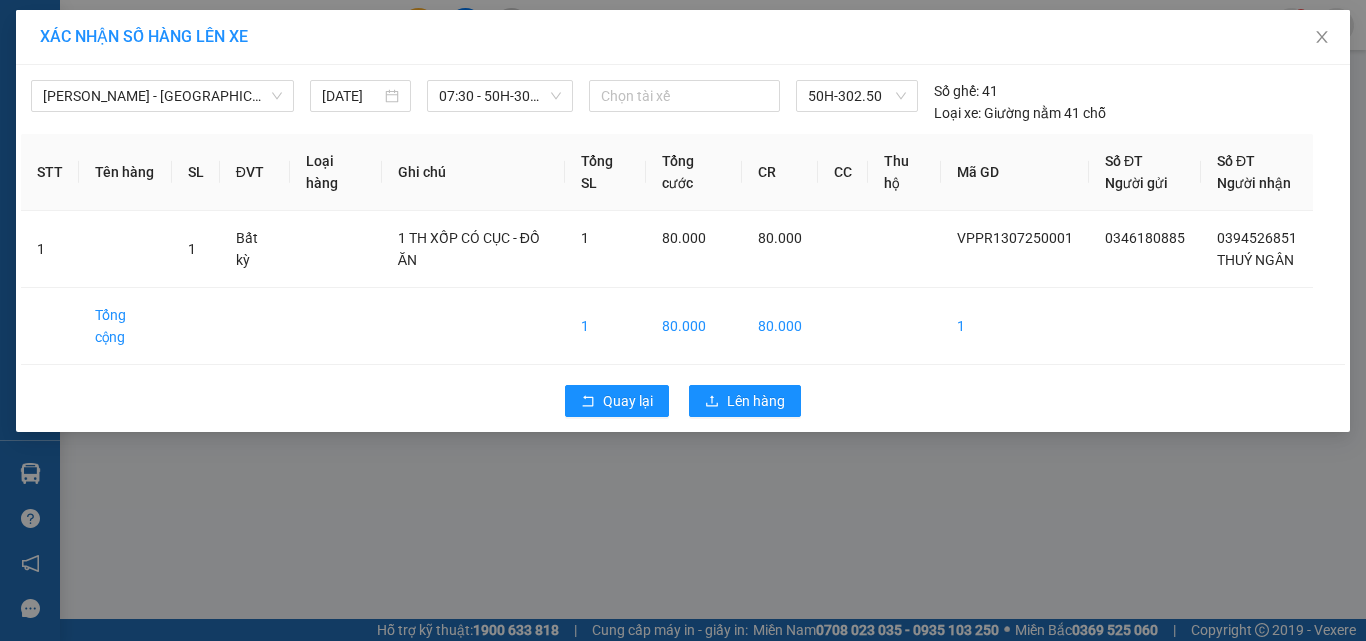 click on "Quay lại Lên hàng" at bounding box center [683, 401] 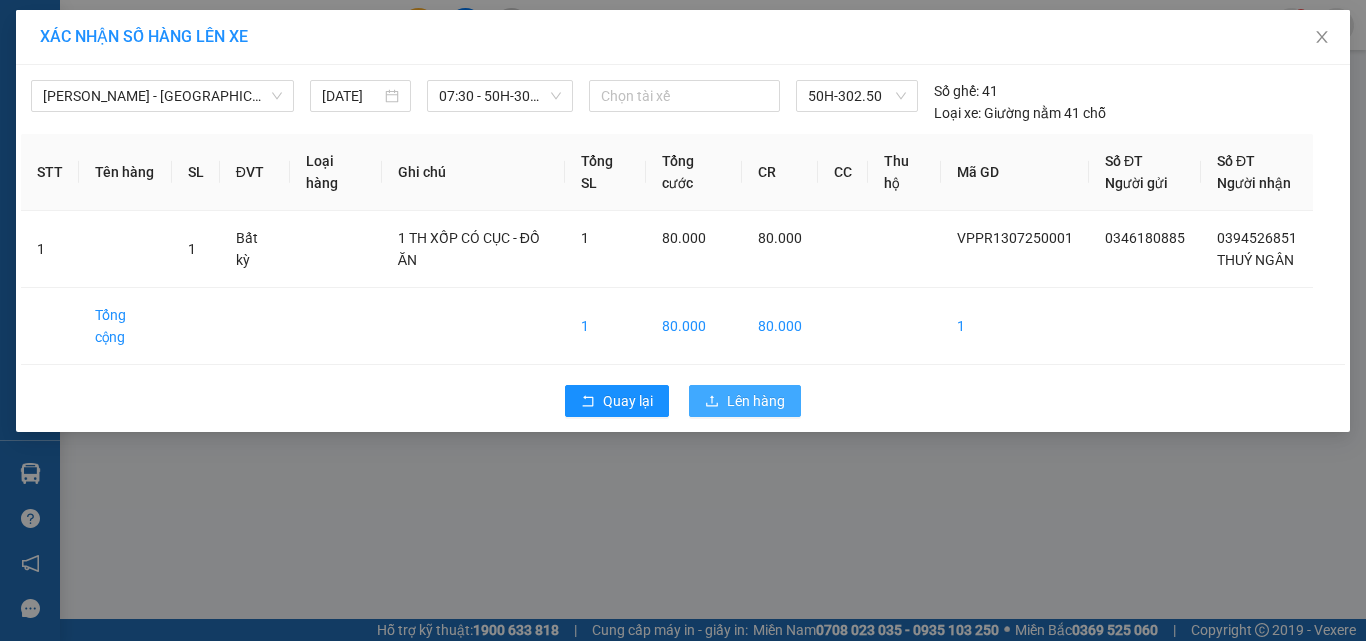 click on "Lên hàng" at bounding box center [745, 401] 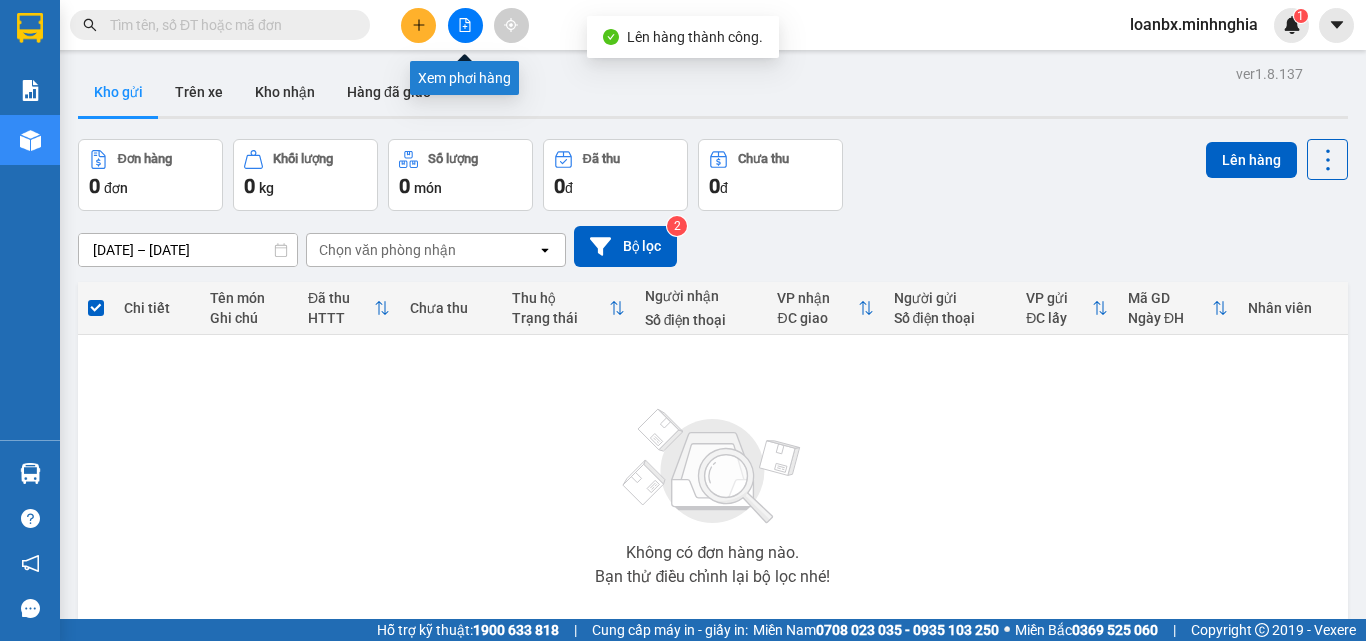 click at bounding box center (465, 25) 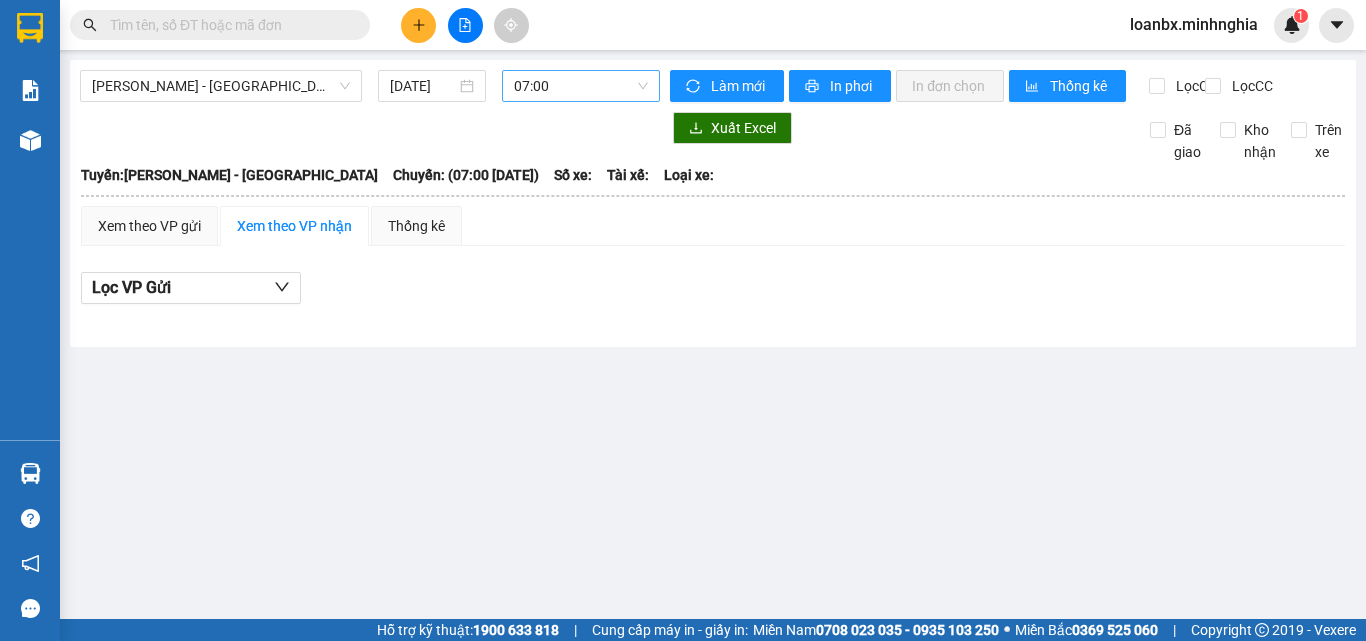click on "07:00" at bounding box center [581, 86] 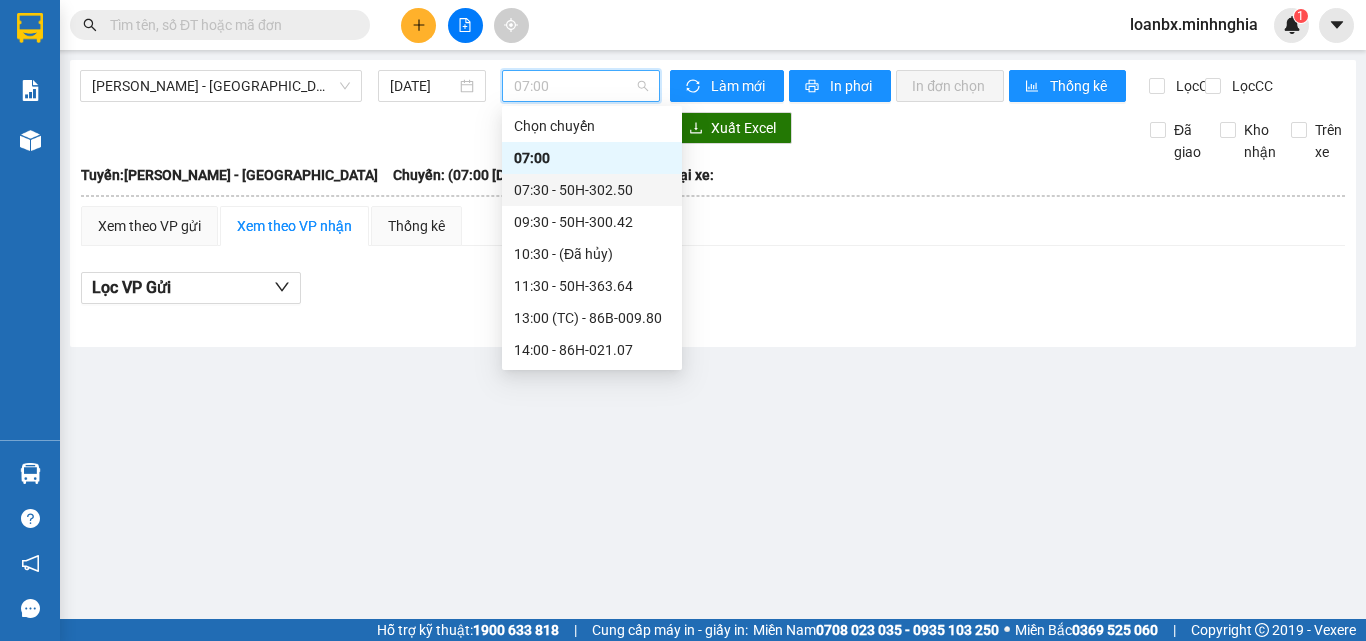 click on "07:30     - 50H-302.50" at bounding box center [592, 190] 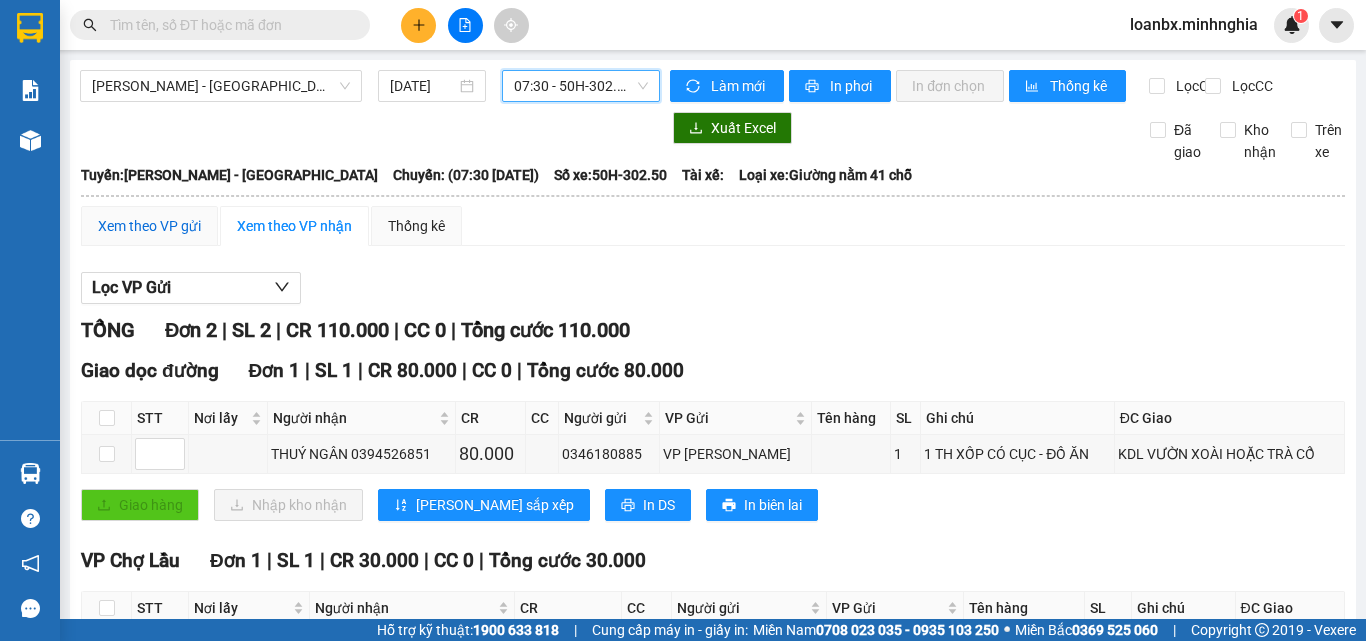 click on "Xem theo VP gửi" at bounding box center [149, 226] 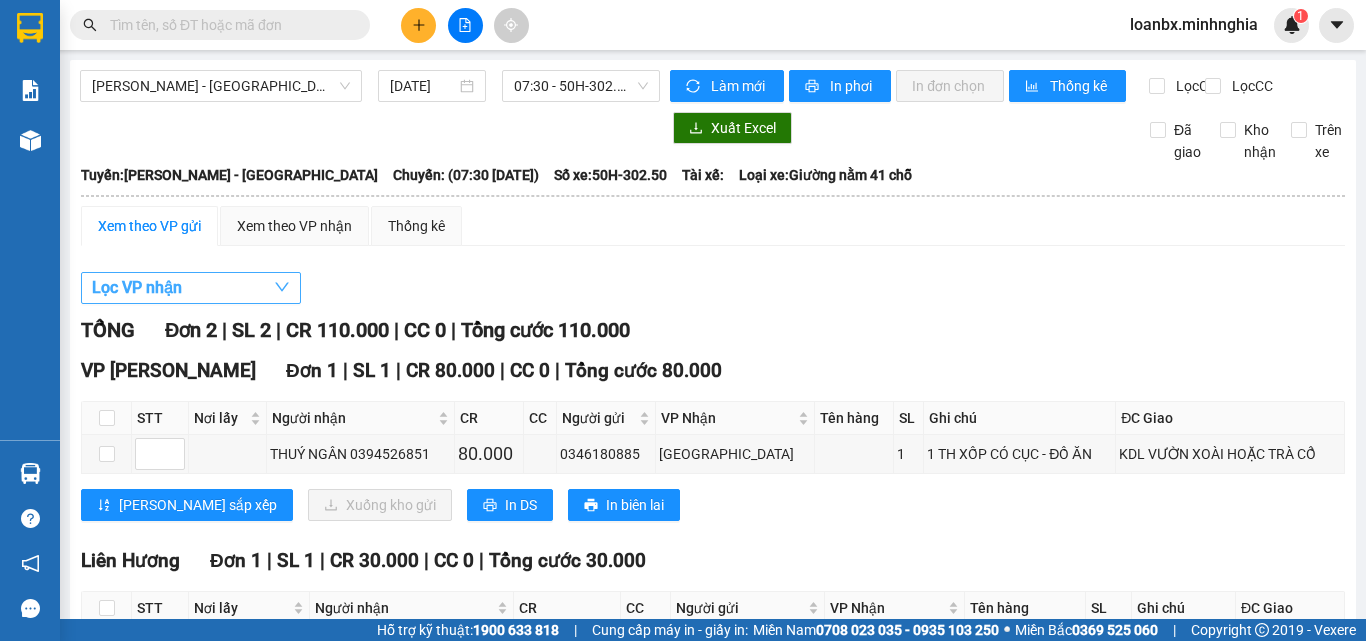 scroll, scrollTop: 165, scrollLeft: 0, axis: vertical 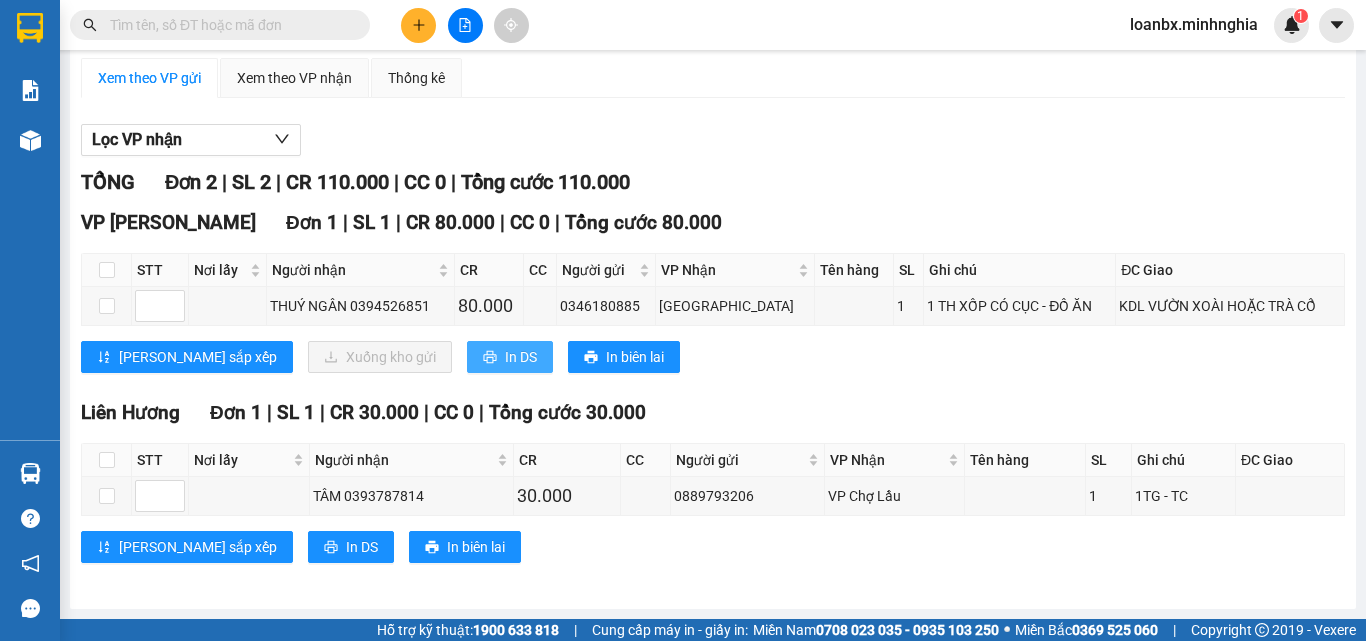 click on "In DS" at bounding box center [521, 357] 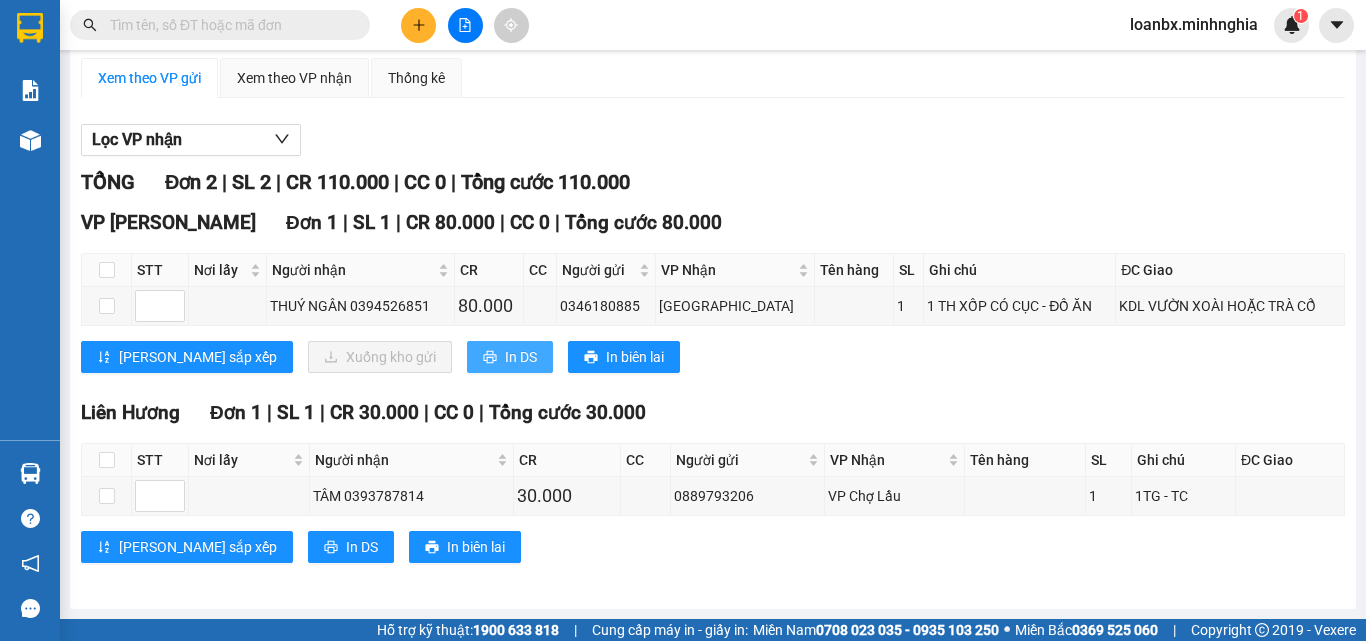 scroll, scrollTop: 0, scrollLeft: 0, axis: both 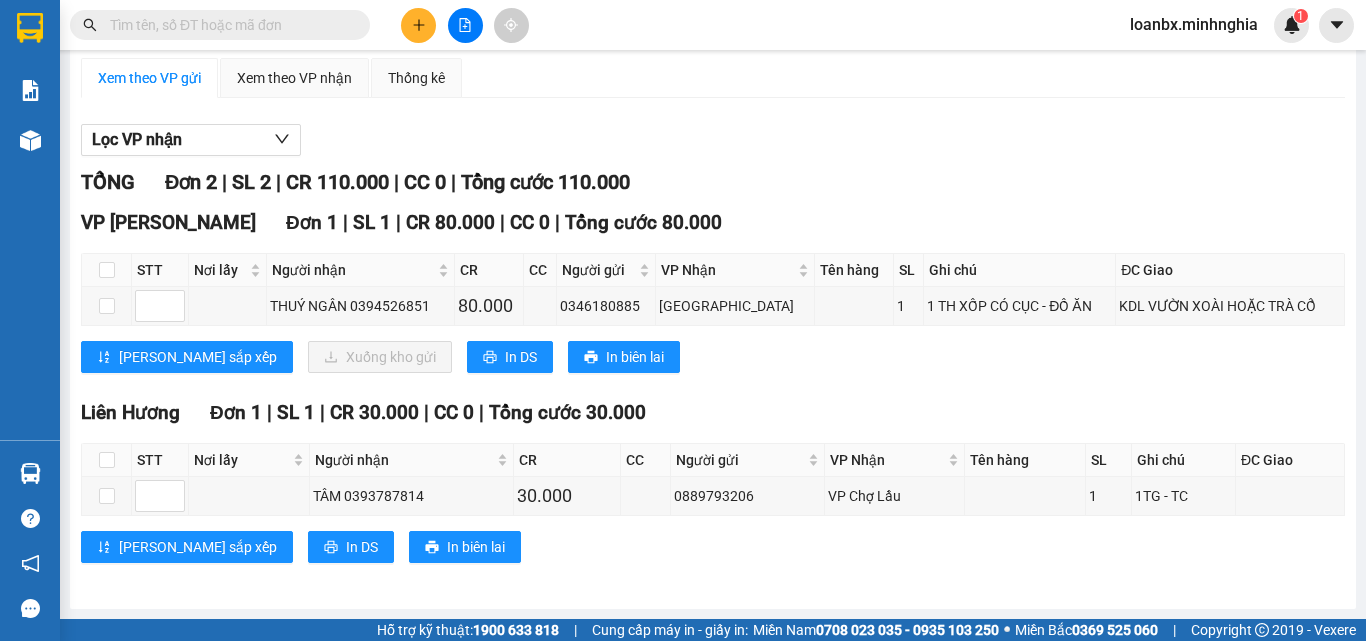 click 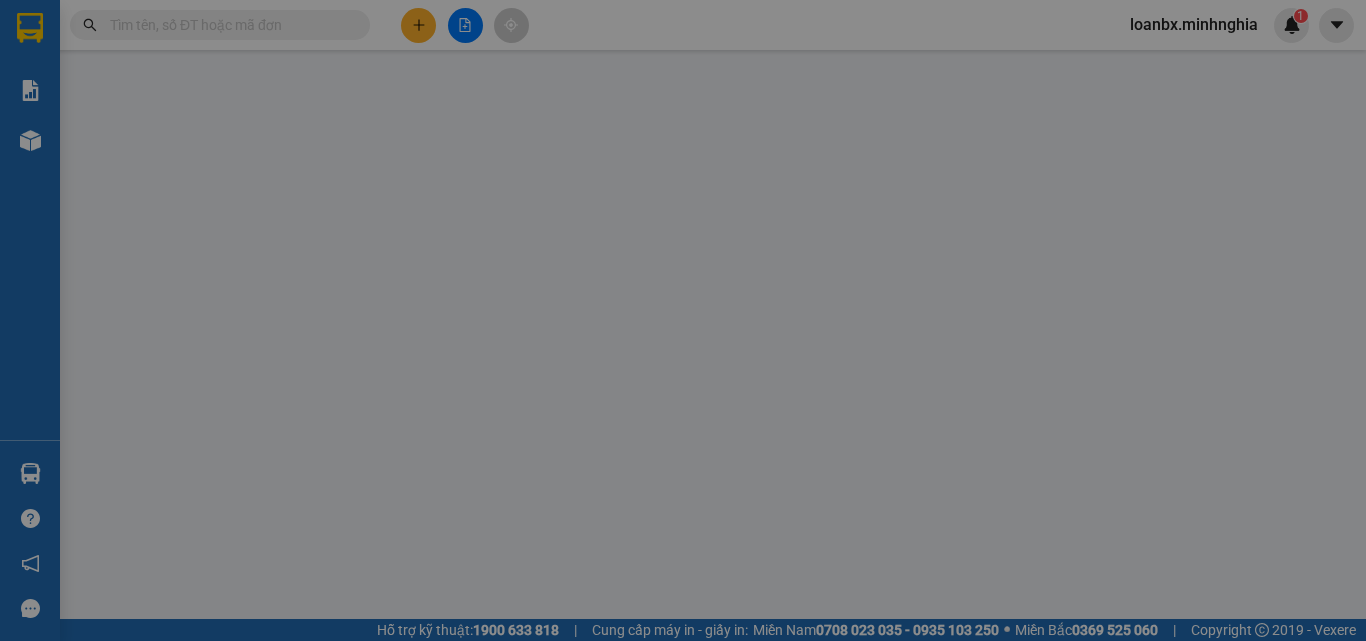 scroll, scrollTop: 0, scrollLeft: 0, axis: both 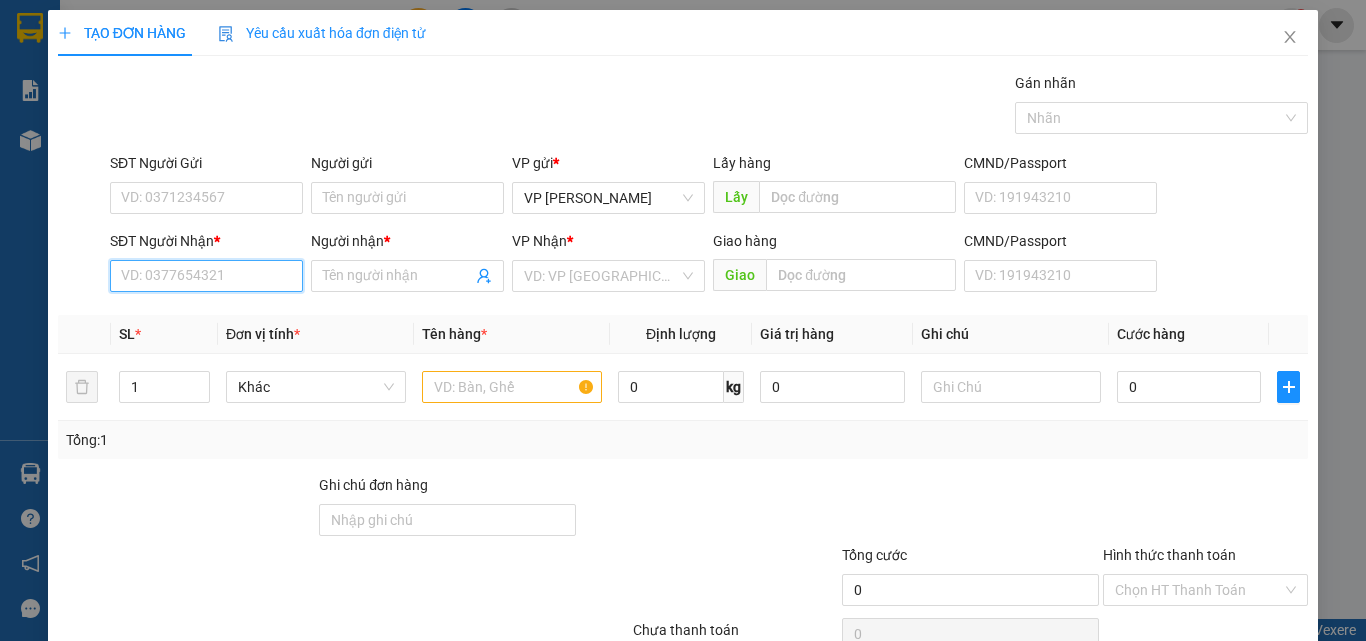 click on "SĐT Người Nhận  *" at bounding box center (206, 276) 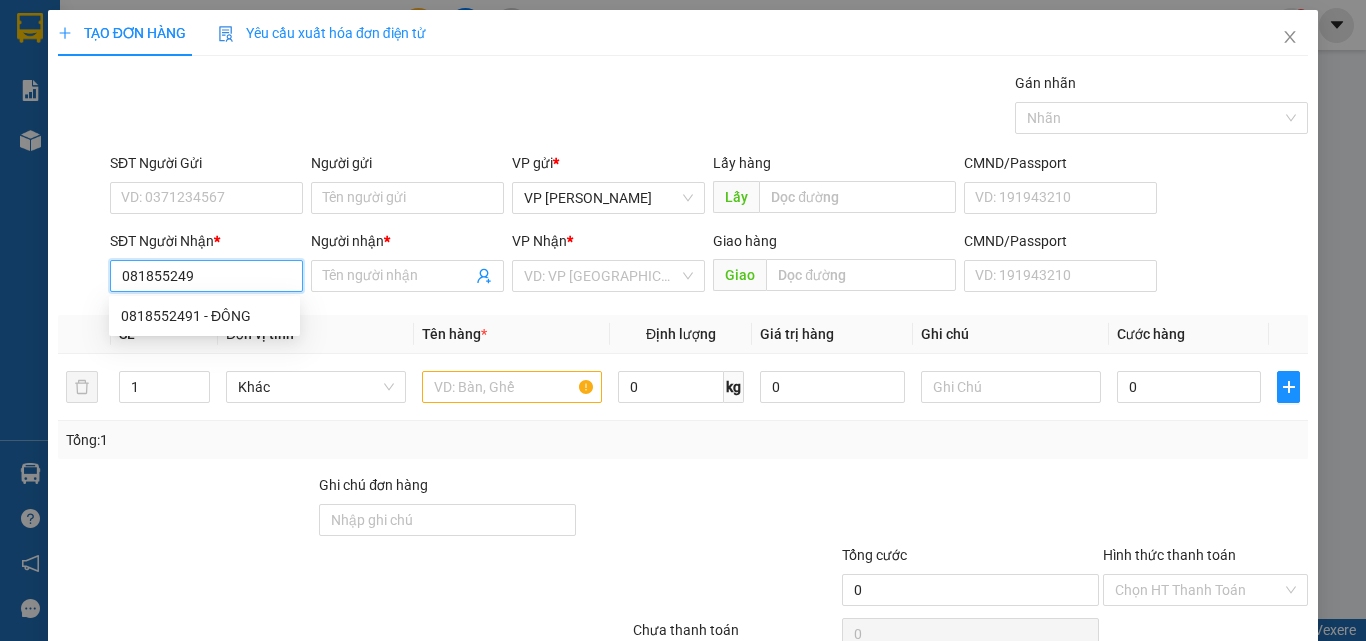 type on "0818552491" 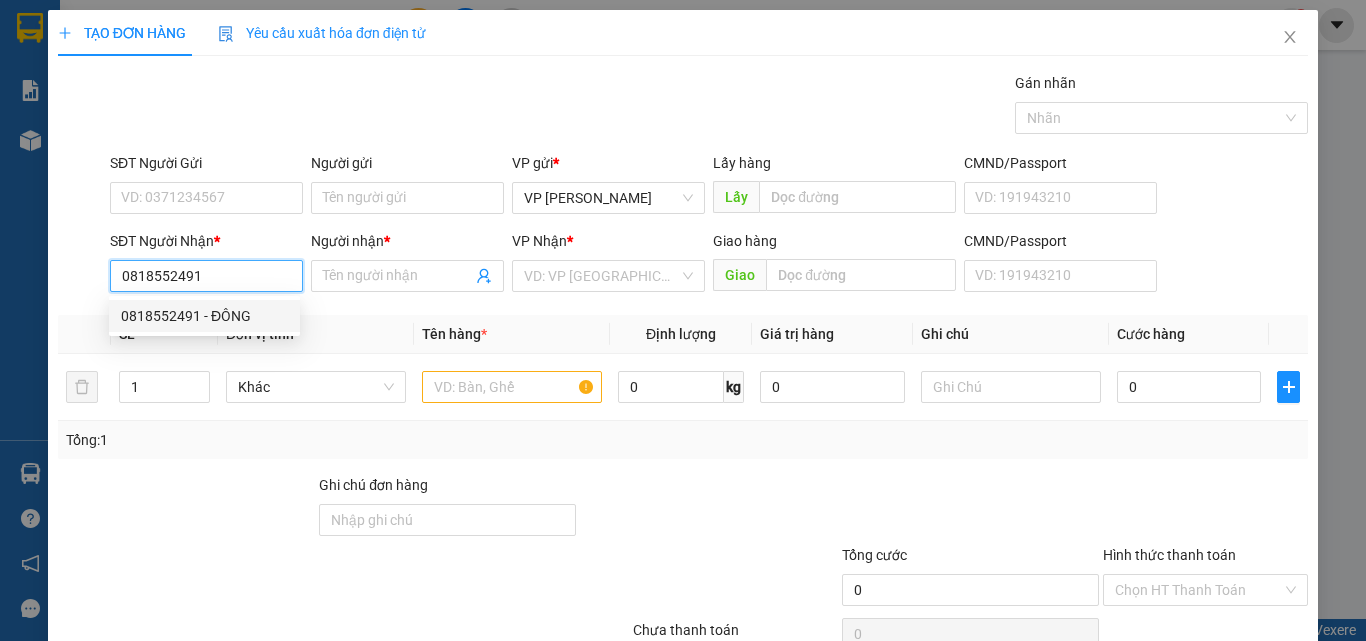 click on "0818552491 - ĐÔNG" at bounding box center (204, 316) 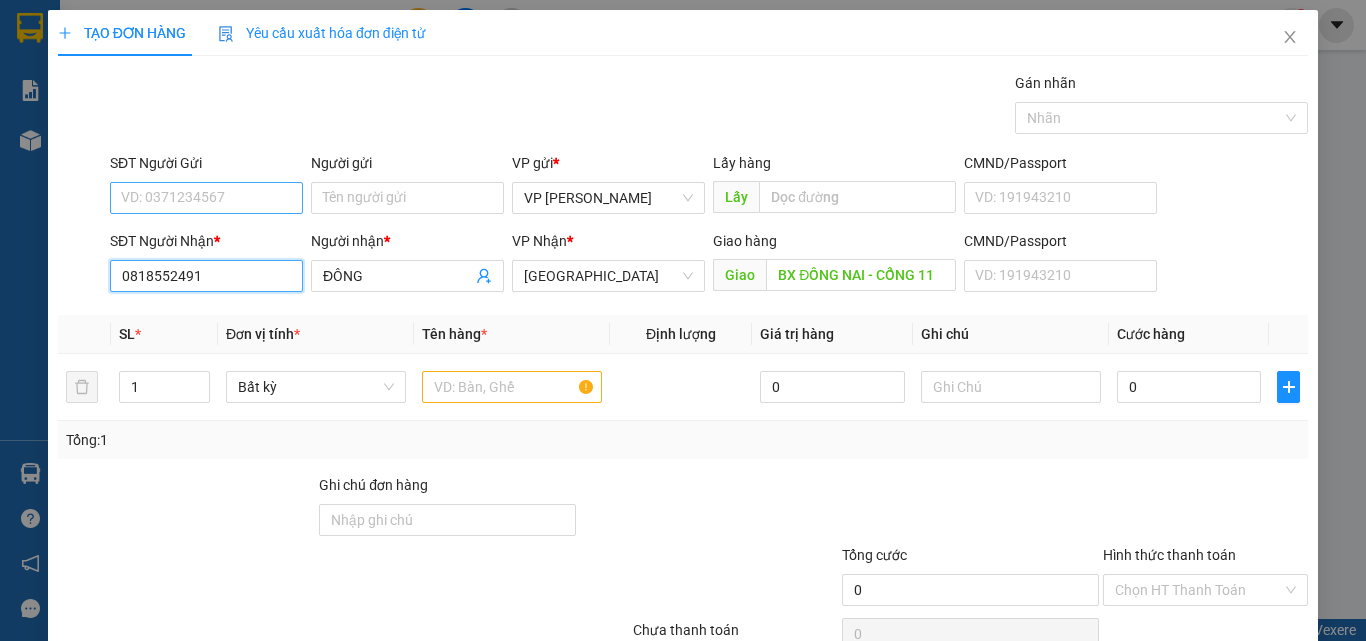 type on "0818552491" 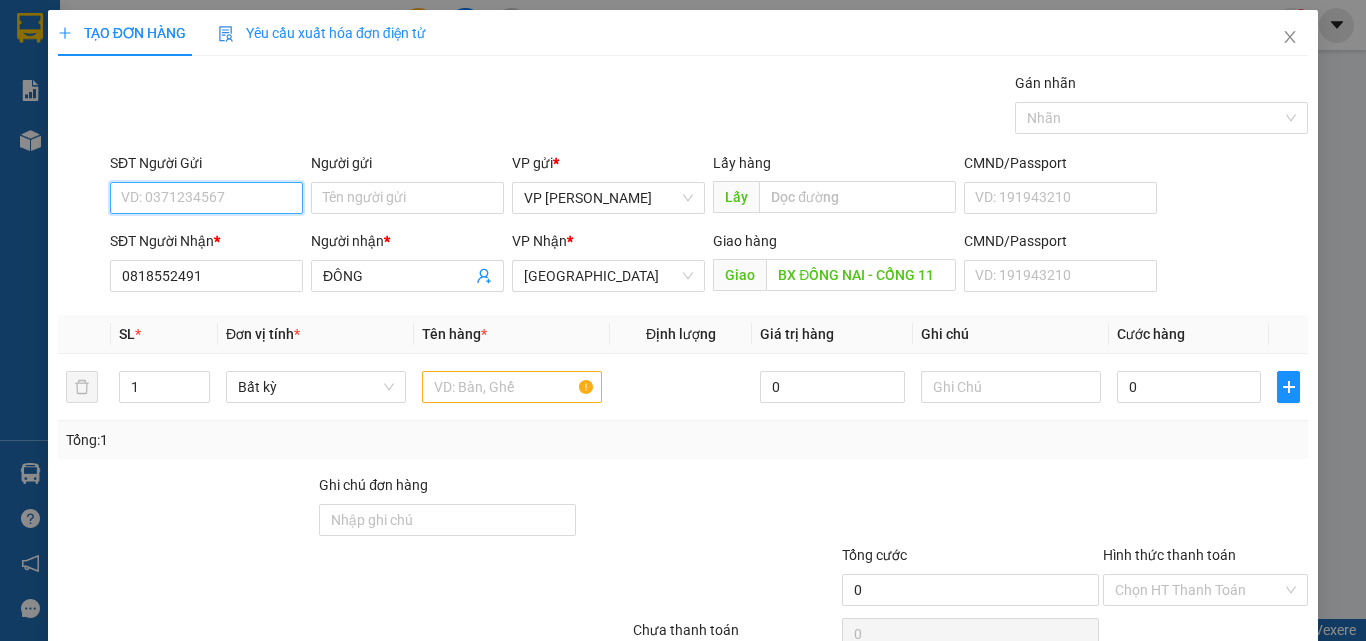 click on "SĐT Người Gửi" at bounding box center (206, 198) 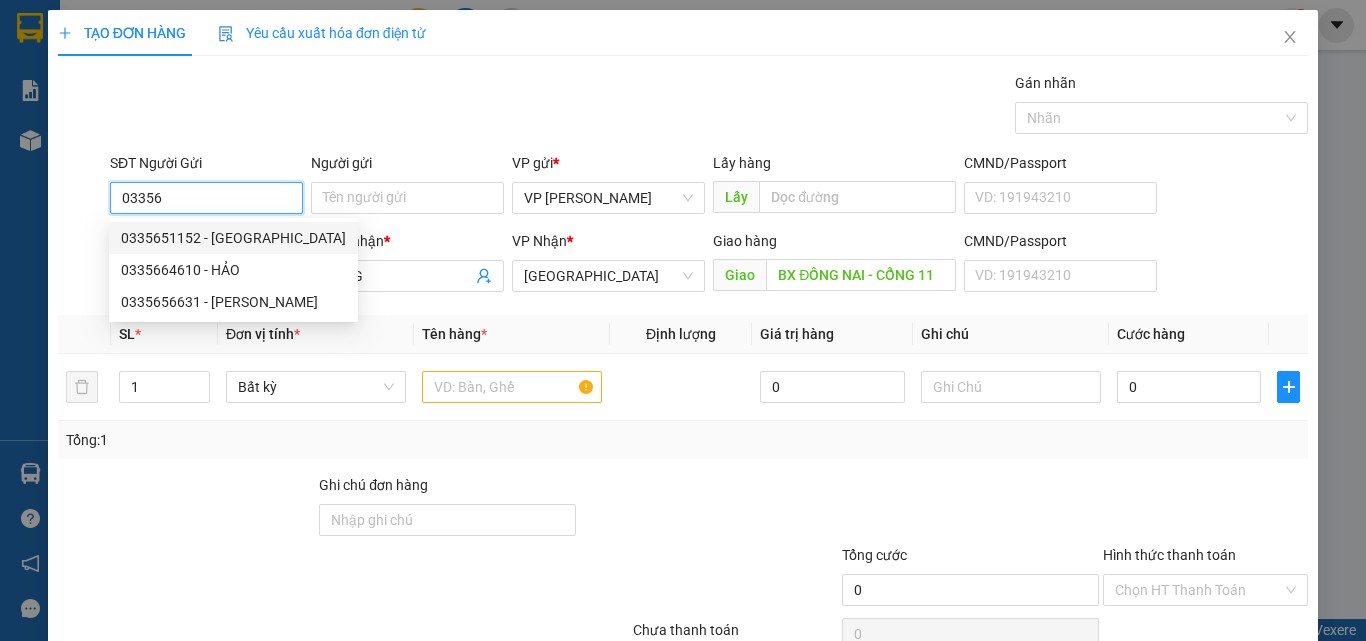 click on "0335651152 - [GEOGRAPHIC_DATA]" at bounding box center (233, 238) 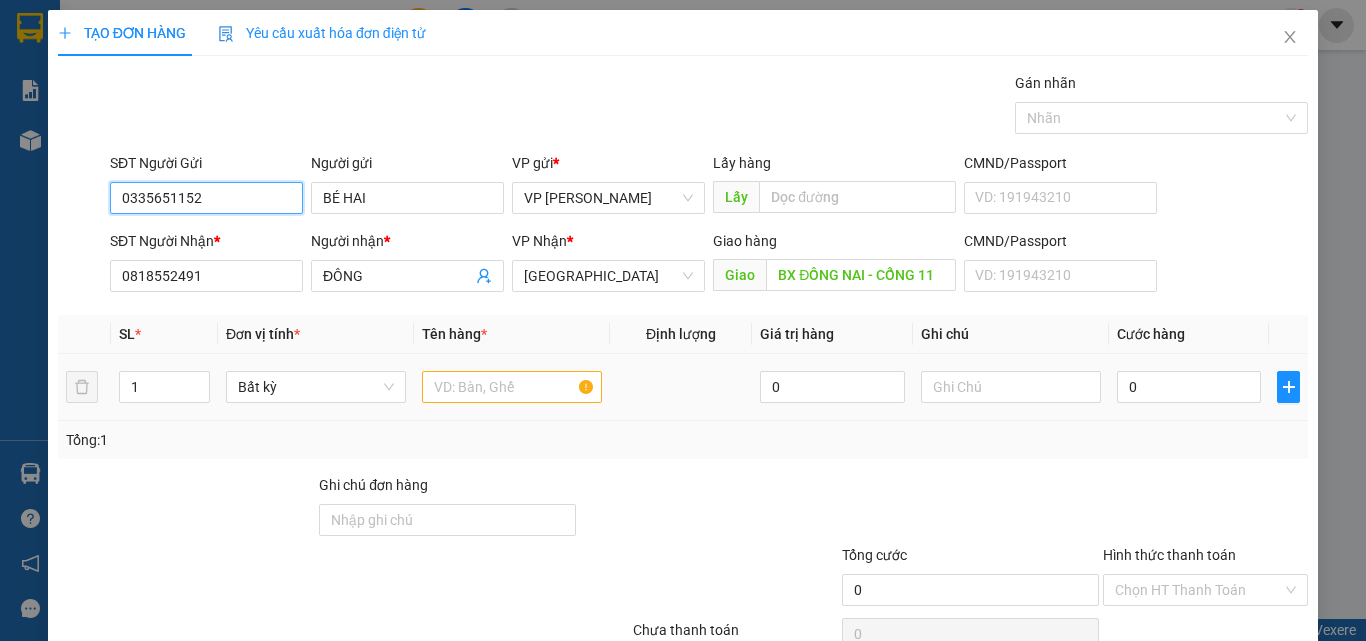 type on "0335651152" 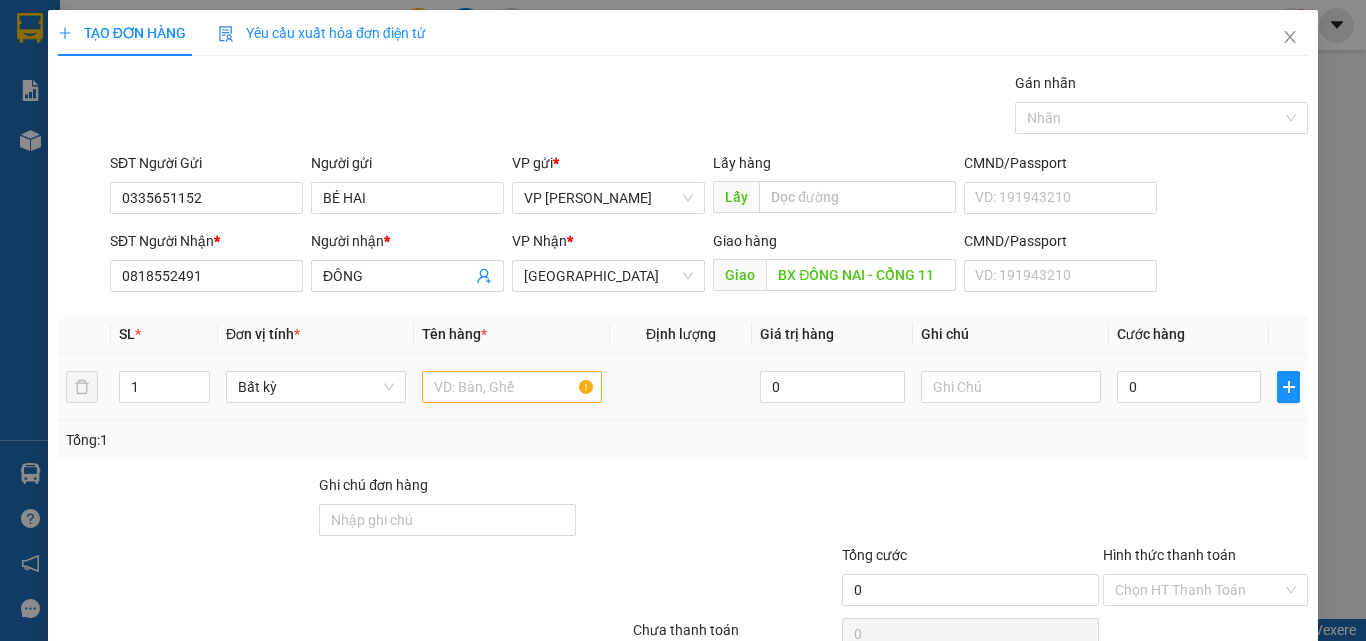 click at bounding box center (512, 387) 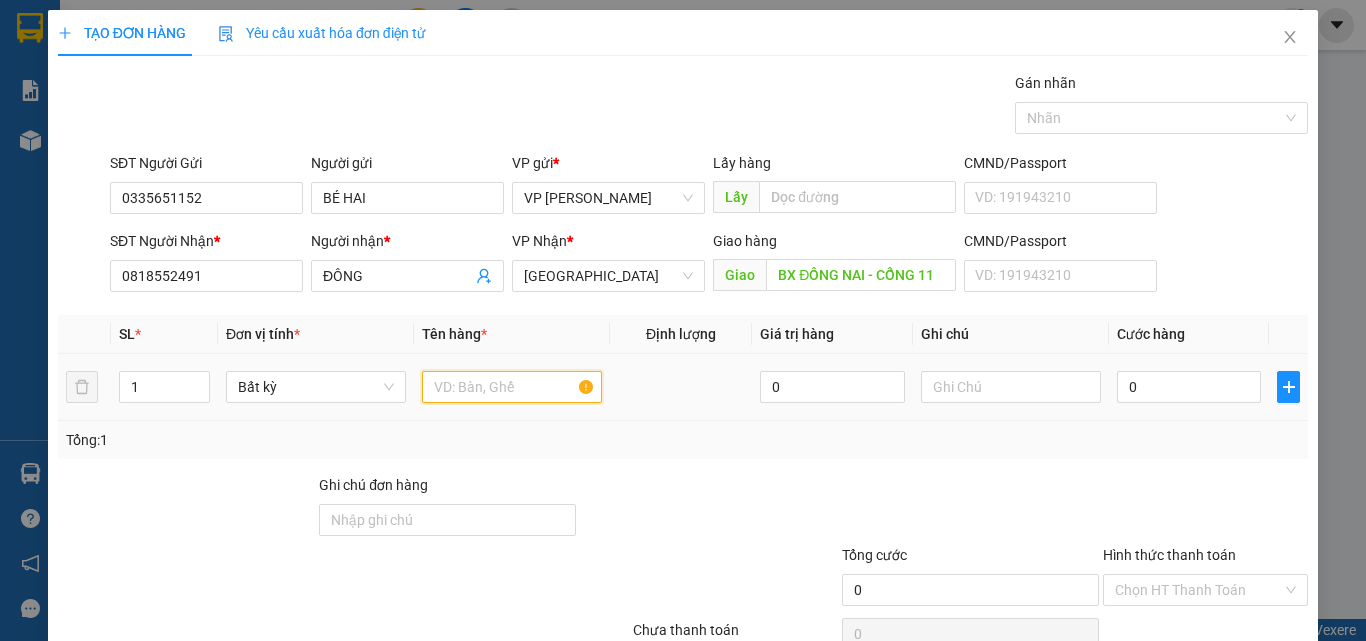 click at bounding box center (512, 387) 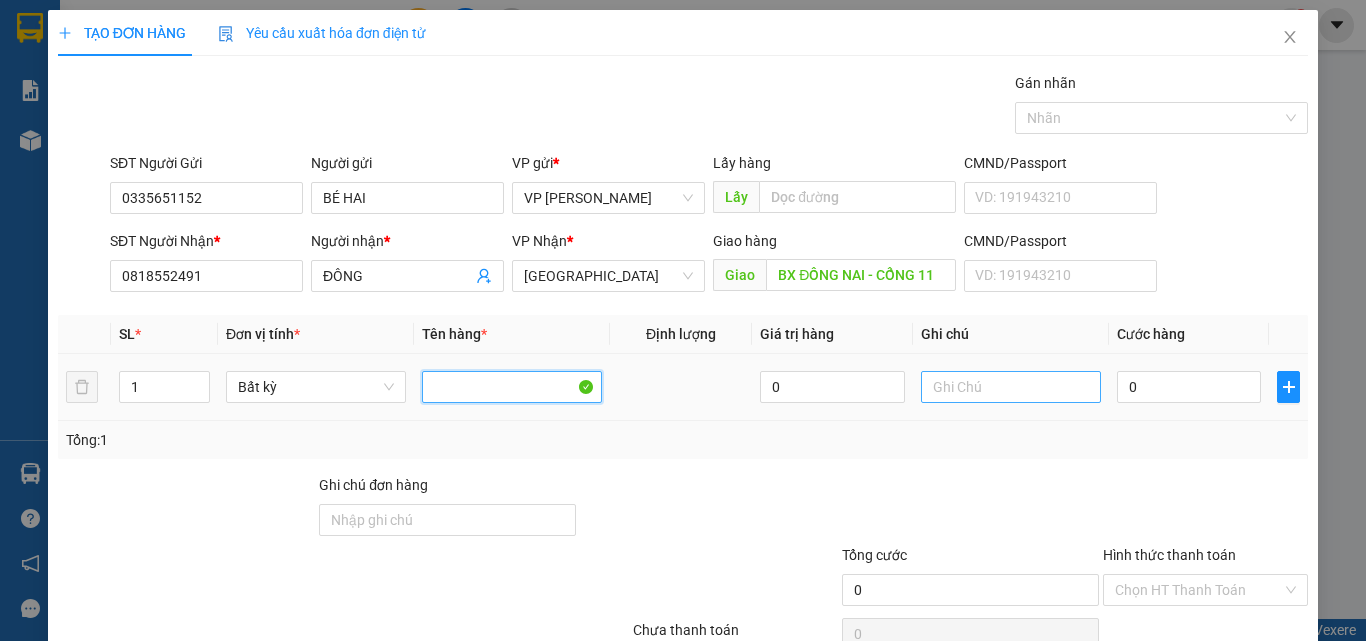 type 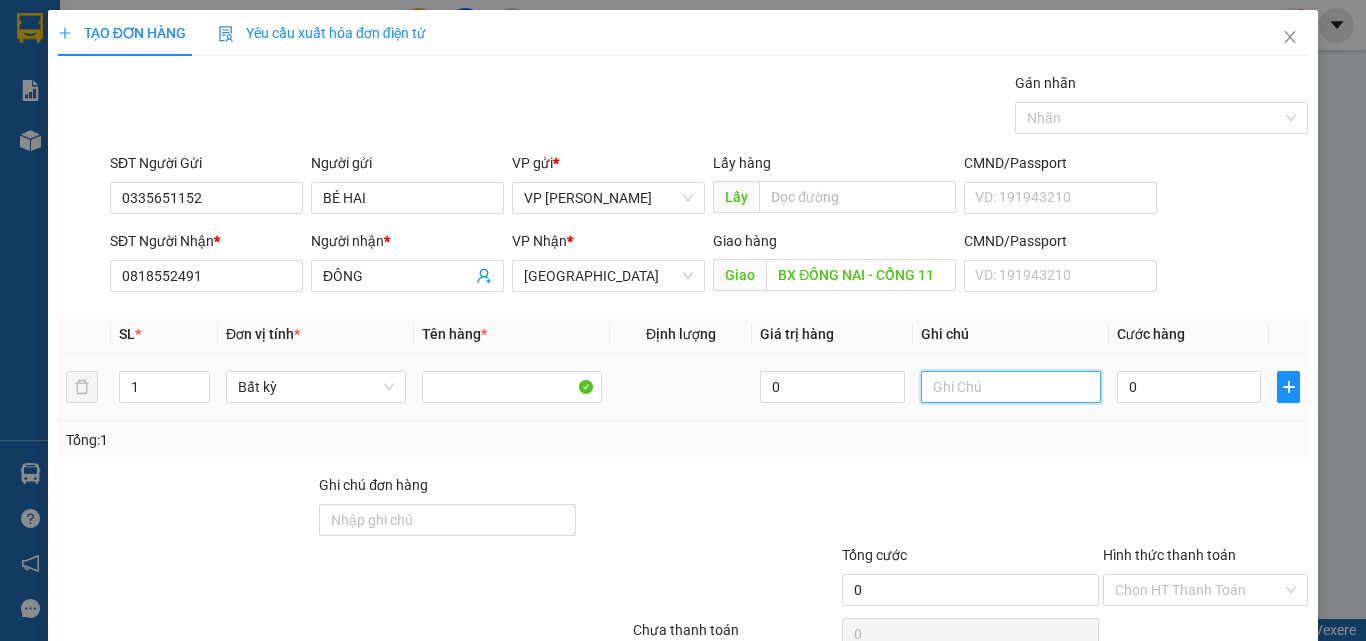 click at bounding box center [1011, 387] 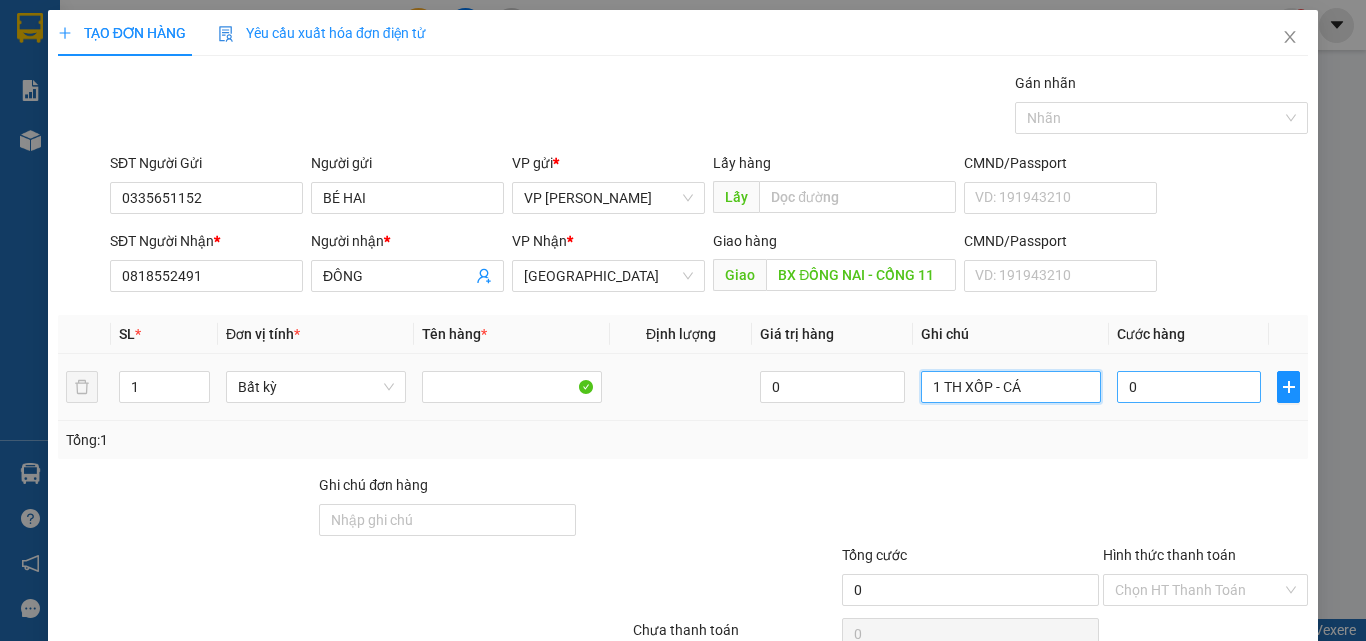 type on "1 TH XỐP - CÁ" 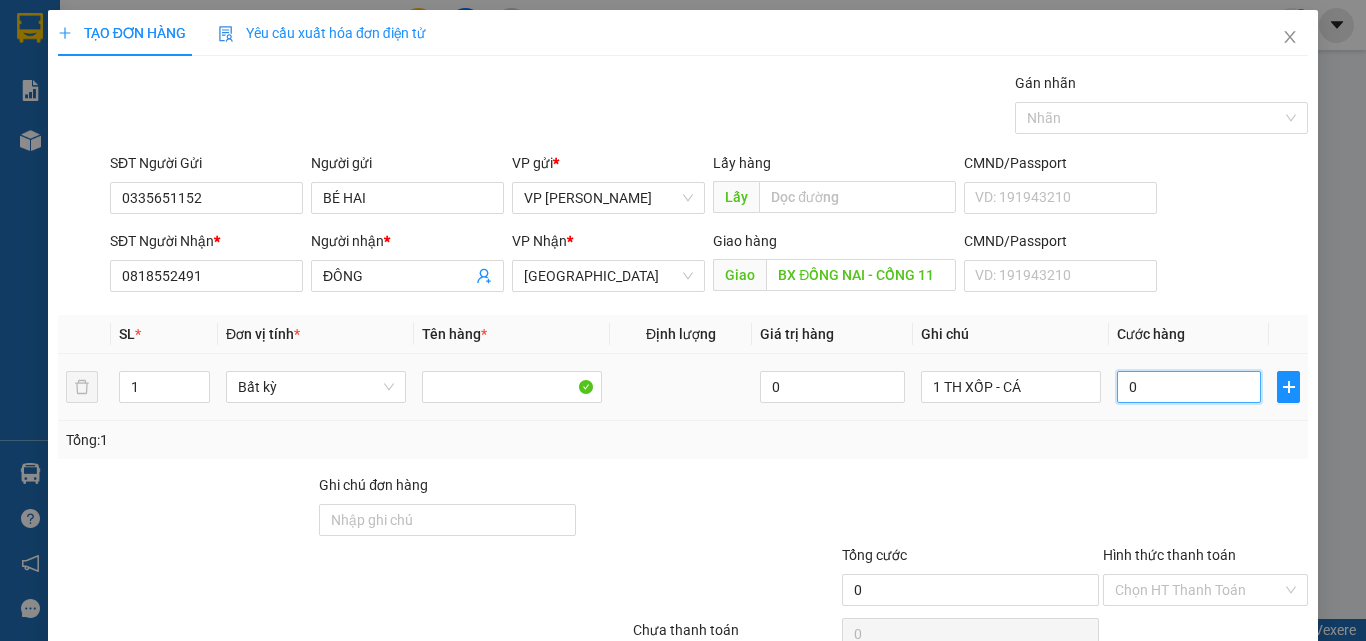 click on "0" at bounding box center [1189, 387] 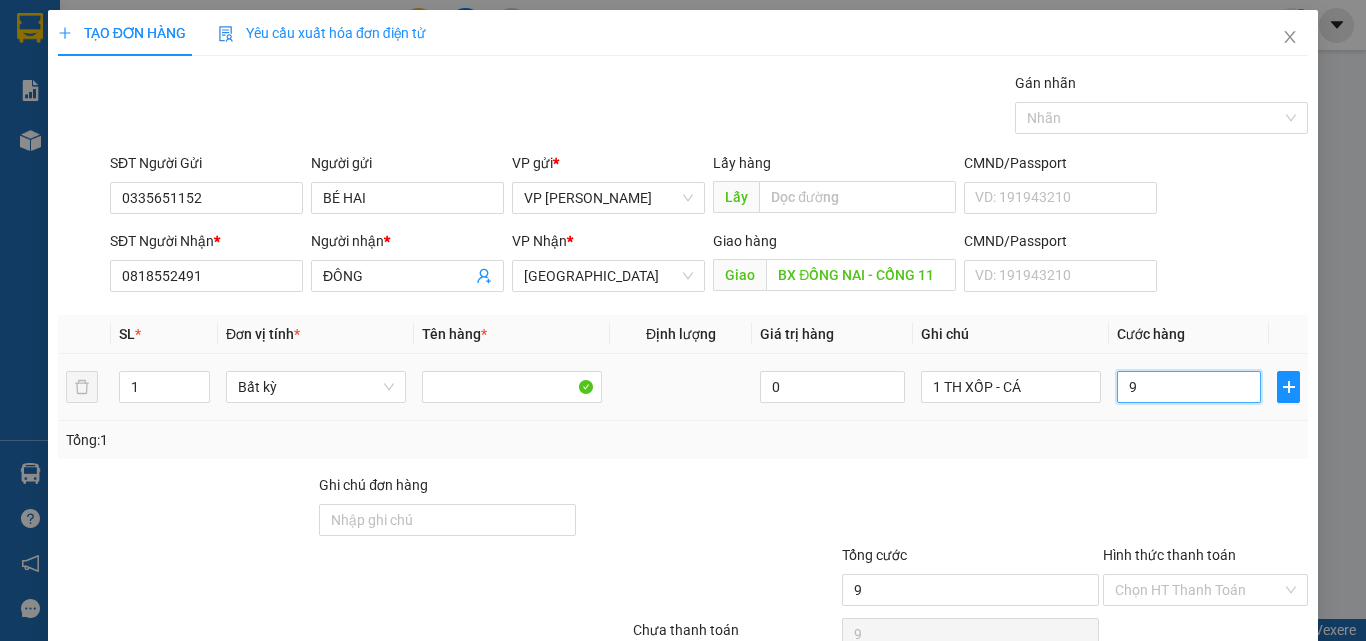 type on "90" 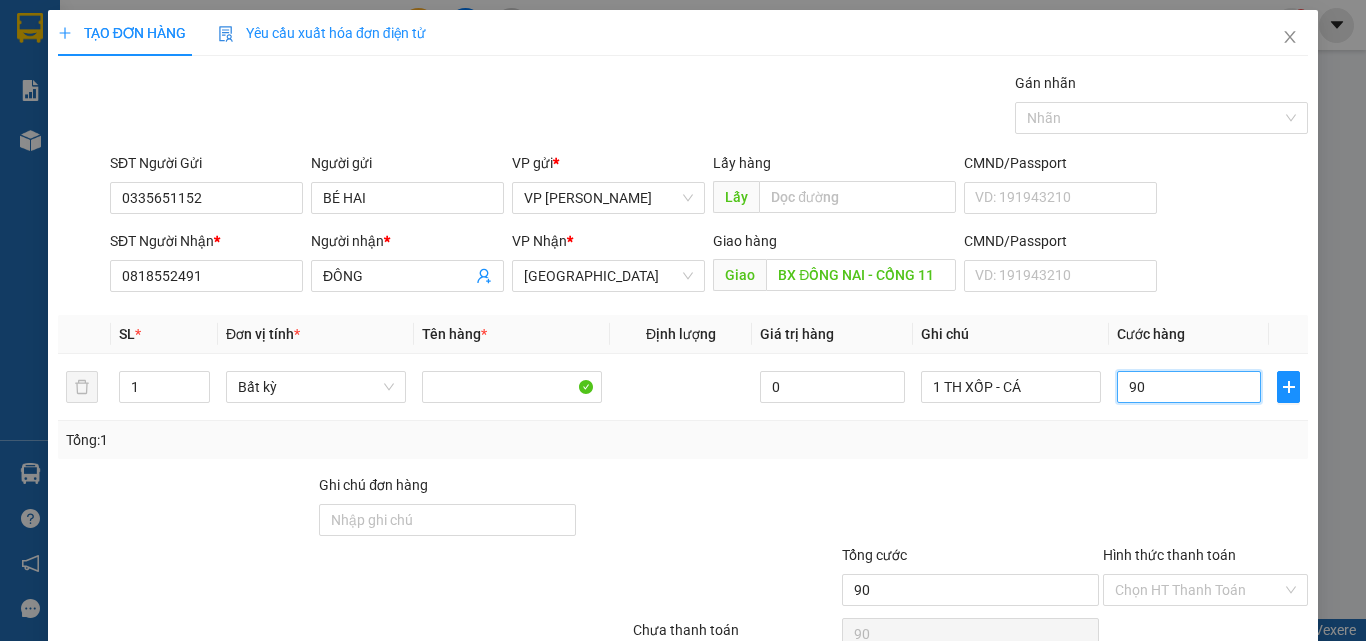 scroll, scrollTop: 99, scrollLeft: 0, axis: vertical 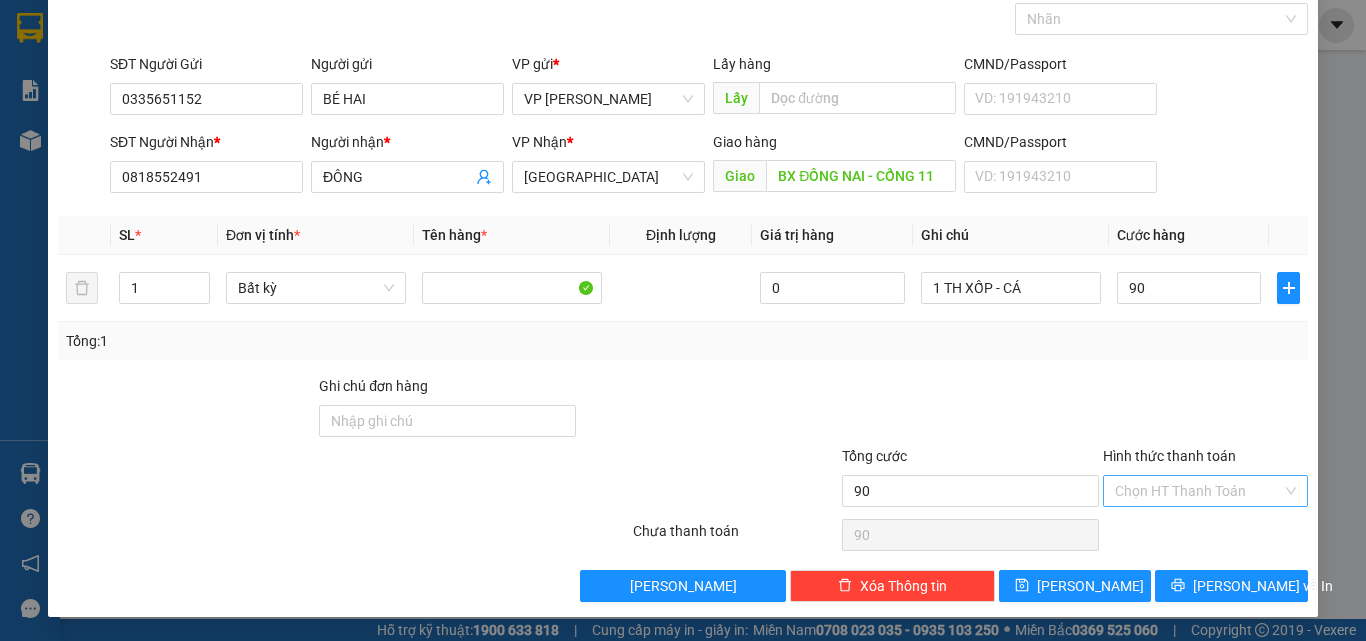 type on "90.000" 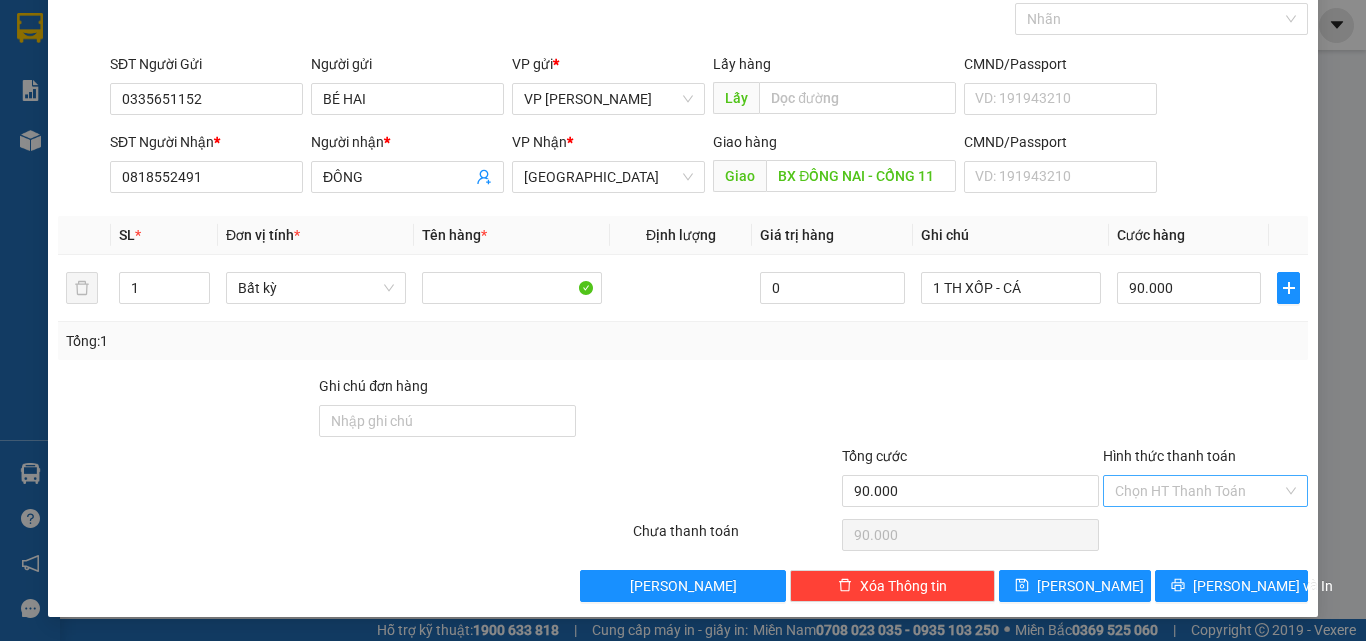 click on "Hình thức thanh toán" at bounding box center [1198, 491] 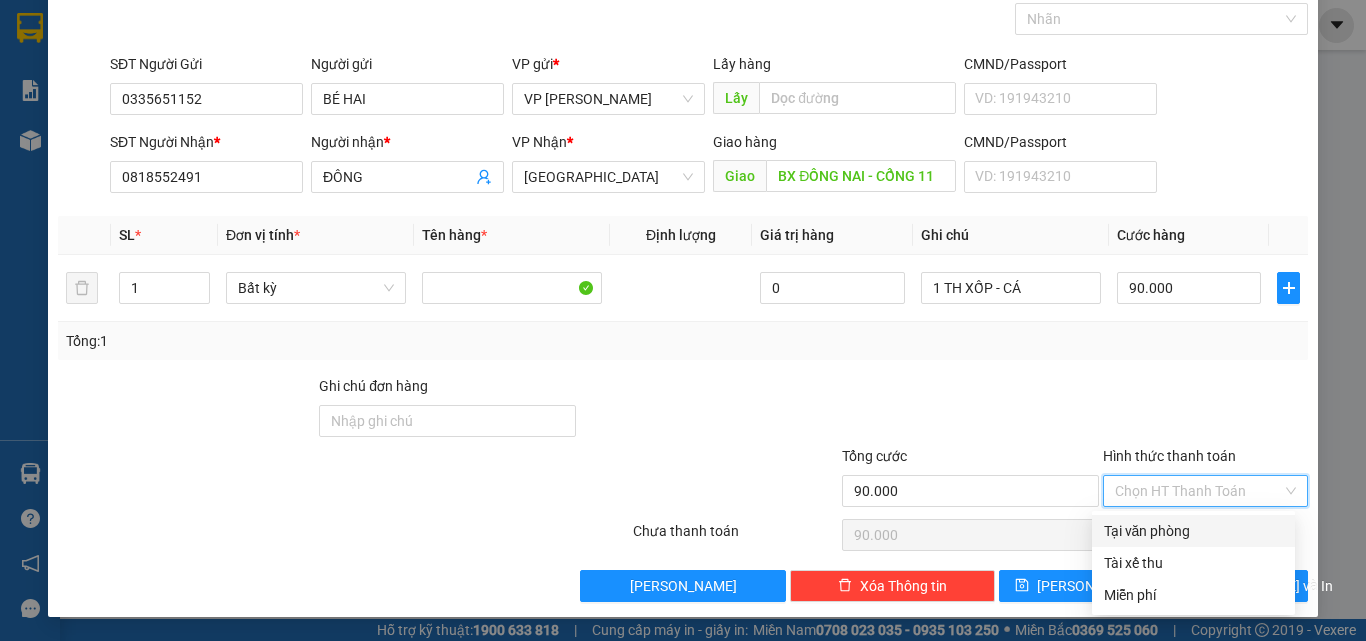 click on "Tại văn phòng" at bounding box center (1193, 531) 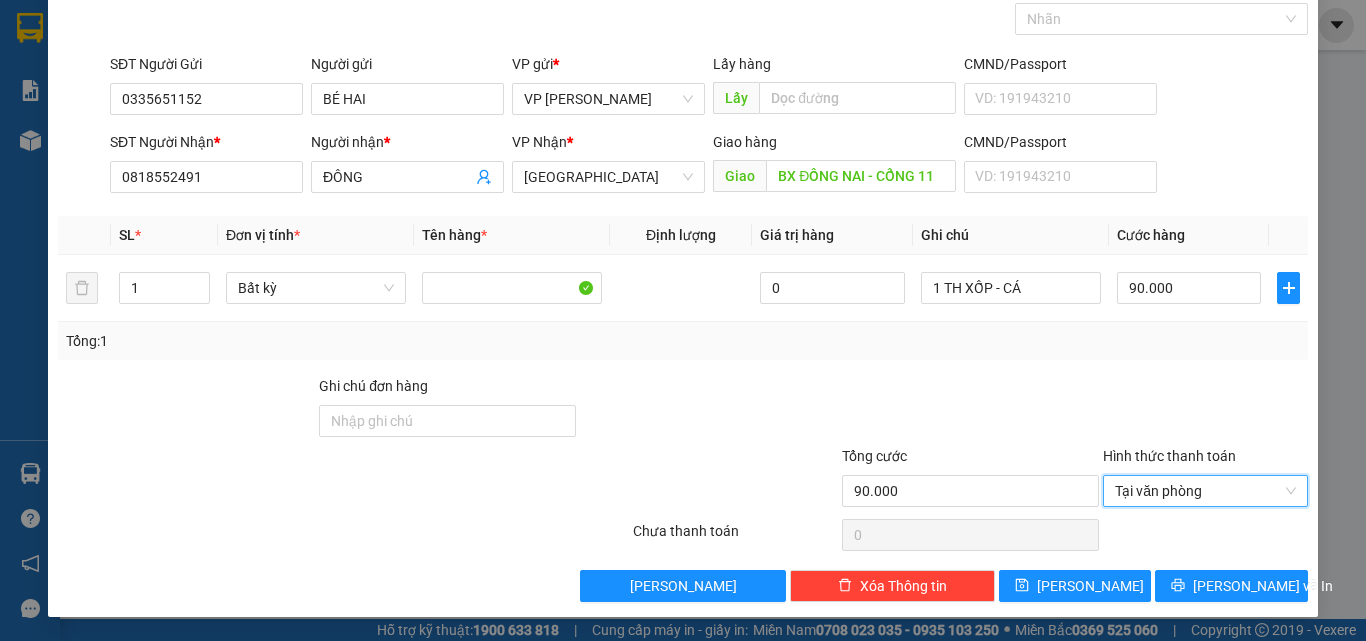 click at bounding box center [1205, 535] 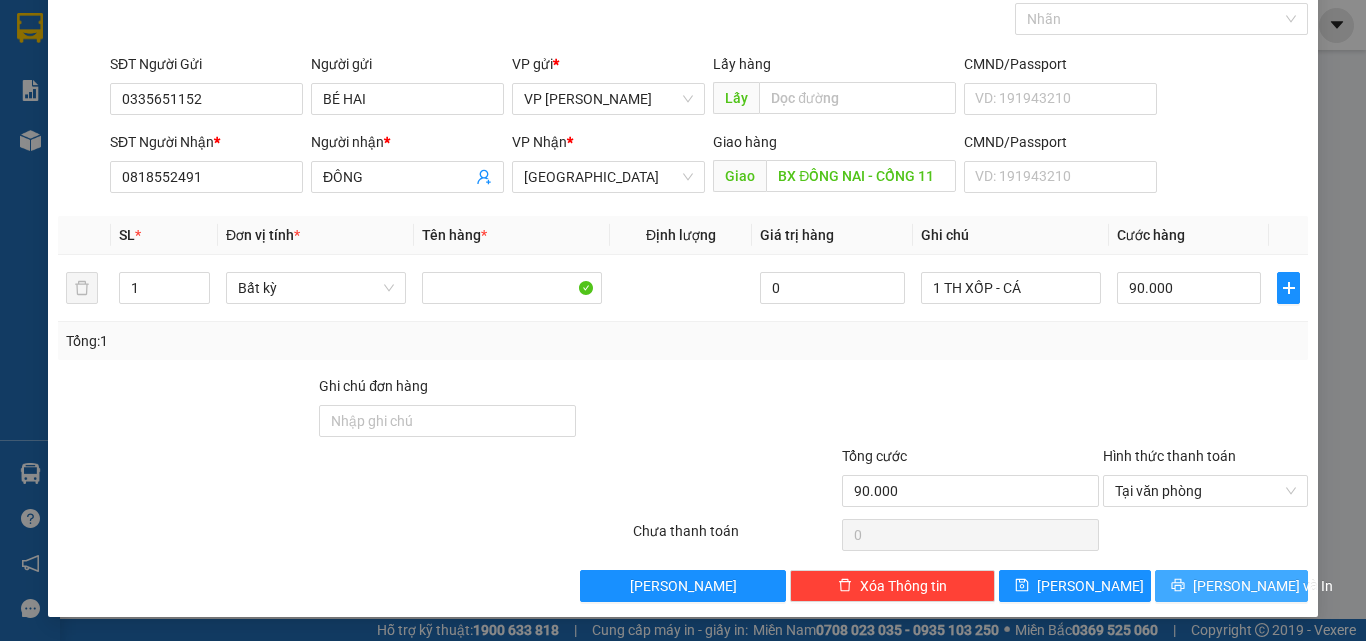 click on "[PERSON_NAME] và In" at bounding box center [1263, 586] 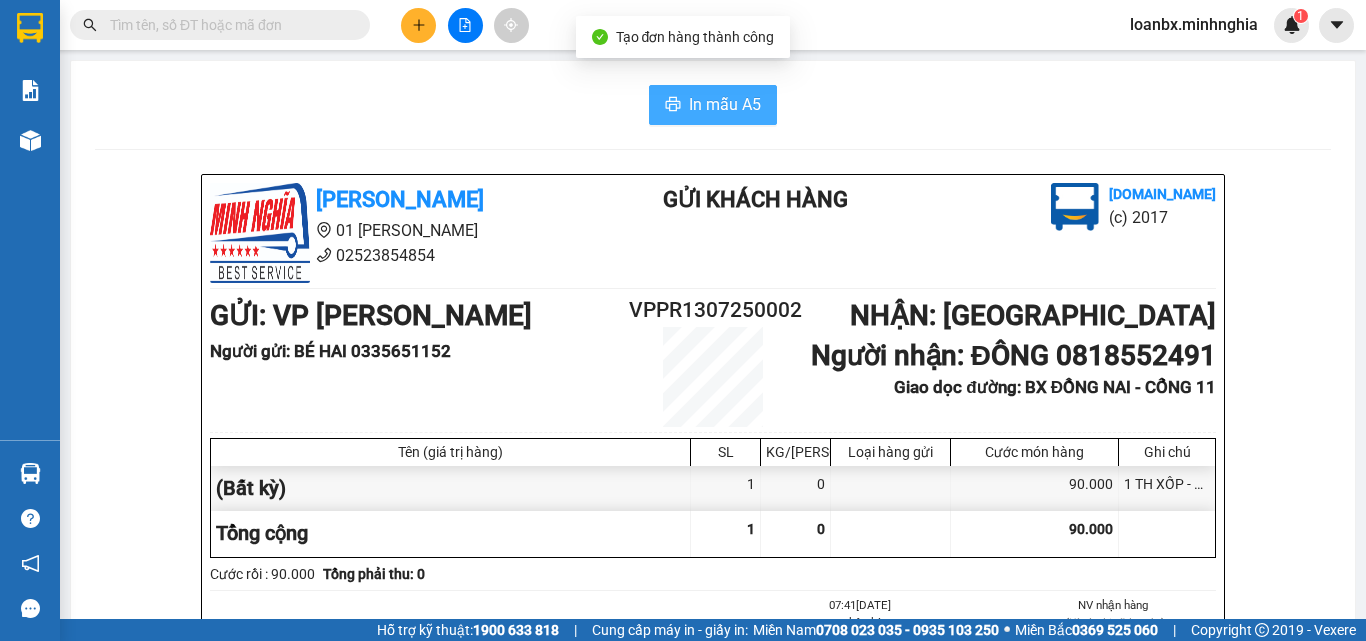 click on "In mẫu A5" at bounding box center [725, 104] 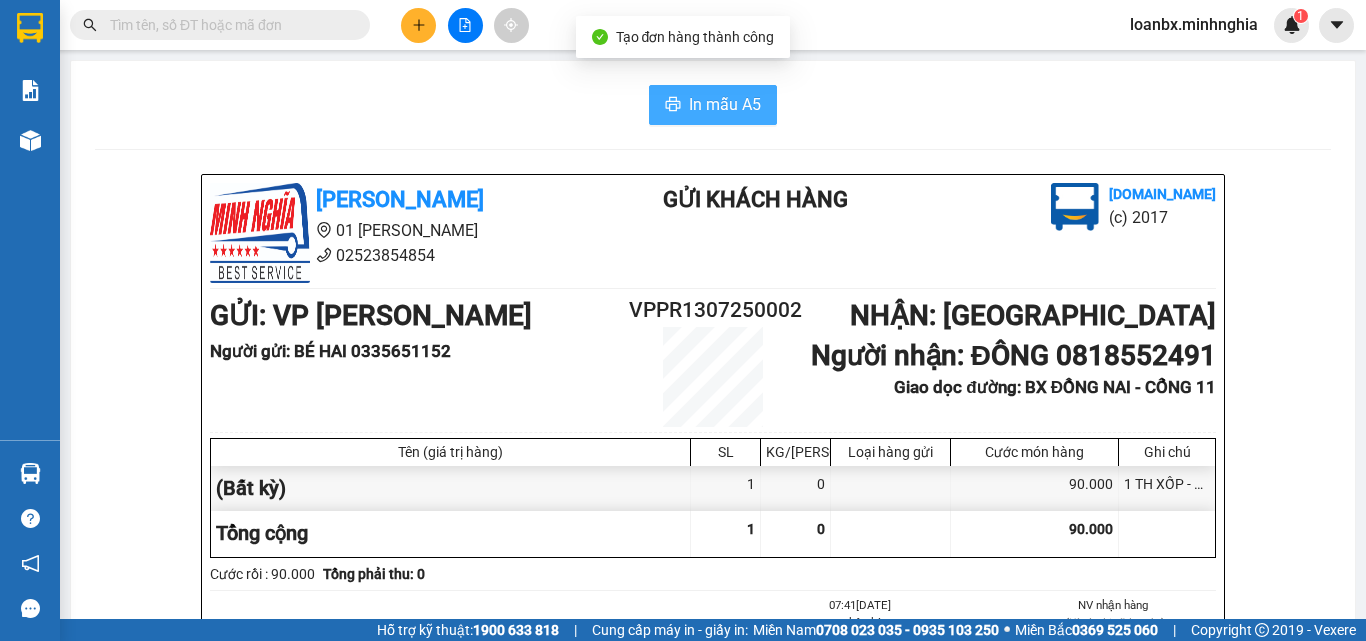 scroll, scrollTop: 0, scrollLeft: 0, axis: both 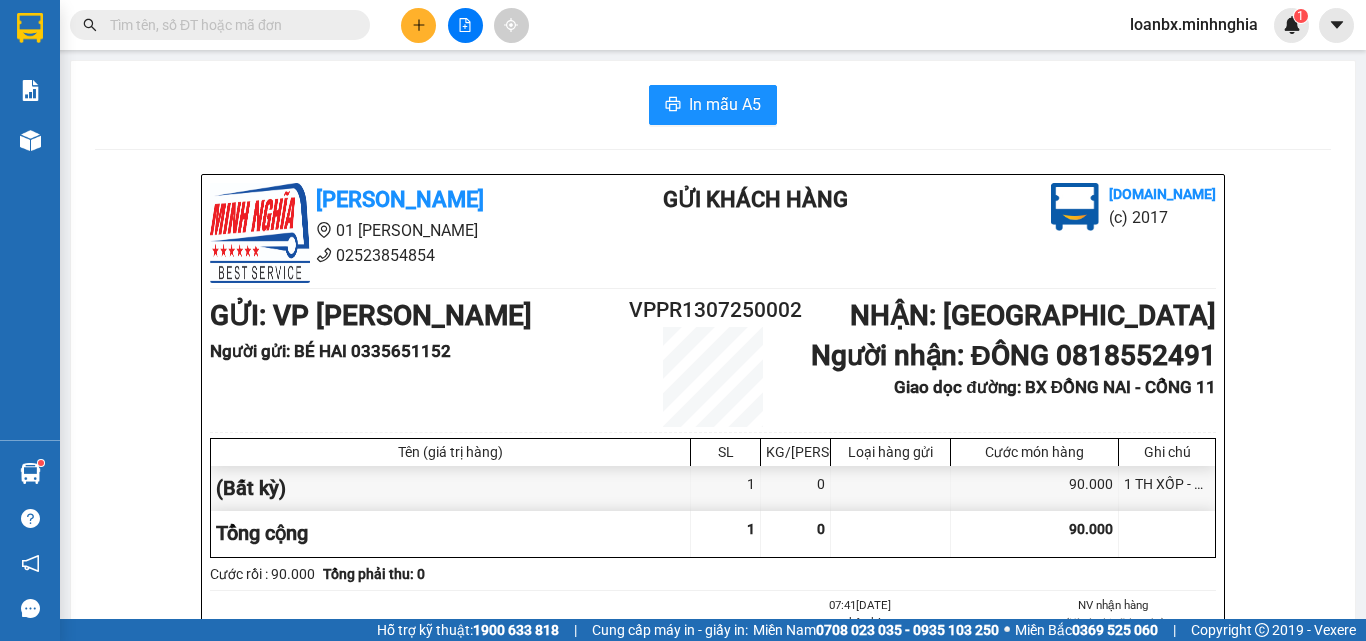 click at bounding box center (418, 25) 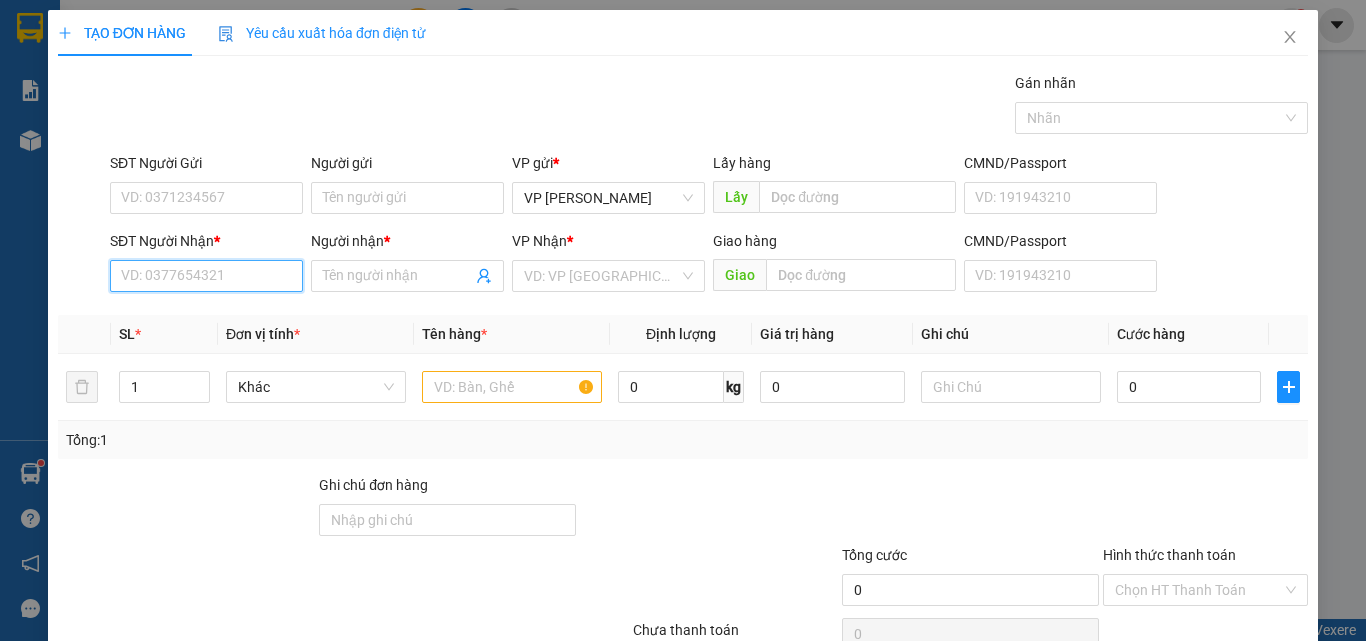 click on "SĐT Người Nhận  *" at bounding box center (206, 276) 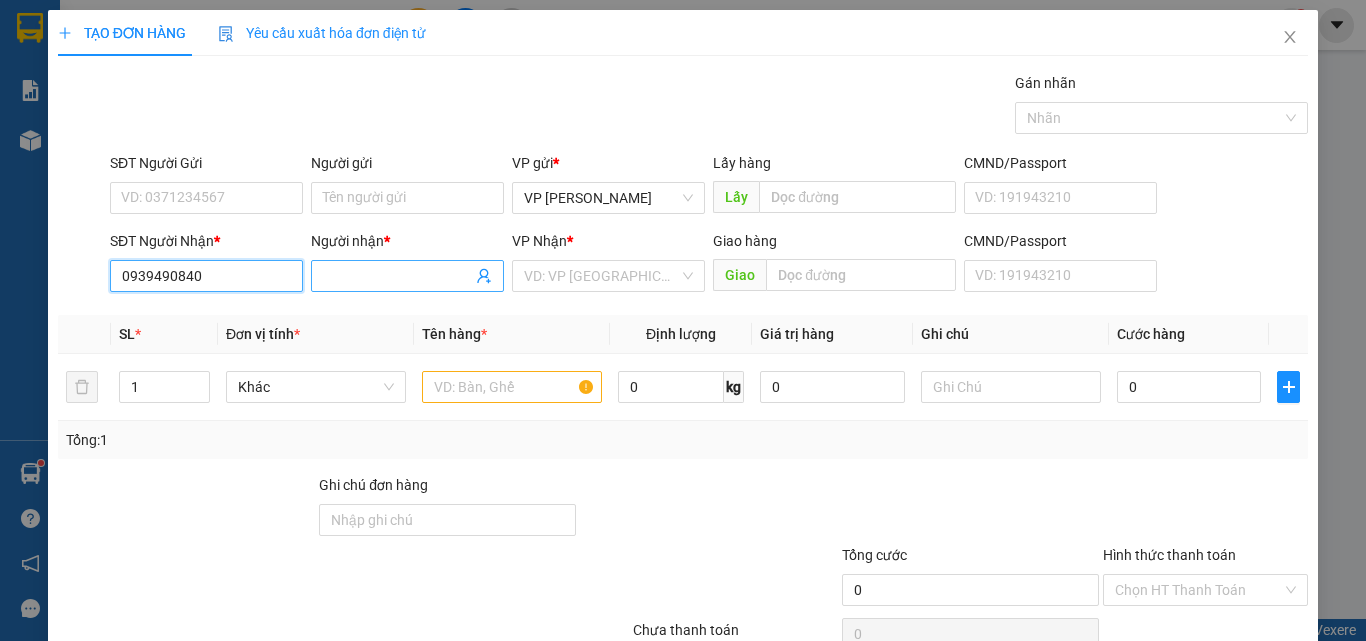 type on "0939490840" 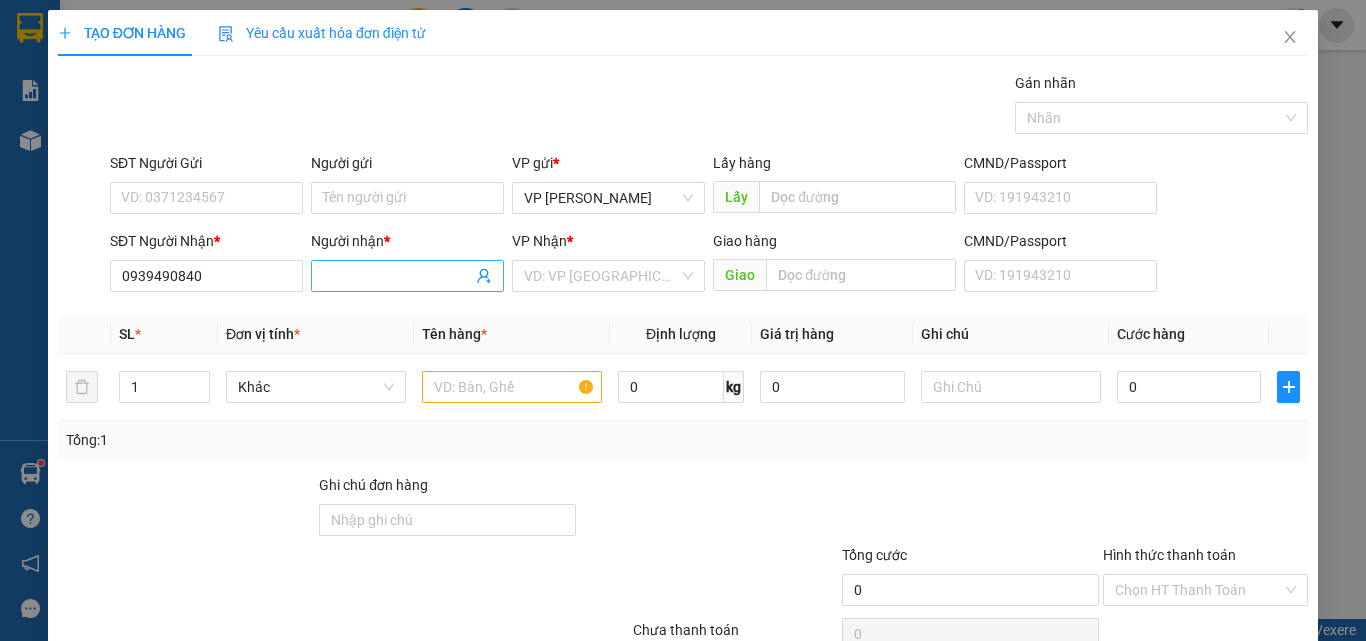 click on "Người nhận  *" at bounding box center (397, 276) 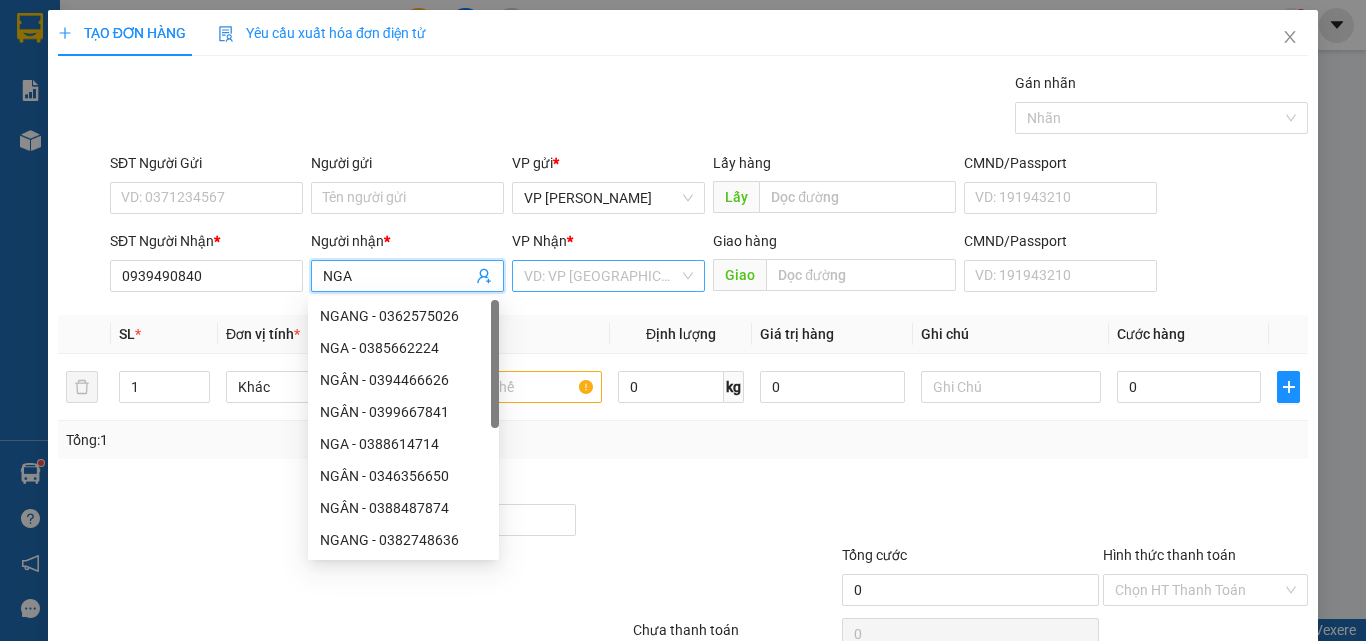 type on "NGA" 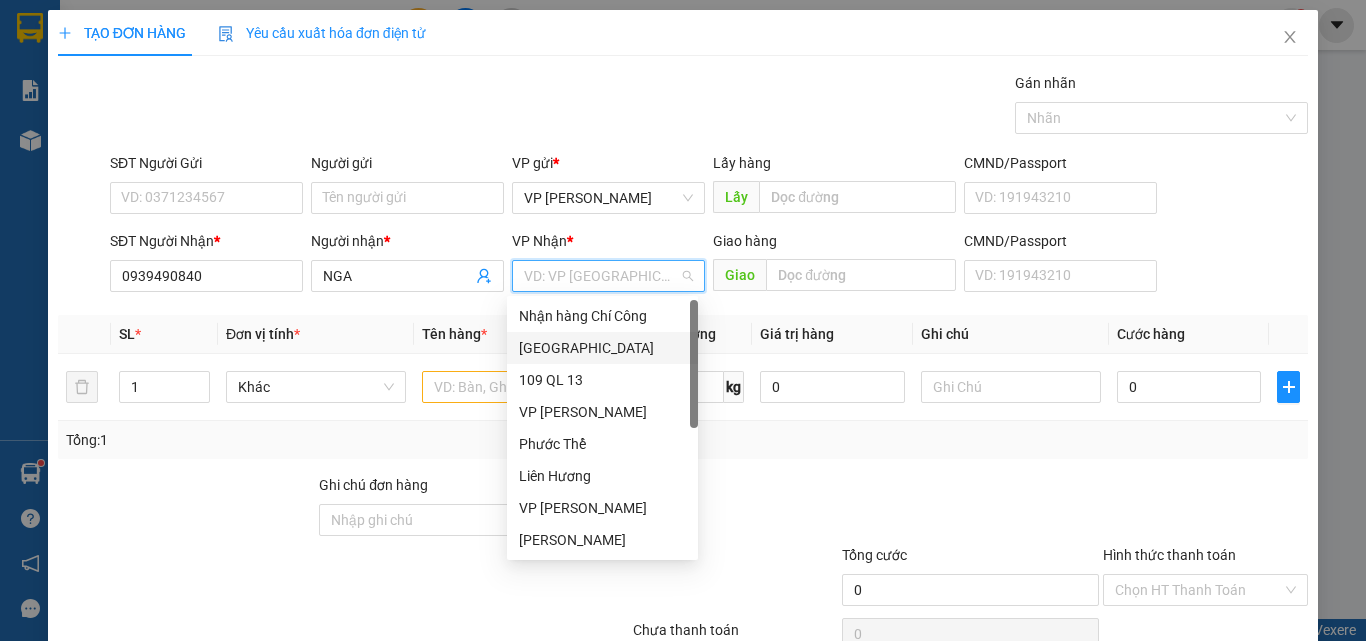 click on "[GEOGRAPHIC_DATA]" at bounding box center (602, 348) 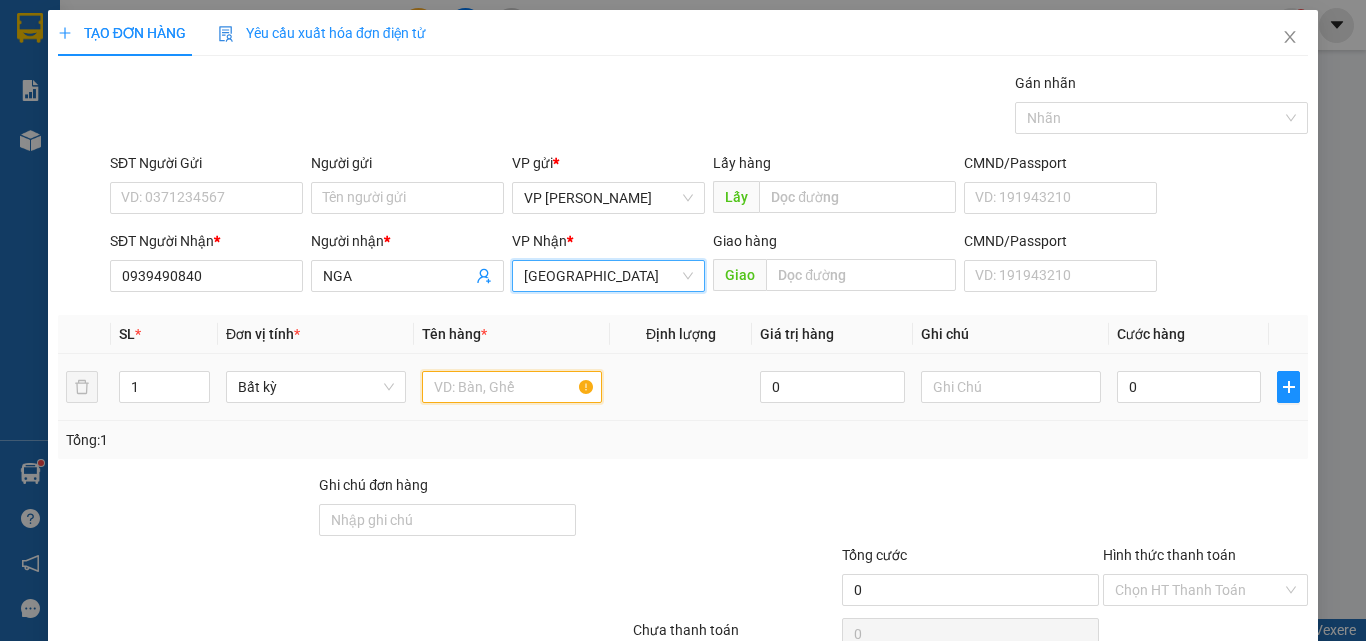 click at bounding box center (512, 387) 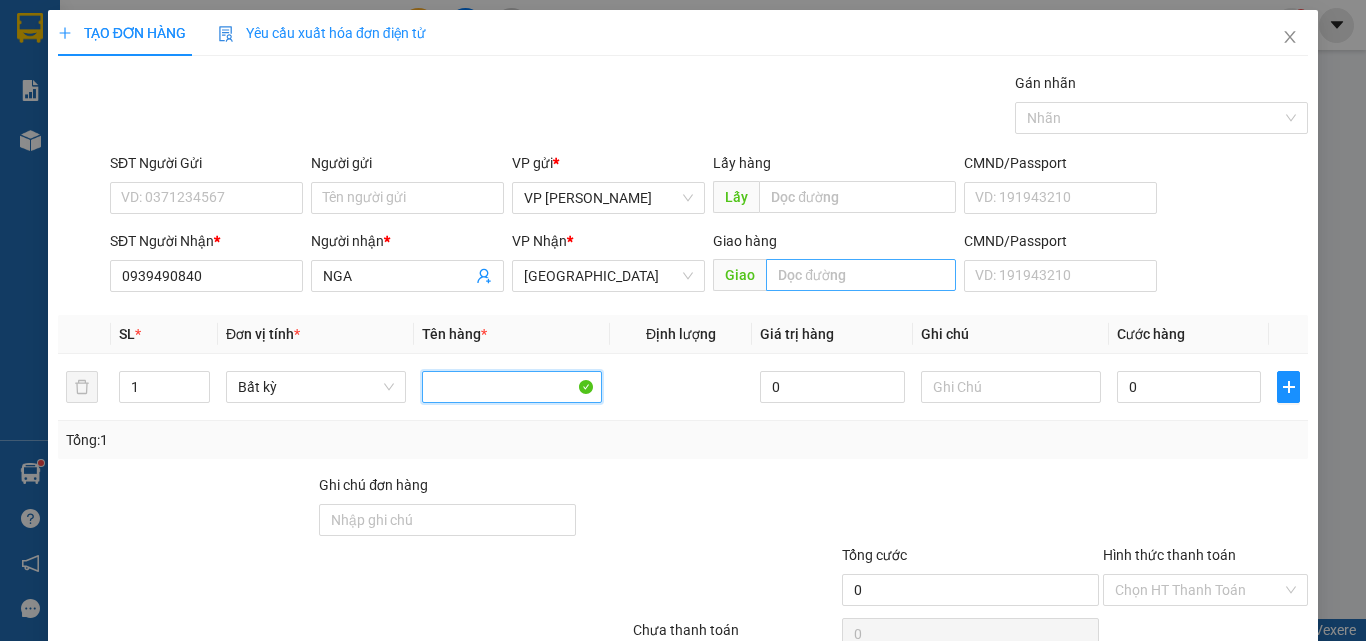 type 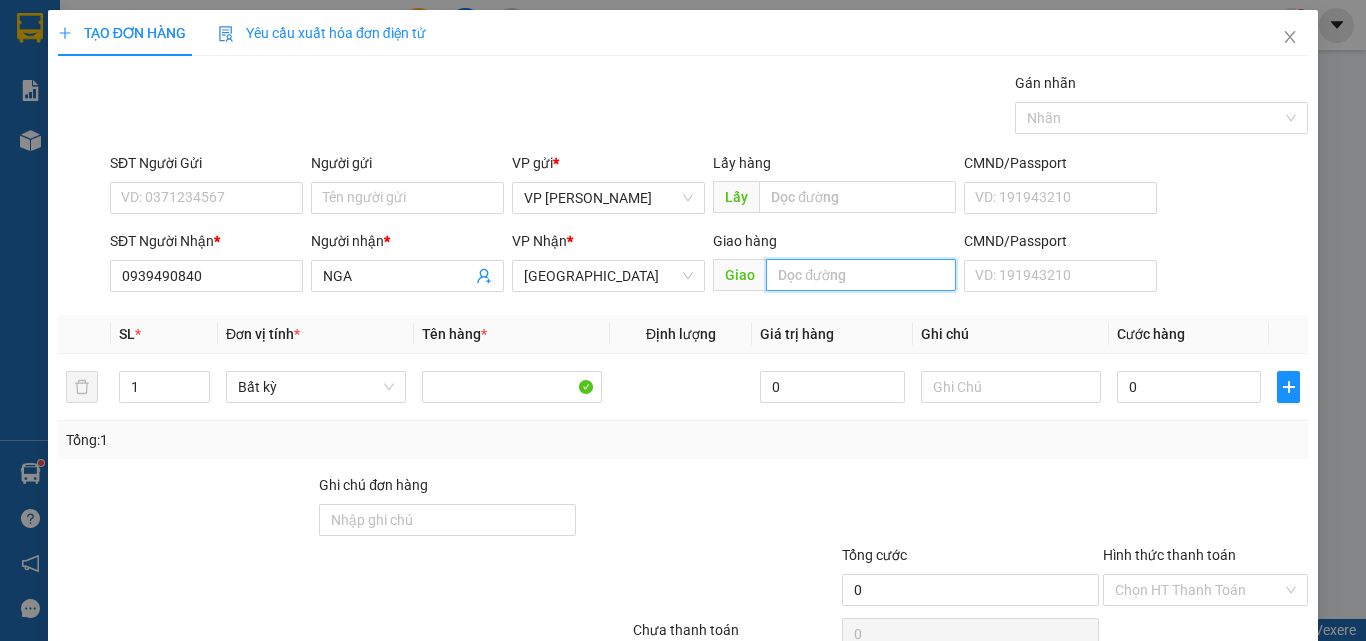 click at bounding box center (861, 275) 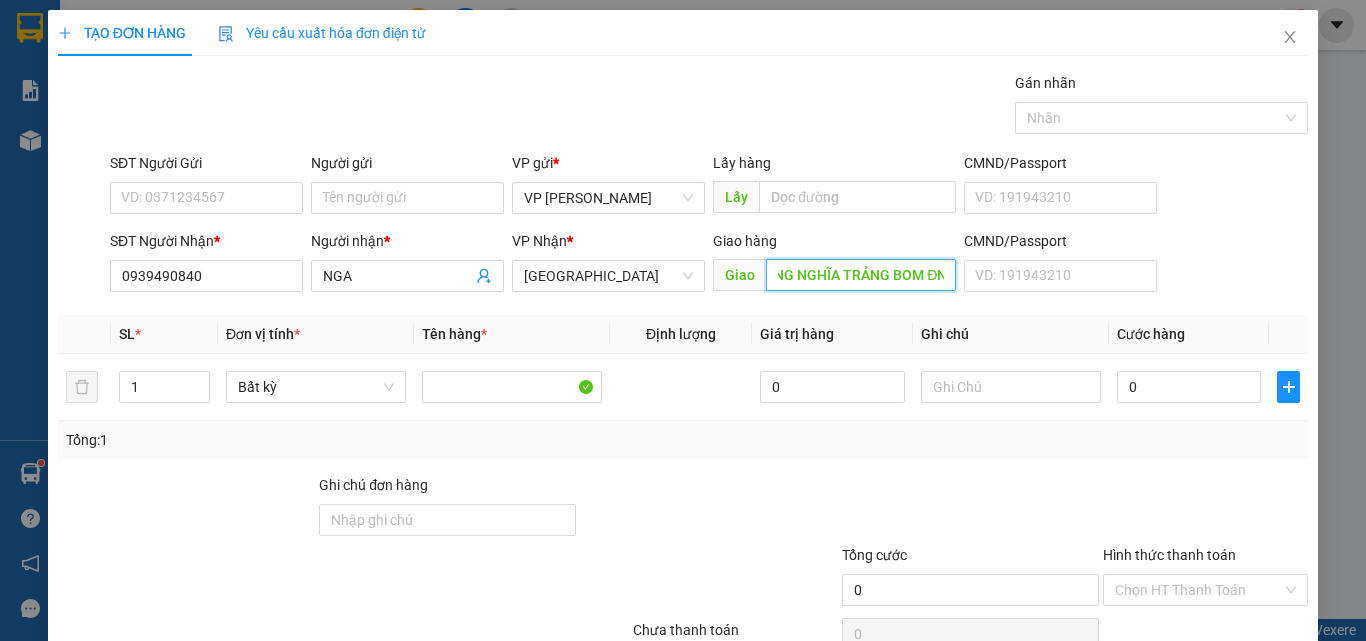 scroll, scrollTop: 0, scrollLeft: 57, axis: horizontal 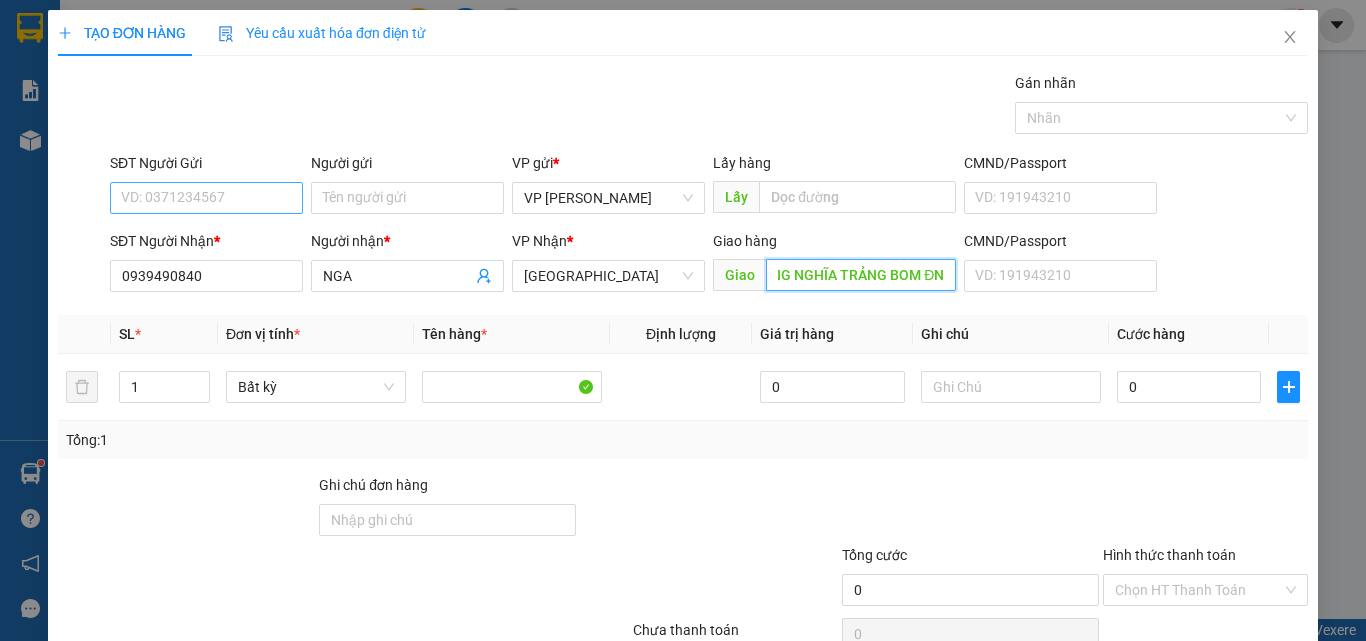 type on "CX HƯNG NGHĨA TRẢNG BOM ĐN" 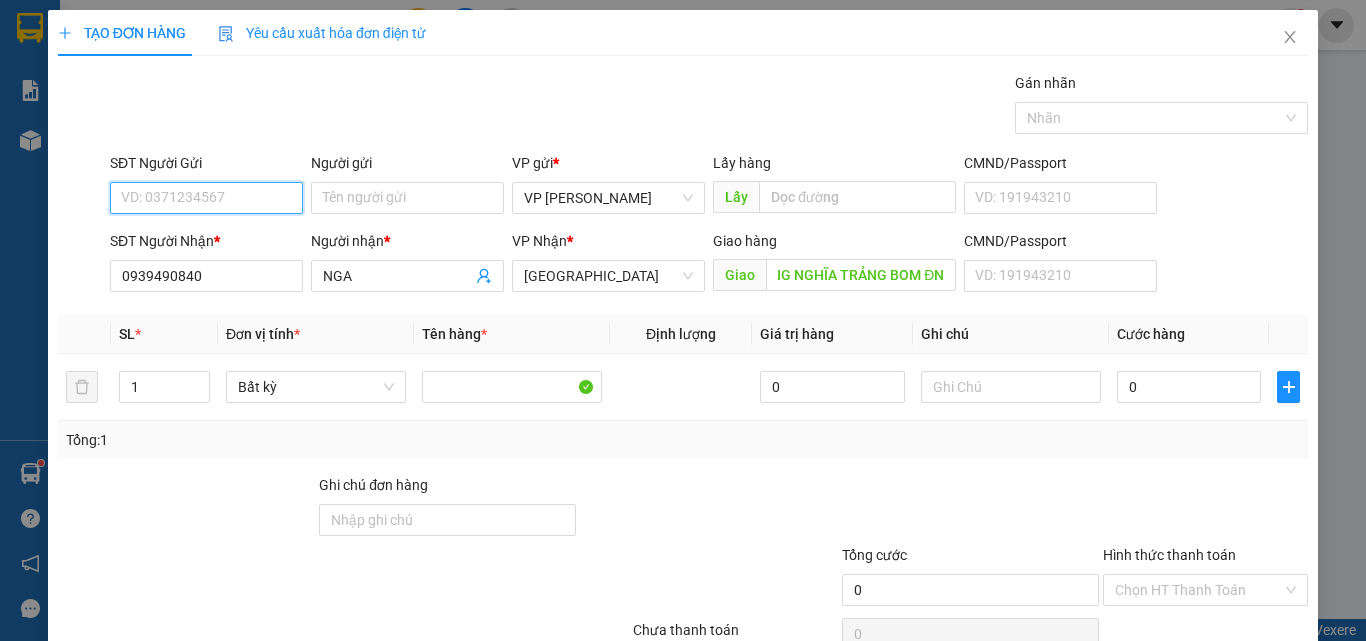 scroll, scrollTop: 0, scrollLeft: 0, axis: both 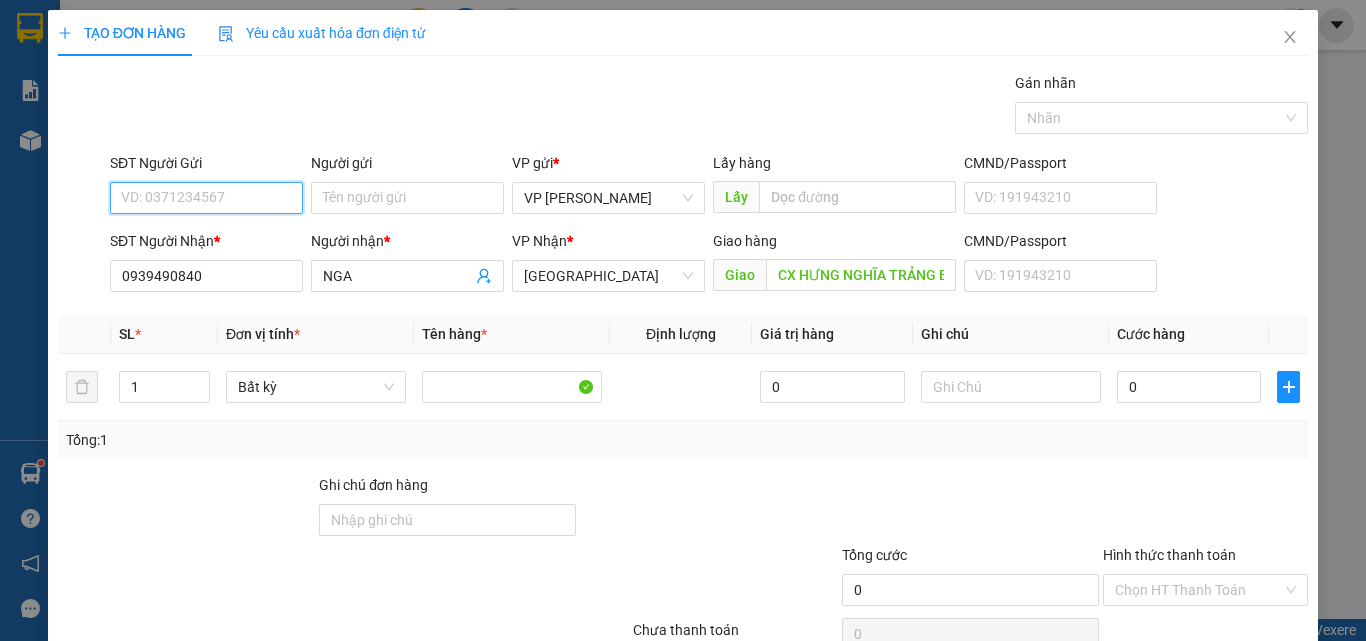 click on "SĐT Người Gửi" at bounding box center (206, 198) 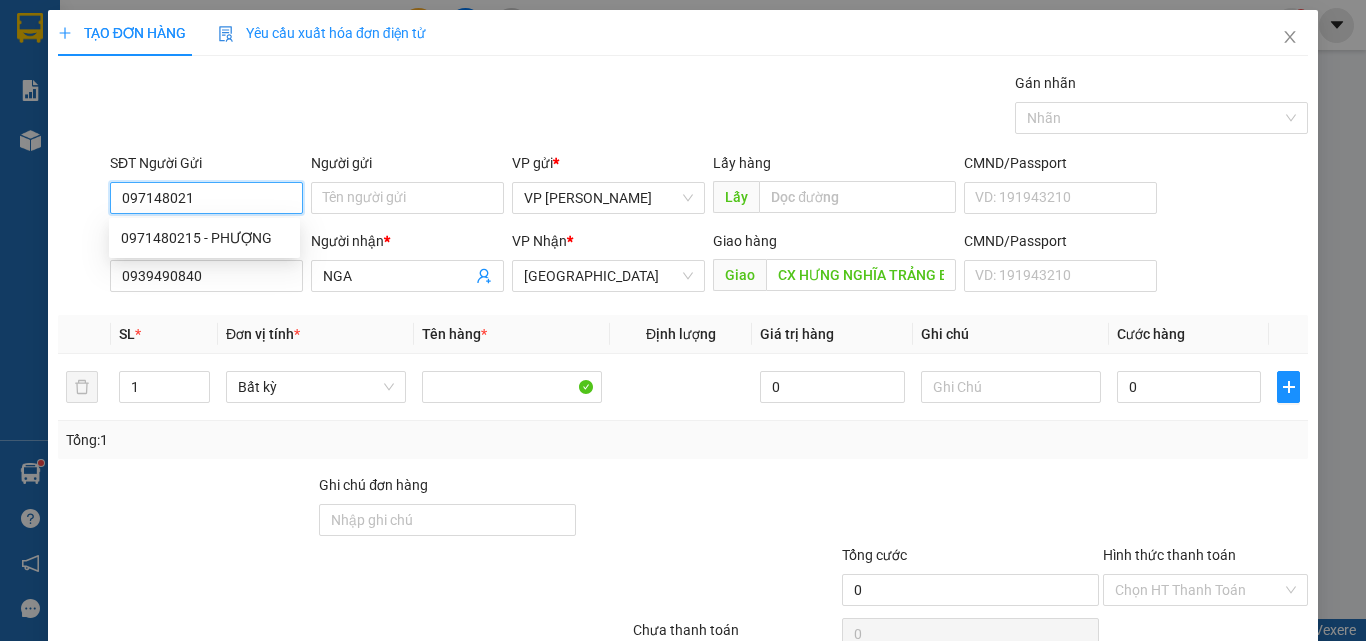 type on "0971480215" 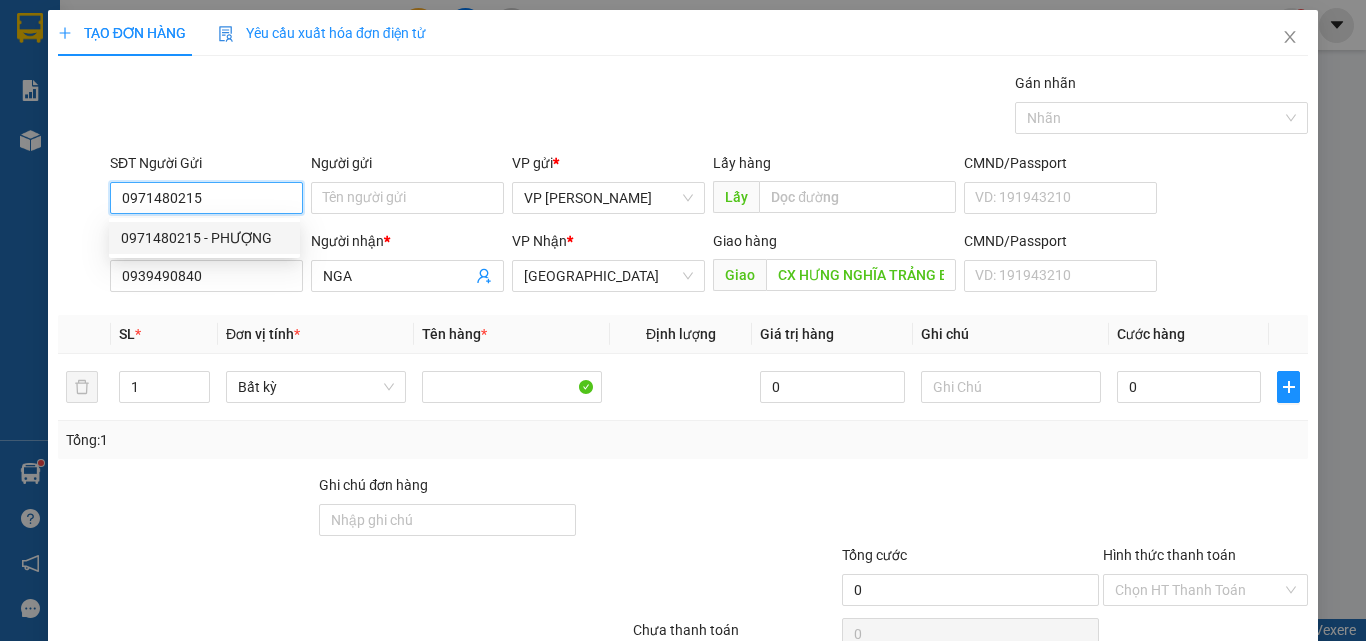 click on "0971480215 - PHƯỢNG" at bounding box center [204, 238] 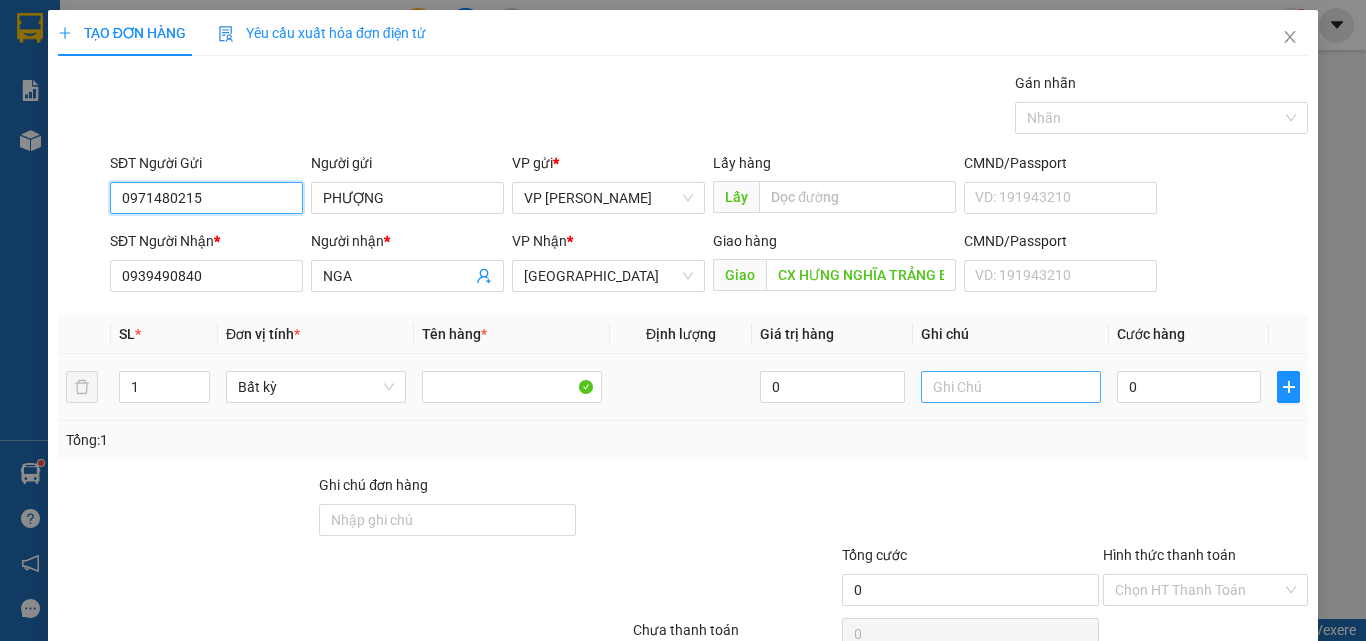 type on "0971480215" 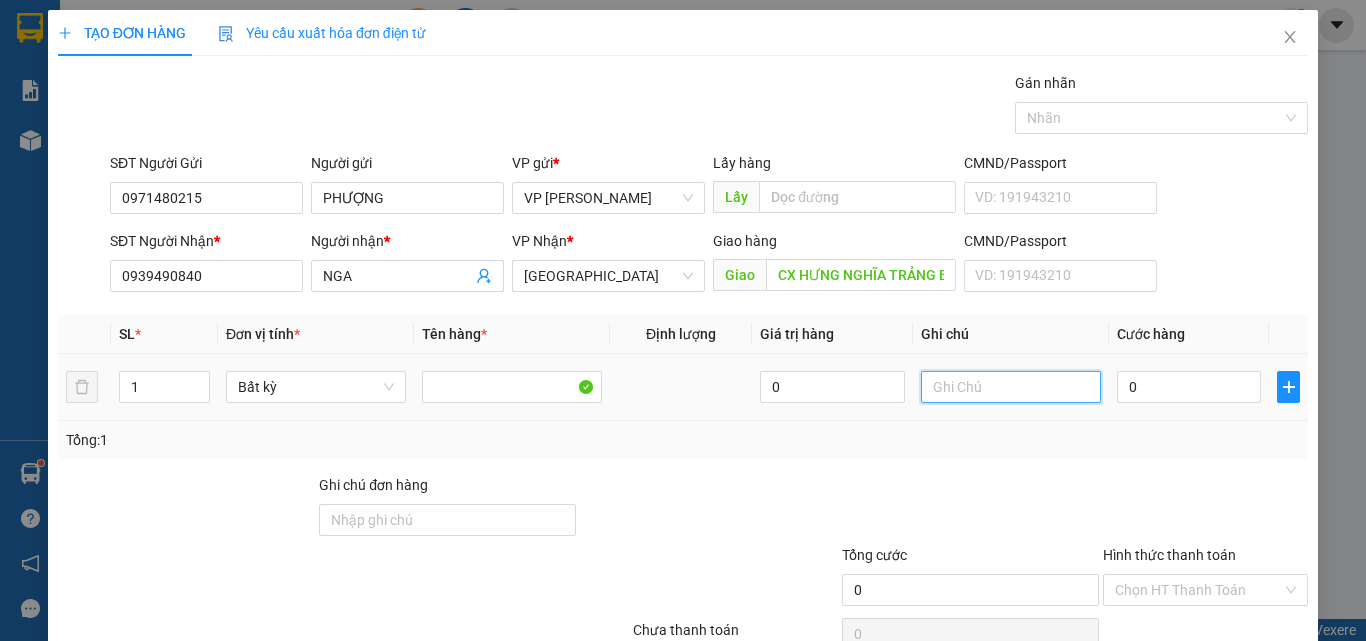 click at bounding box center [1011, 387] 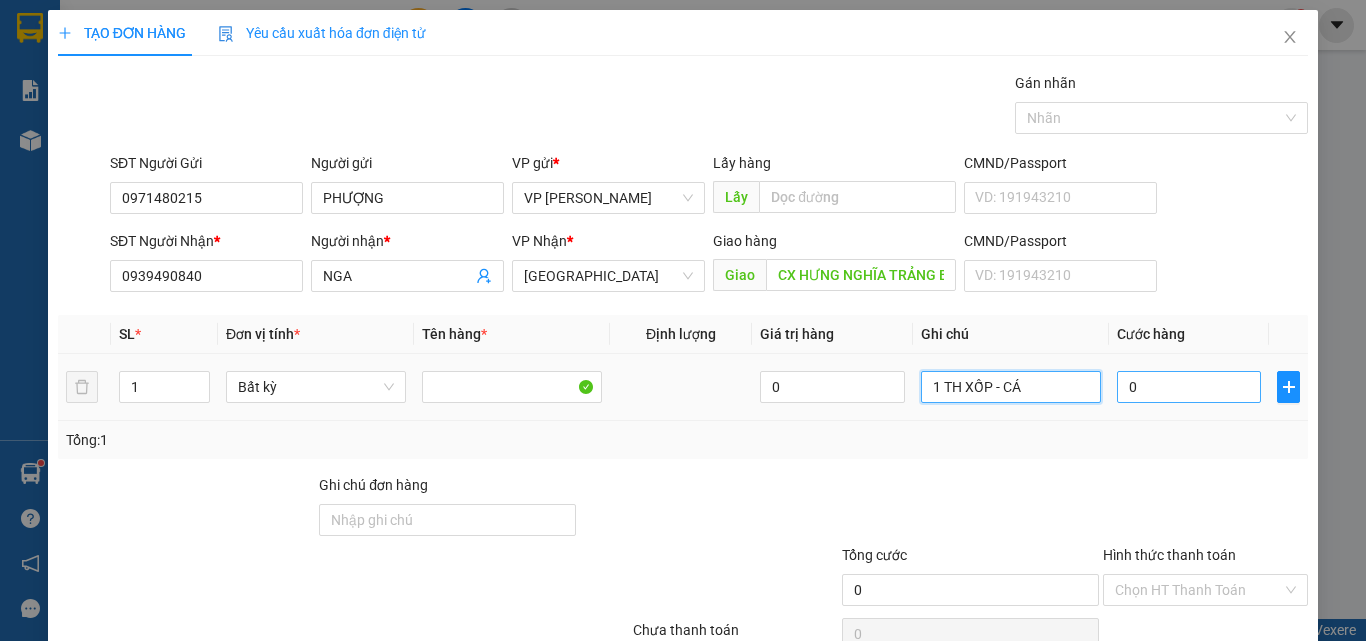 type on "1 TH XỐP - CÁ" 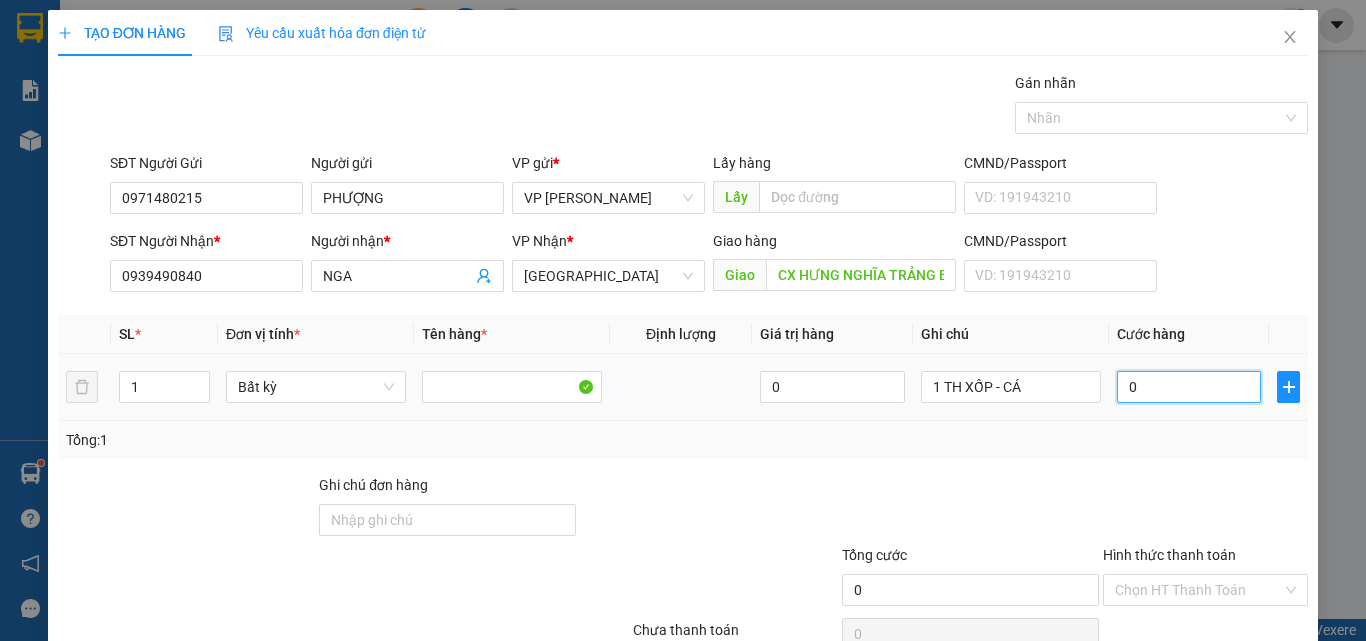 click on "0" at bounding box center [1189, 387] 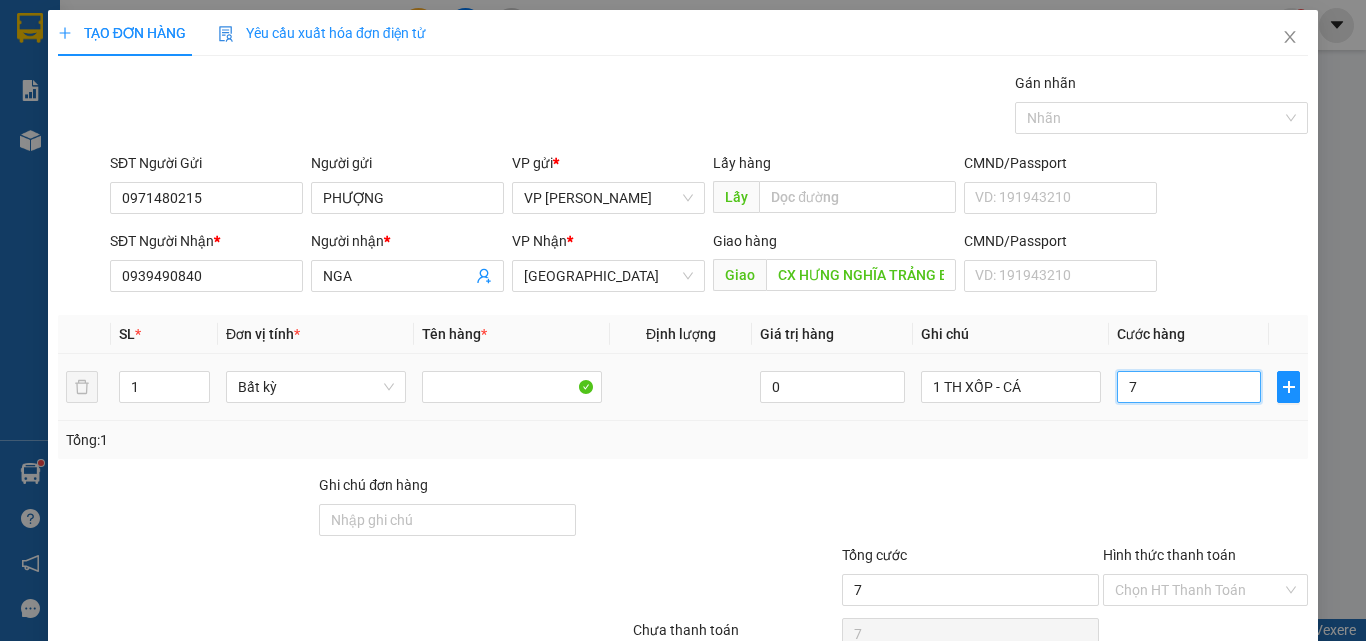 type on "70" 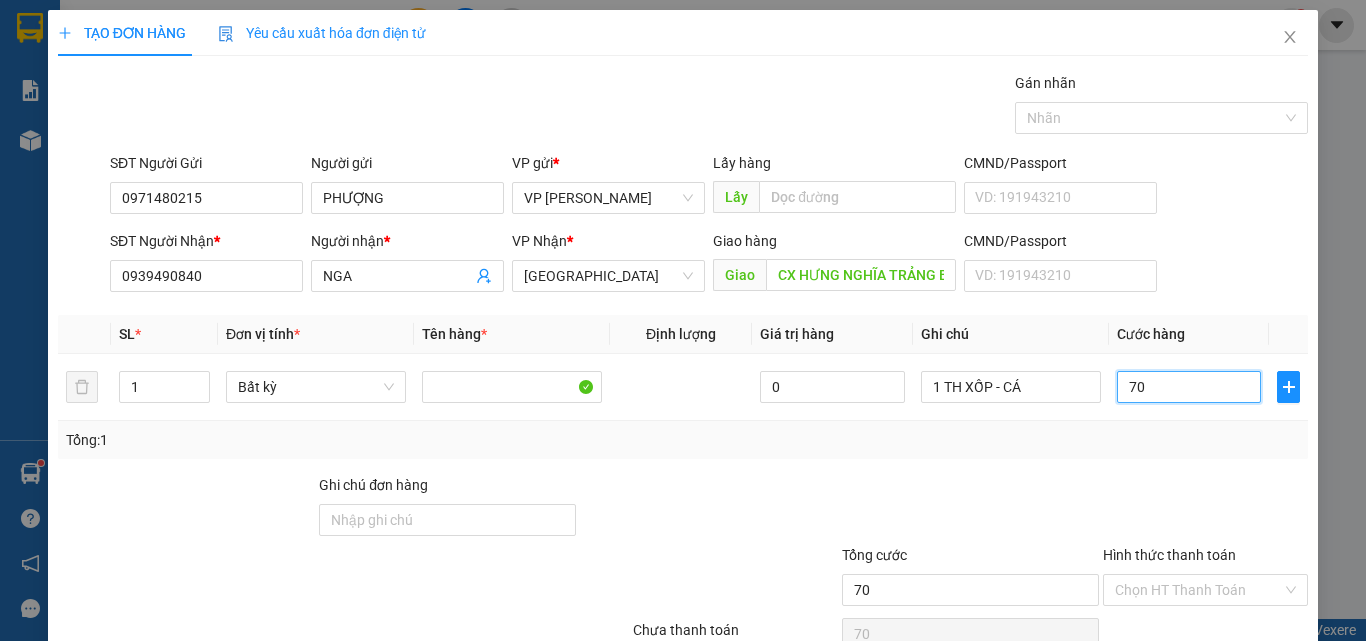 scroll, scrollTop: 99, scrollLeft: 0, axis: vertical 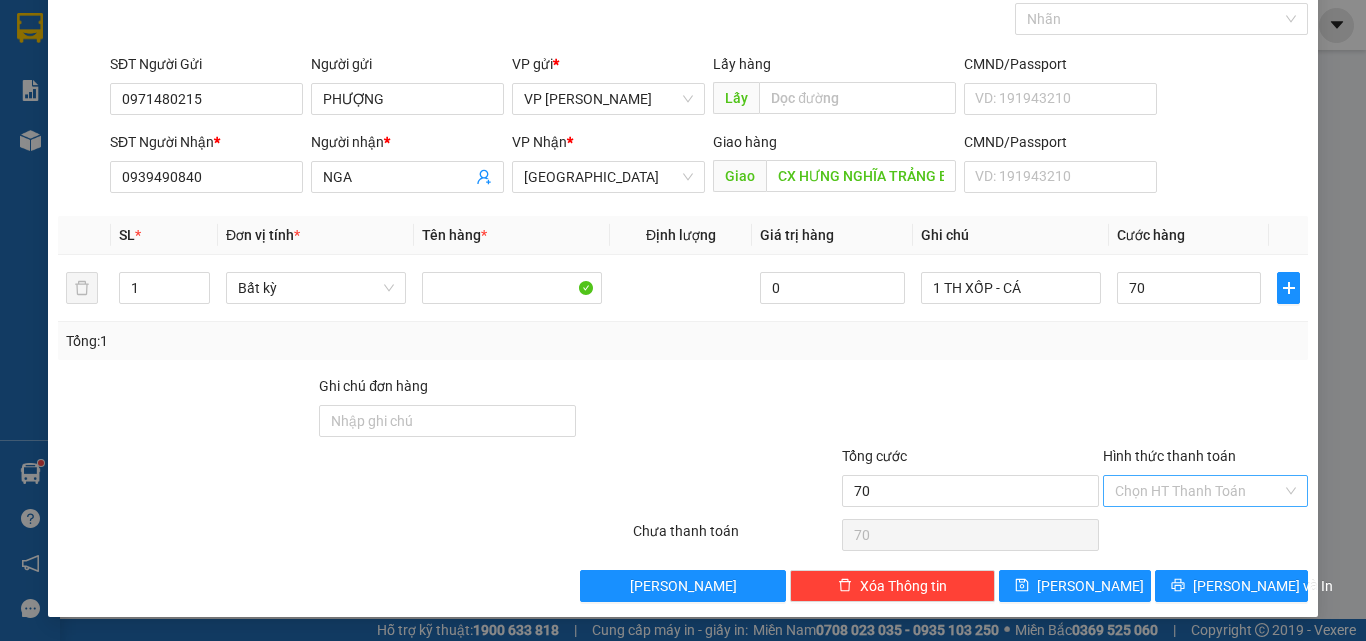 type on "70.000" 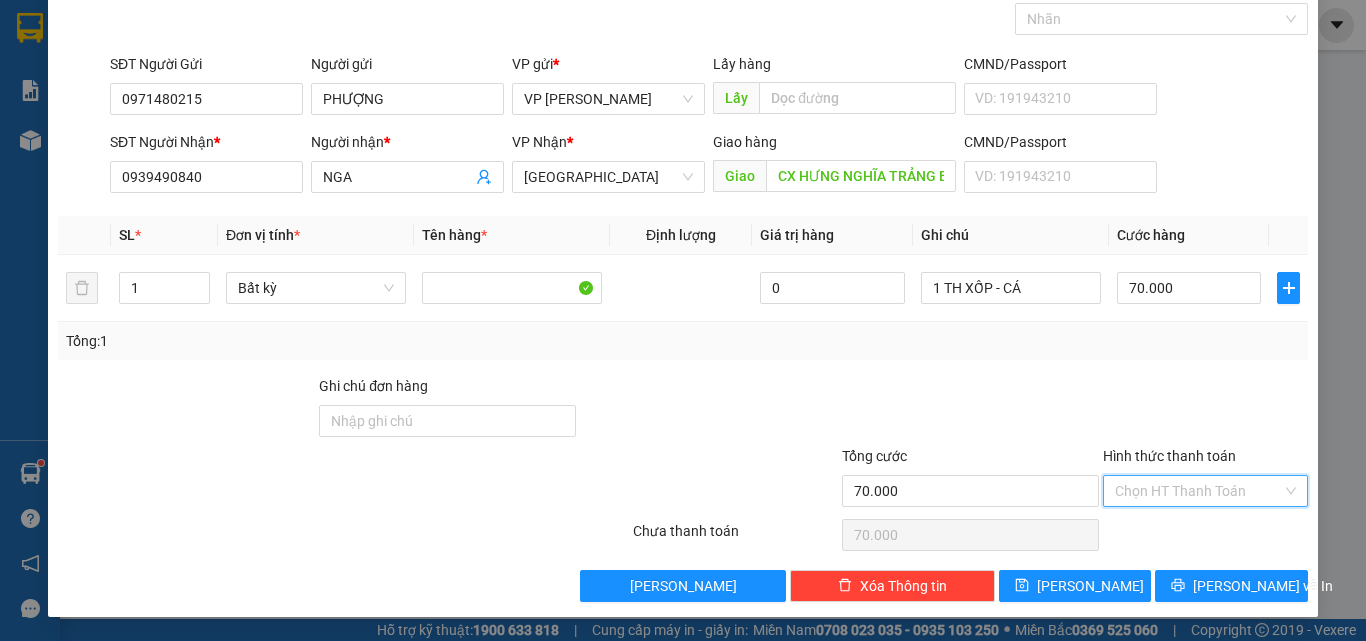 drag, startPoint x: 1160, startPoint y: 478, endPoint x: 1142, endPoint y: 526, distance: 51.264023 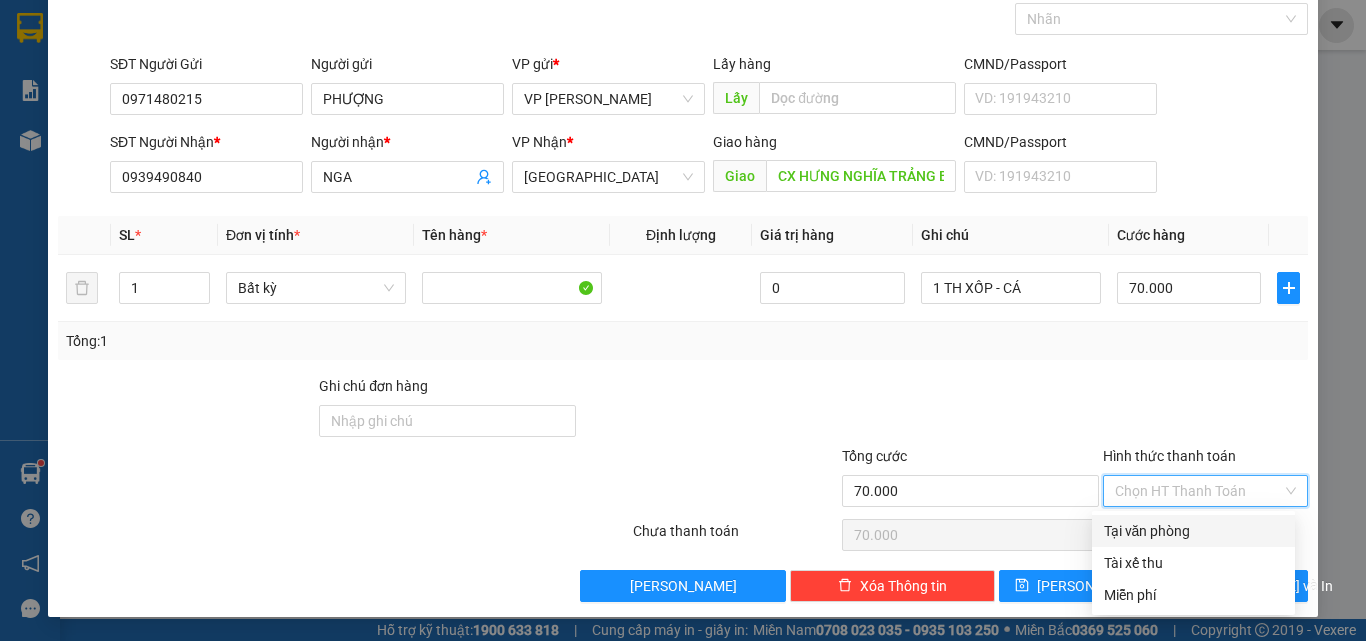 click on "Tại văn phòng" at bounding box center (1193, 531) 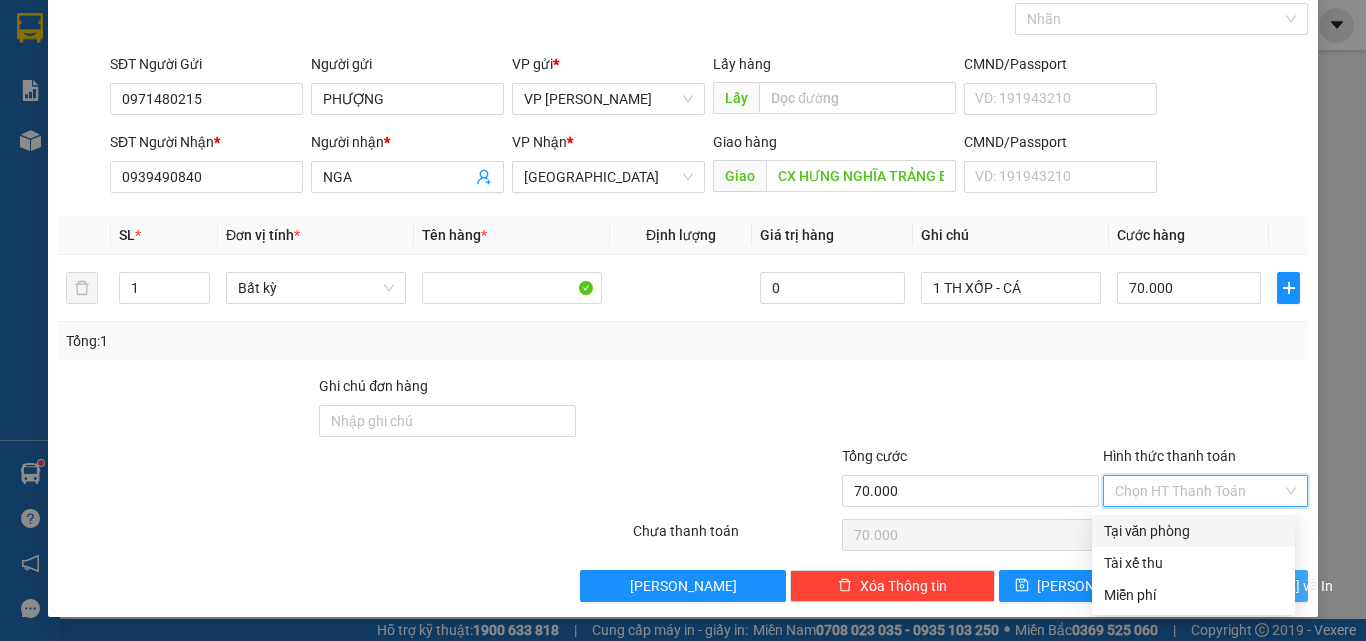 type on "0" 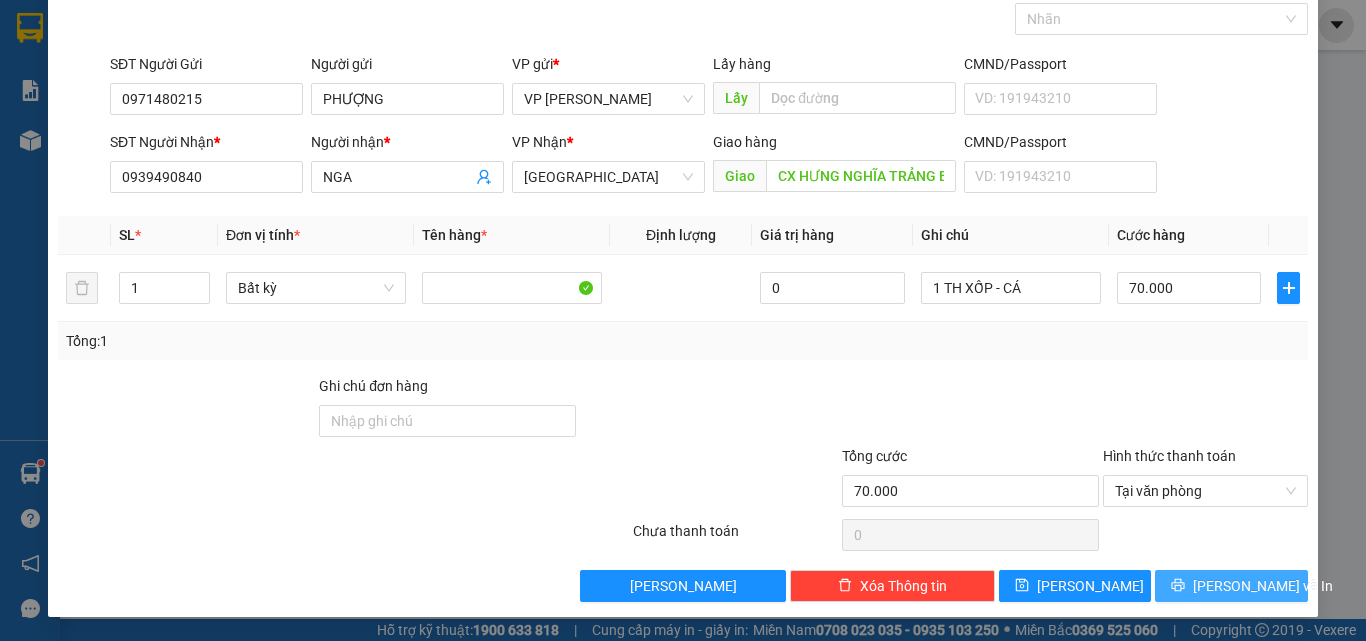 click on "[PERSON_NAME] và In" at bounding box center (1263, 586) 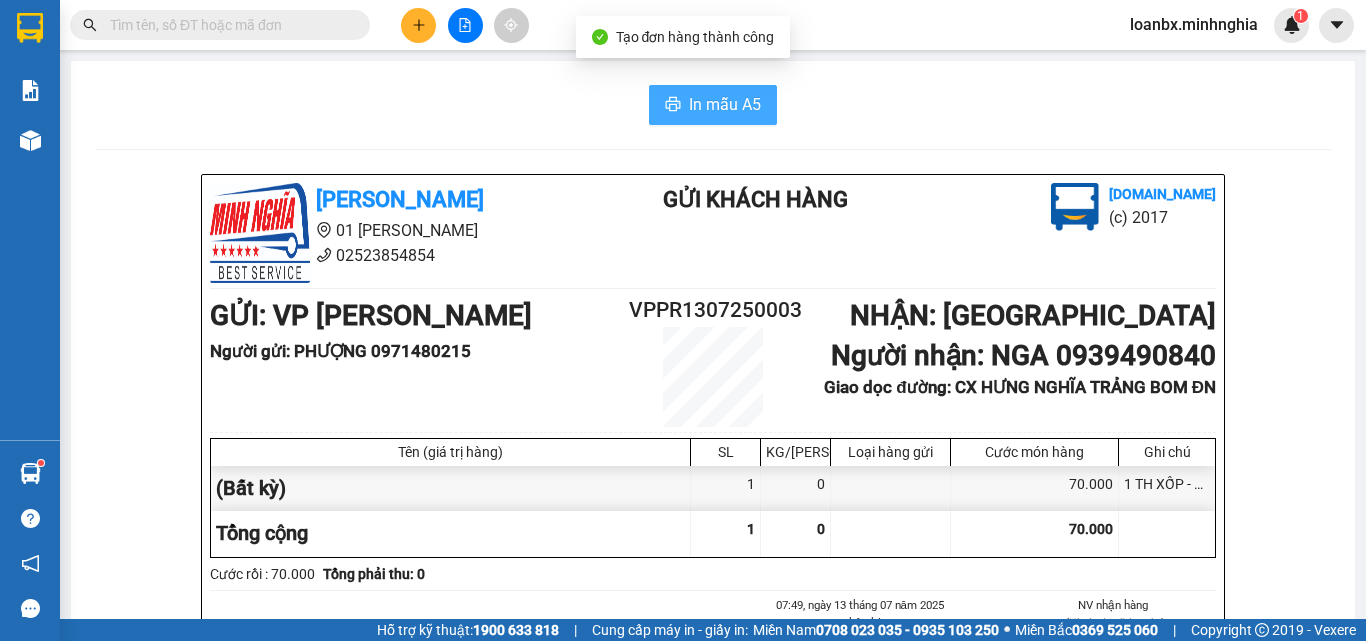 click on "In mẫu A5" at bounding box center [725, 104] 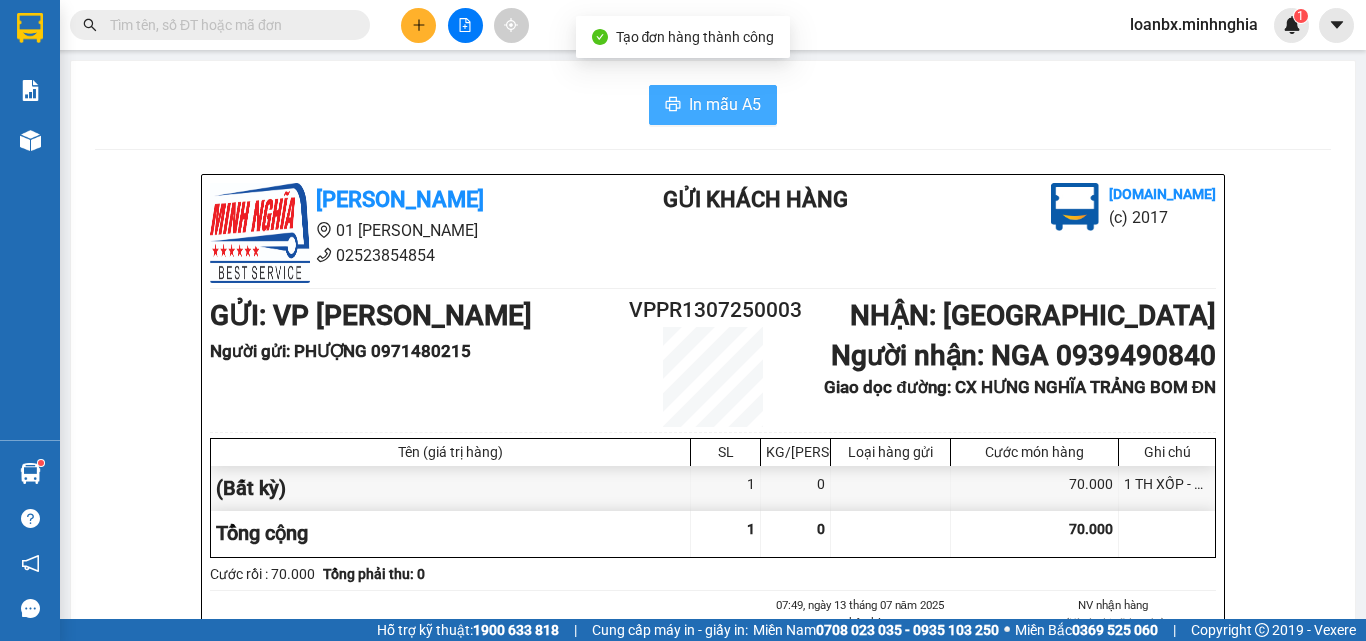 scroll, scrollTop: 0, scrollLeft: 0, axis: both 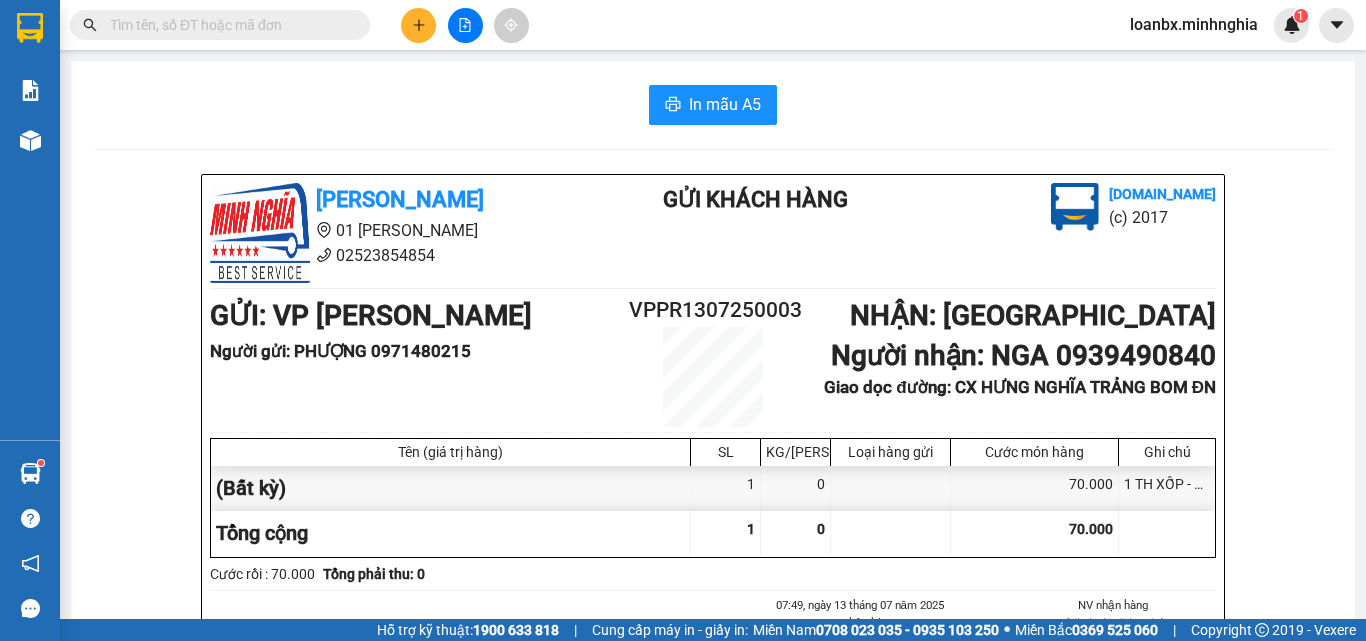 click on "Giao dọc đường: CX HƯNG NGHĨA TRẢNG BOM ĐN" 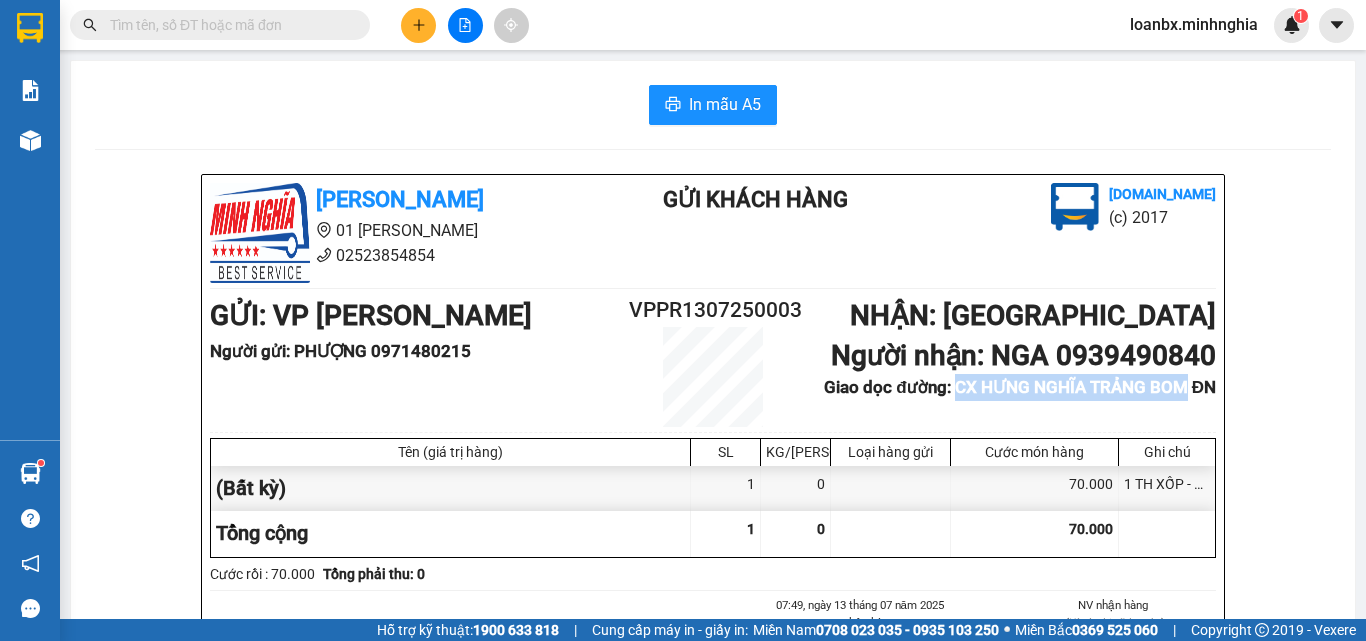 drag, startPoint x: 935, startPoint y: 386, endPoint x: 1170, endPoint y: 395, distance: 235.17227 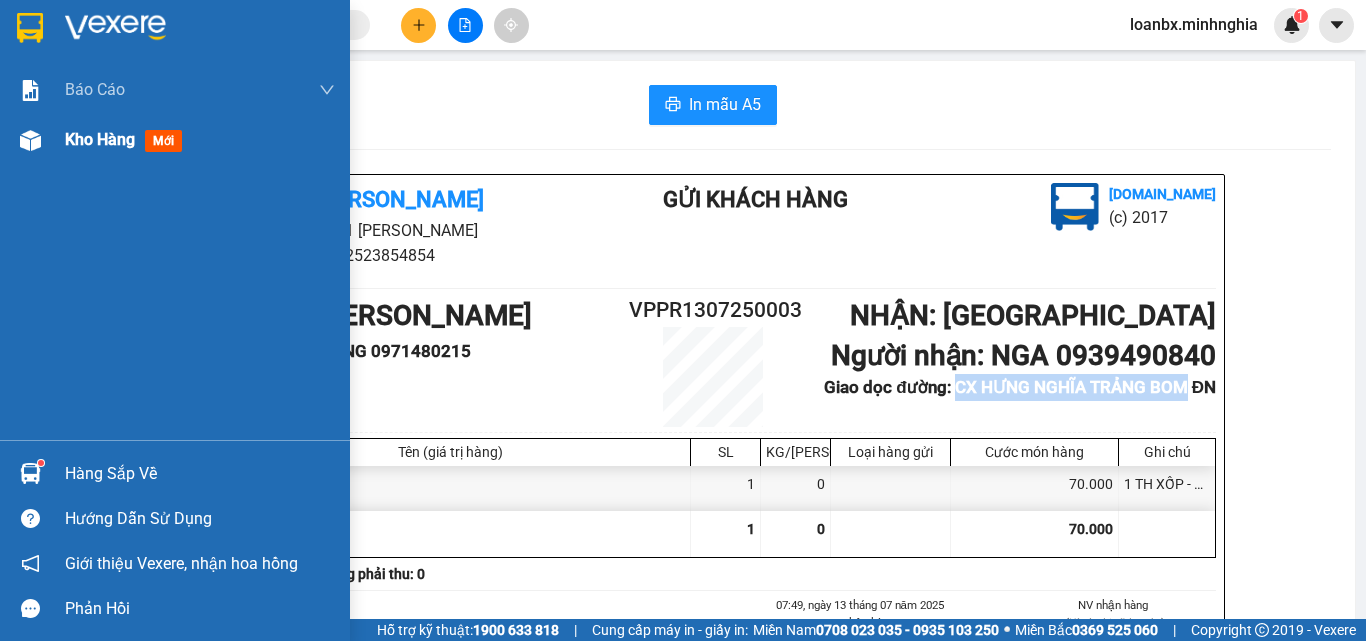 click at bounding box center (30, 140) 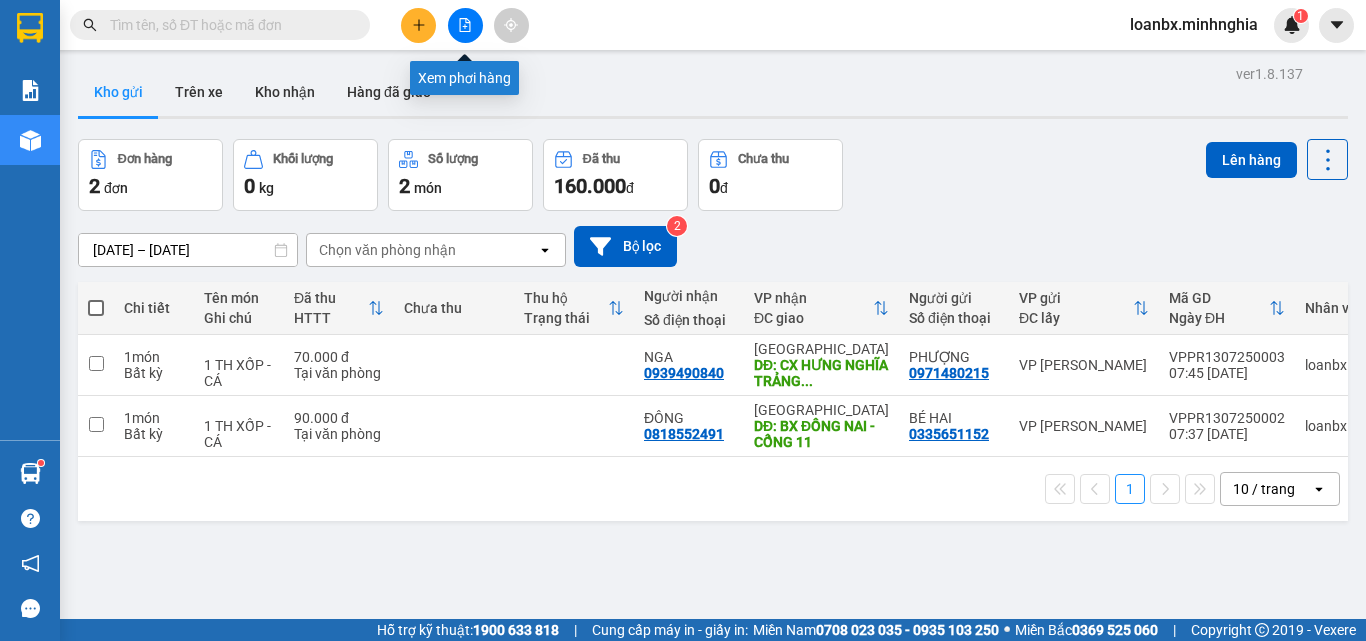 click at bounding box center (465, 25) 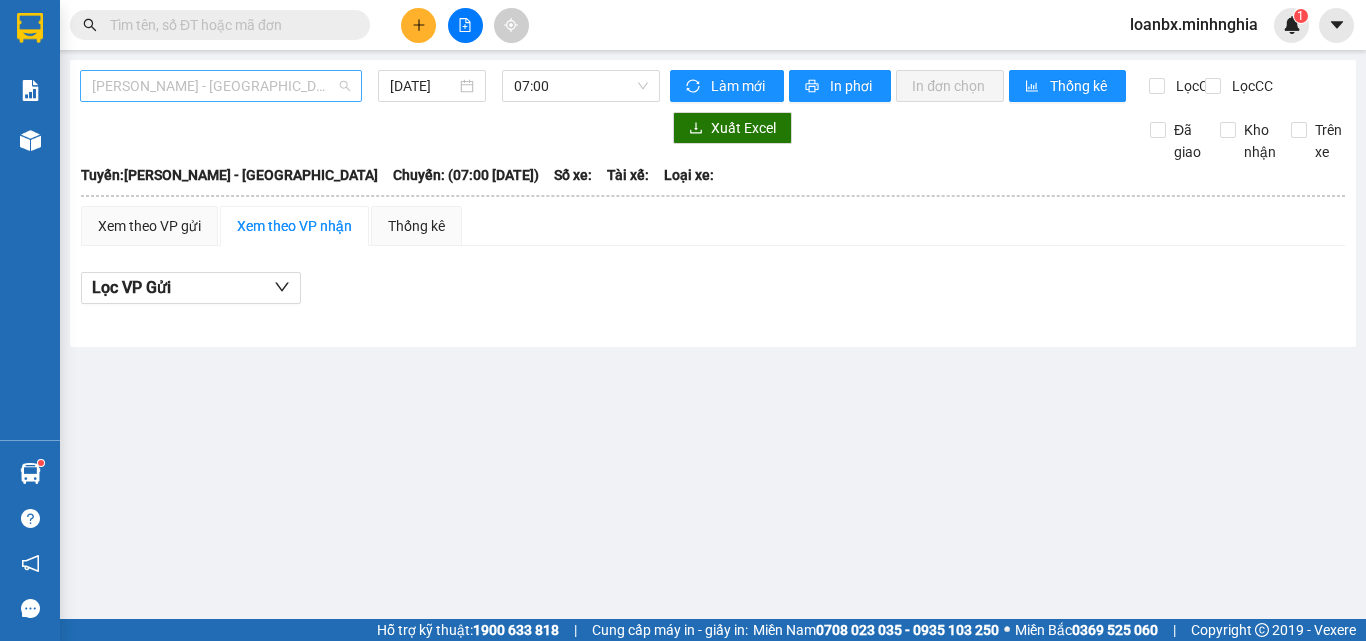 click on "[PERSON_NAME] - [GEOGRAPHIC_DATA]" at bounding box center [221, 86] 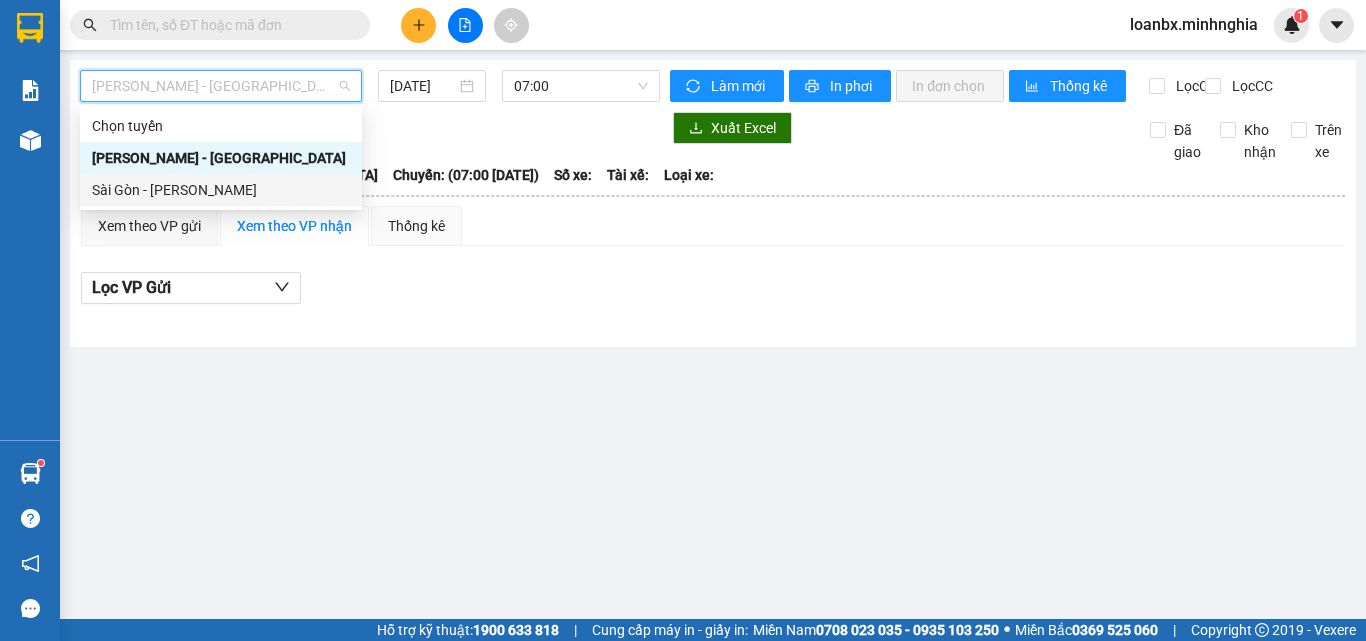 click on "Sài Gòn - [PERSON_NAME]" at bounding box center (221, 190) 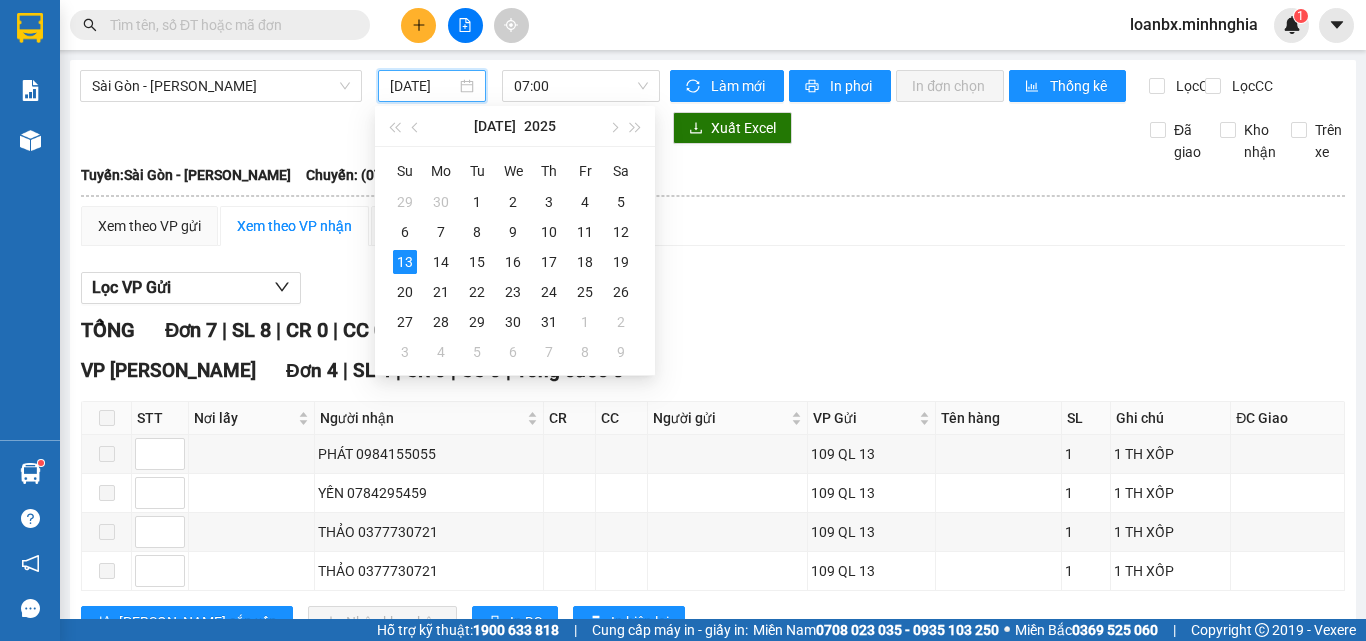 click on "[DATE]" at bounding box center (423, 86) 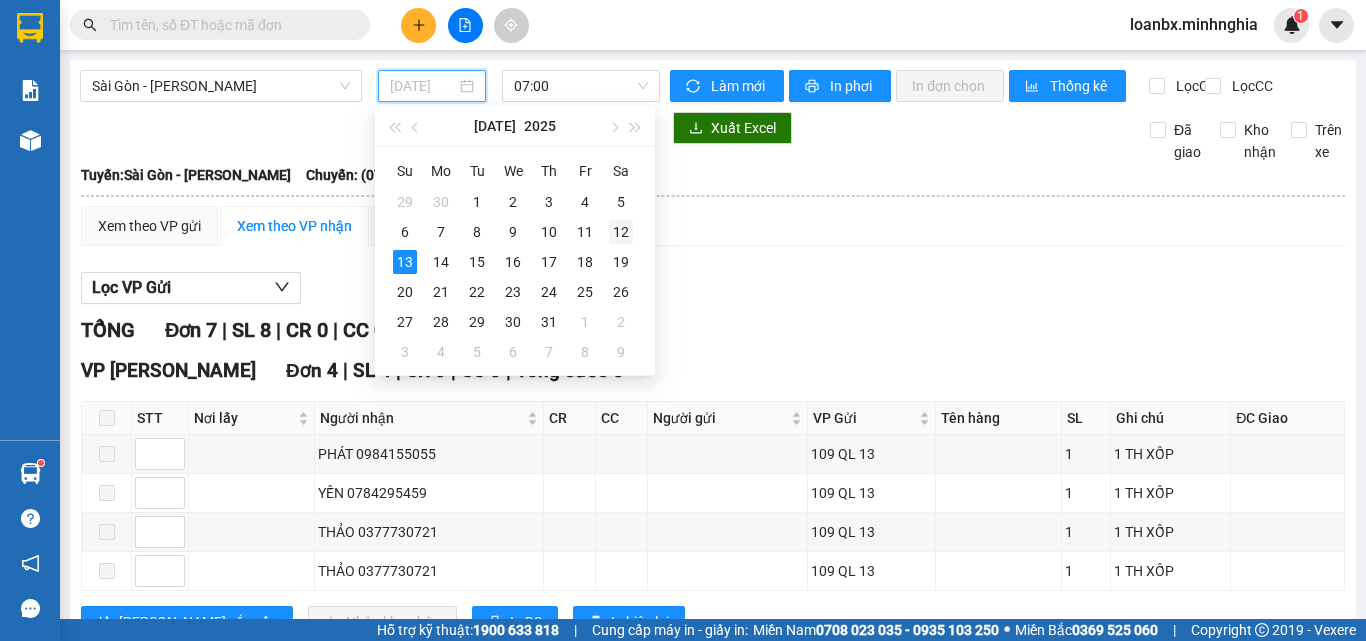 click on "12" at bounding box center [621, 232] 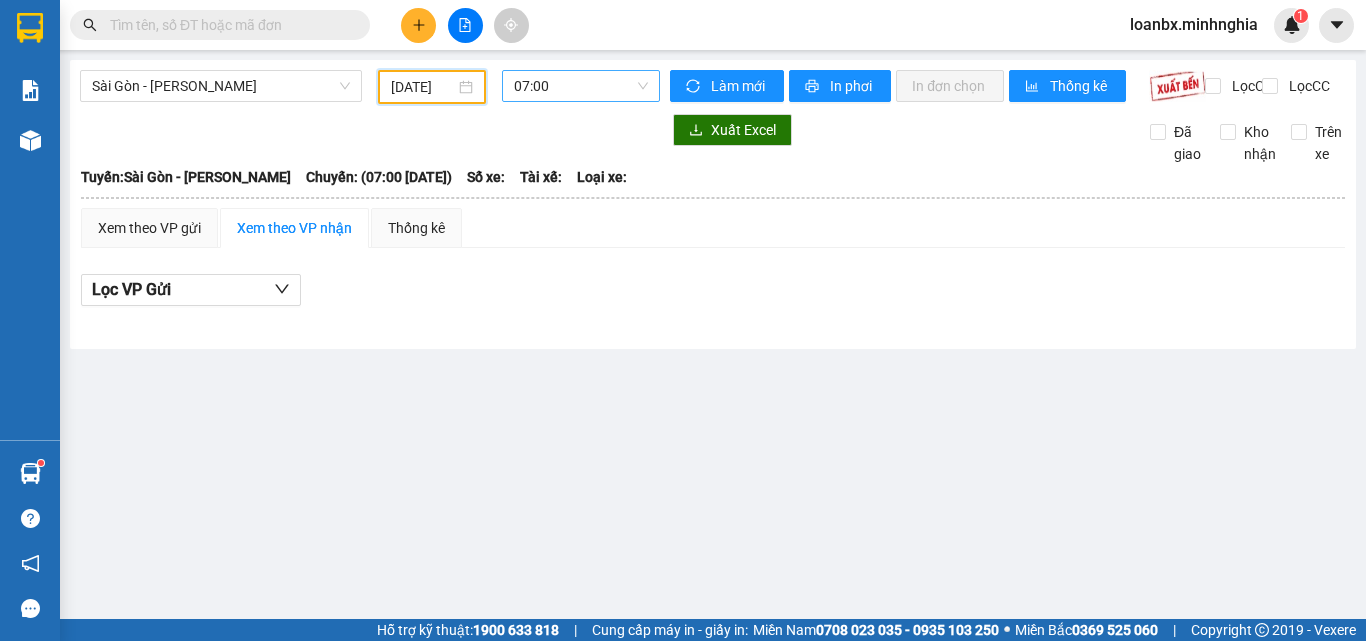 click on "07:00" at bounding box center [581, 86] 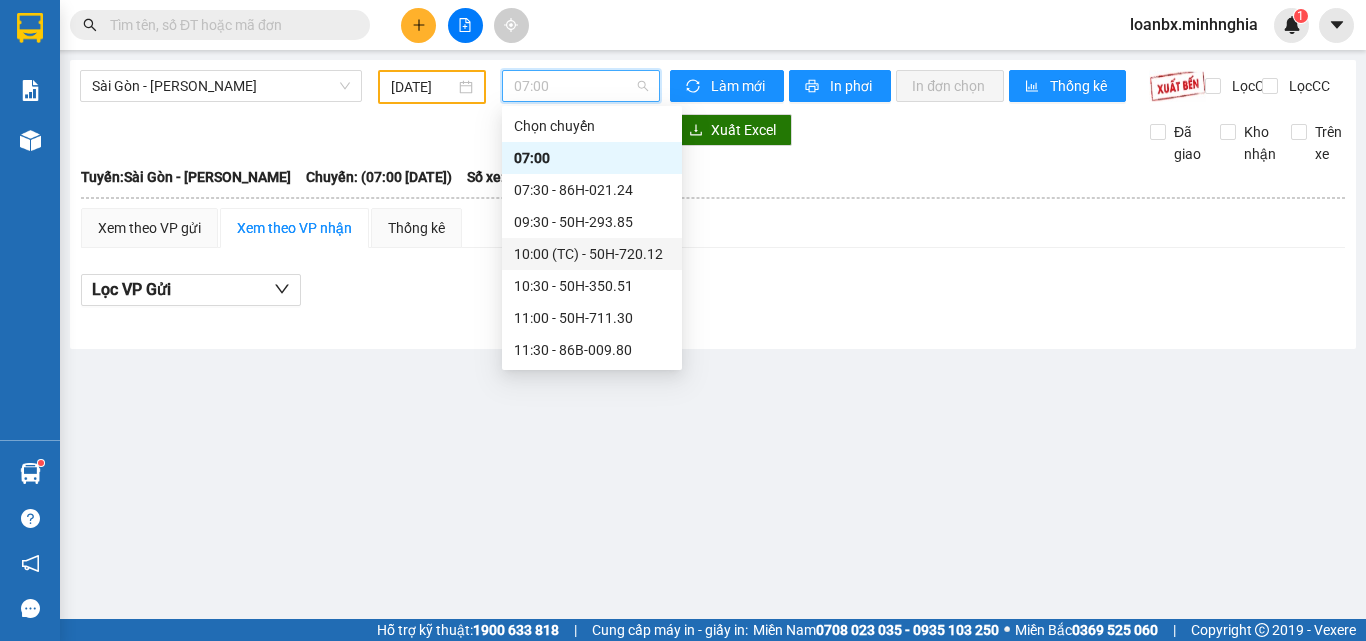 scroll, scrollTop: 288, scrollLeft: 0, axis: vertical 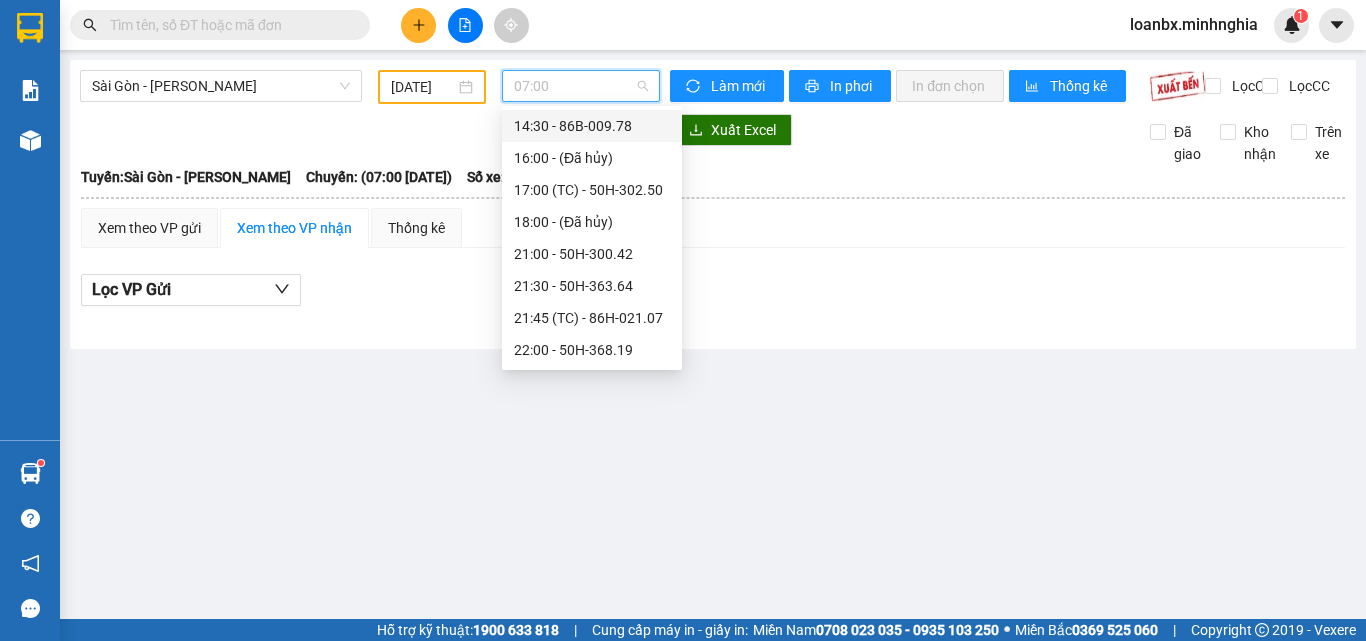 click on "14:30     - 86B-009.78" at bounding box center [592, 126] 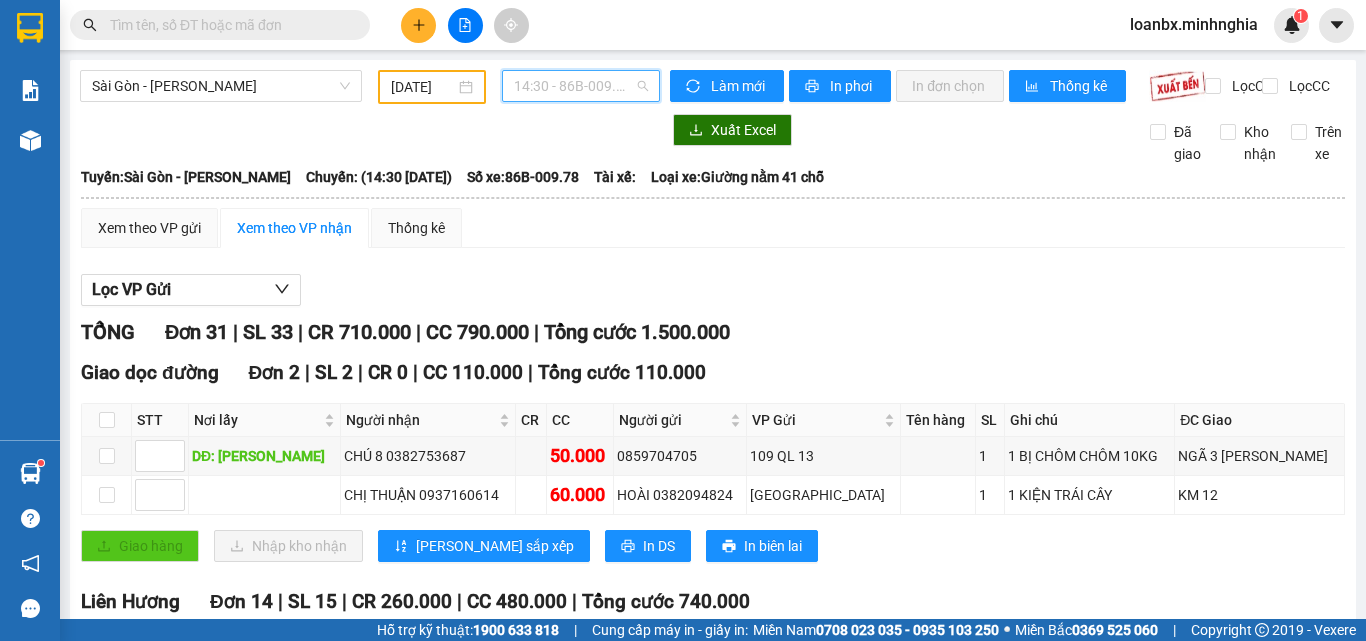click on "14:30     - 86B-009.78" at bounding box center [581, 86] 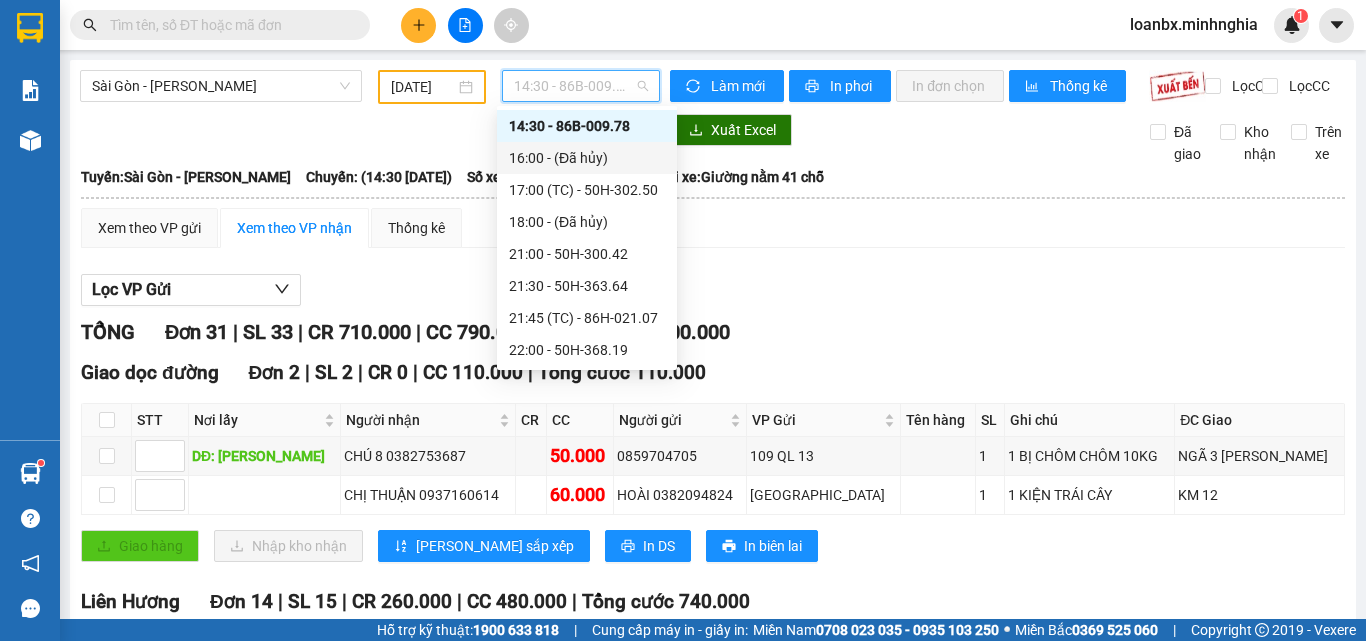 click on "16:00     - (Đã hủy)" at bounding box center (587, 158) 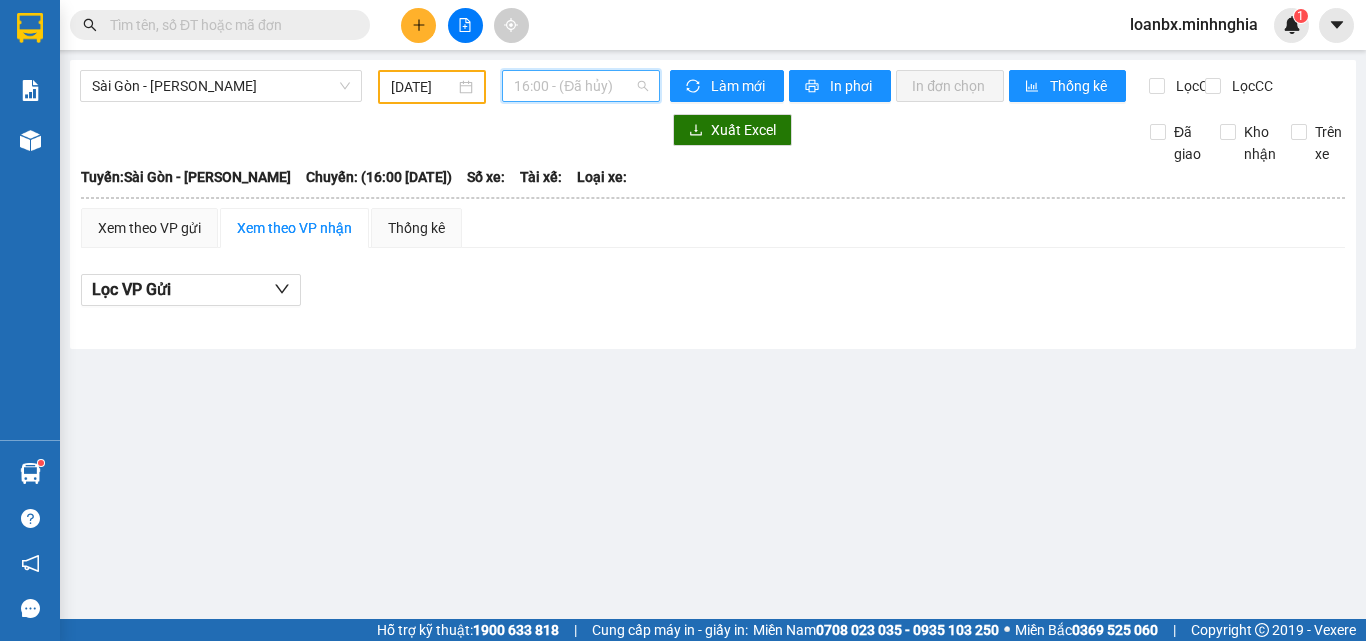 click on "16:00     - (Đã hủy)" at bounding box center [581, 86] 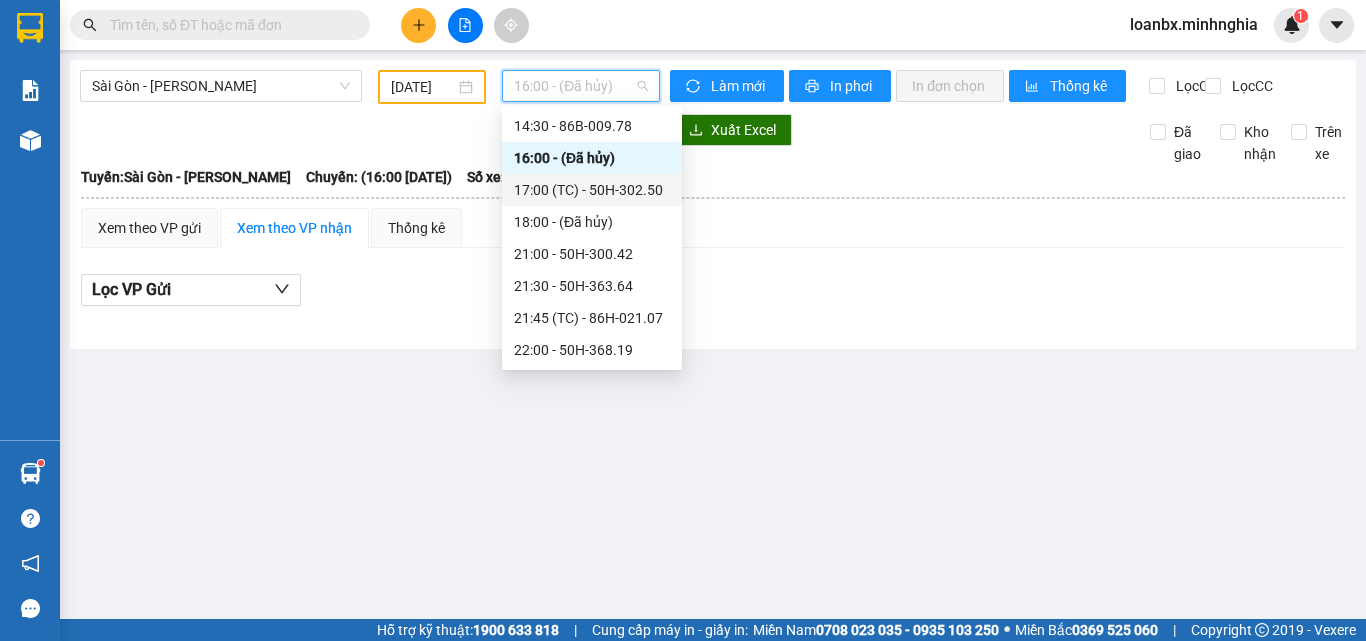 click on "17:00   (TC)   - 50H-302.50" at bounding box center (592, 190) 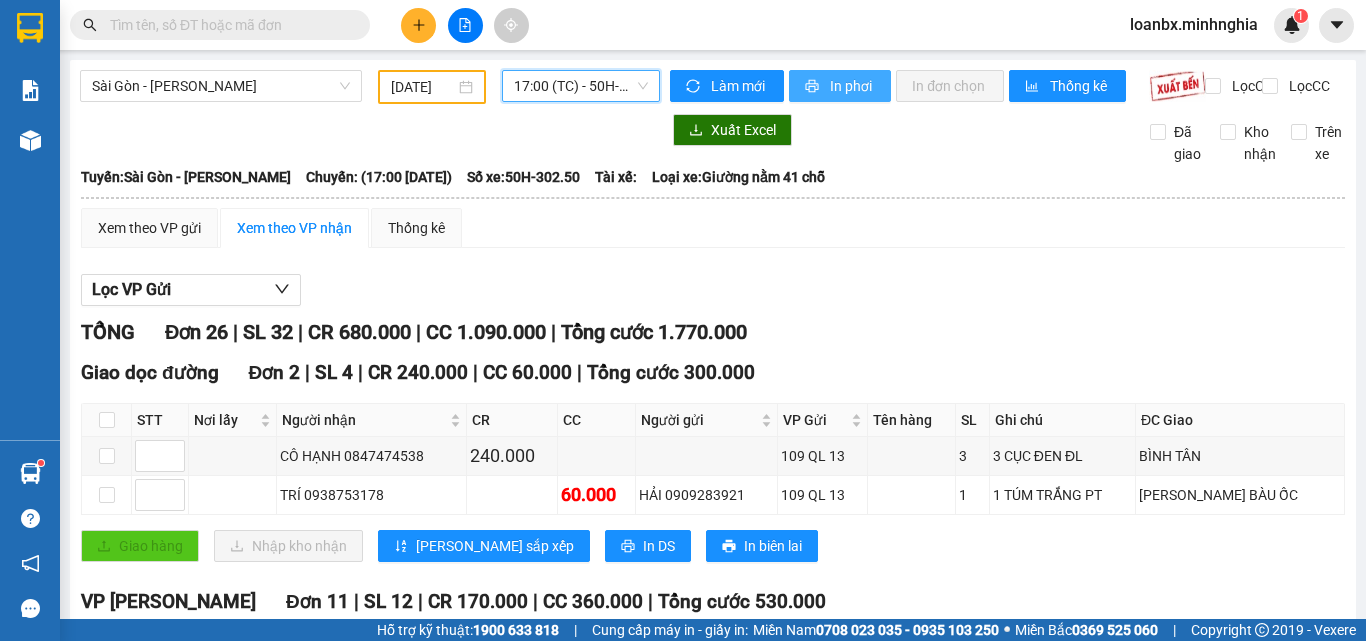 click on "In phơi" at bounding box center (840, 86) 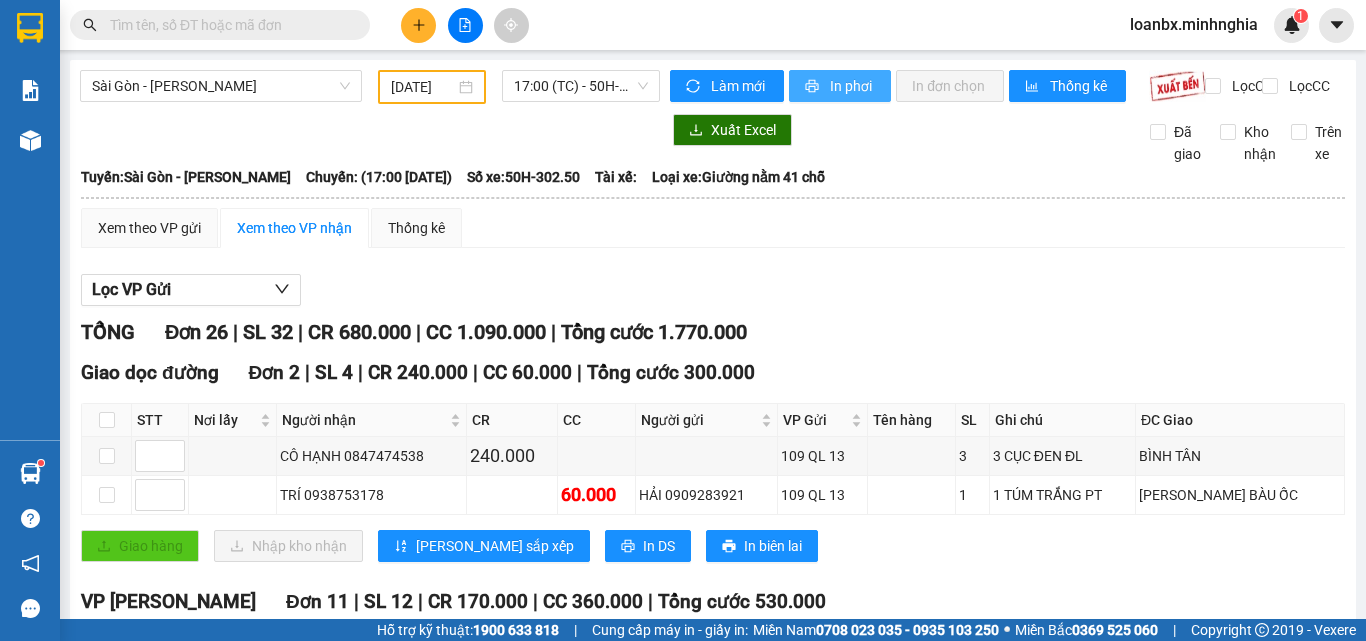 scroll, scrollTop: 0, scrollLeft: 0, axis: both 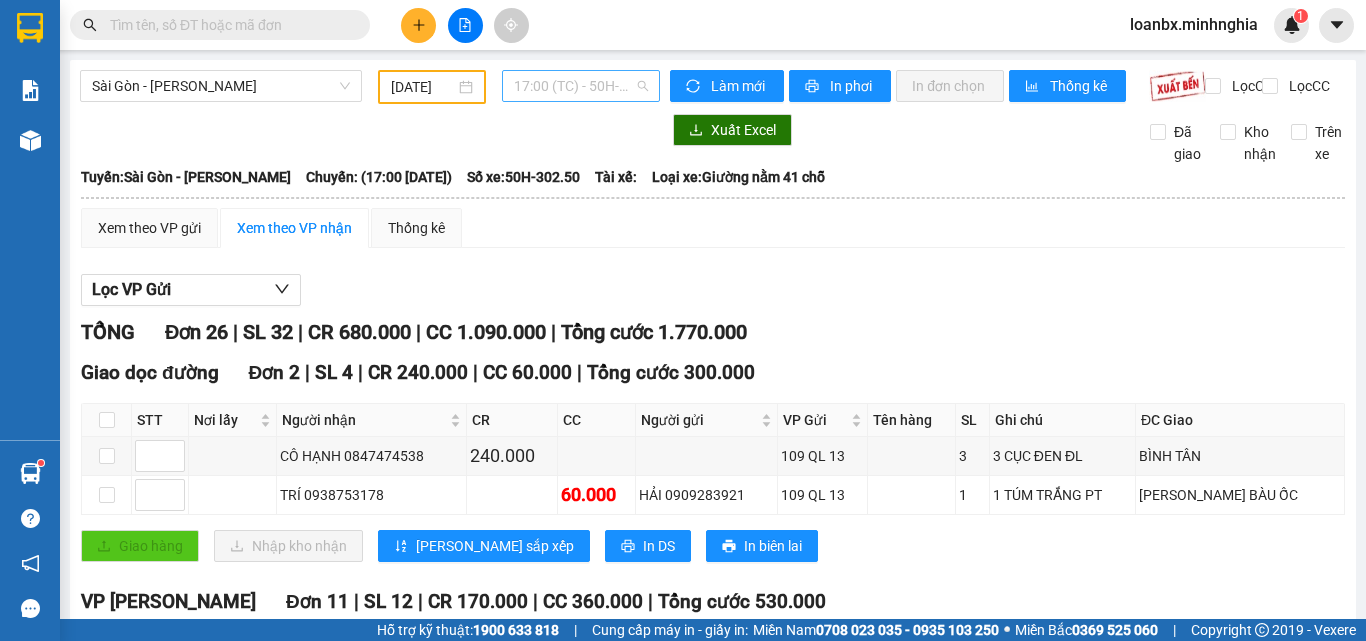 click on "17:00   (TC)   - 50H-302.50" at bounding box center [581, 86] 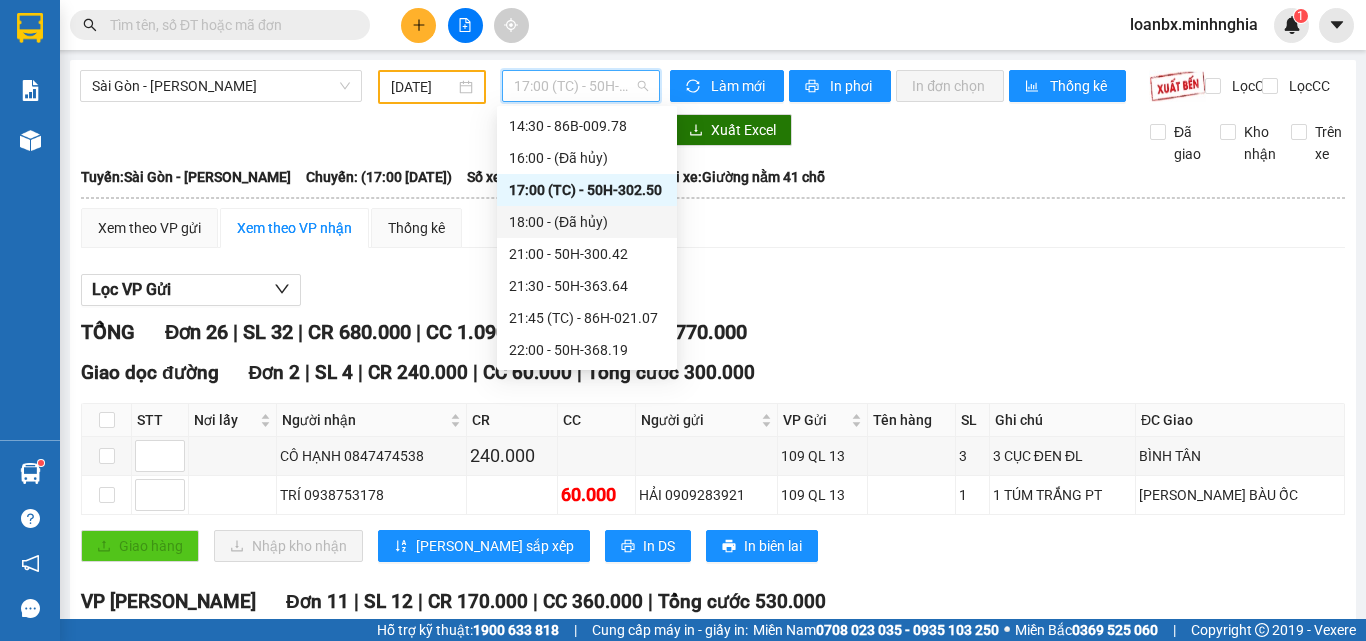 click on "18:00     - (Đã hủy)" at bounding box center (587, 222) 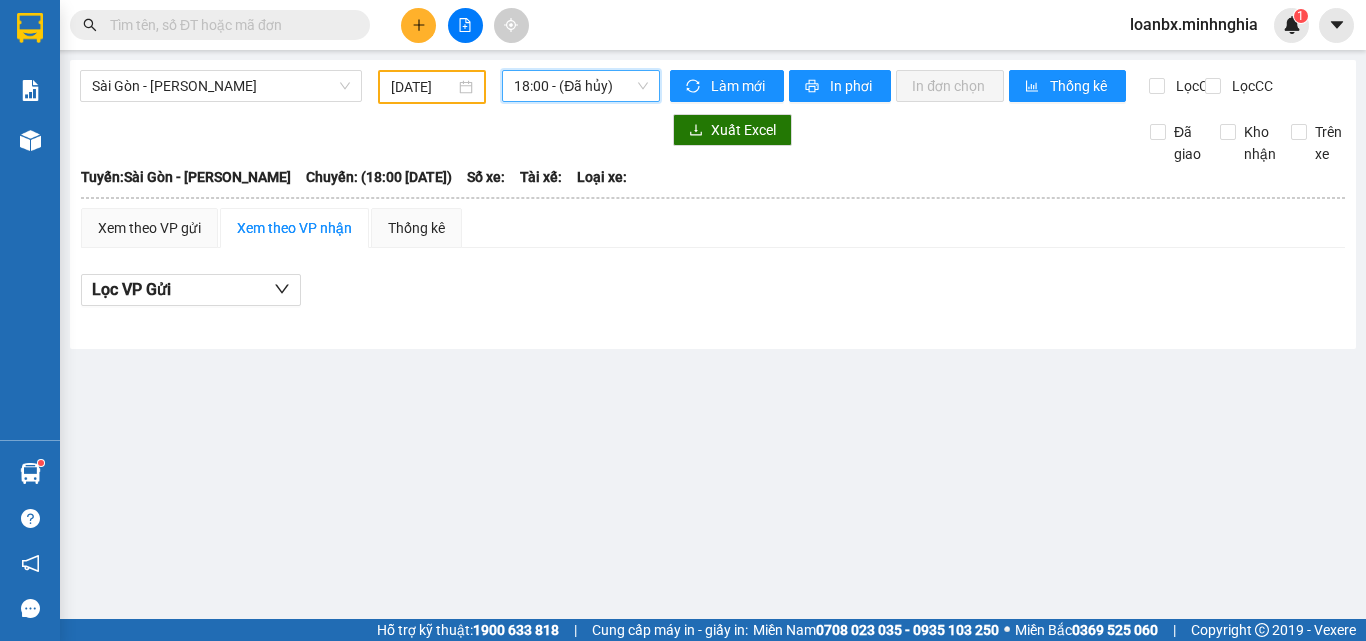 click on "18:00     - (Đã hủy)" at bounding box center [581, 86] 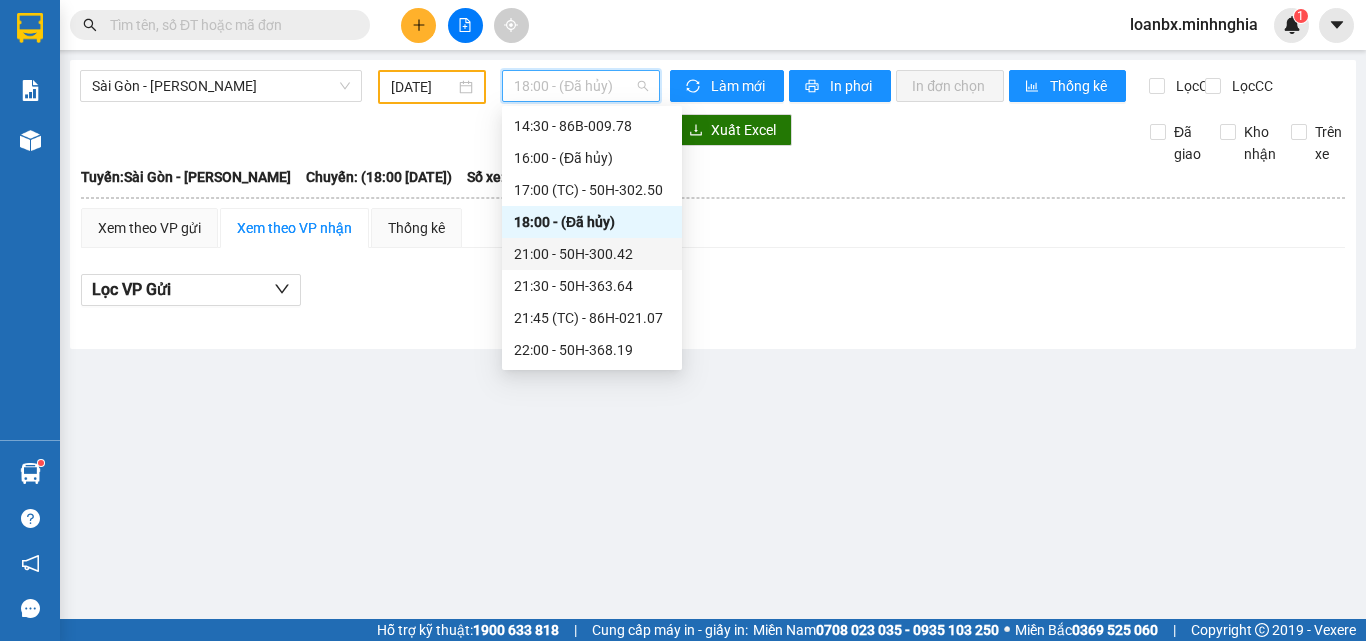 click on "21:00     - 50H-300.42" at bounding box center [592, 254] 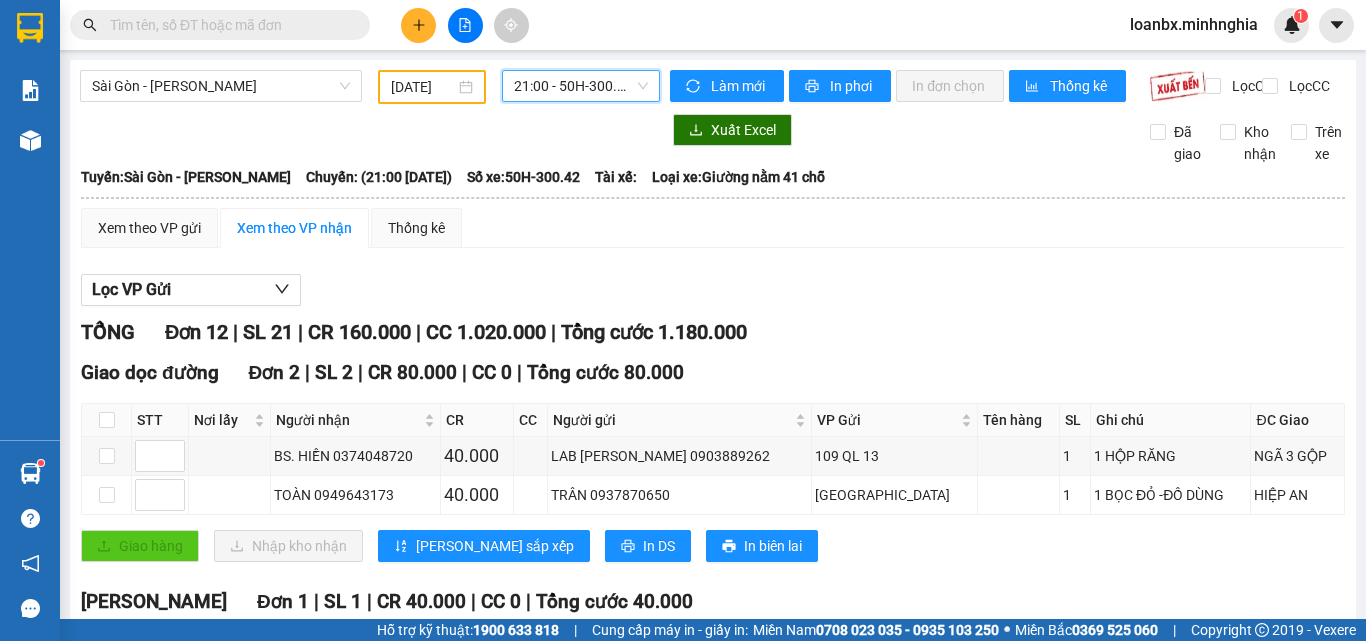 click on "[GEOGRAPHIC_DATA] - Phan Rí [DATE] 21:00 21:00     - 50H-300.42  Làm mới In phơi In đơn chọn Thống kê Lọc  CR Lọc  CC Xuất Excel Đã giao Kho nhận Trên xe Minh Nghĩa   02523854854   01 Đinh Tiên Hoàng PHƠI HÀNG 08:20 [DATE] Tuyến:  [GEOGRAPHIC_DATA] - [GEOGRAPHIC_DATA] Chuyến:   (21:00 [DATE]) Số xe:  50H-300.42 Tài xế:  Loại xe:  Giường nằm 41 chỗ [GEOGRAPHIC_DATA]:  [GEOGRAPHIC_DATA] - [GEOGRAPHIC_DATA]:   (21:00 [DATE]) Số xe:  50H-300.42 Tài xế:  Loại xe:  Giường nằm 41 chỗ Xem theo VP gửi Xem theo VP nhận Thống kê Lọc VP Gửi TỔNG Đơn   12 | SL   21 | CR   160.000 | CC   1.020.000 | Tổng cước   1.180.000 Giao dọc đường Đơn   2 | SL   2 | CR   80.000 | CC   0 | Tổng cước   80.000 STT Nơi lấy Người nhận CR CC Người gửi VP Gửi Tên hàng SL Ghi chú ĐC Giao Ký nhận                           BS. HIỀN 0374048720 40.000 LAB LÊ ANH 0903889262 109 QL 13   1 1 HỘP RĂNG NGÃ 3 GỘP TOÀN 0949643173 40.000" at bounding box center (713, 906) 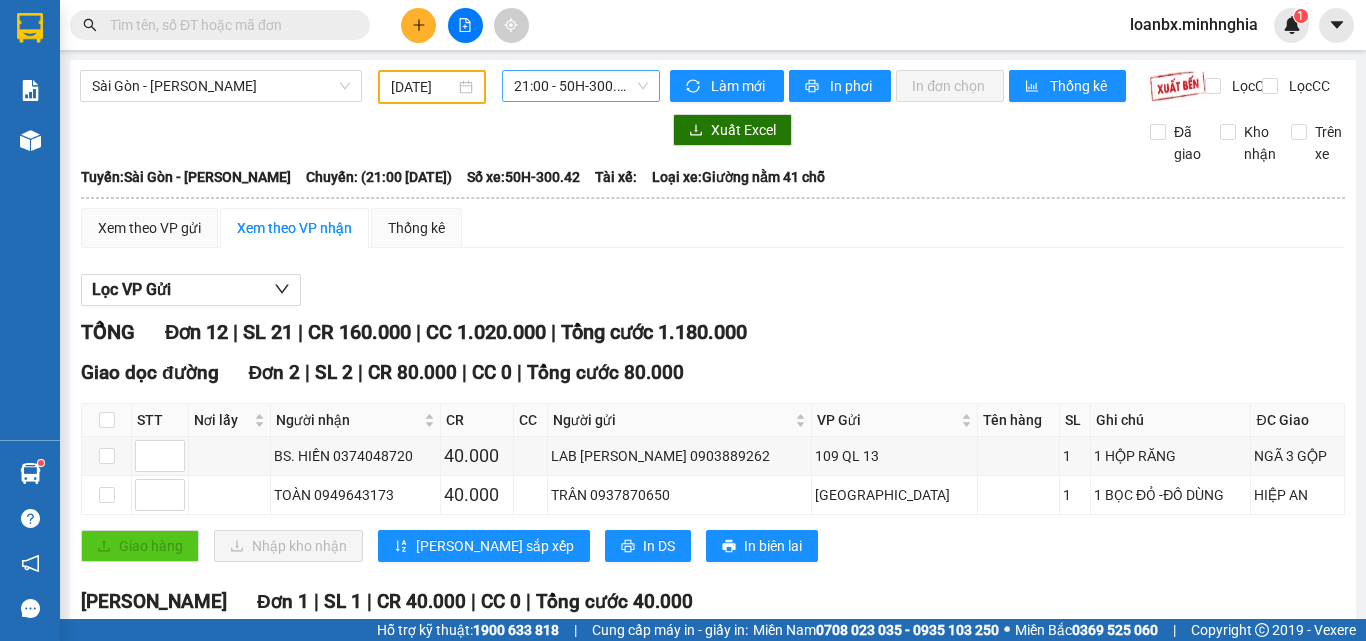 click on "21:00     - 50H-300.42" at bounding box center [581, 86] 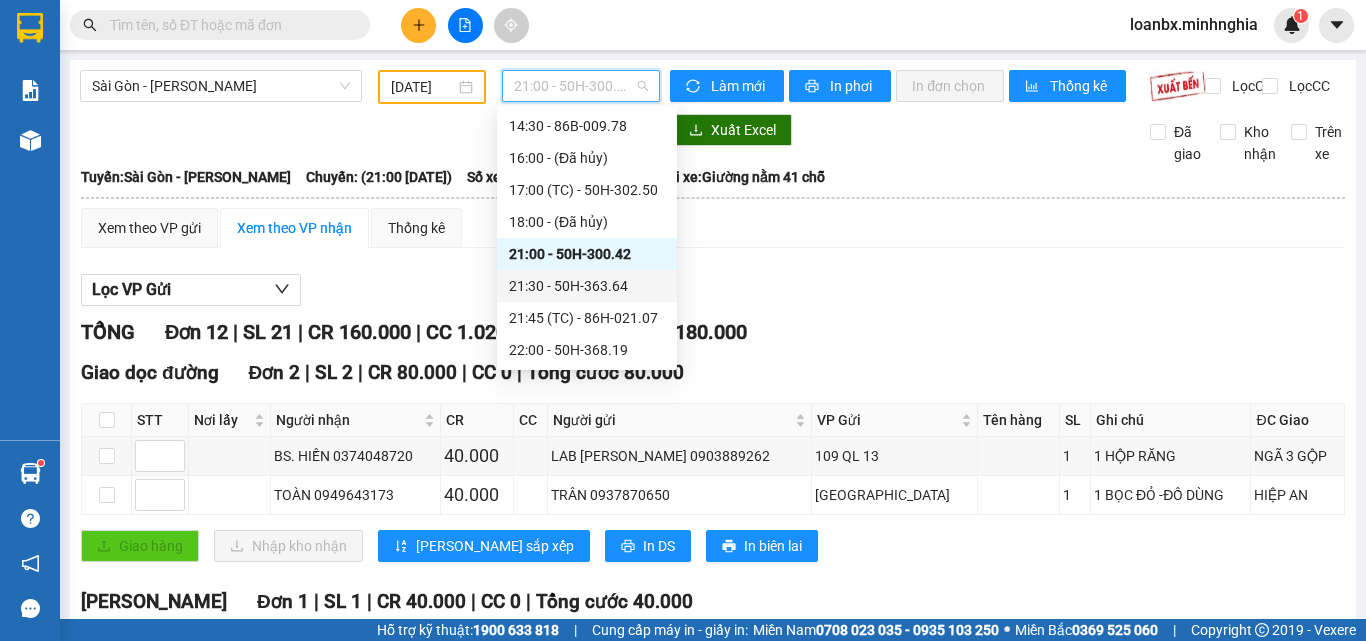 click on "21:30     - 50H-363.64" at bounding box center [587, 286] 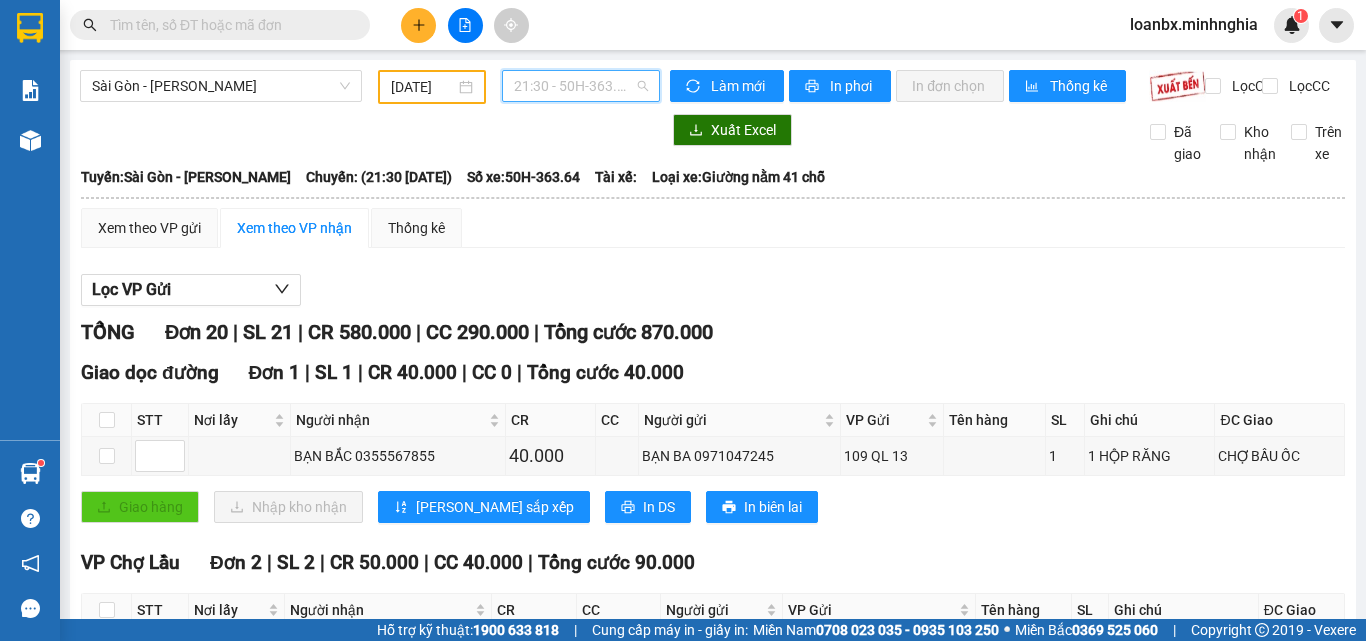 click on "21:30     - 50H-363.64" at bounding box center [581, 86] 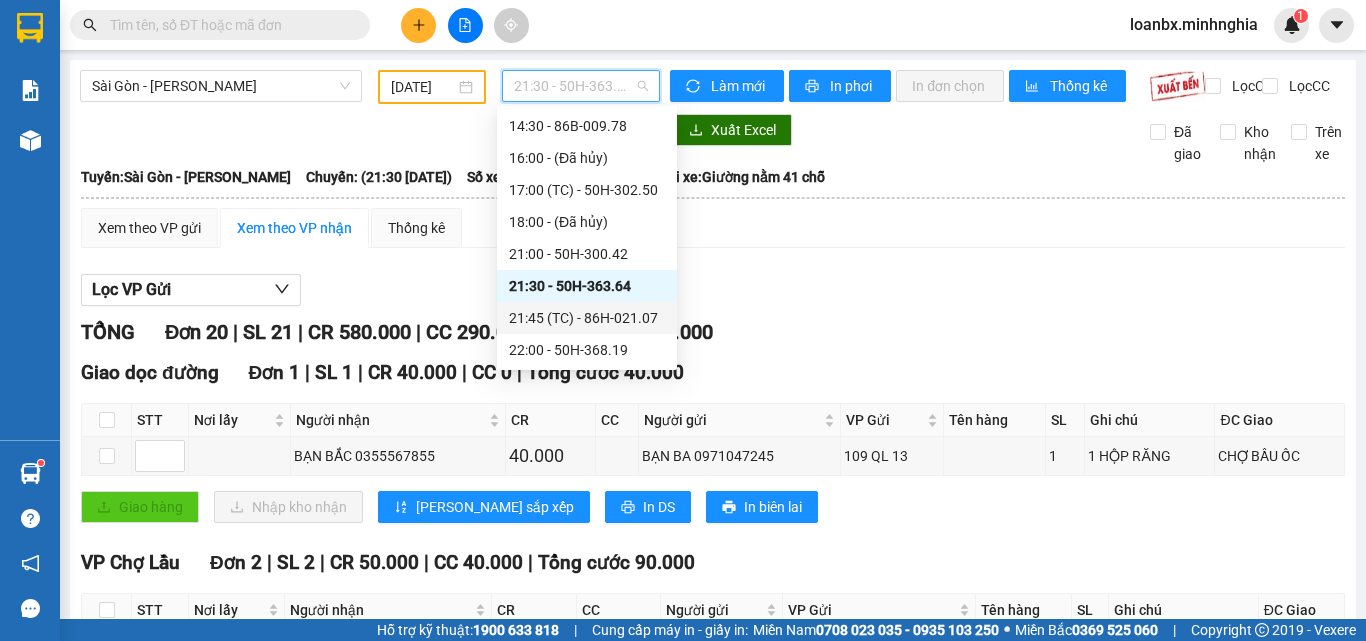 click on "21:45   (TC)   - 86H-021.07" at bounding box center (587, 318) 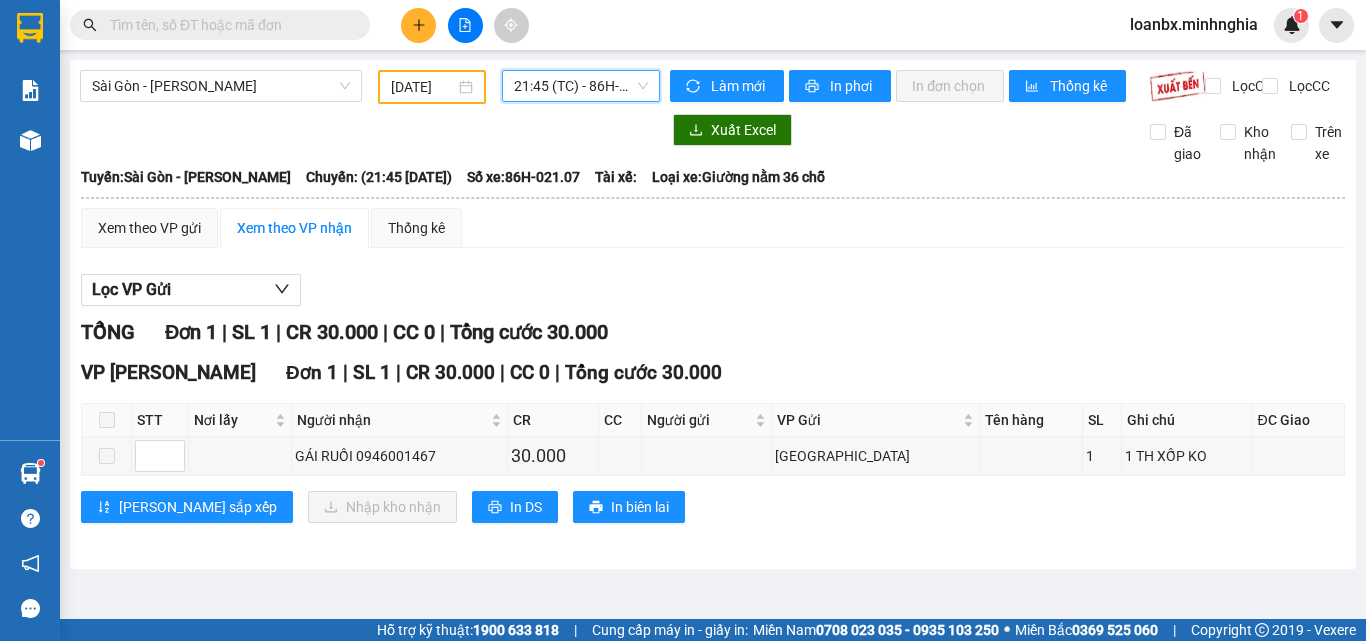 click on "21:45   (TC)   - 86H-021.07" at bounding box center [581, 86] 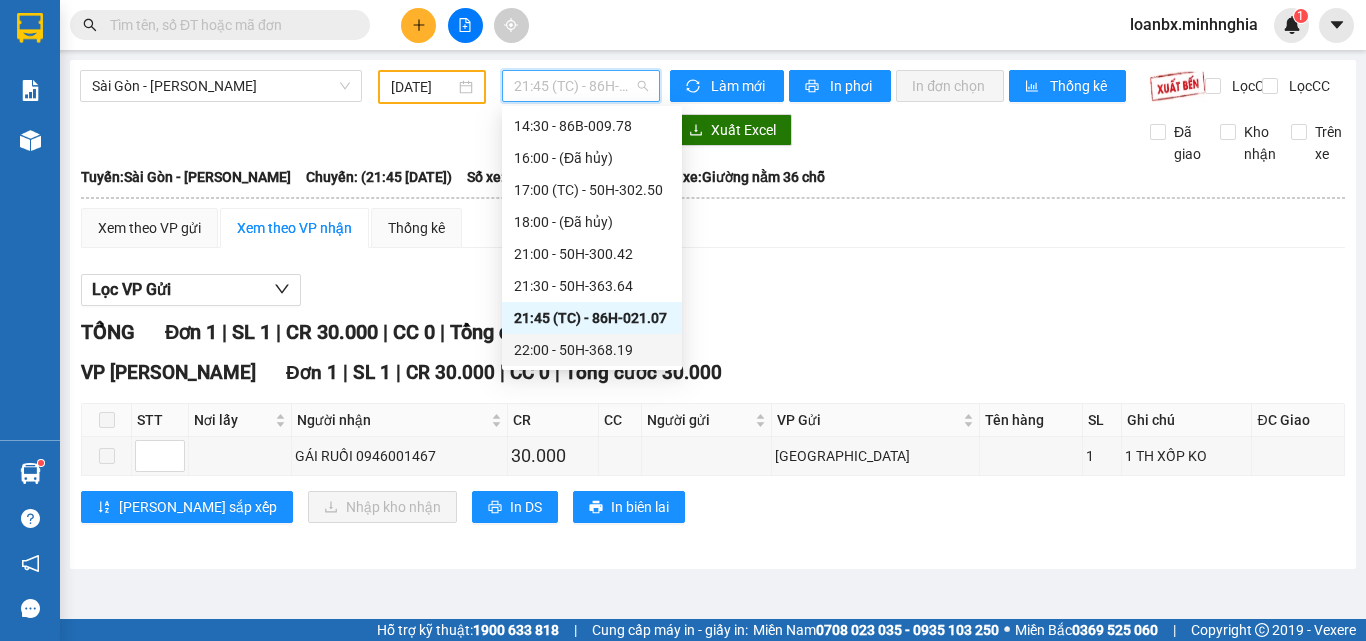 click on "22:00     - 50H-368.19" at bounding box center [592, 350] 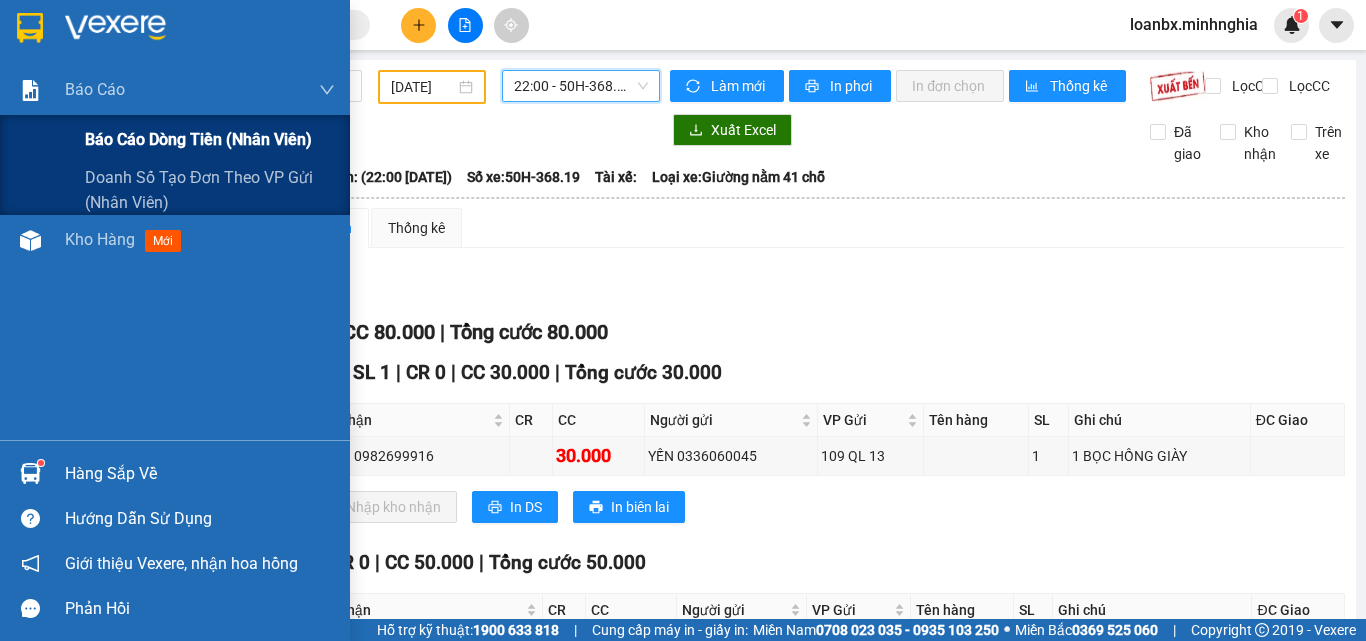 click on "Báo cáo dòng tiền (nhân viên)" at bounding box center (198, 139) 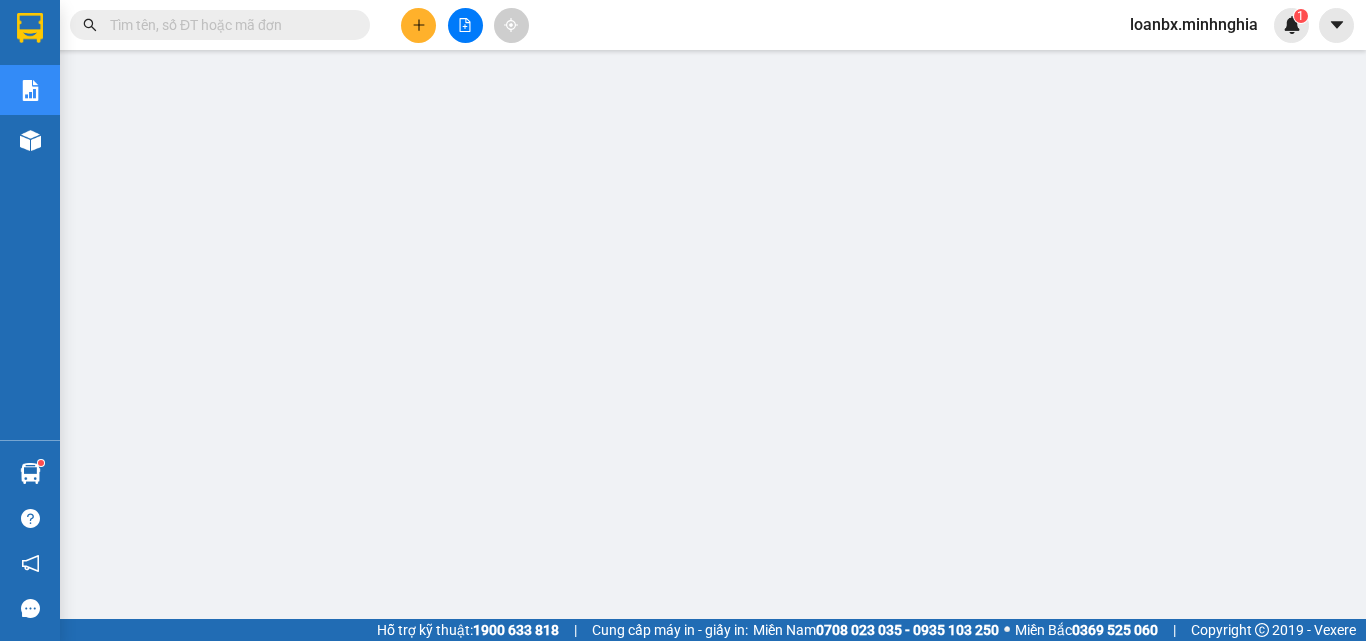 scroll, scrollTop: 0, scrollLeft: 0, axis: both 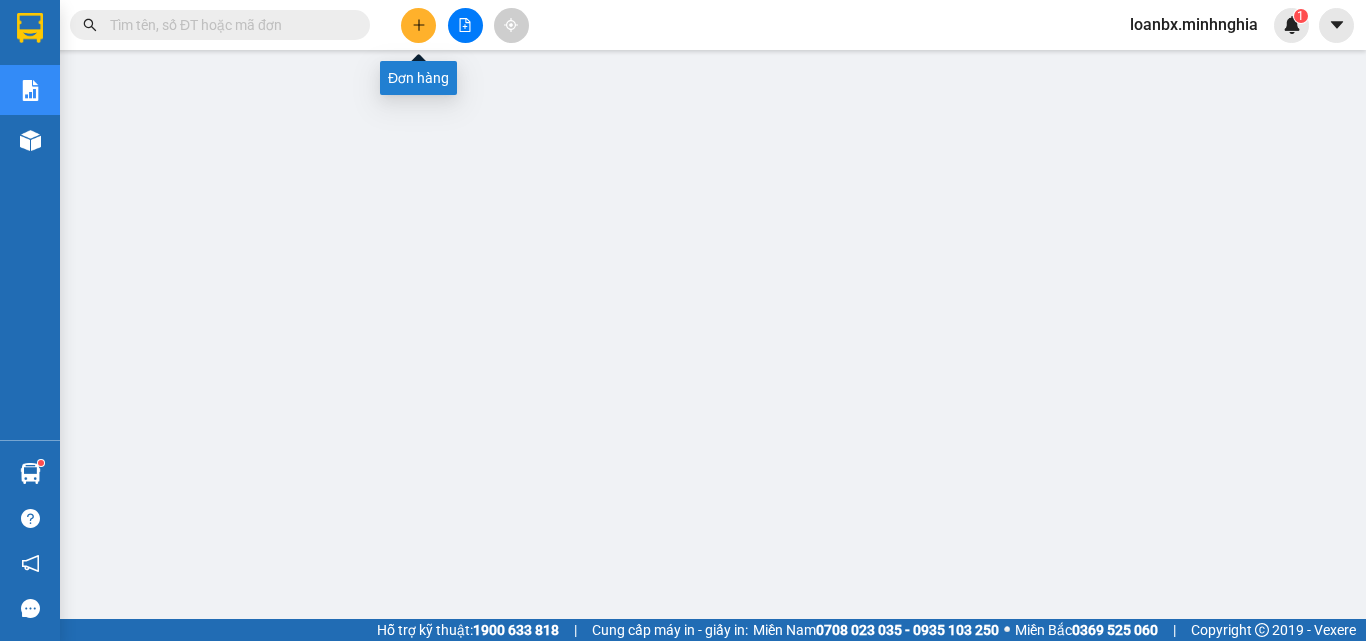click at bounding box center [418, 25] 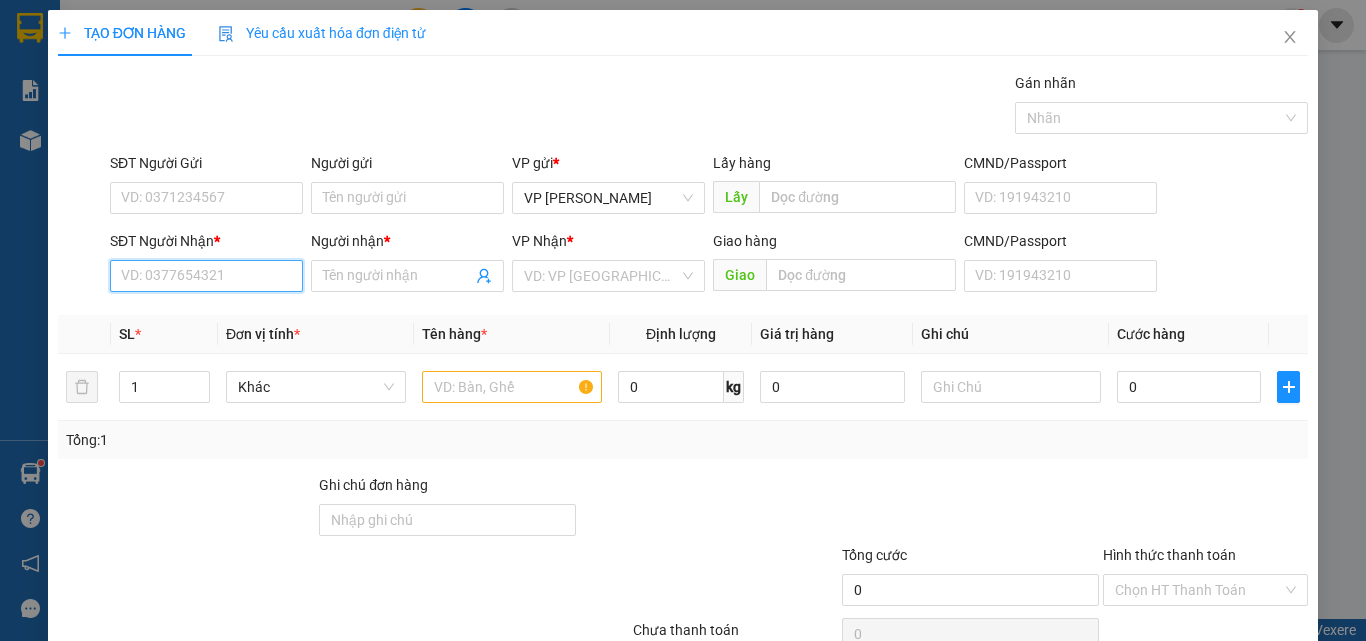 click on "SĐT Người Nhận  *" at bounding box center (206, 276) 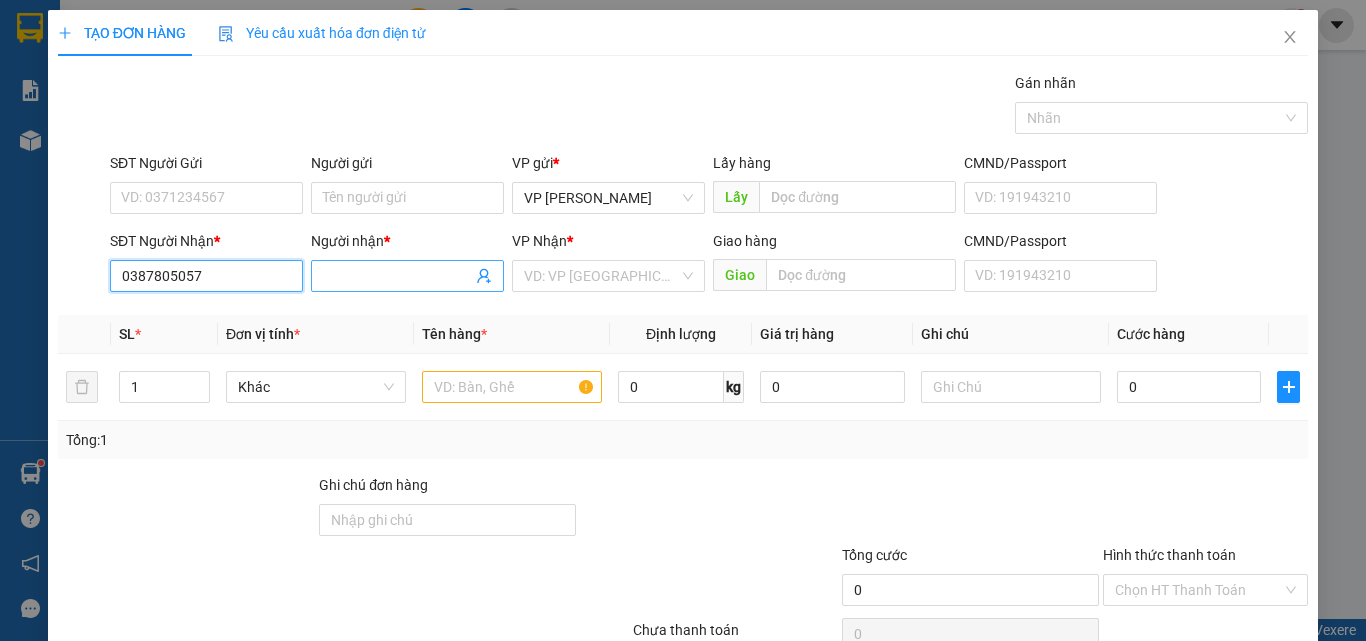 type on "0387805057" 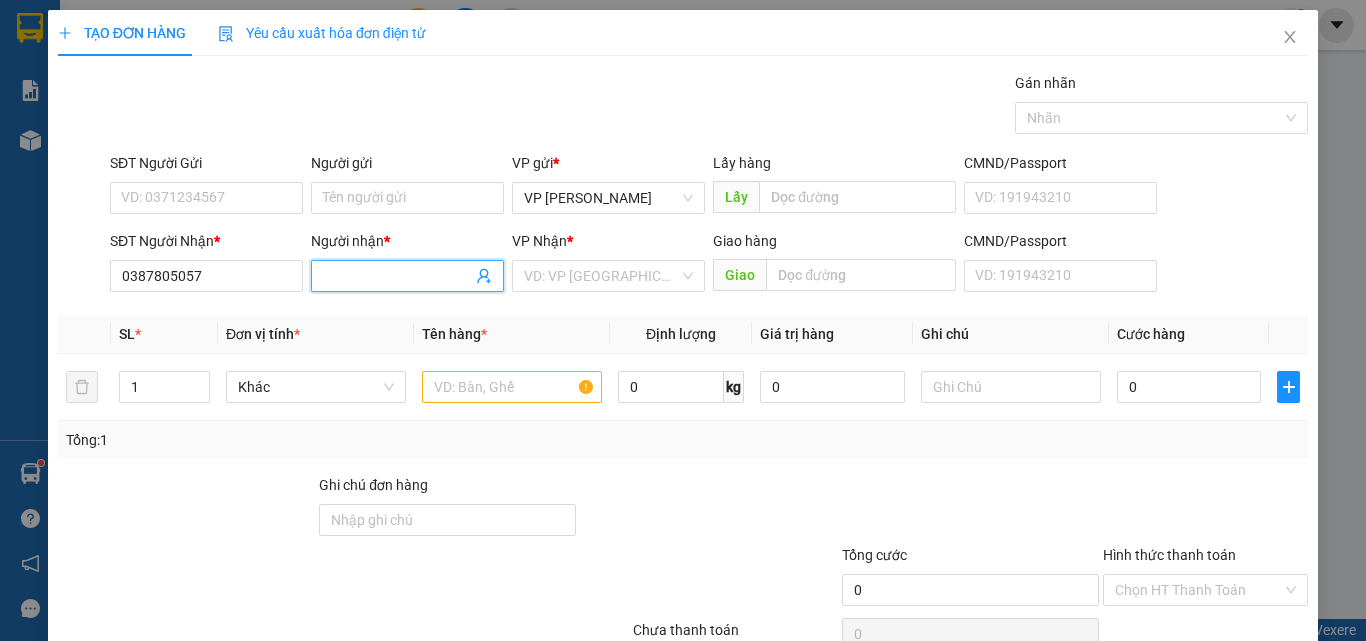 click on "Người nhận  *" at bounding box center [397, 276] 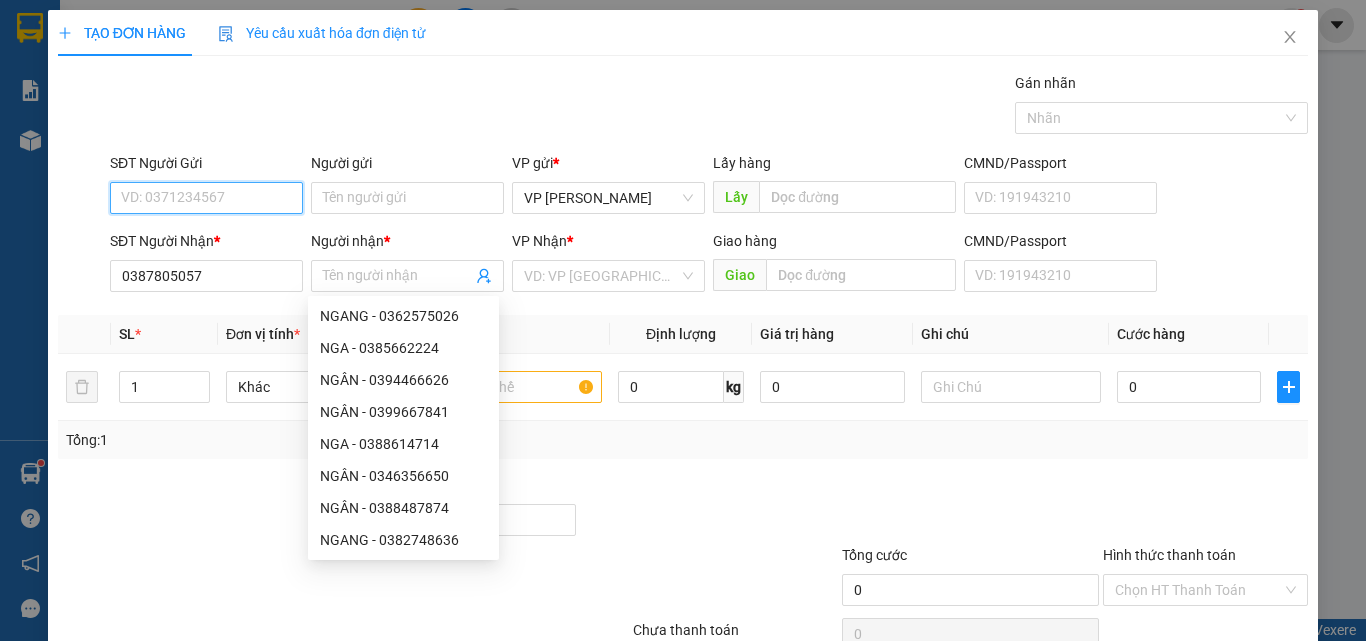 click on "SĐT Người Gửi" at bounding box center (206, 198) 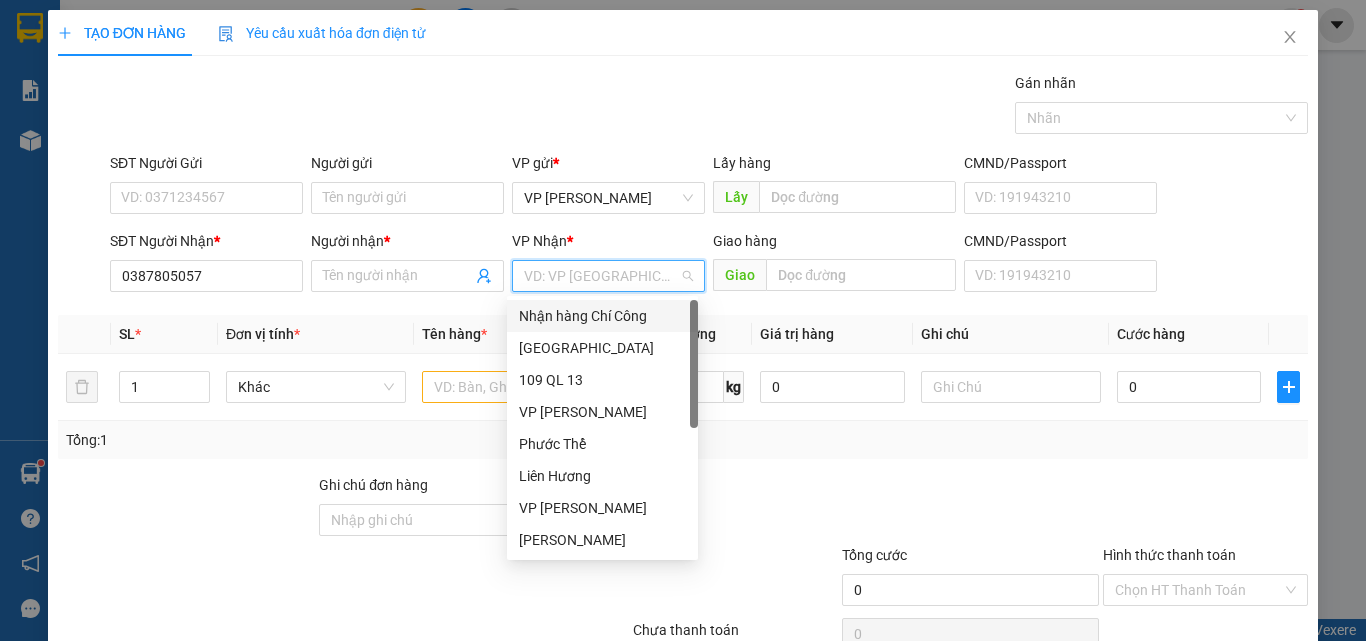 click at bounding box center (601, 276) 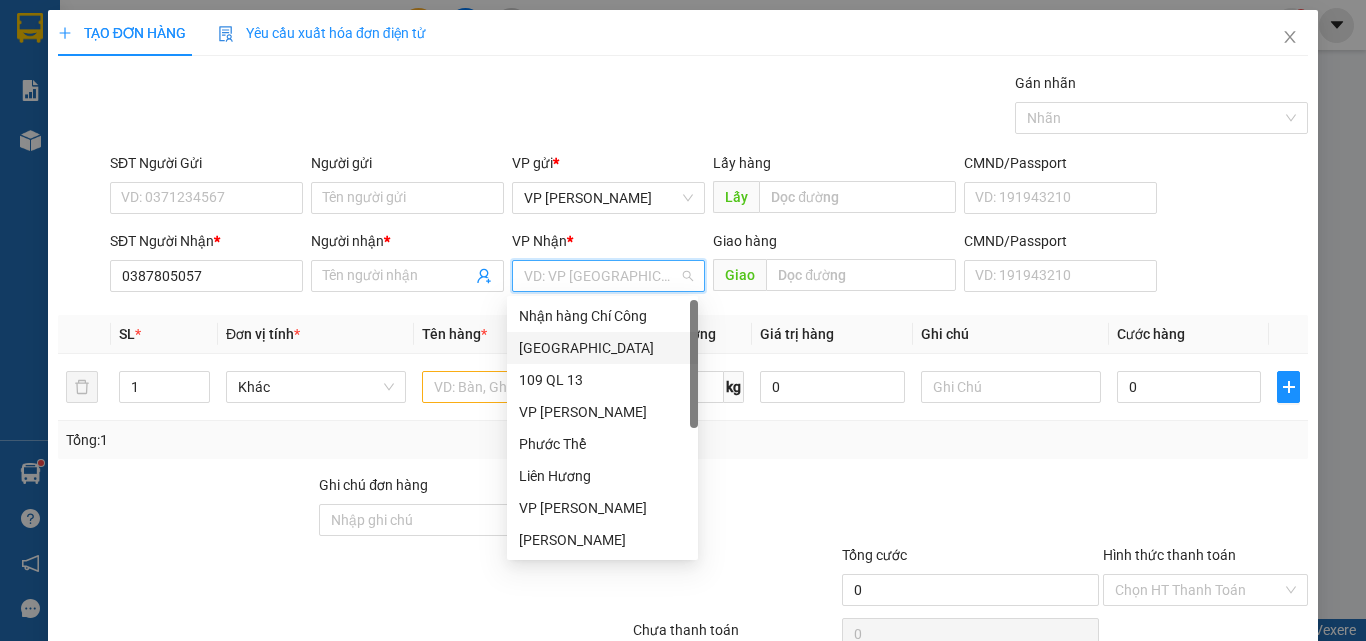click on "[GEOGRAPHIC_DATA]" at bounding box center [602, 348] 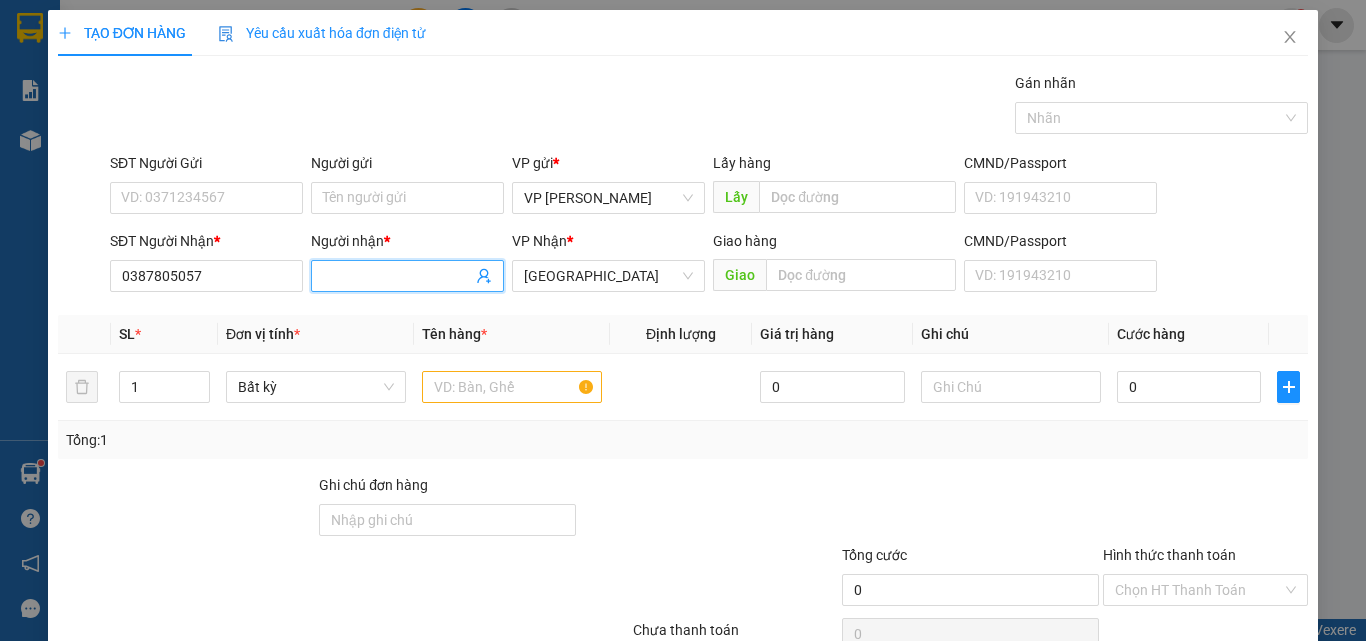 click on "Người nhận  *" at bounding box center (397, 276) 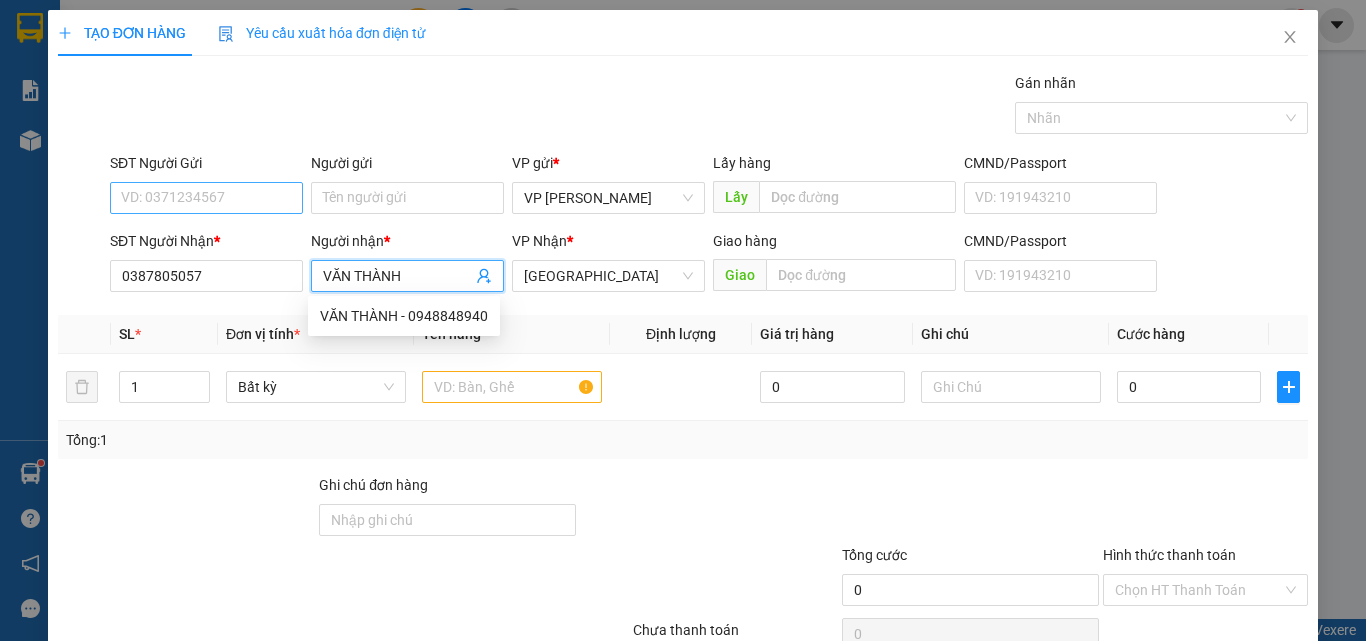 type on "VĂN THÀNH" 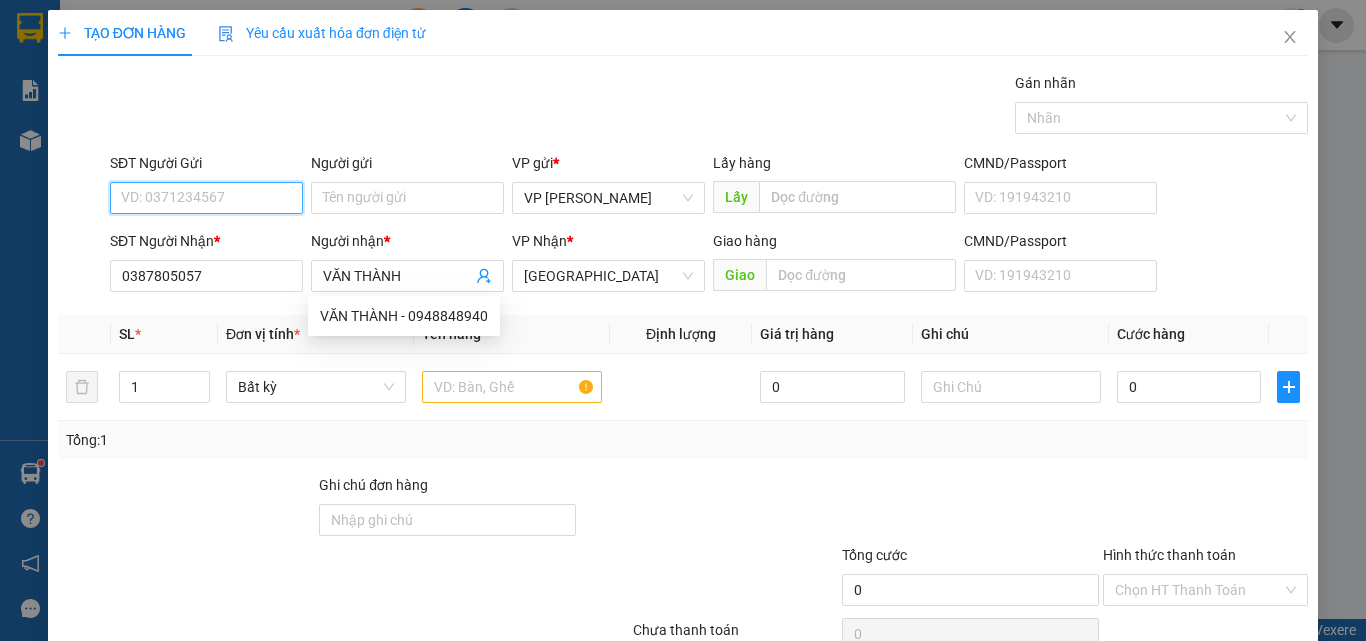 click on "SĐT Người Gửi" at bounding box center [206, 198] 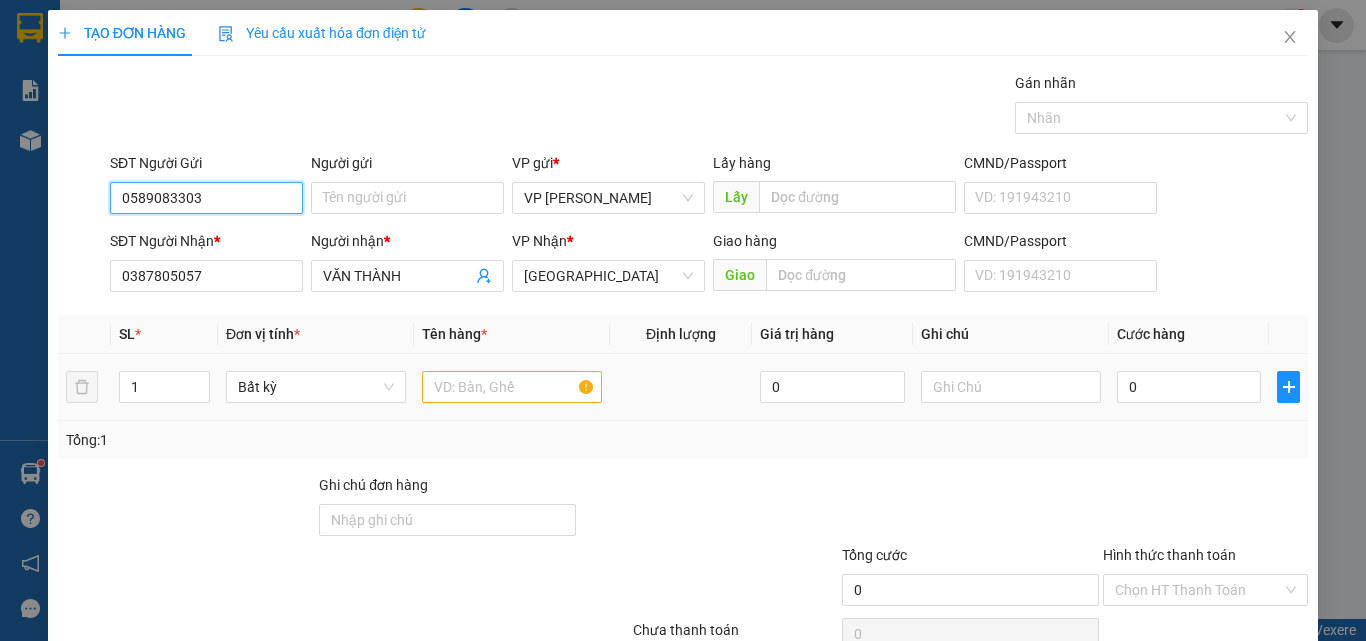 type on "0589083303" 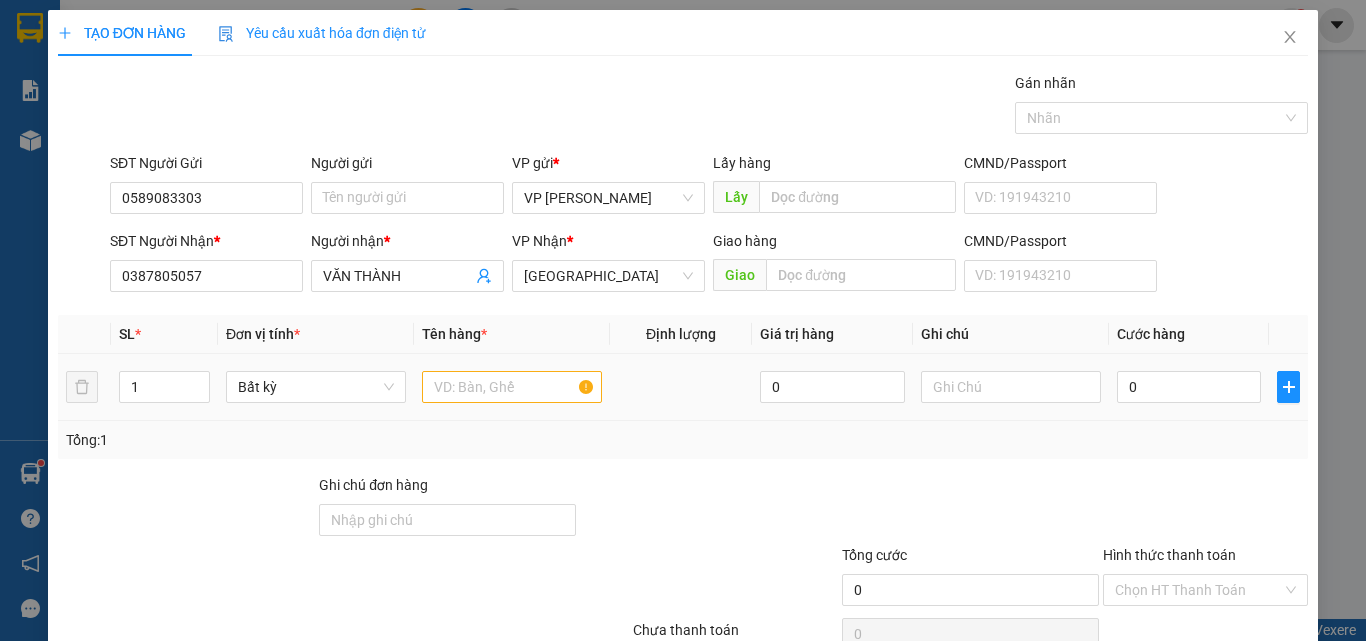 click at bounding box center (512, 387) 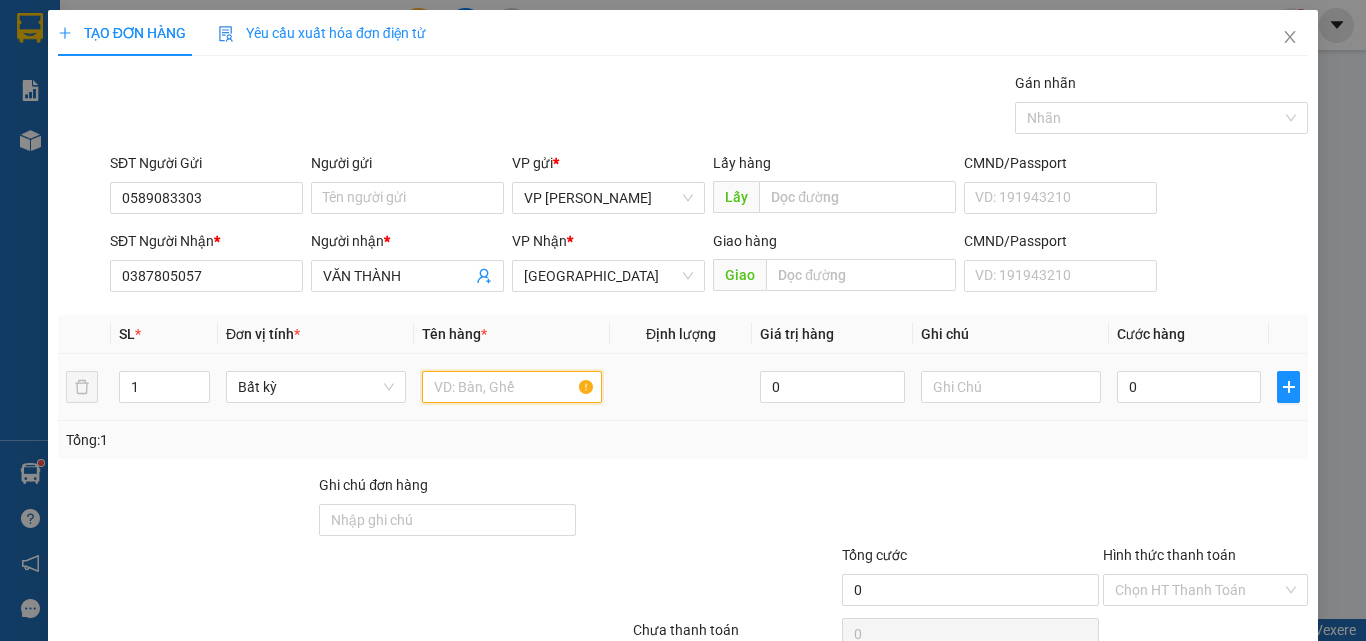 click at bounding box center (512, 387) 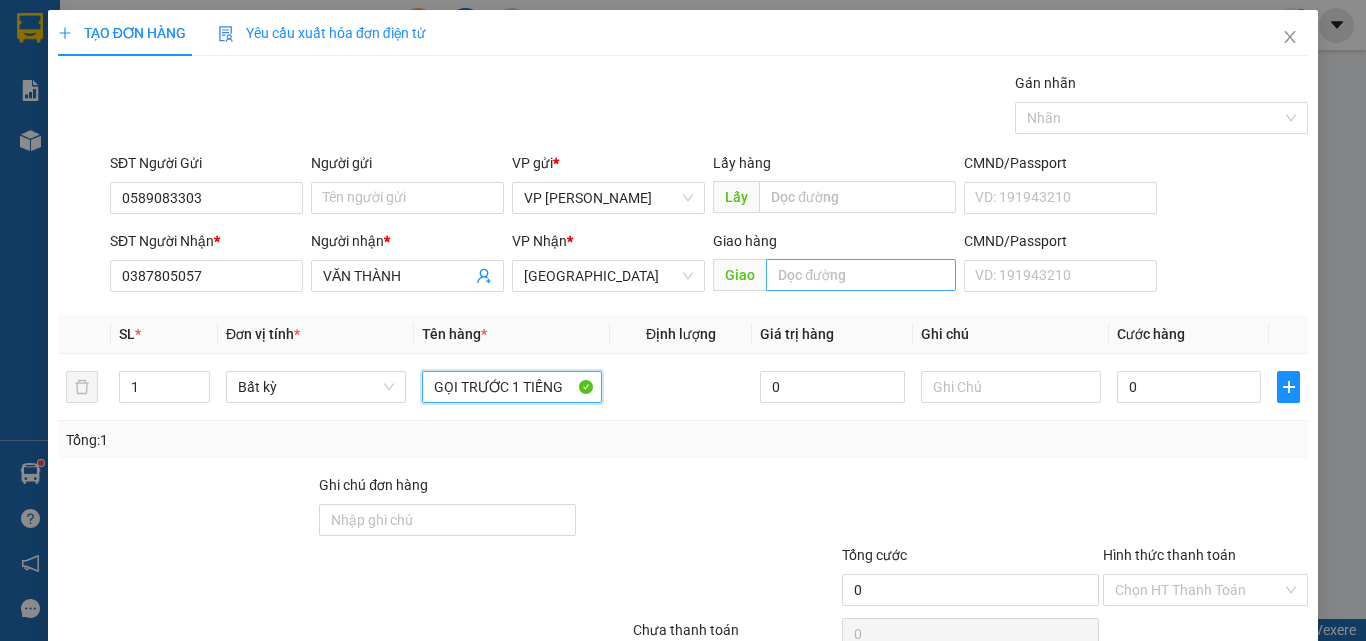 type on "GỌI TRƯỚC 1 TIẾNG" 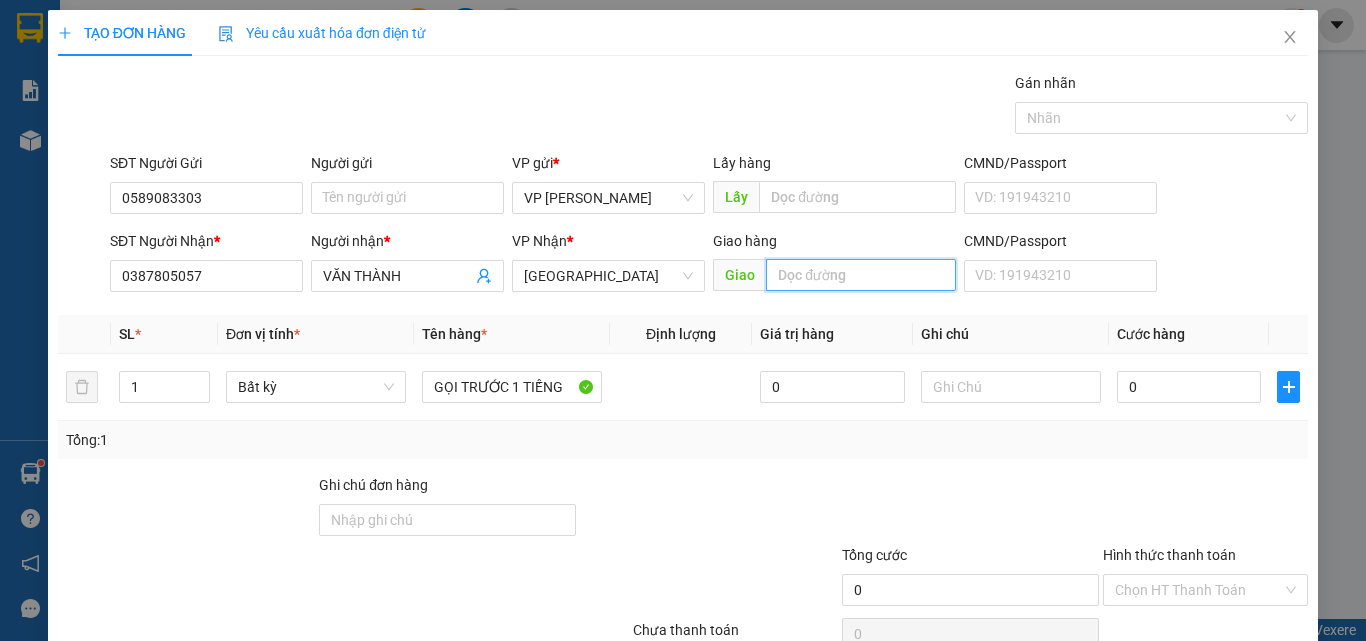 click at bounding box center (861, 275) 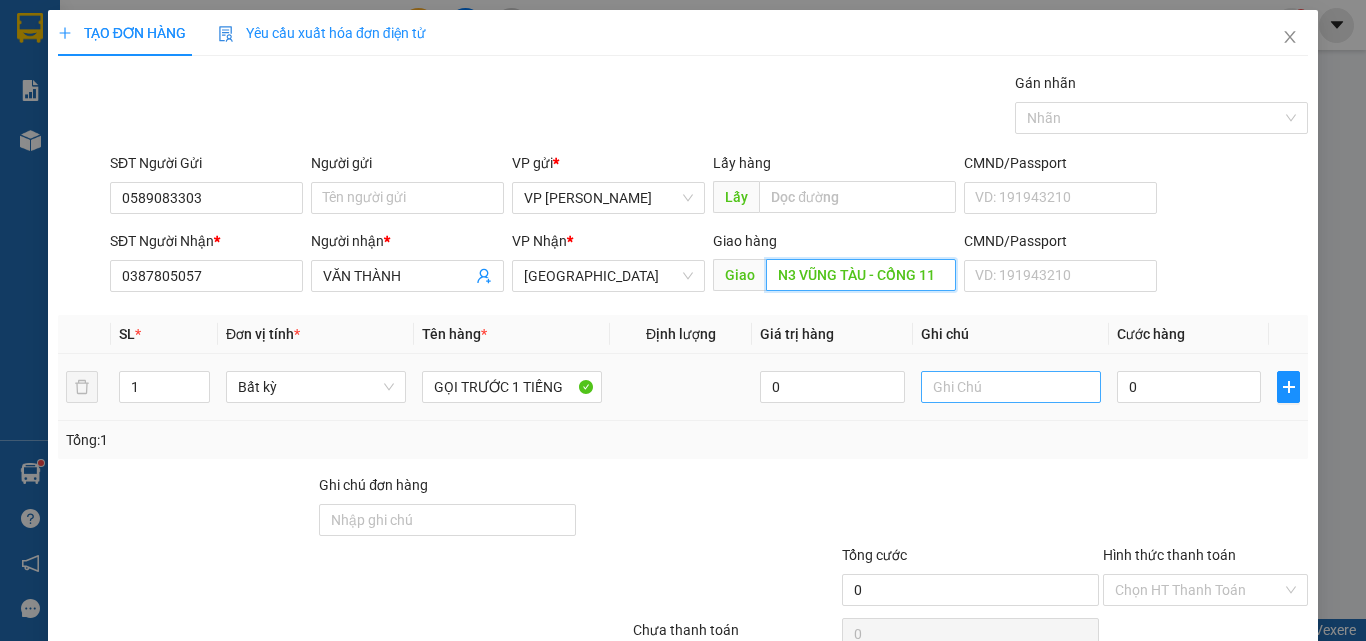 type on "N3 VŨNG TÀU - CỔNG 11" 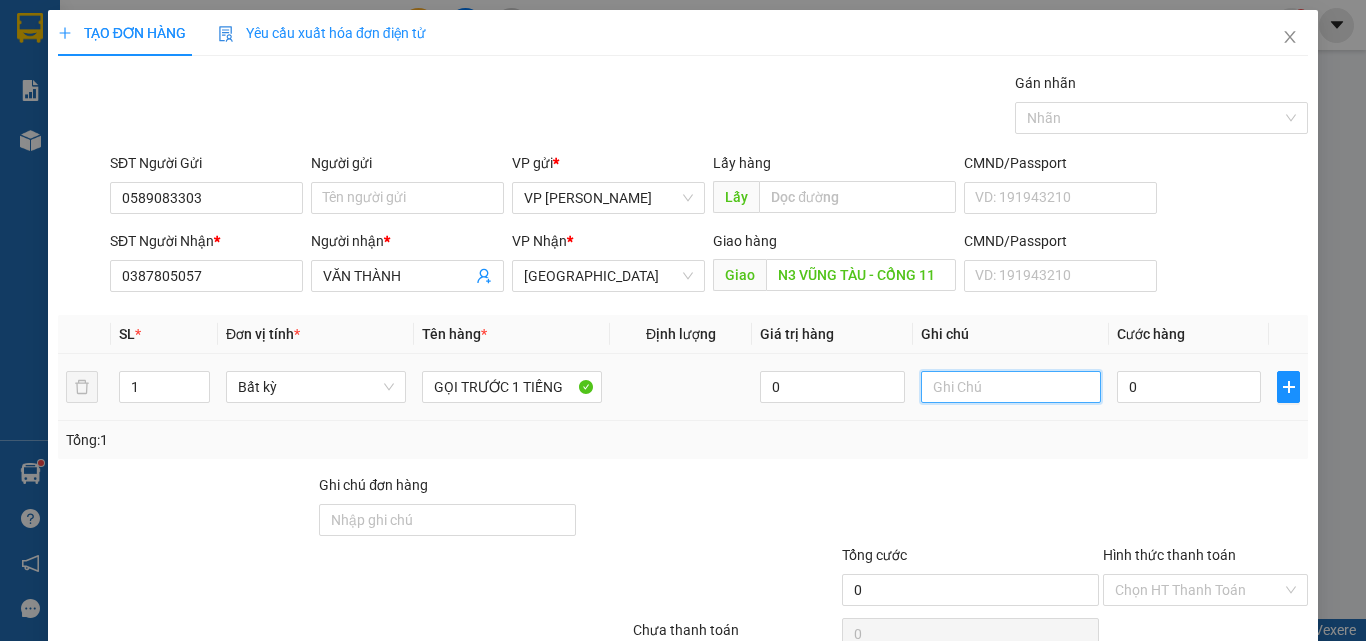 click at bounding box center [1011, 387] 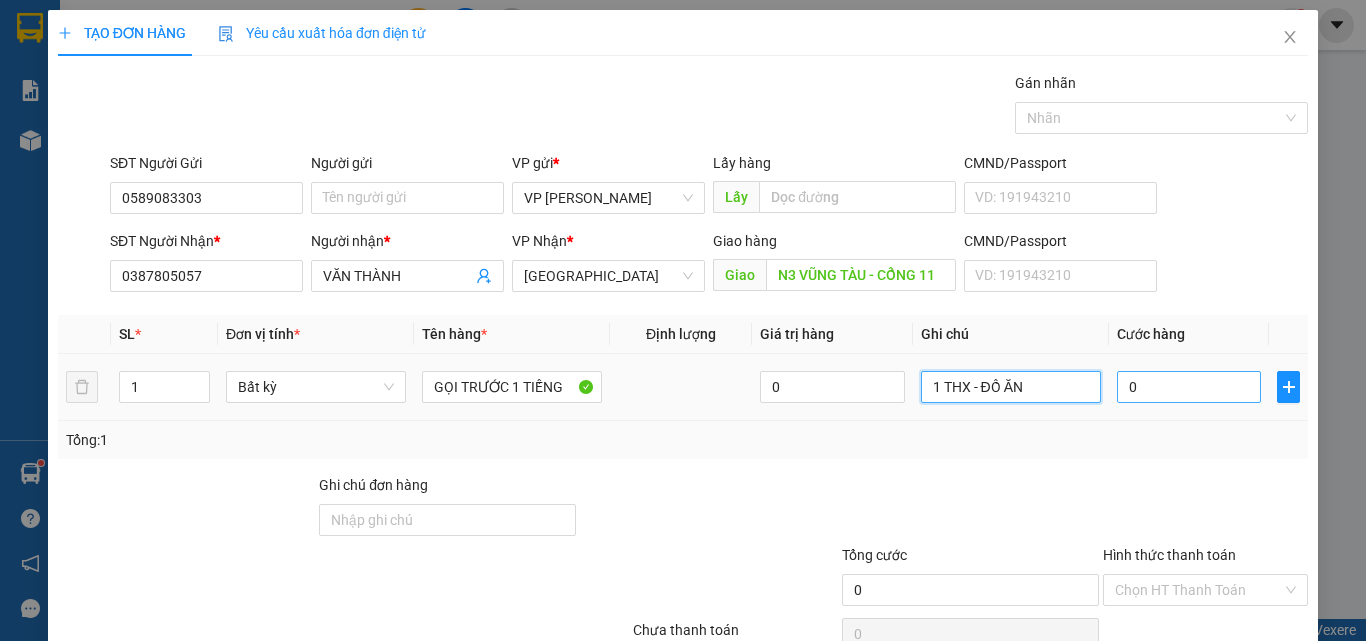 type on "1 THX - ĐỒ ĂN" 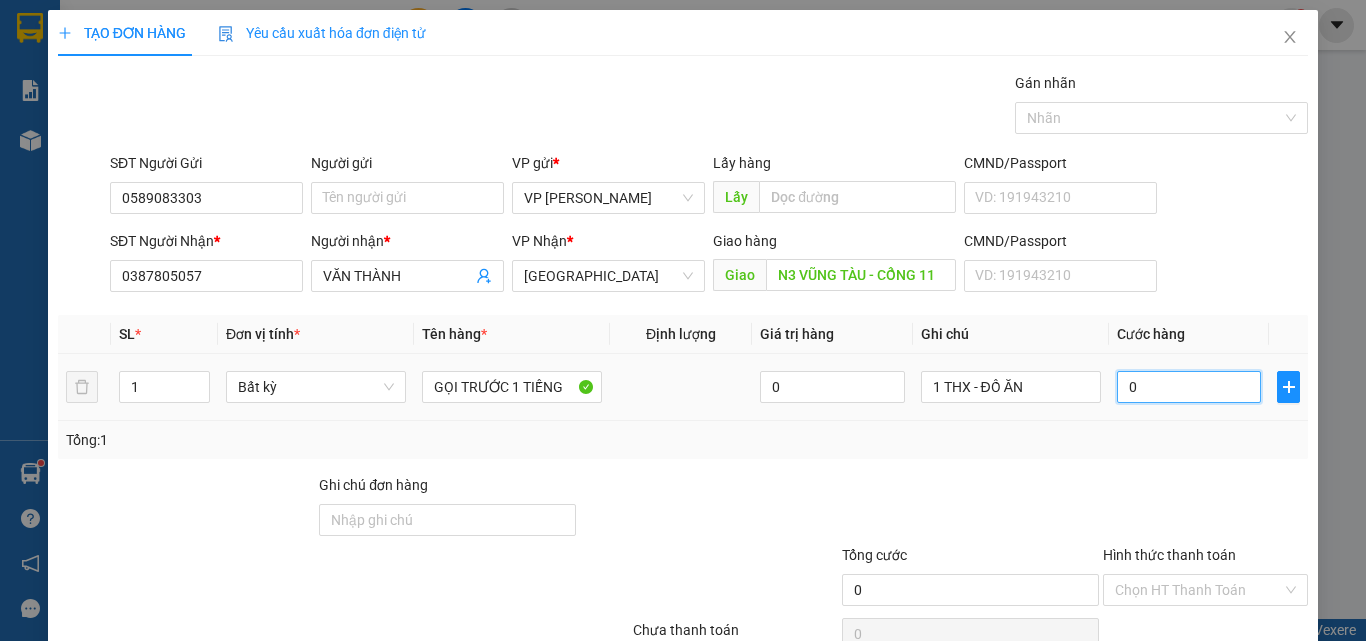 click on "0" at bounding box center [1189, 387] 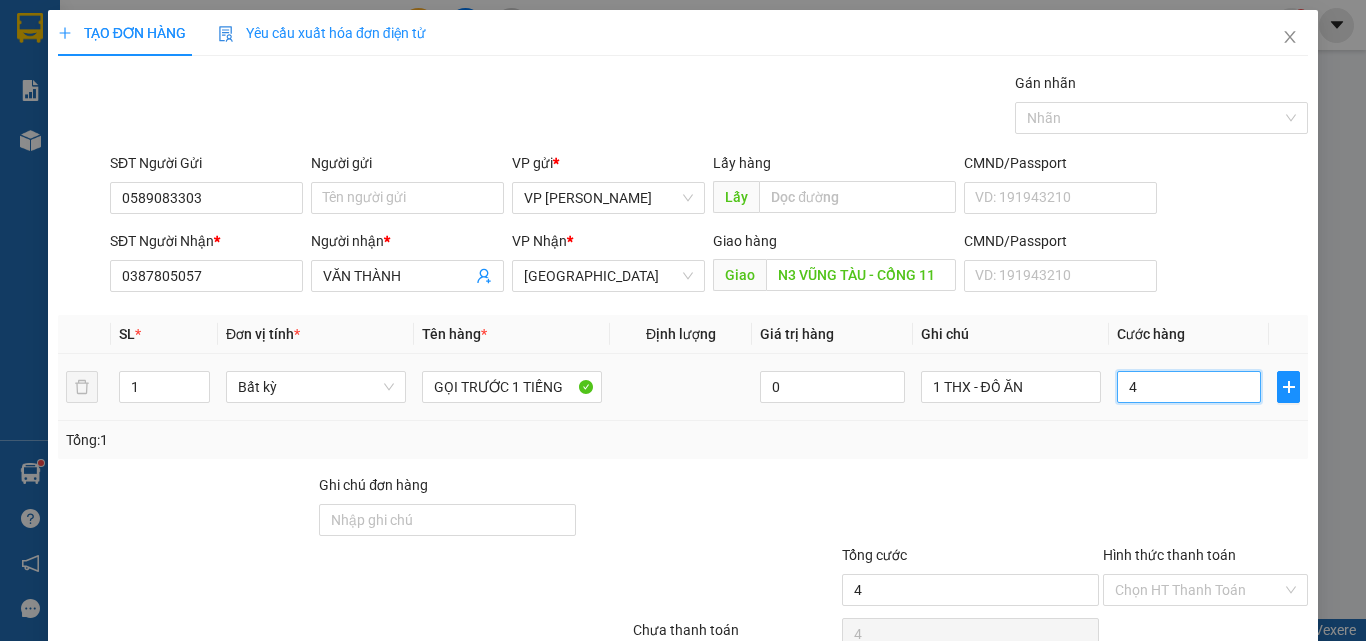 type on "40" 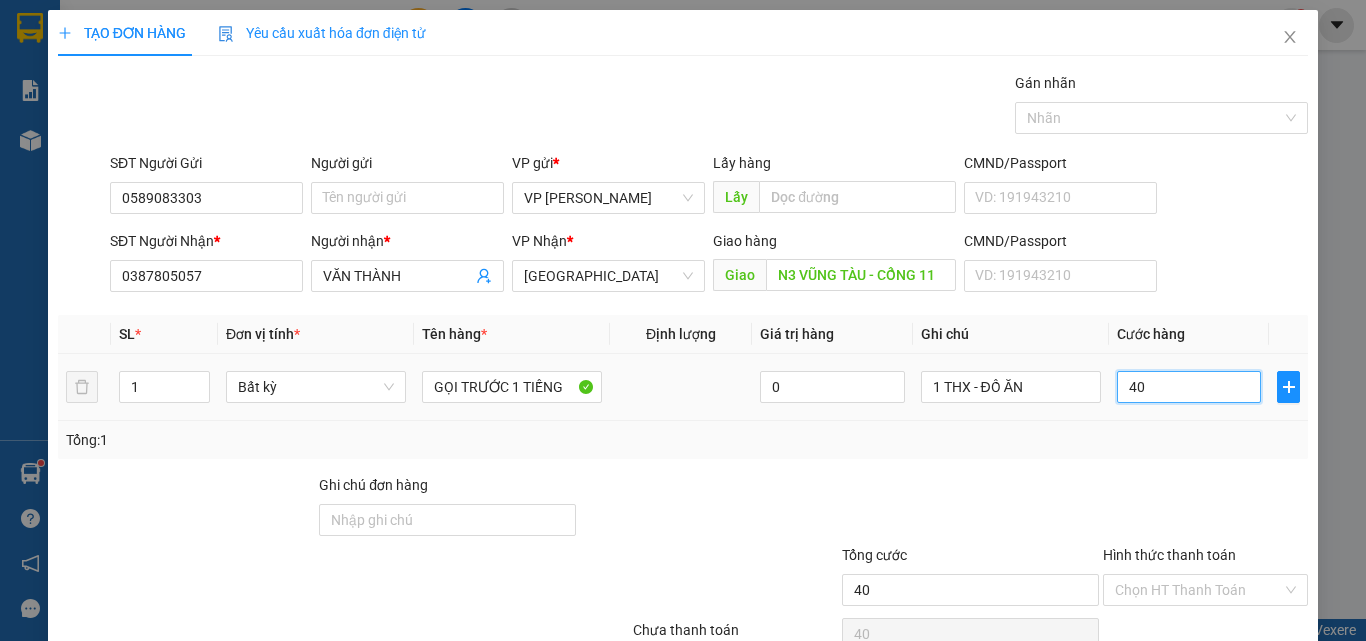 scroll, scrollTop: 99, scrollLeft: 0, axis: vertical 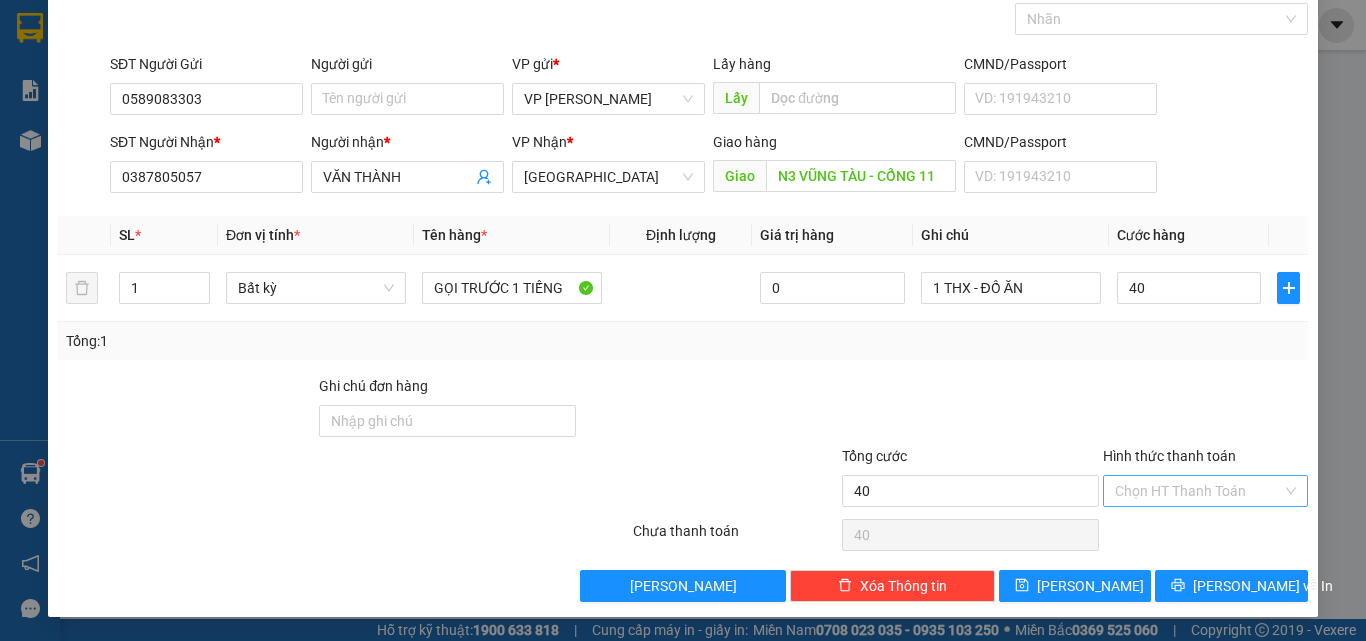 type on "40.000" 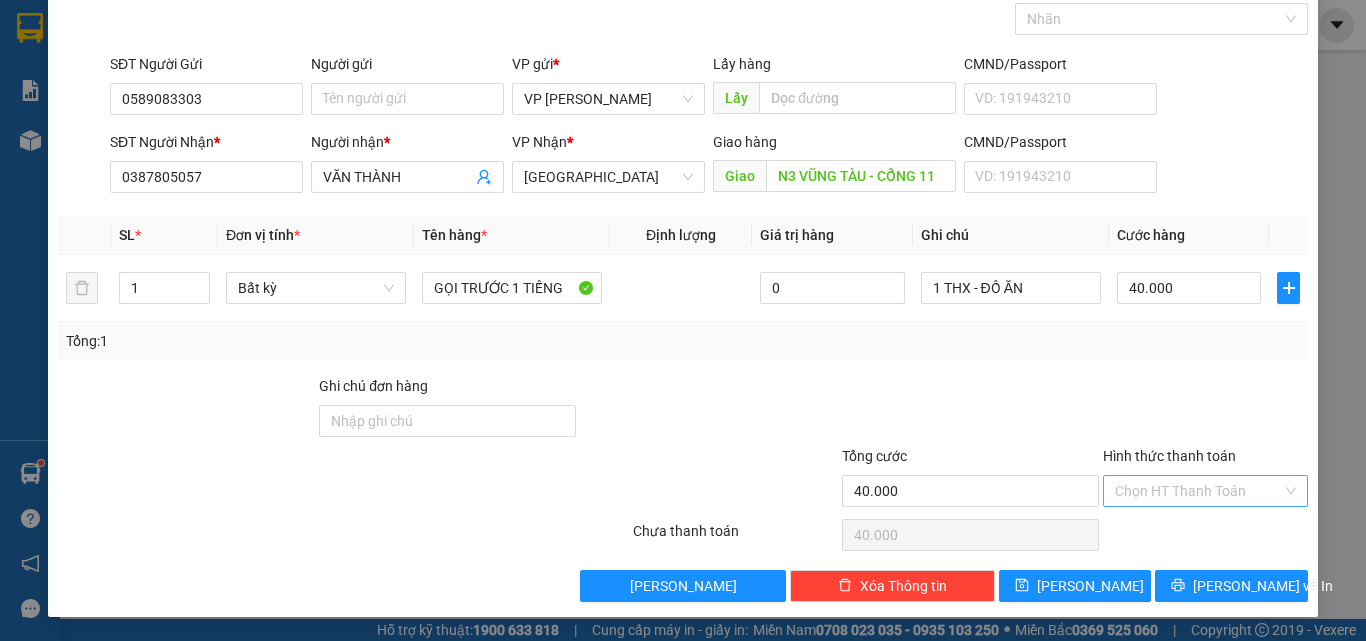 click on "Hình thức thanh toán" at bounding box center (1198, 491) 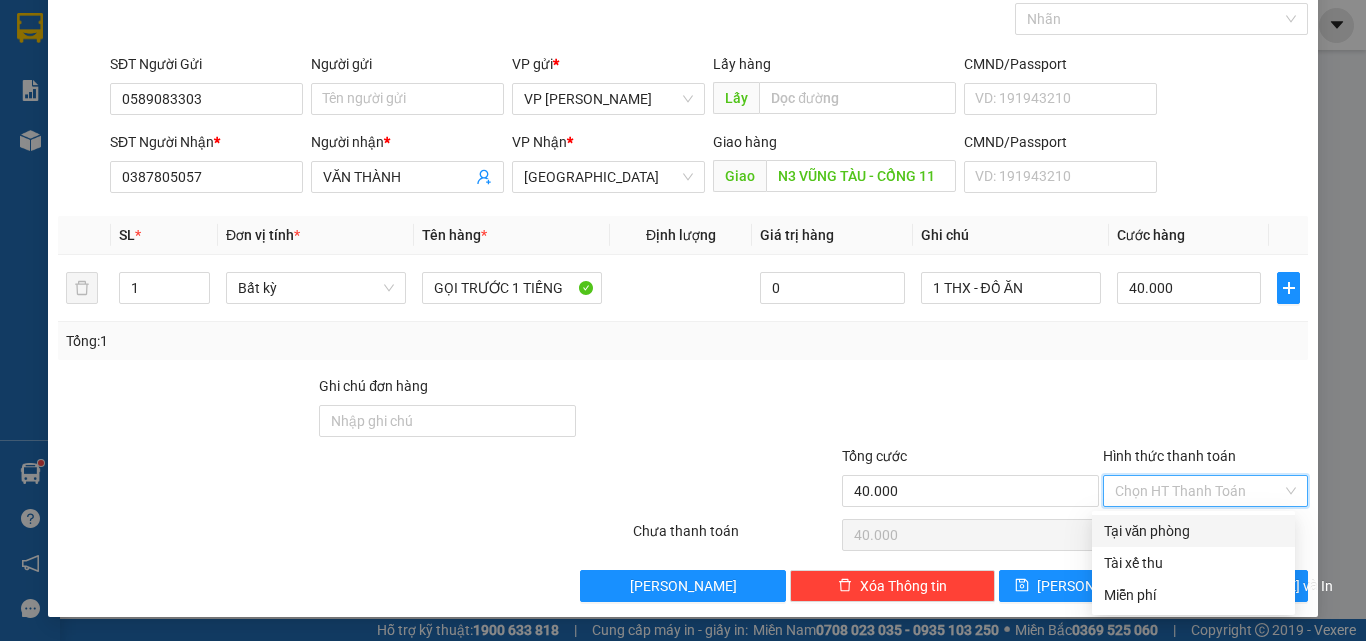 click on "Tại văn phòng" at bounding box center [1193, 531] 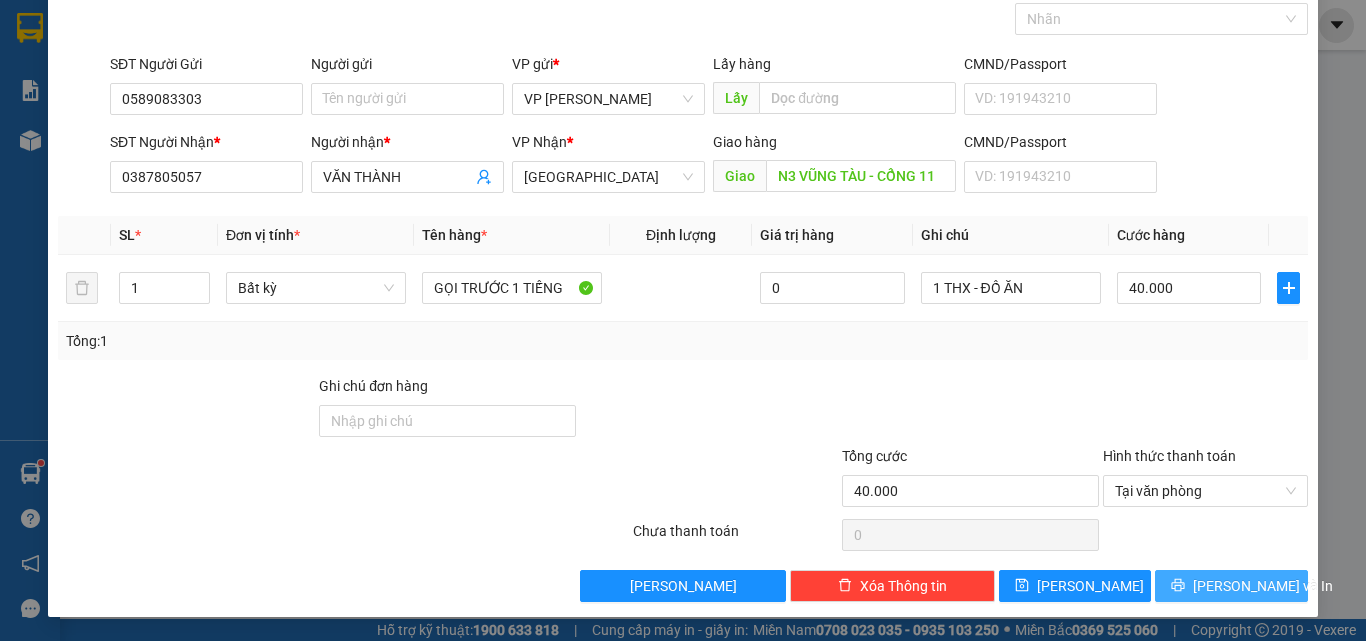 click on "[PERSON_NAME] và In" at bounding box center (1231, 586) 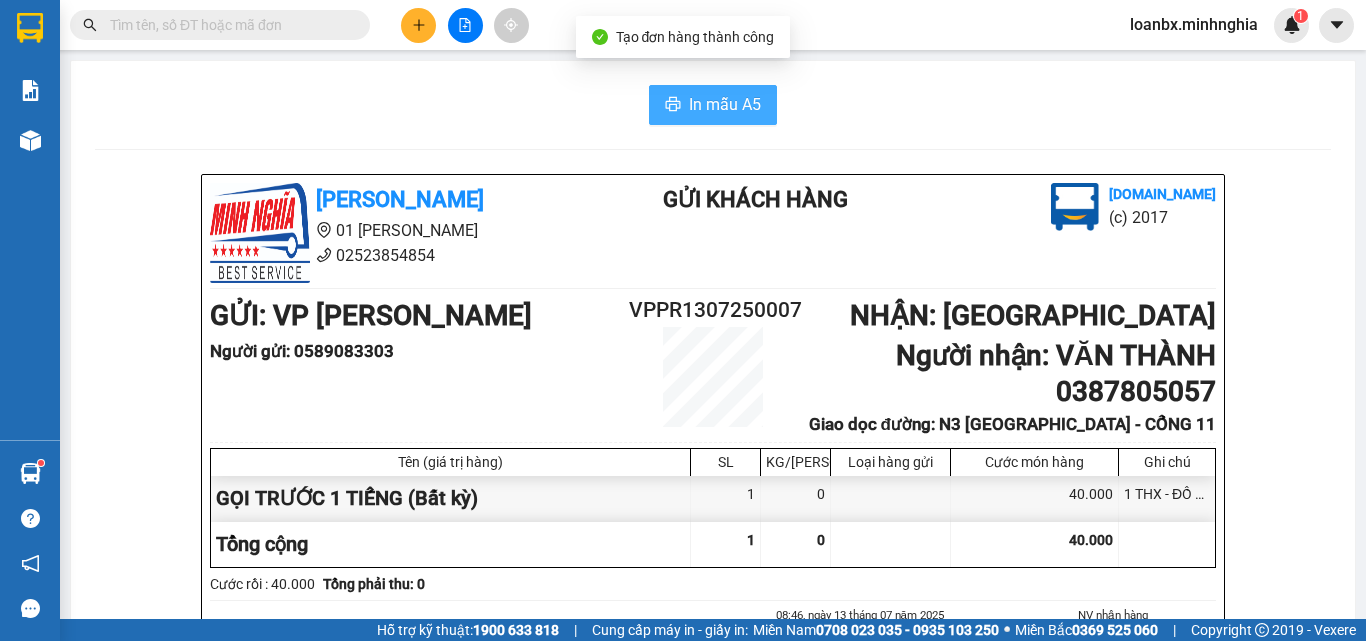 click on "In mẫu A5" at bounding box center [725, 104] 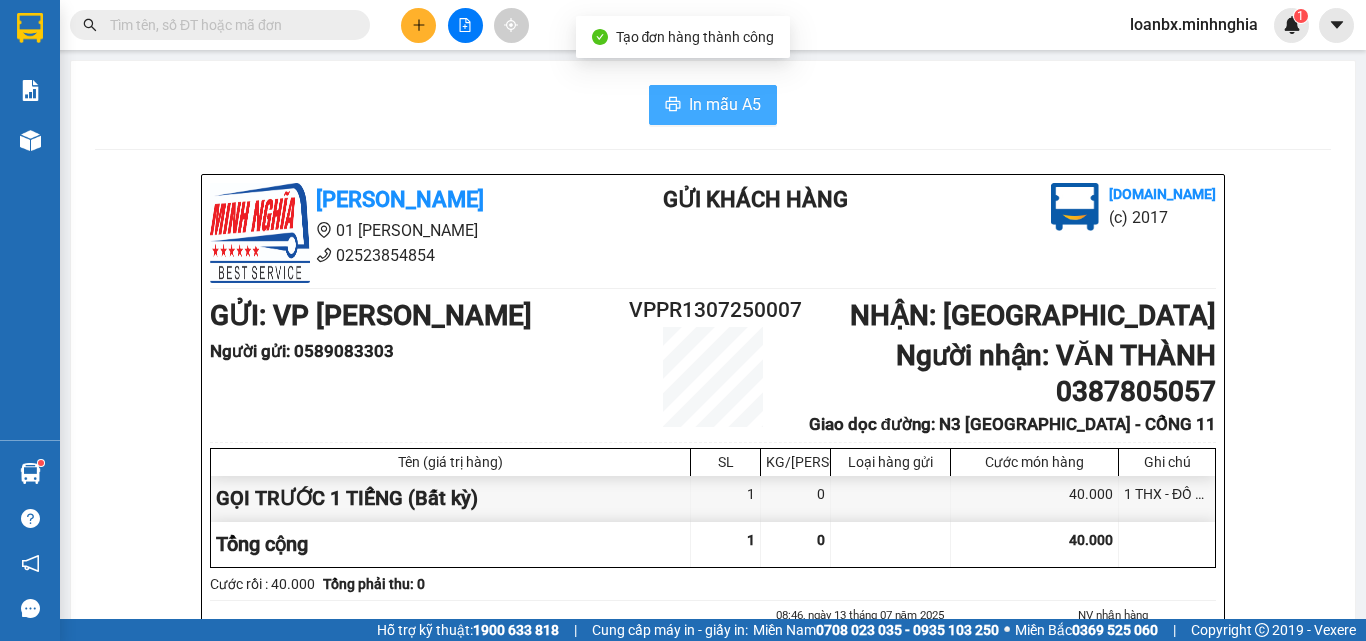 scroll, scrollTop: 0, scrollLeft: 0, axis: both 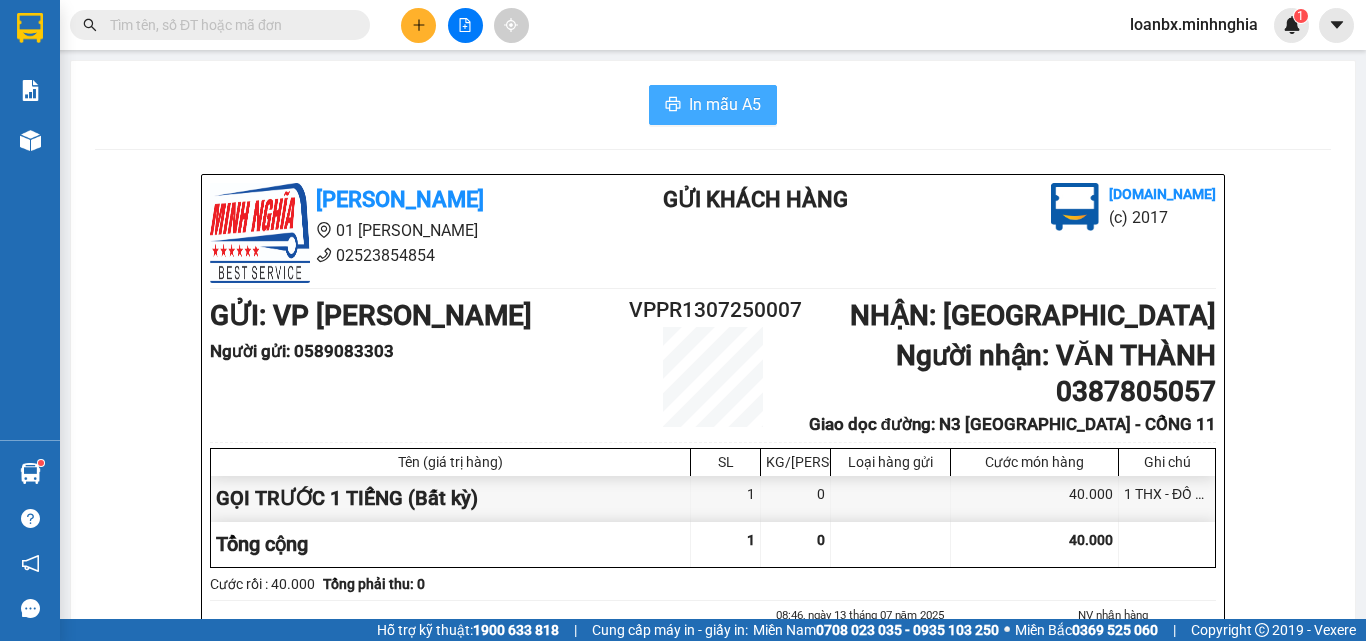click on "In mẫu A5" at bounding box center (725, 104) 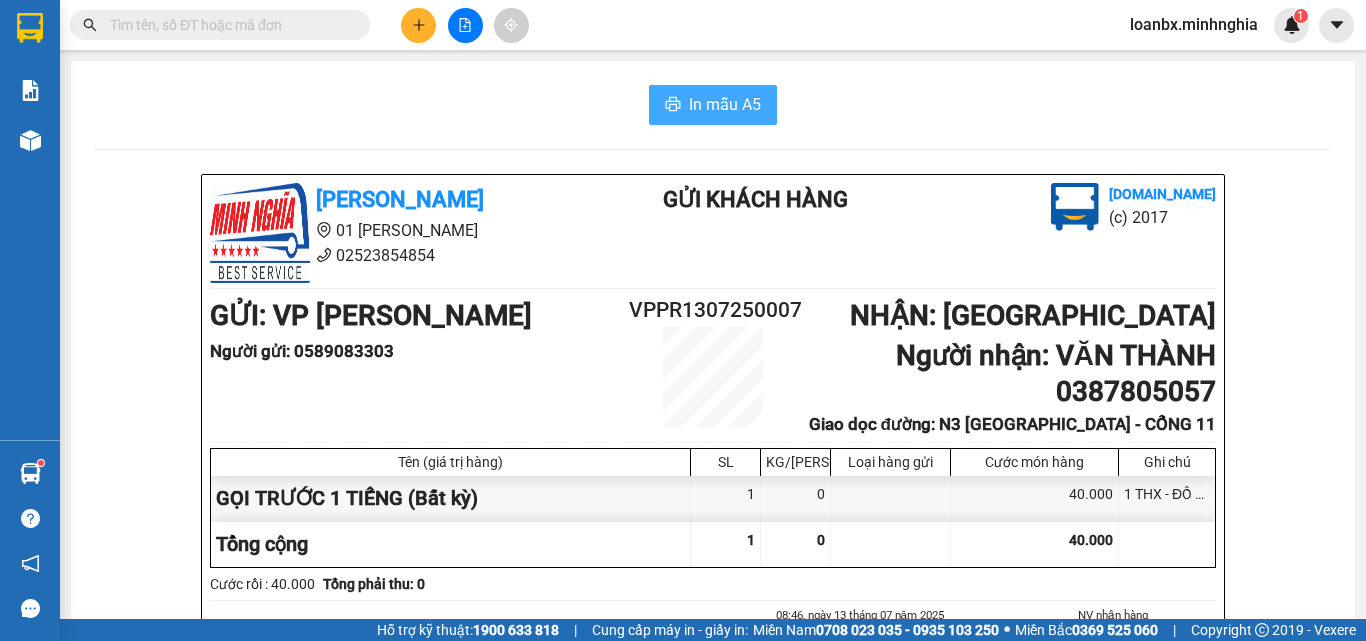 scroll, scrollTop: 0, scrollLeft: 0, axis: both 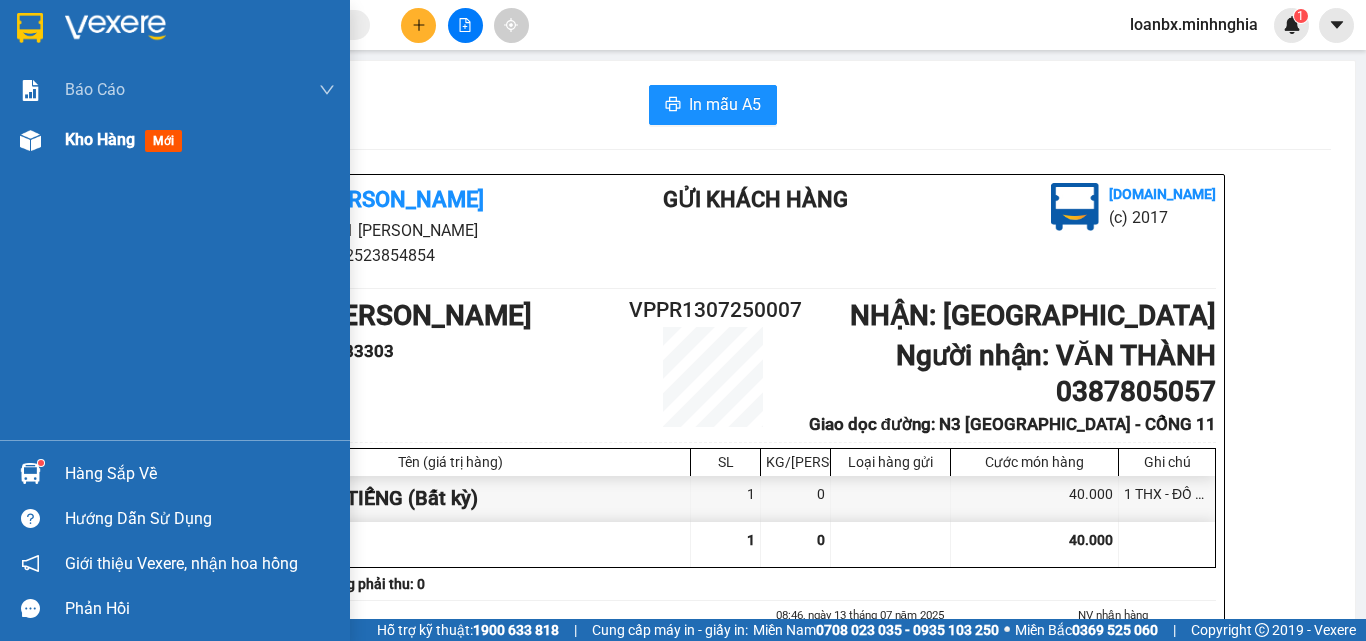 click at bounding box center [30, 140] 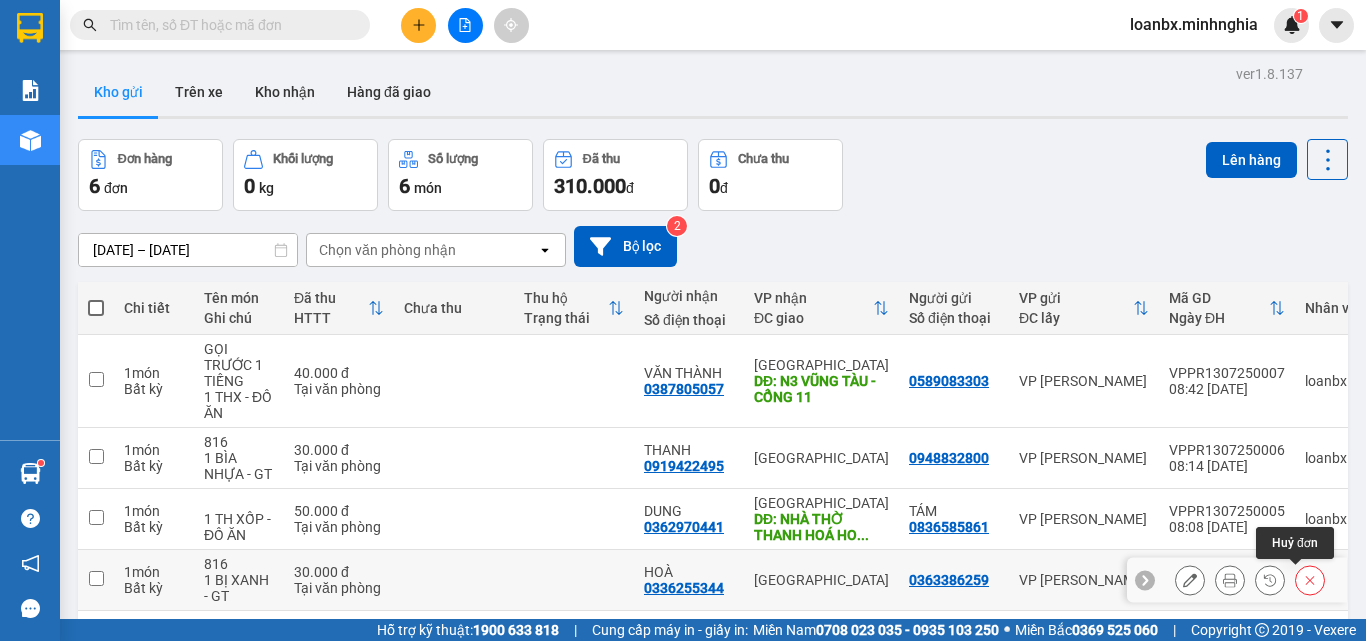 click 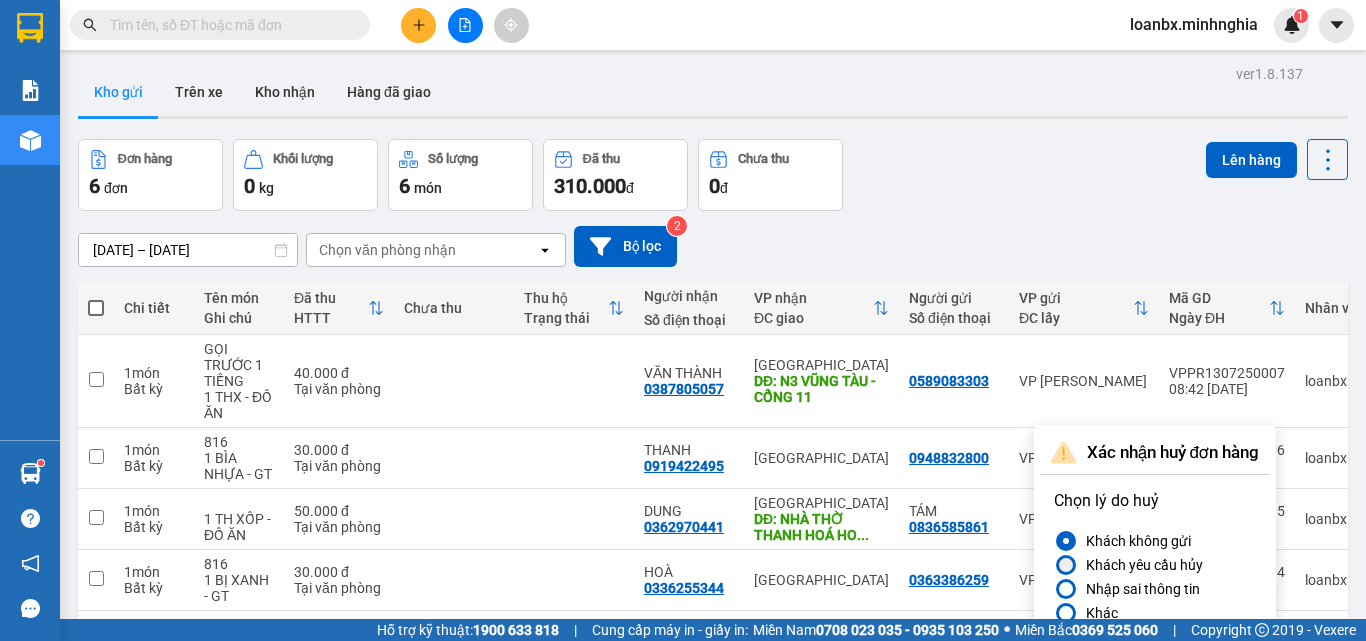 click on "Khách yêu cầu hủy" at bounding box center [1140, 565] 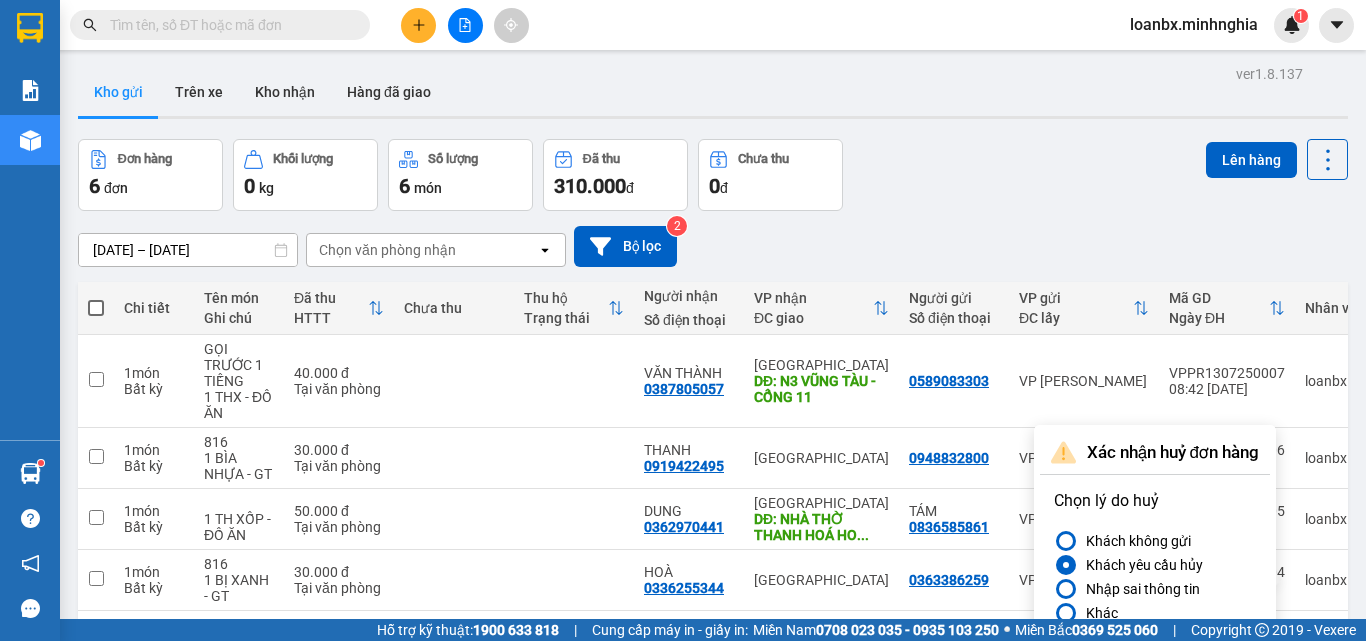 click on "Xác nhận" at bounding box center [1215, 702] 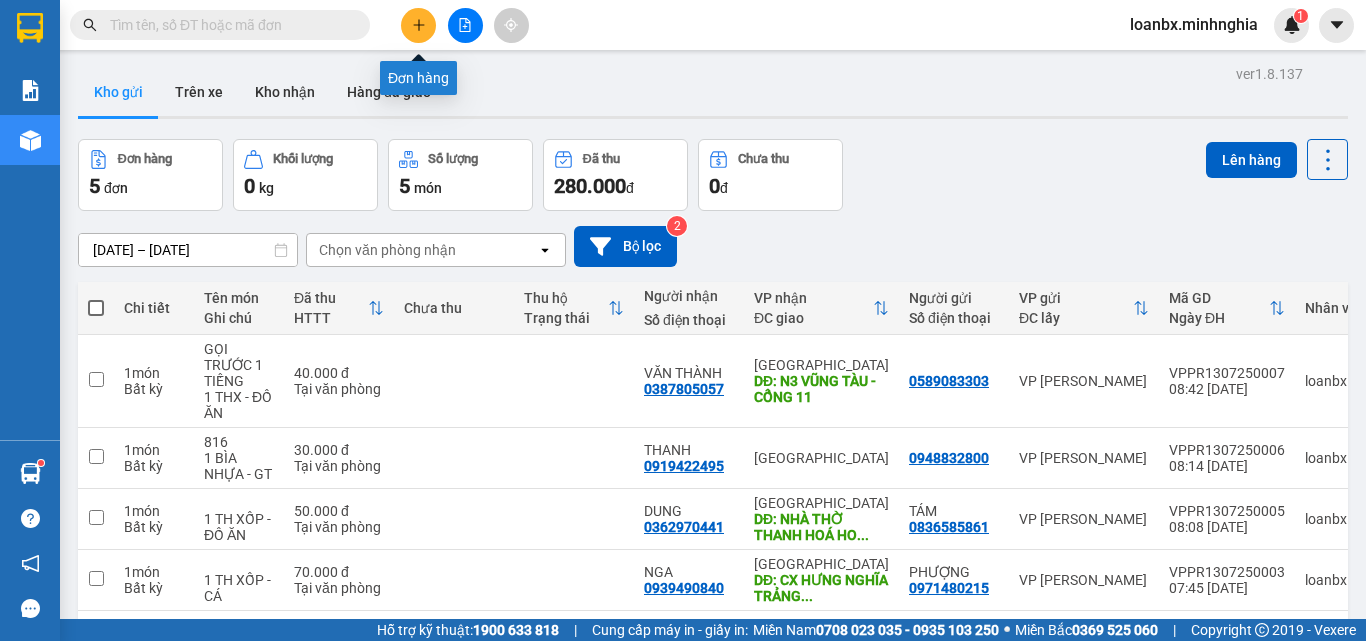 click 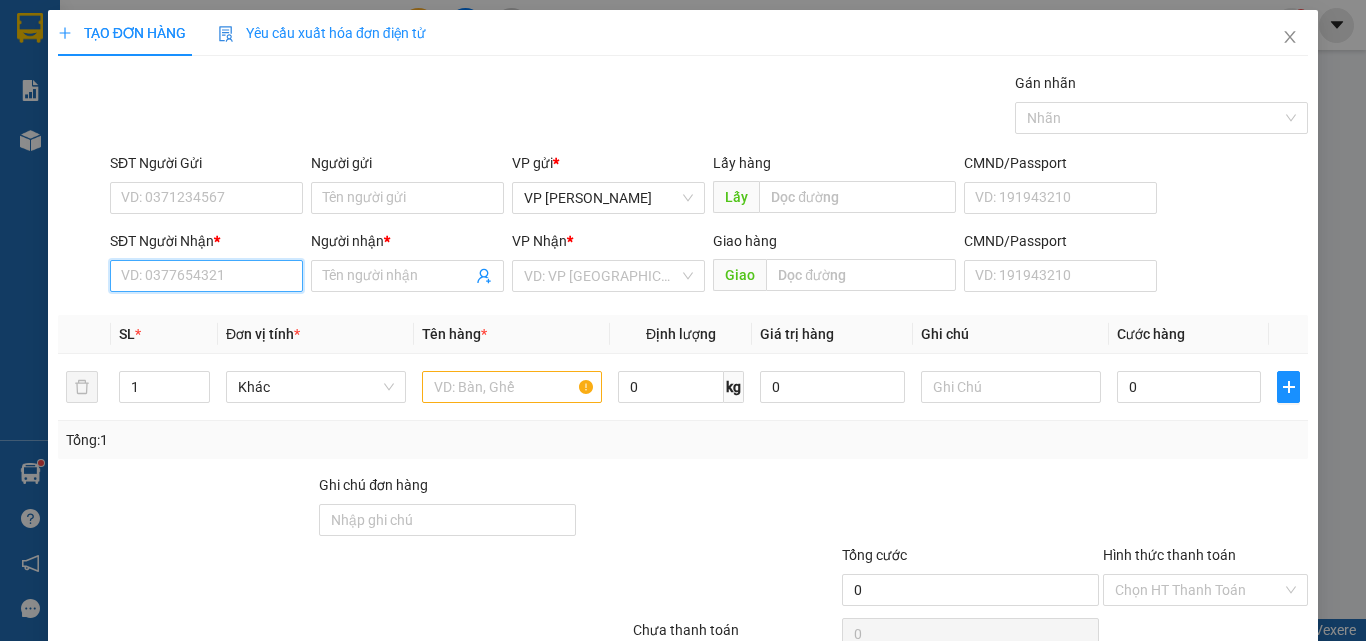 click on "SĐT Người Nhận  *" at bounding box center [206, 276] 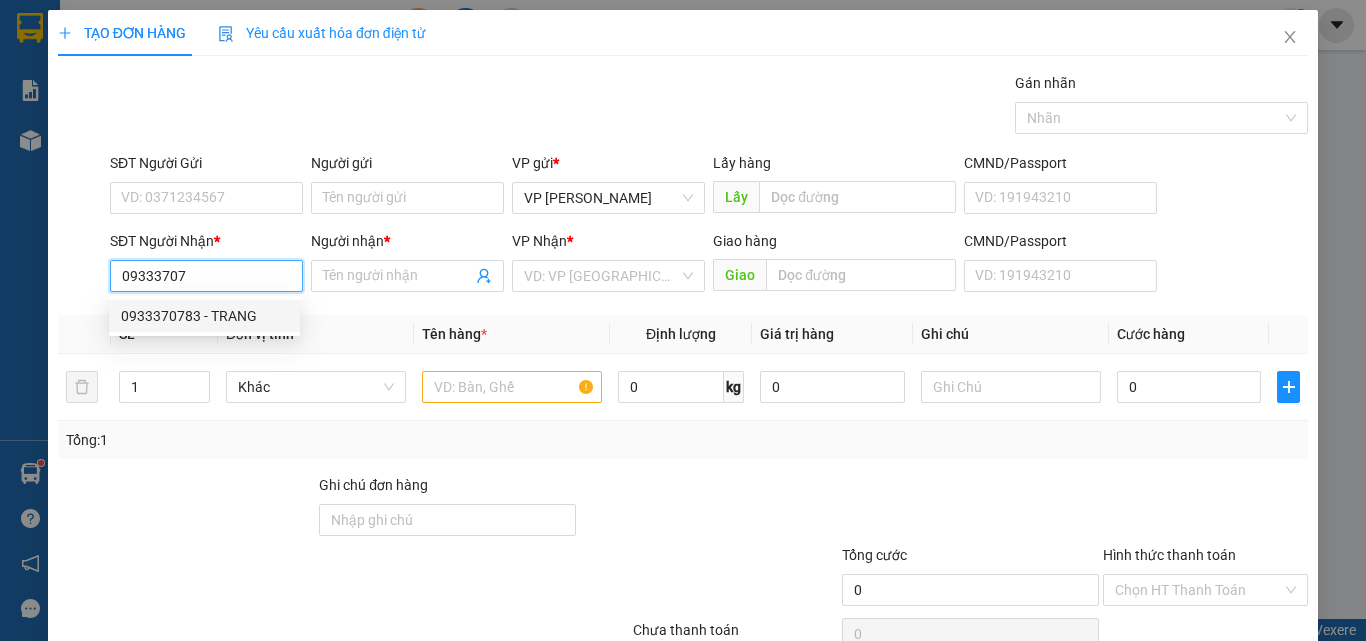click on "0933370783 - TRANG" at bounding box center (204, 316) 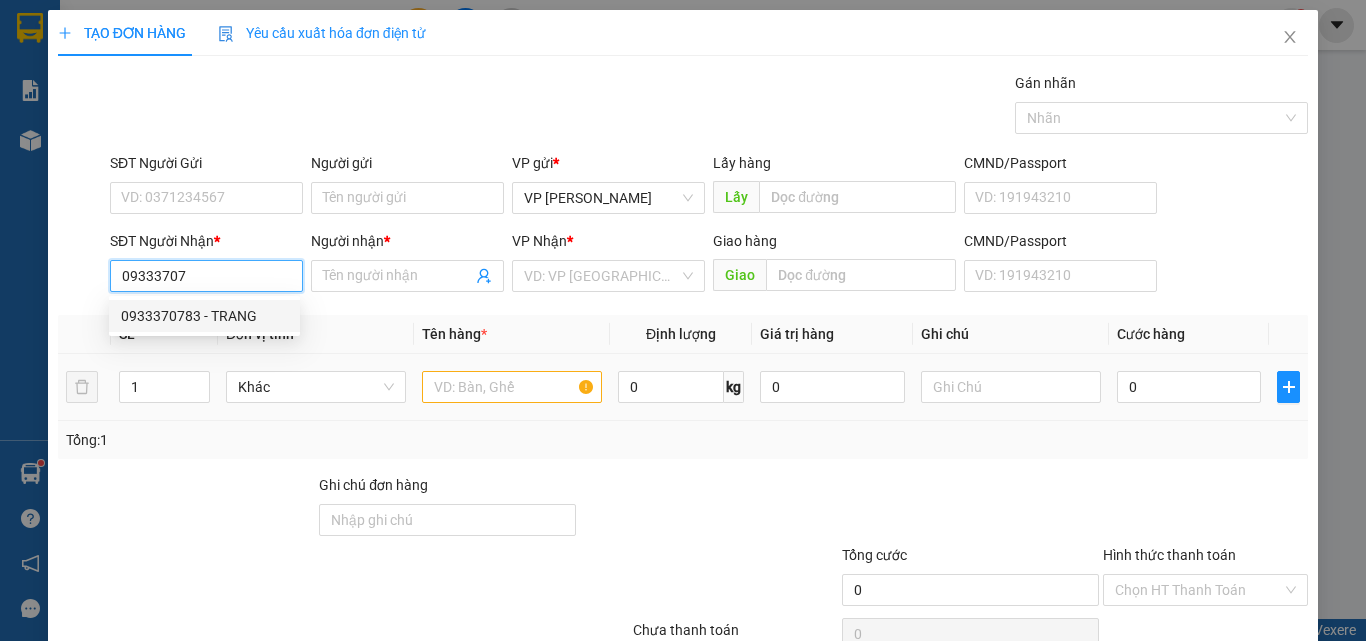 type on "0933370783" 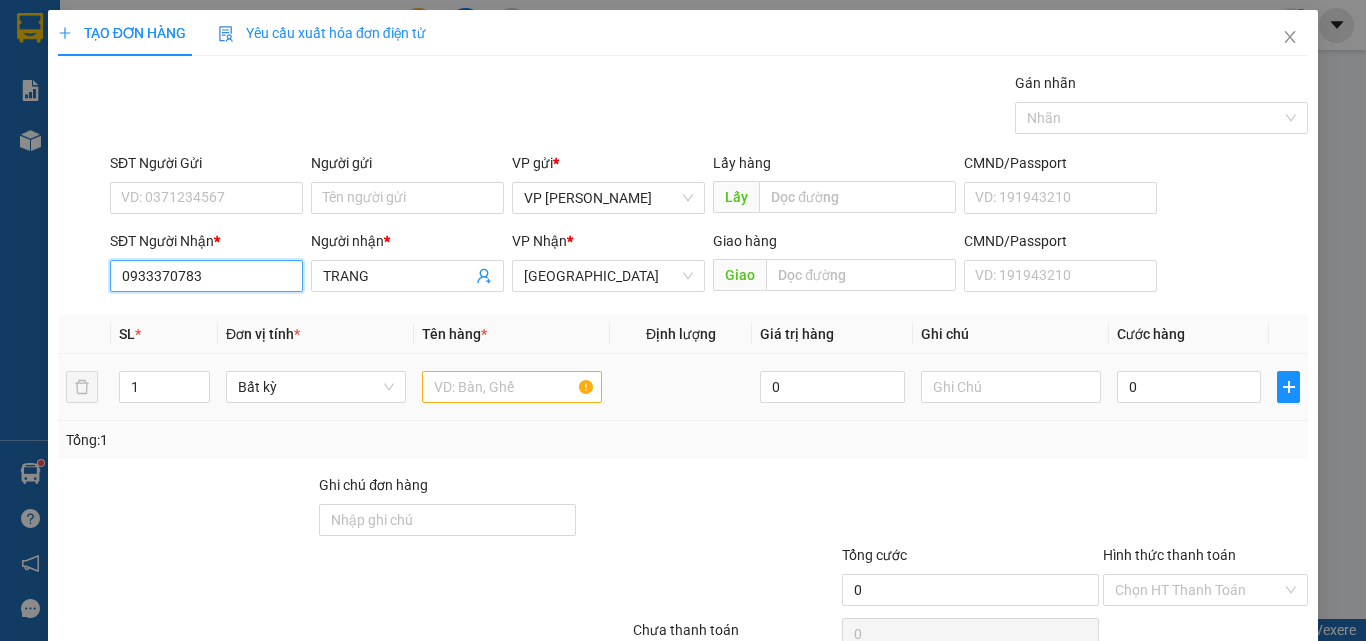 type on "0933370783" 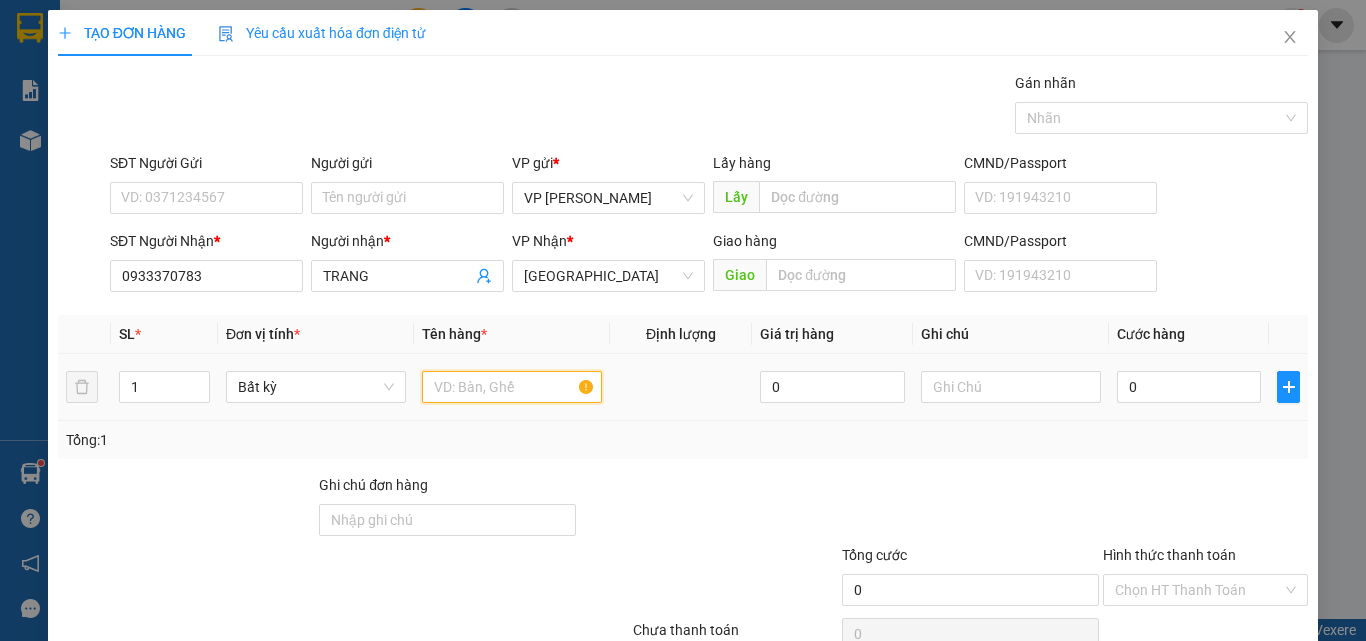 click at bounding box center [512, 387] 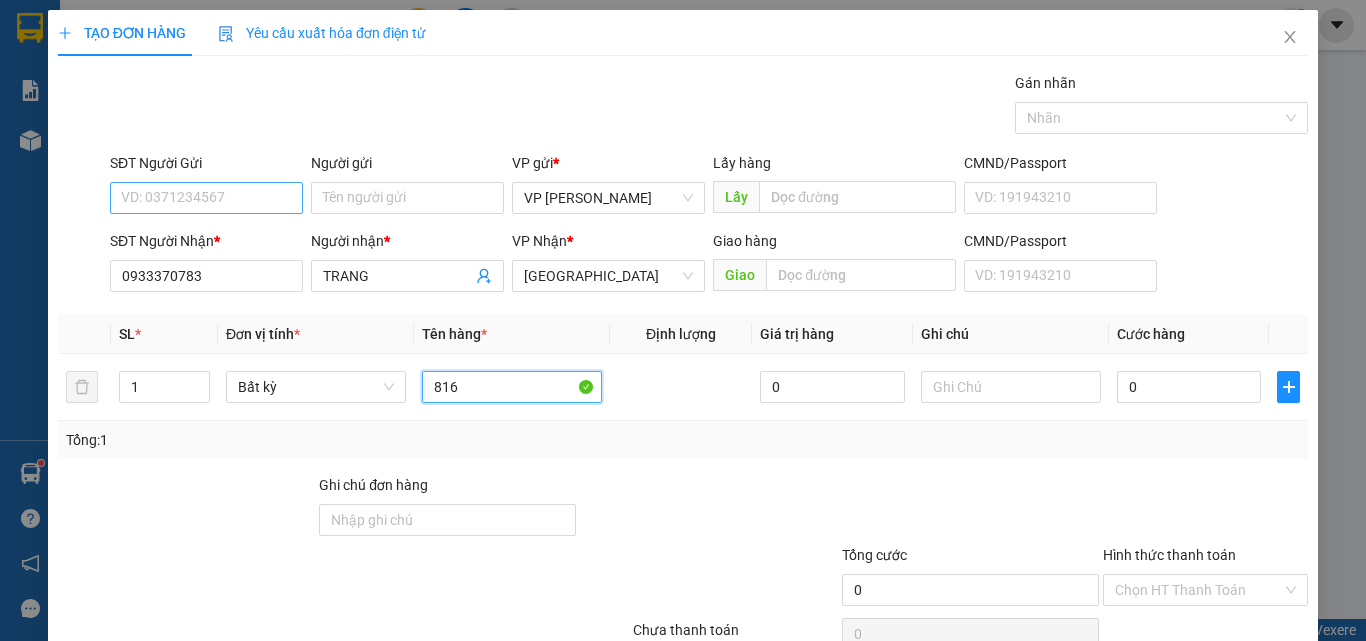 type on "816" 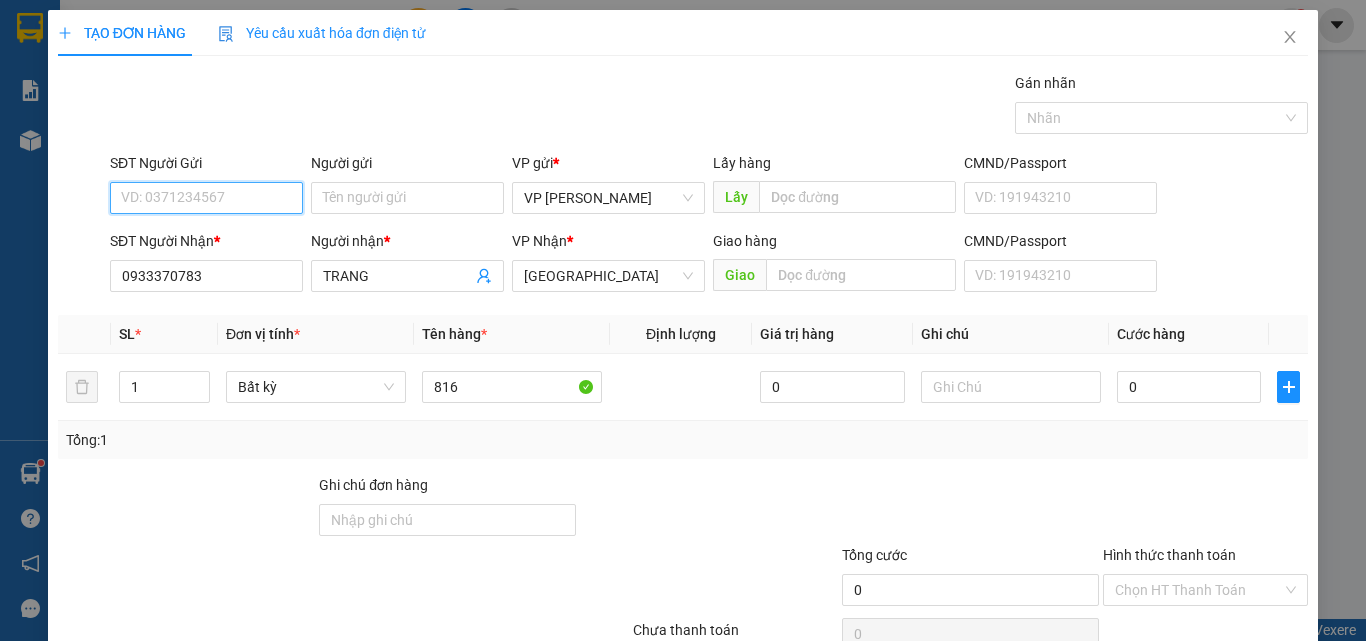 click on "SĐT Người Gửi" at bounding box center (206, 198) 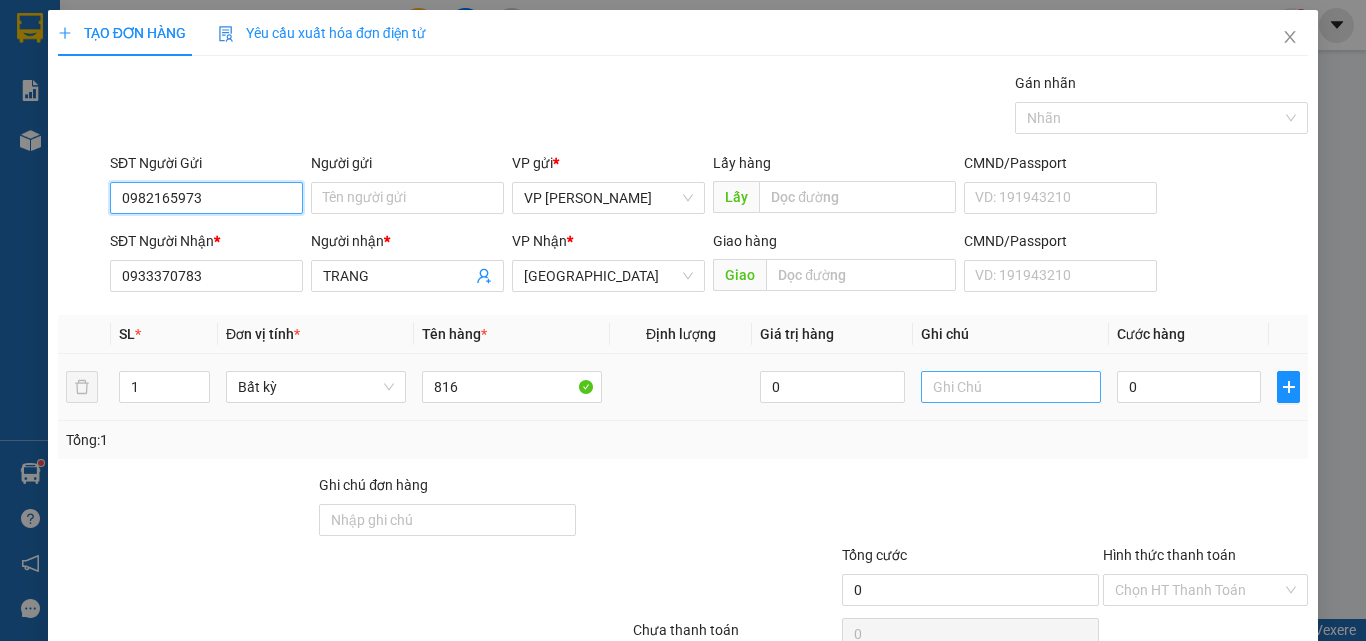type on "0982165973" 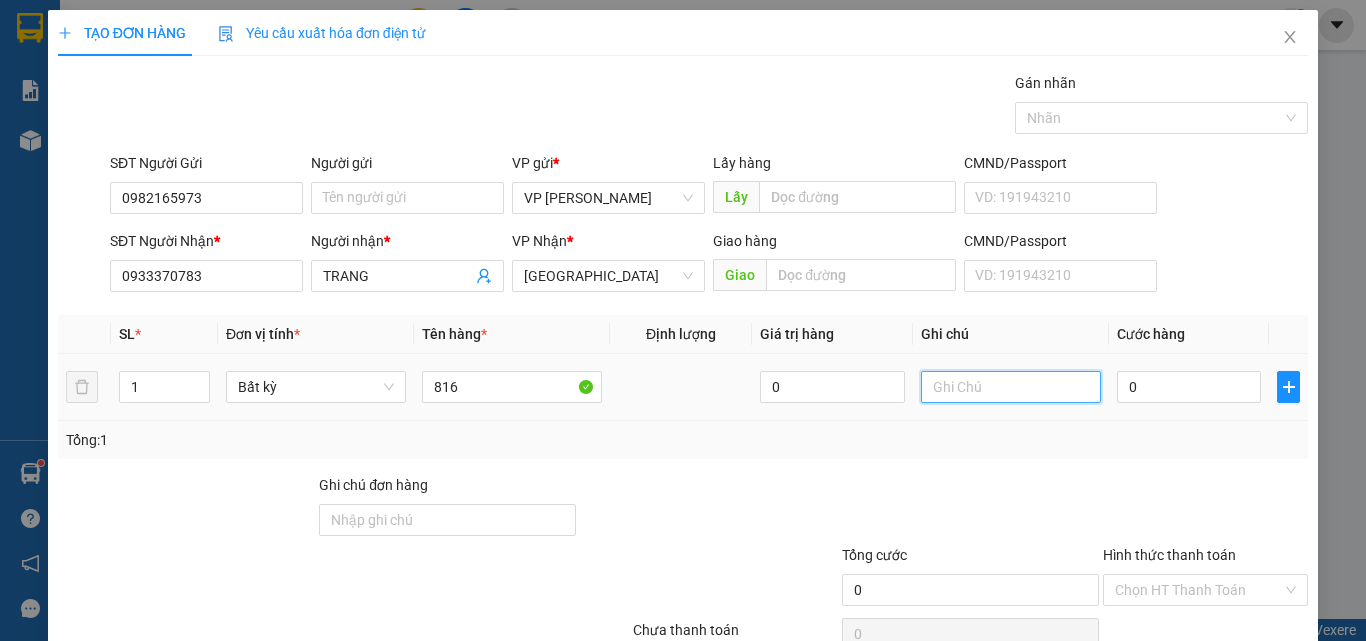 click at bounding box center [1011, 387] 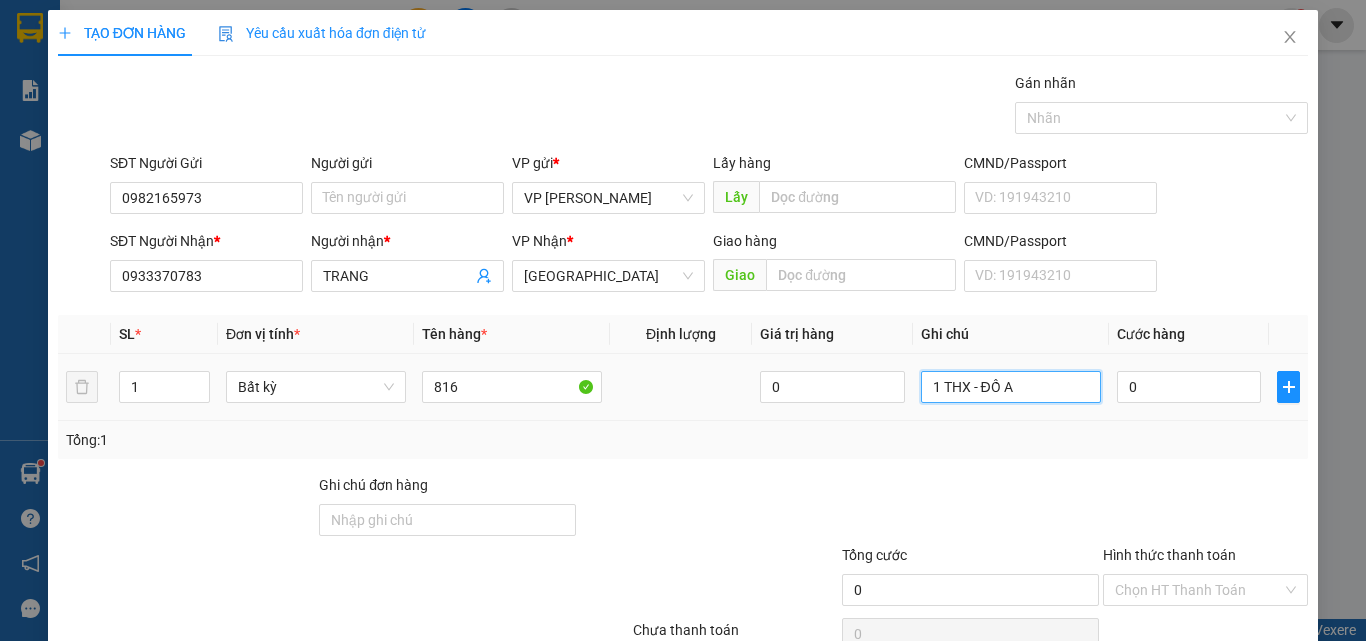 type on "1 THX - ĐỒ AN" 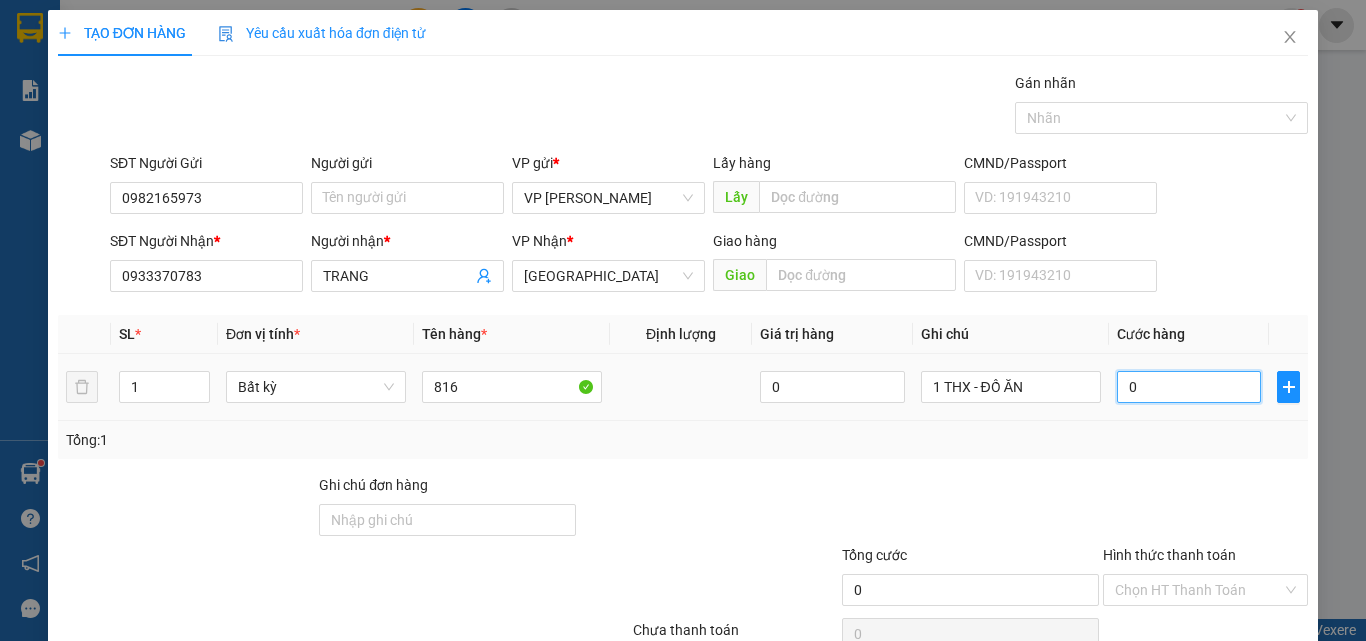 click on "0" at bounding box center [1189, 387] 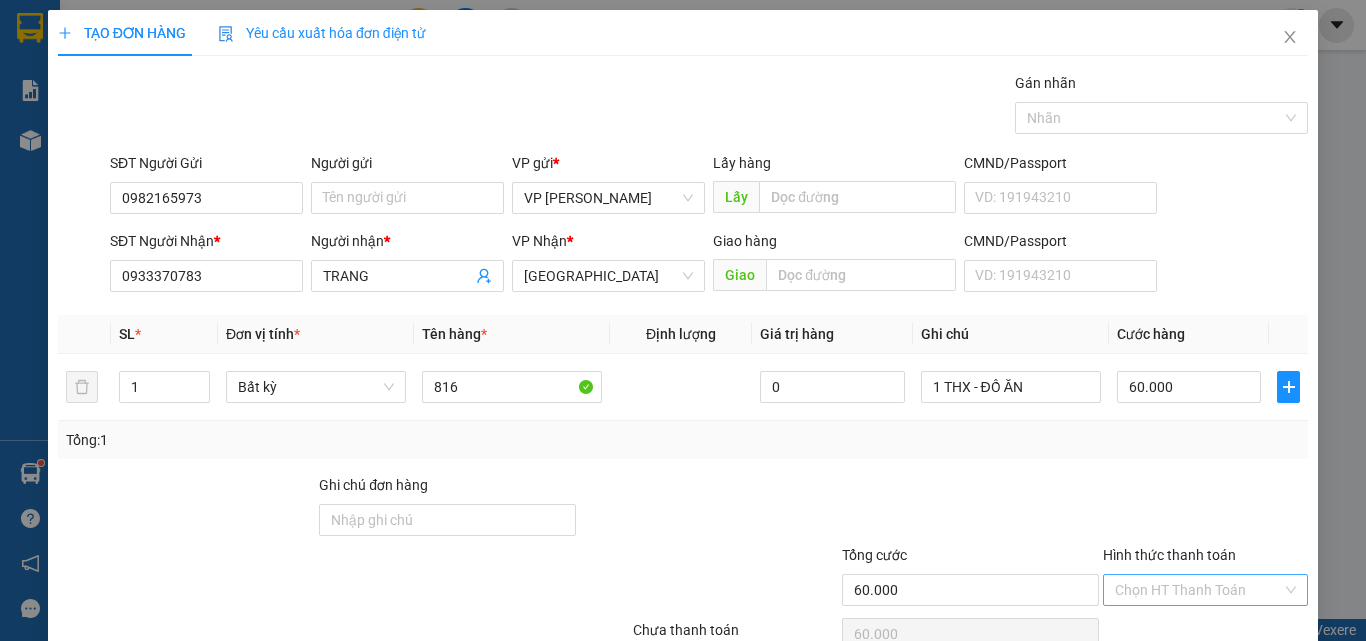 drag, startPoint x: 1166, startPoint y: 484, endPoint x: 1166, endPoint y: 502, distance: 18 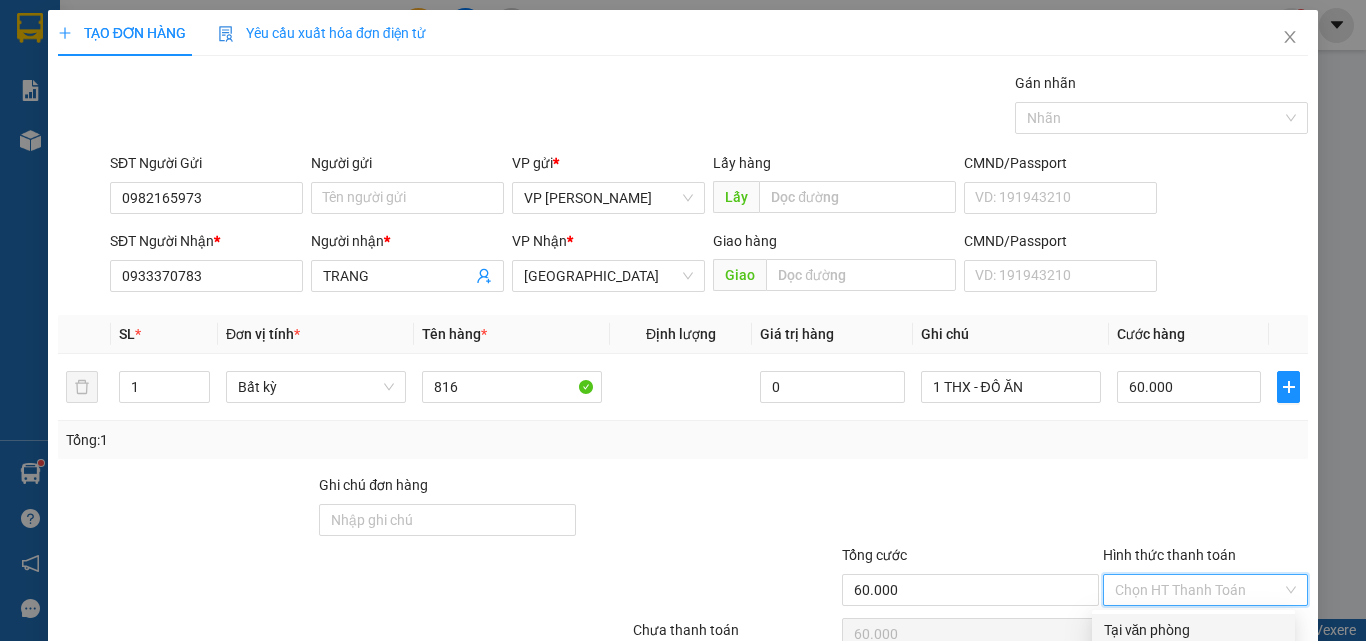 click on "Tại văn phòng" at bounding box center (1193, 630) 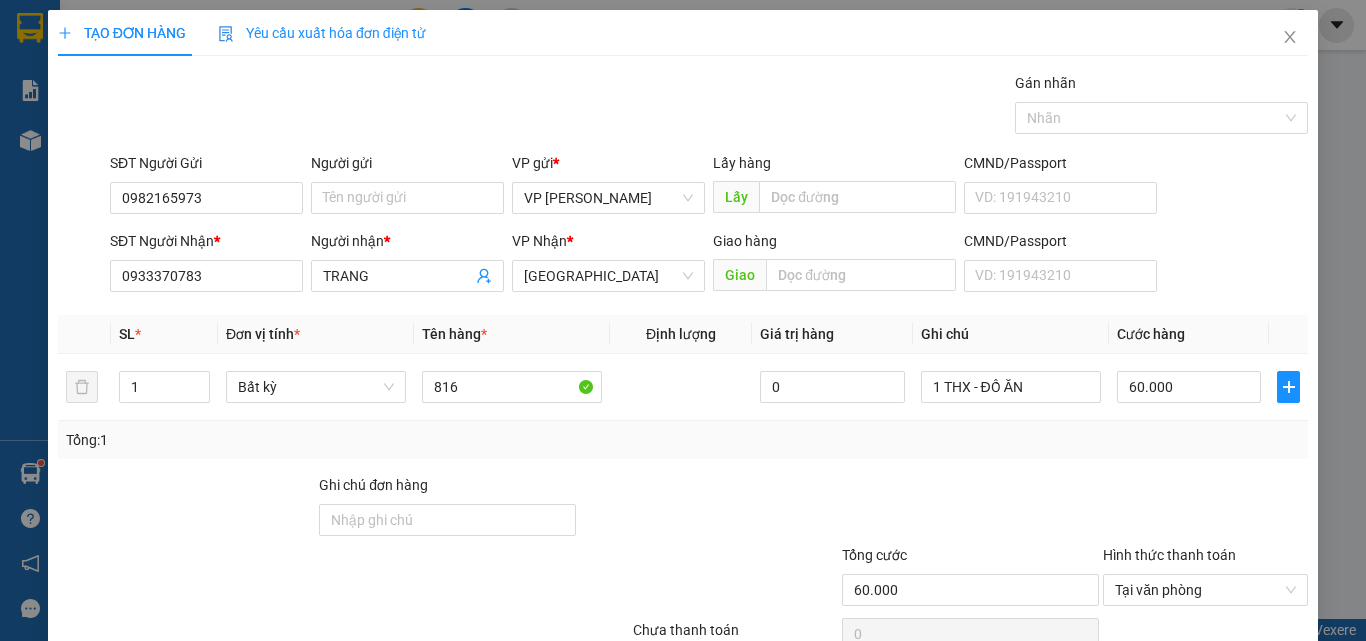 click on "[PERSON_NAME] và In" at bounding box center [1231, 685] 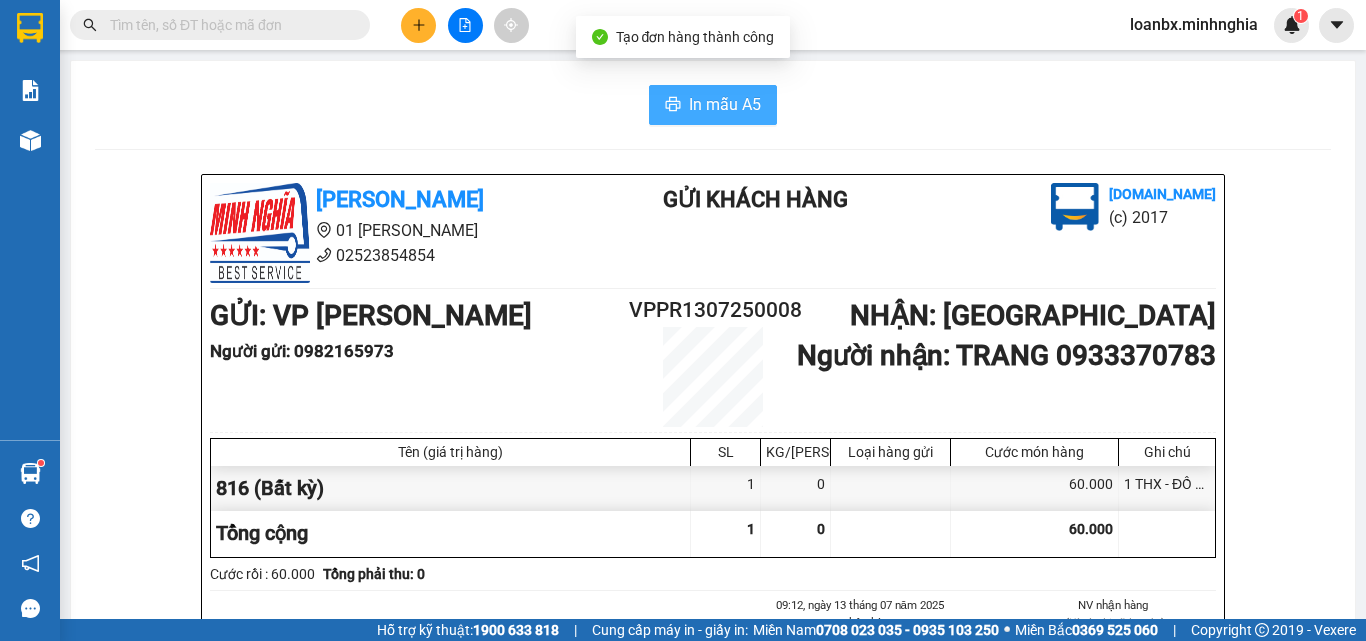 click on "In mẫu A5" at bounding box center (725, 104) 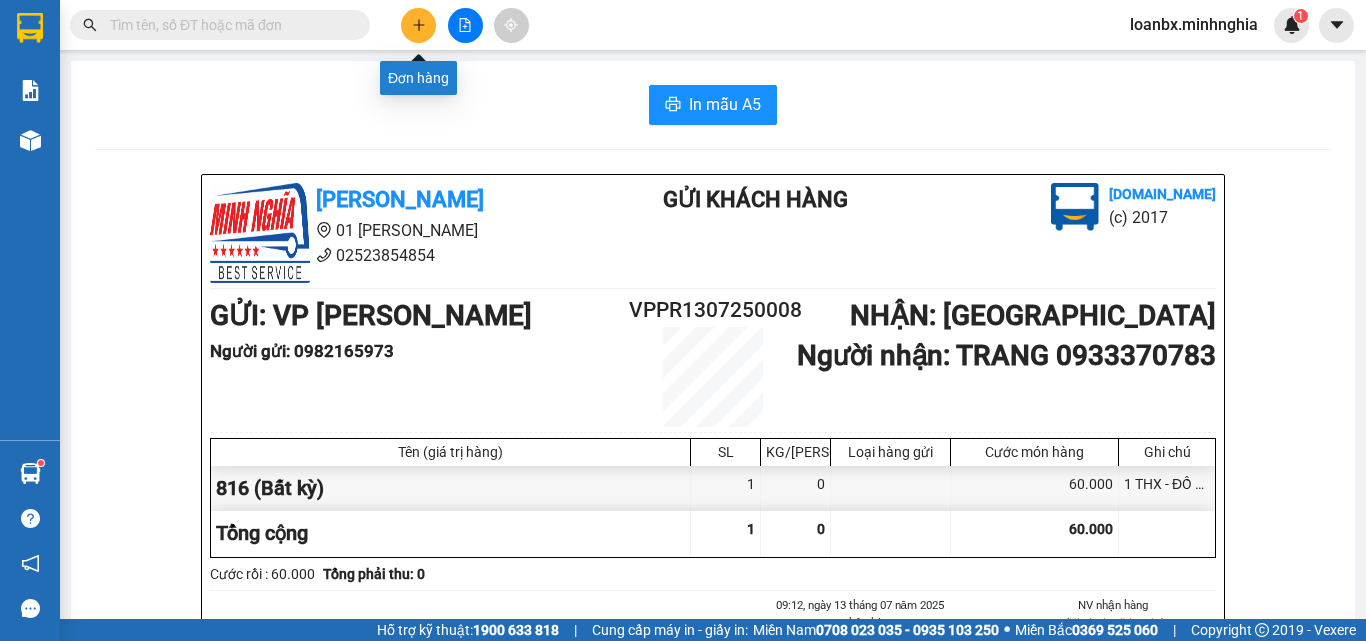 click 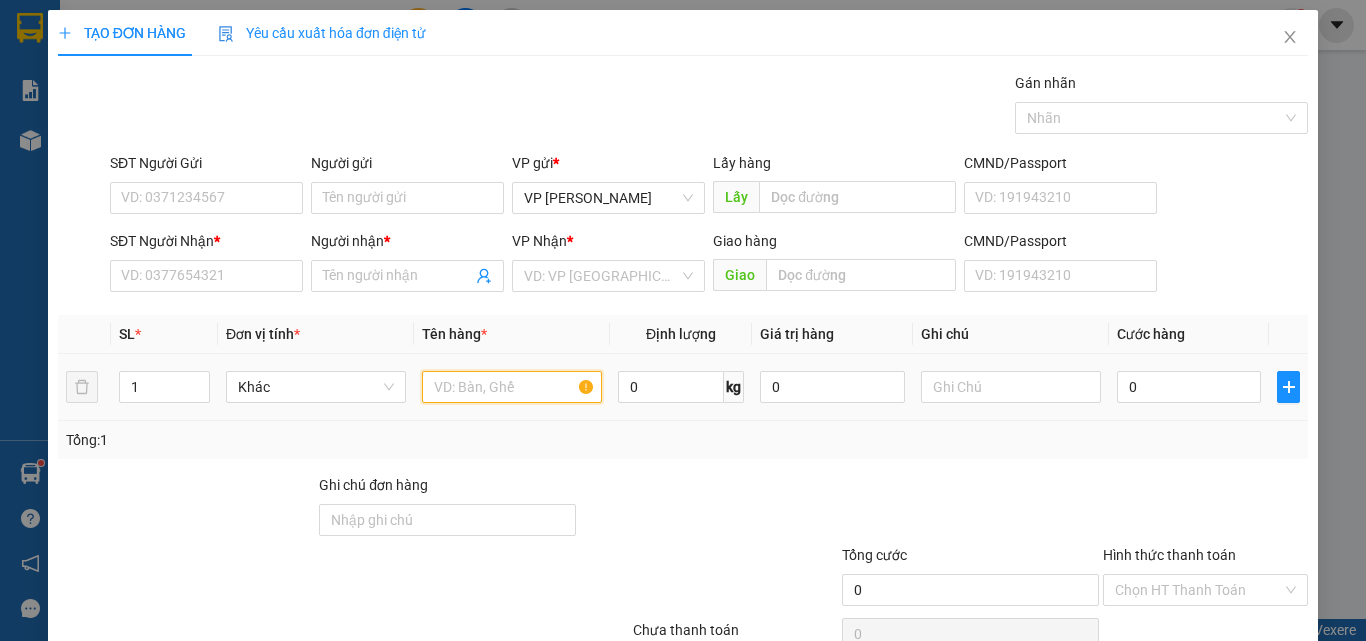 click at bounding box center (512, 387) 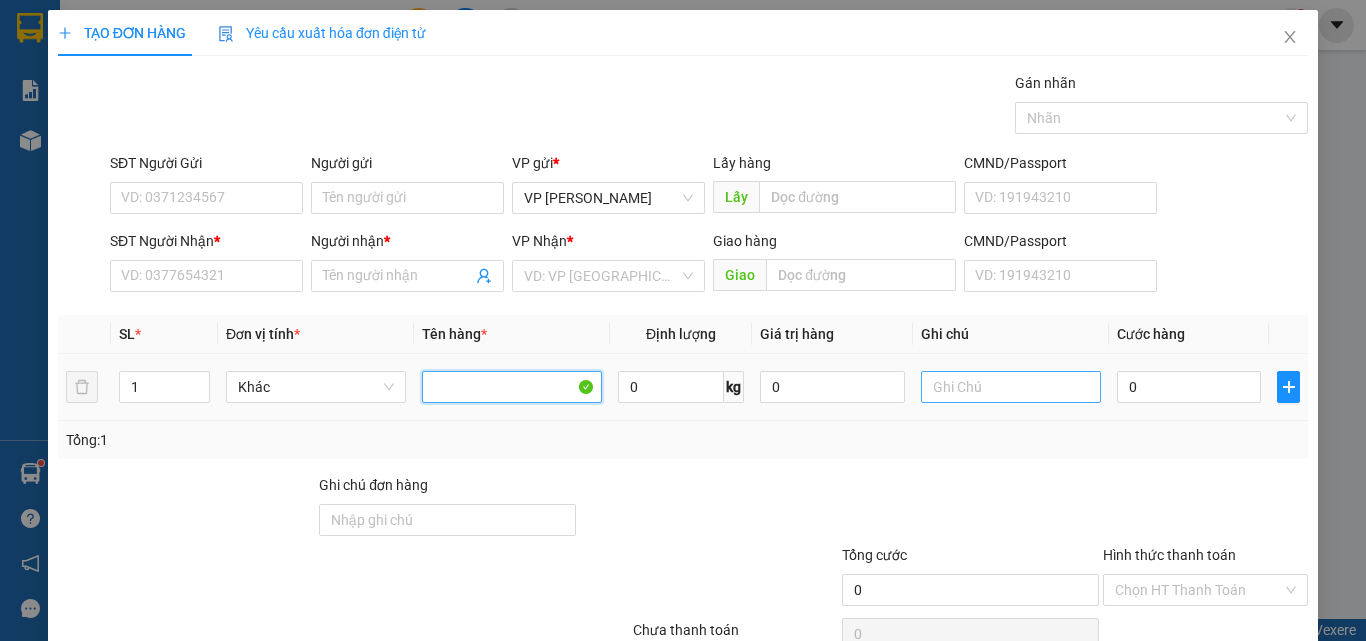 type 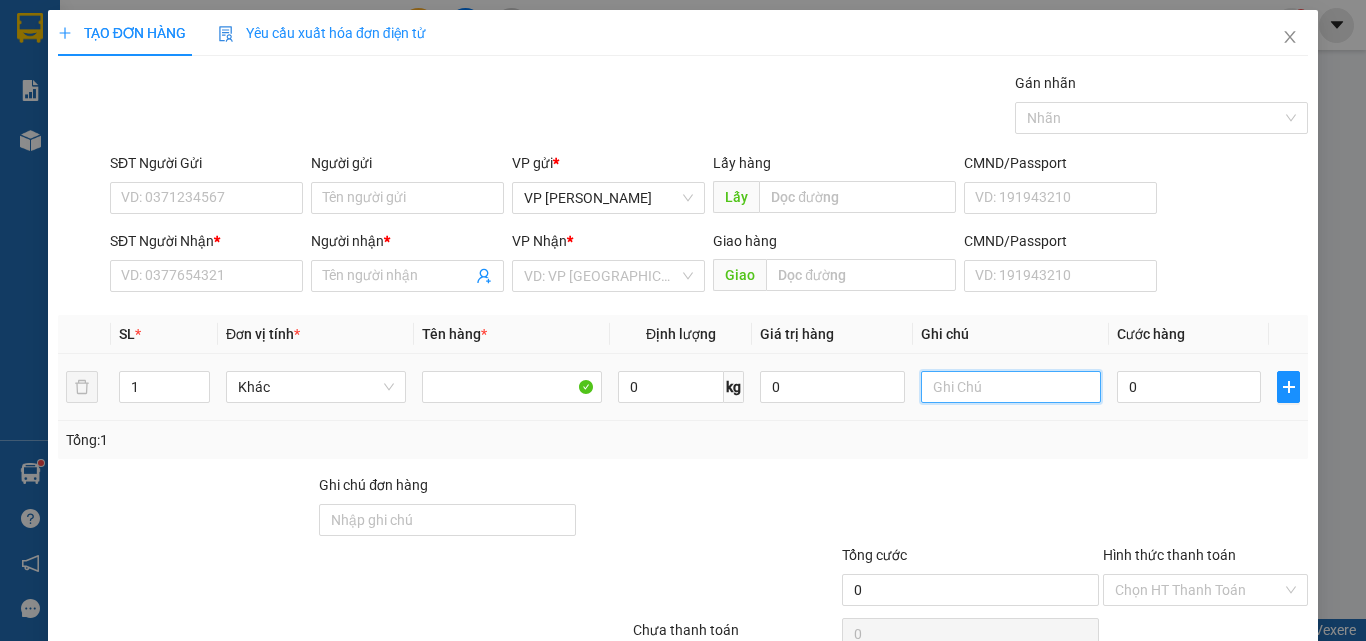 click at bounding box center [1011, 387] 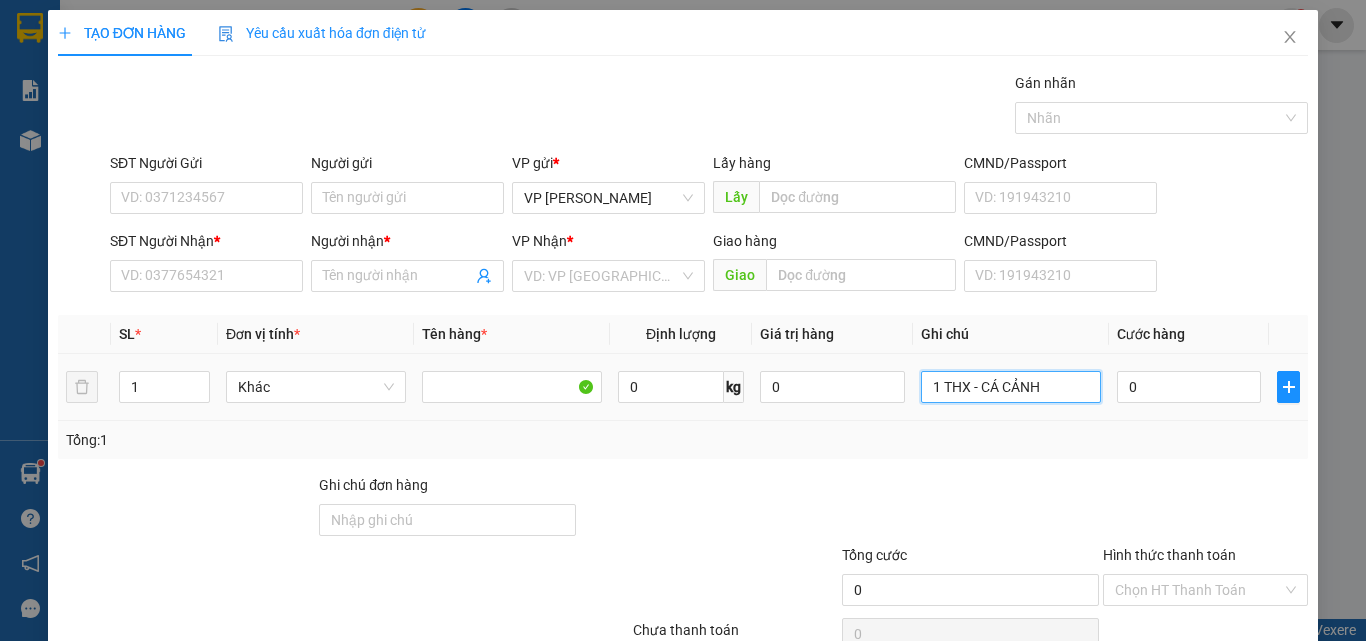click on "1 THX - CÁ CẢNH" at bounding box center (1011, 387) 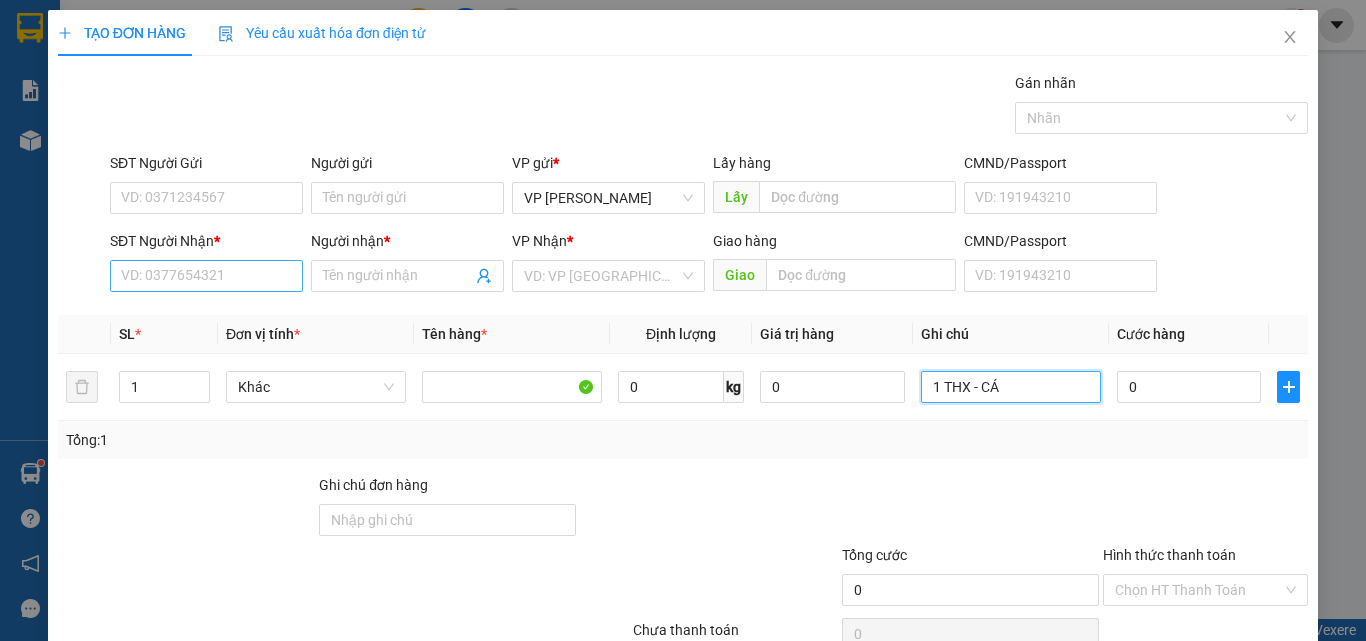 type on "1 THX - CÁ" 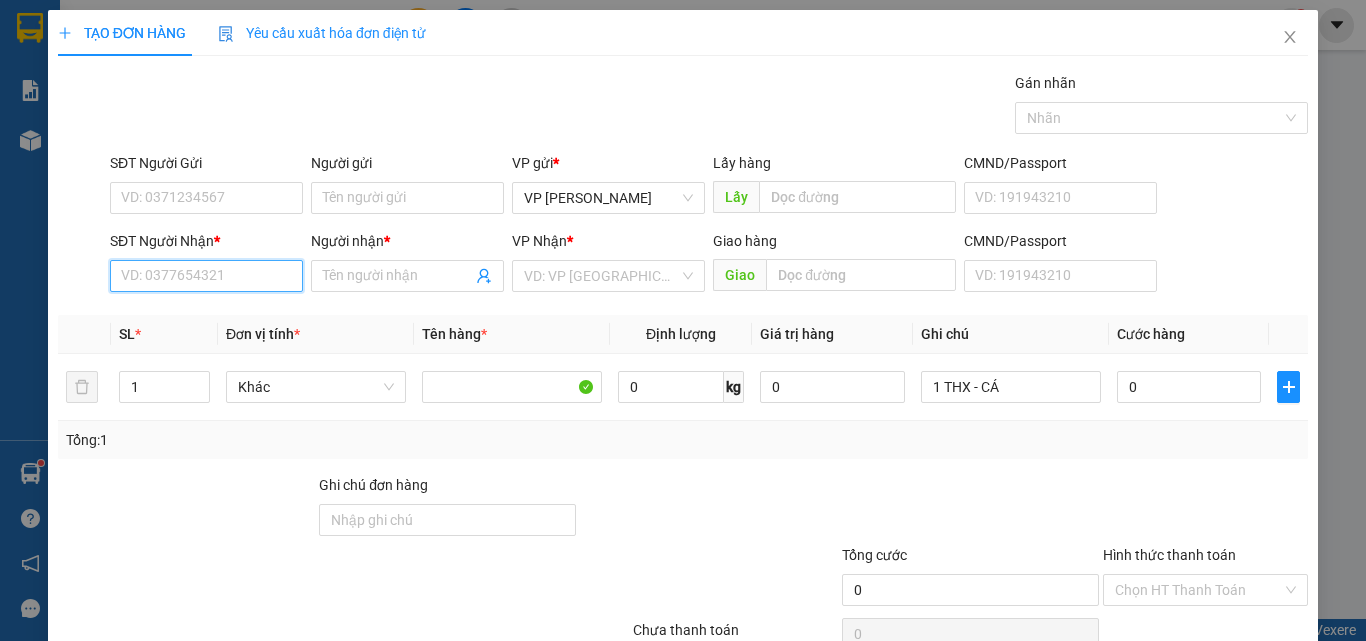 click on "SĐT Người Nhận  *" at bounding box center [206, 276] 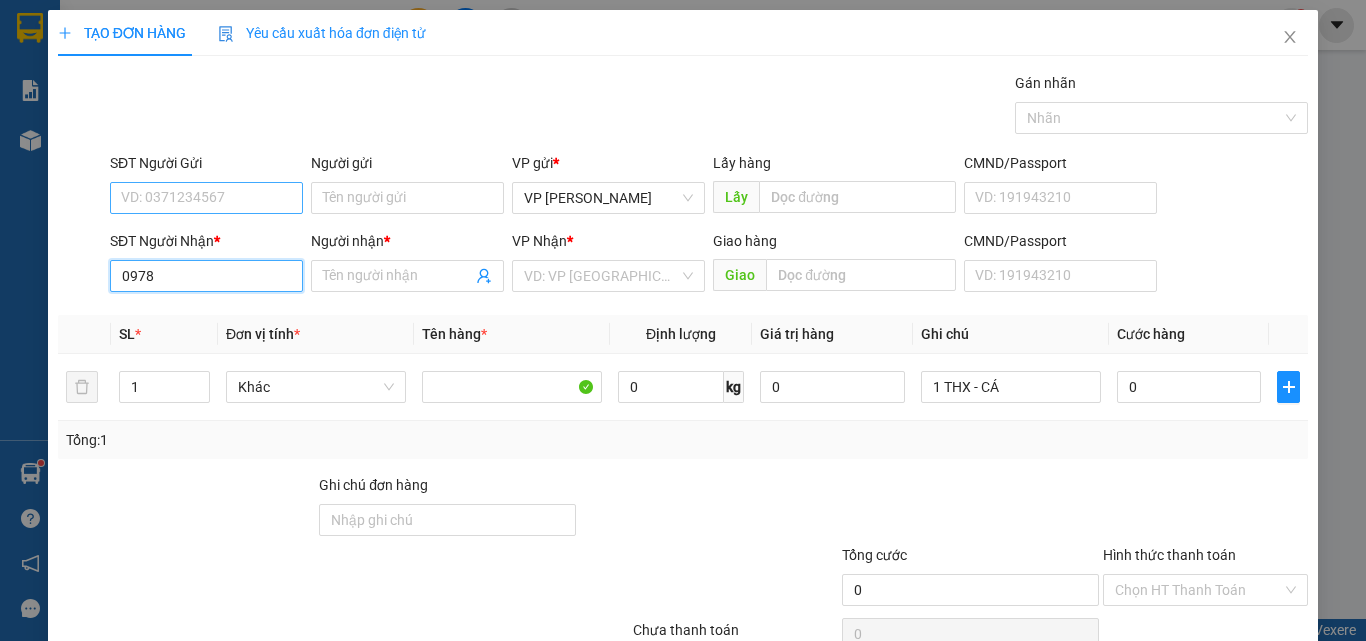 type on "0978" 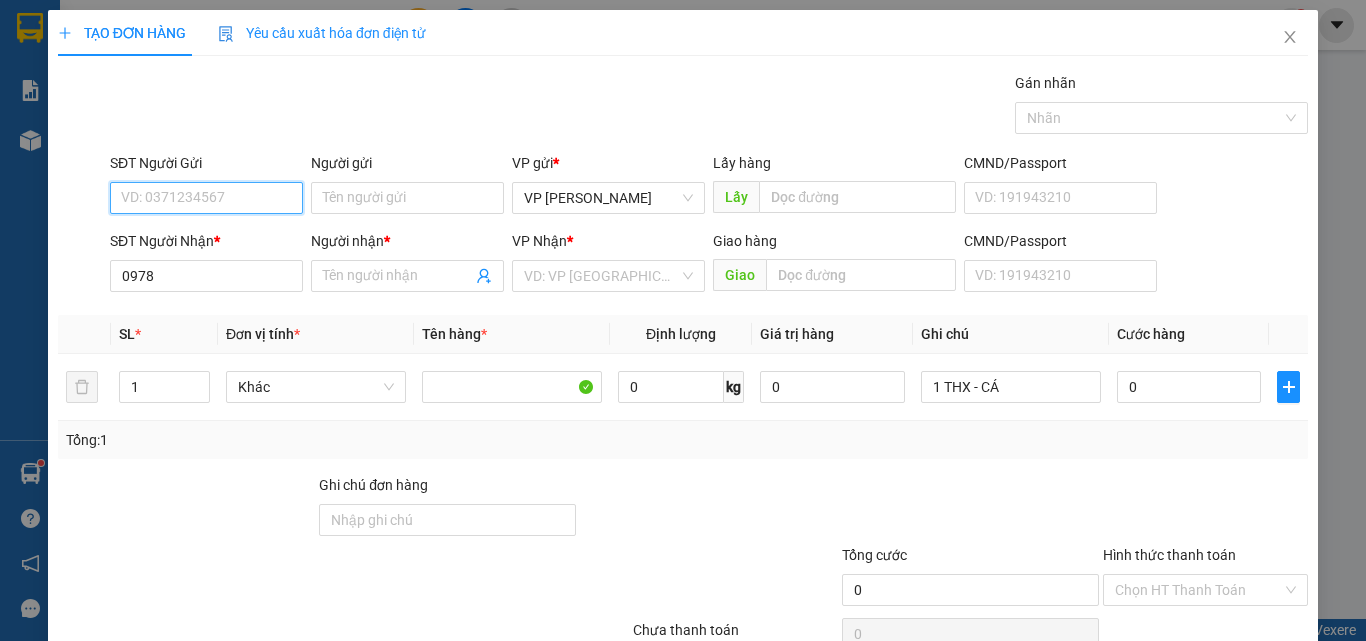 click on "SĐT Người Gửi" at bounding box center (206, 198) 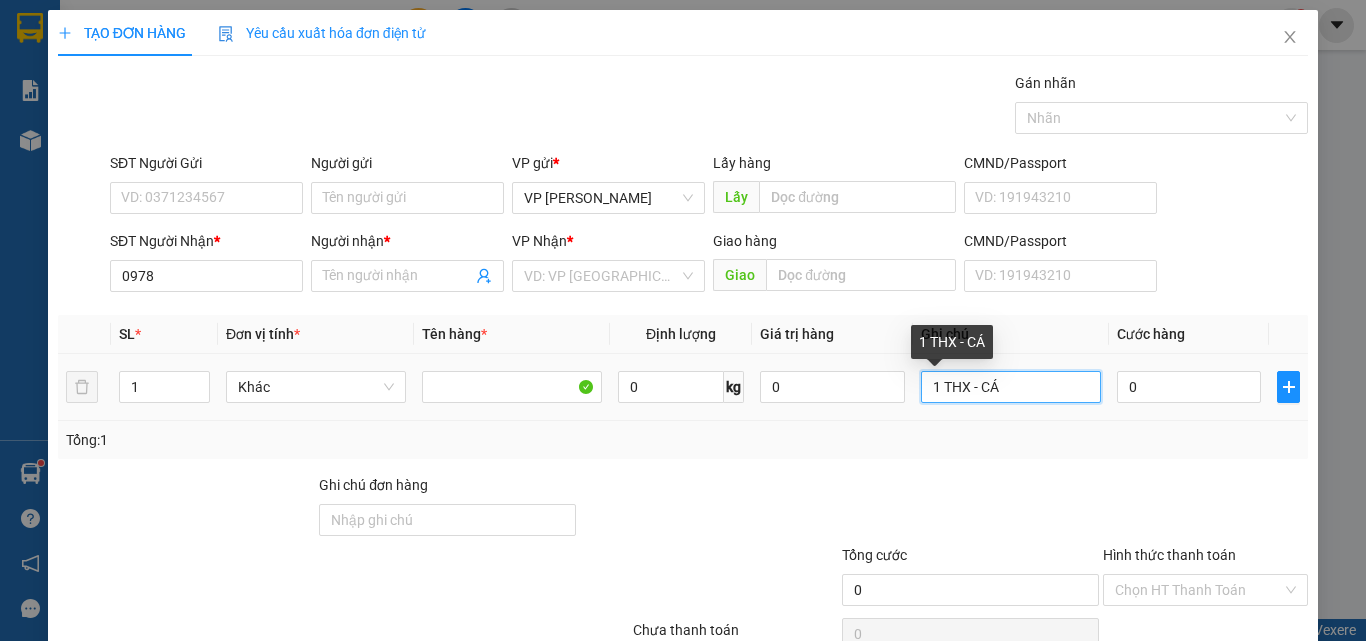 click on "1 THX - CÁ" at bounding box center (1011, 387) 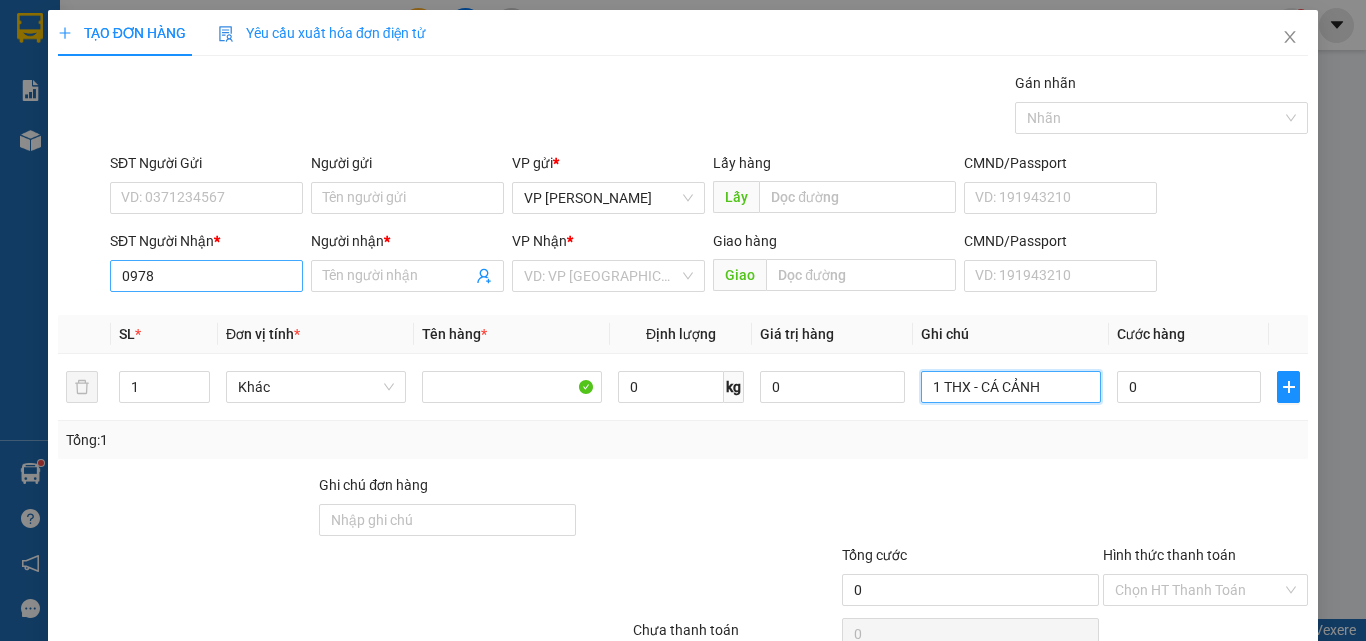 type on "1 THX - CÁ CẢNH" 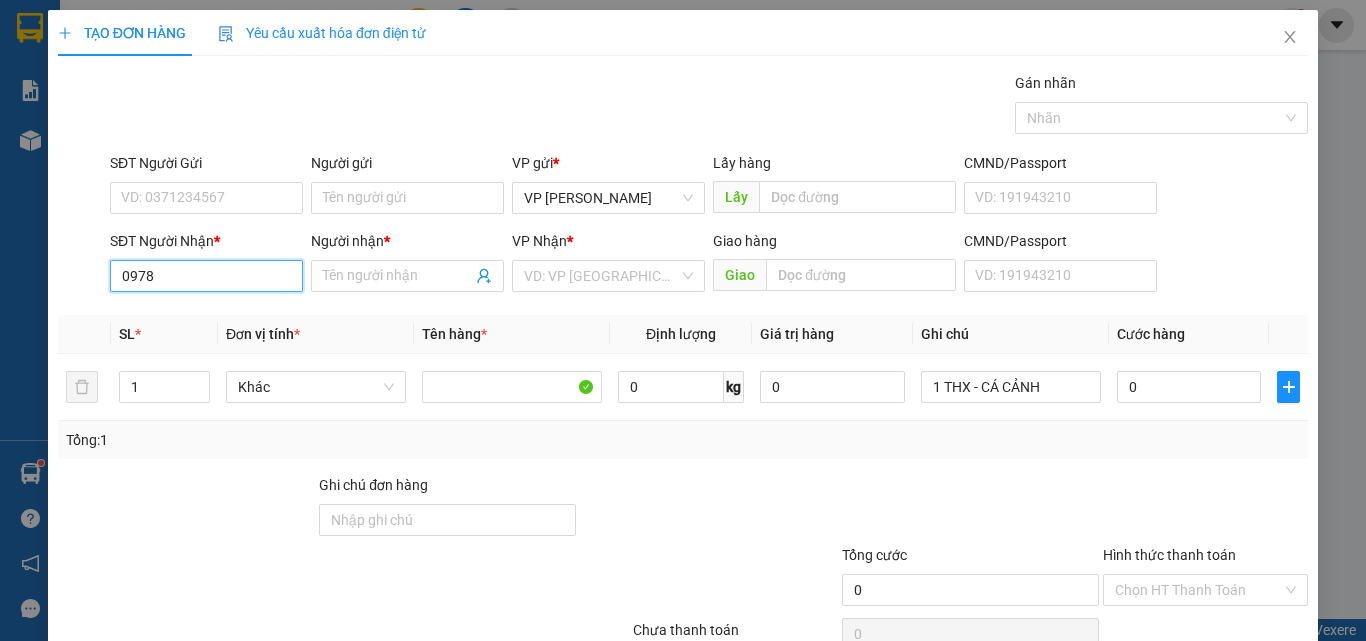 click on "0978" at bounding box center (206, 276) 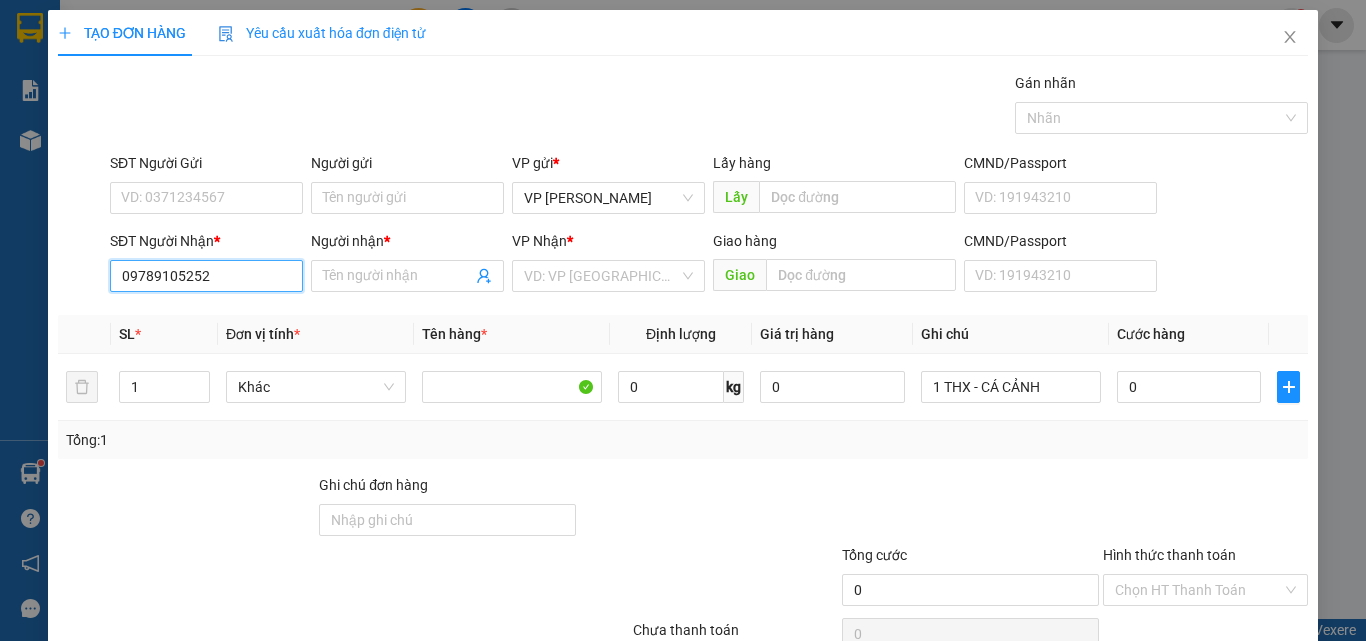 click on "09789105252" at bounding box center [206, 276] 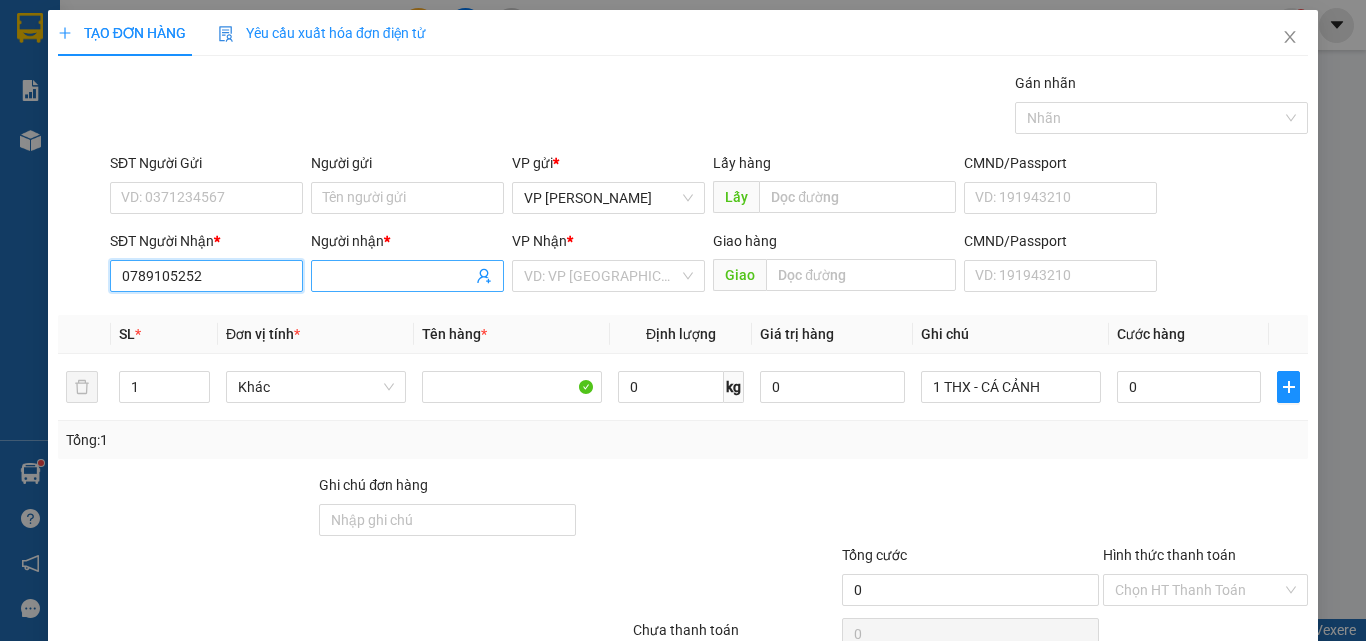 type on "0789105252" 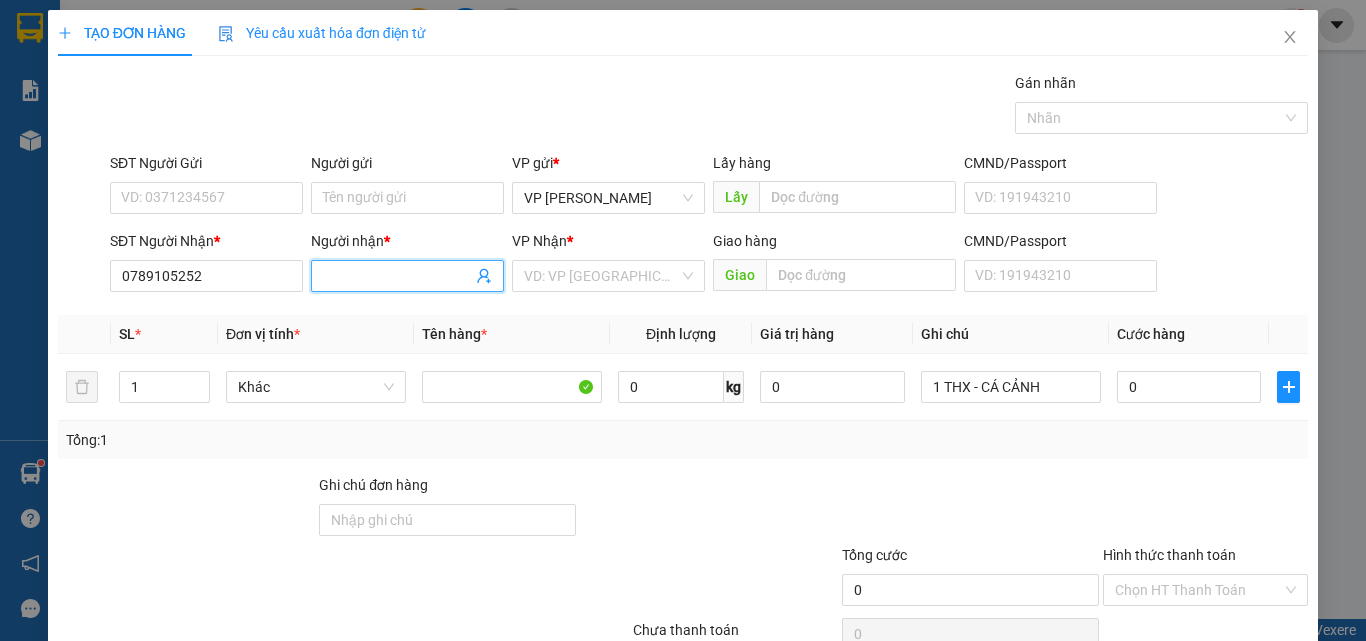 click on "Người nhận  *" at bounding box center (397, 276) 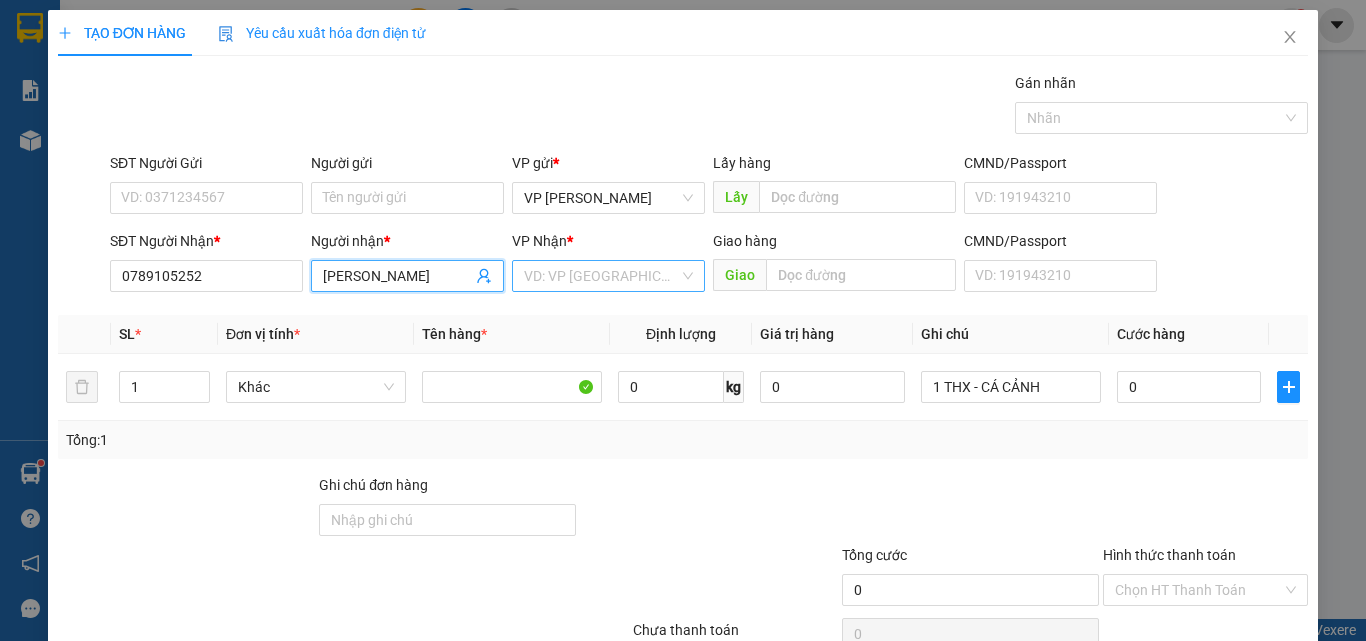 type on "[PERSON_NAME]" 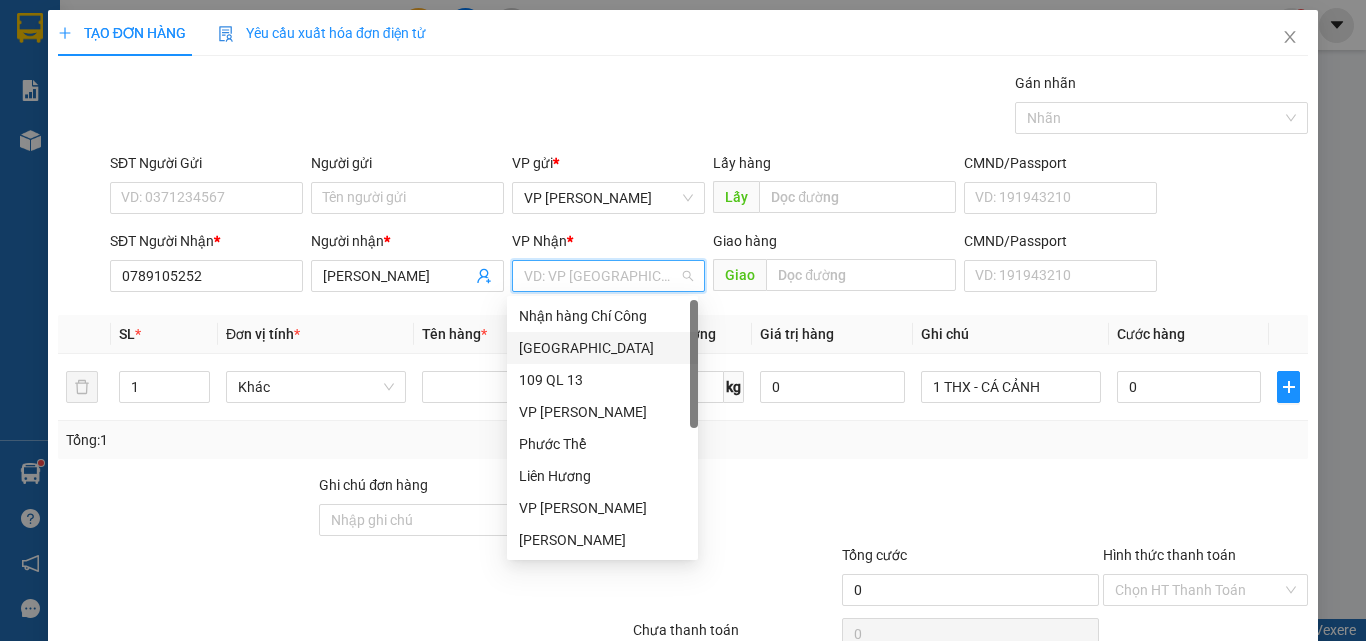 click on "[GEOGRAPHIC_DATA]" at bounding box center [602, 348] 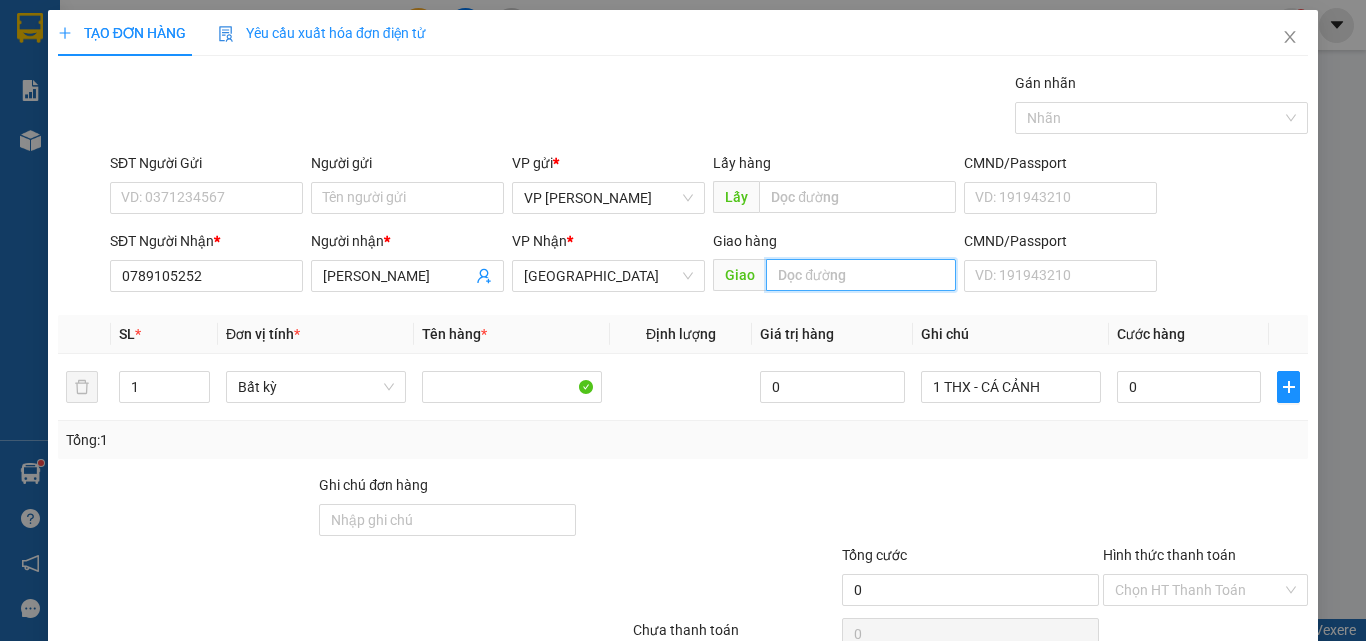 click at bounding box center [861, 275] 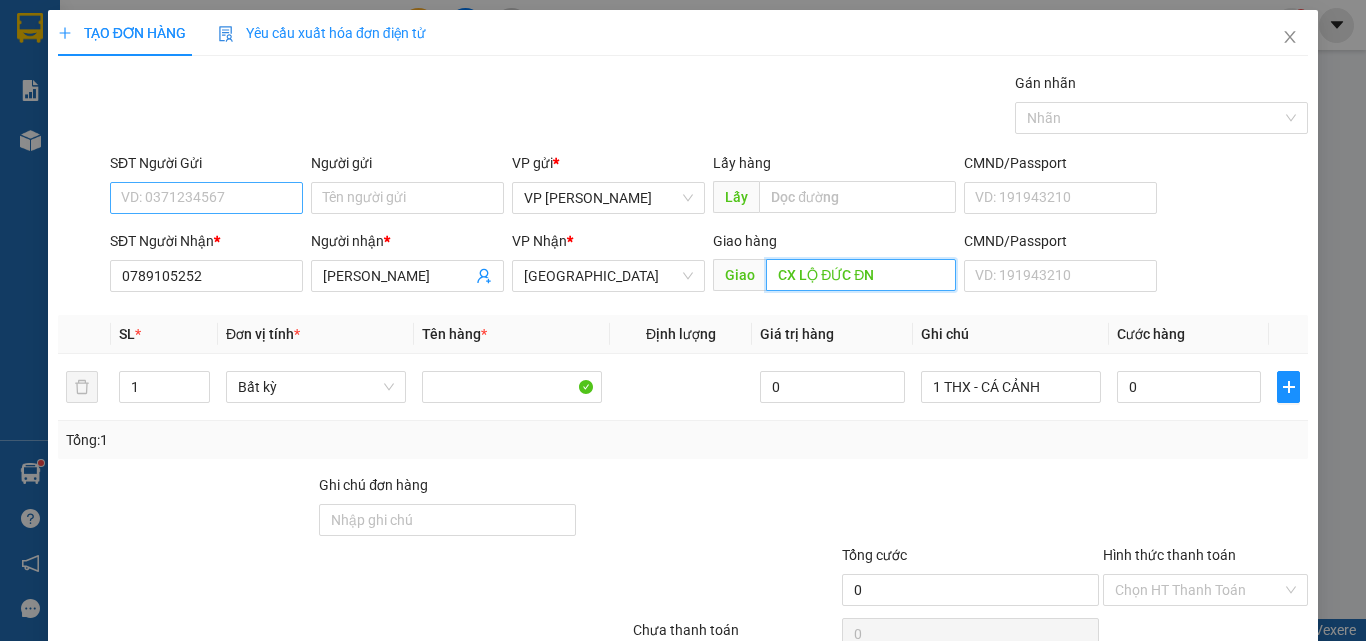 type on "CX LỘ ĐỨC ĐN" 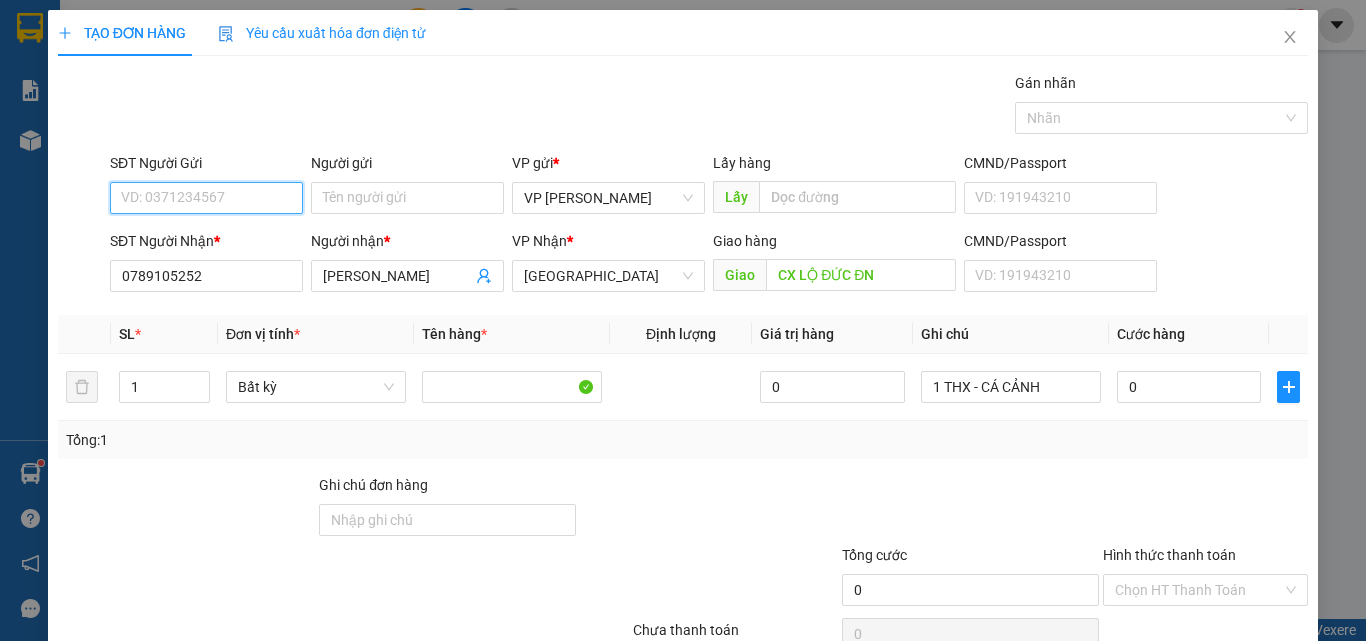 click on "SĐT Người Gửi" at bounding box center [206, 198] 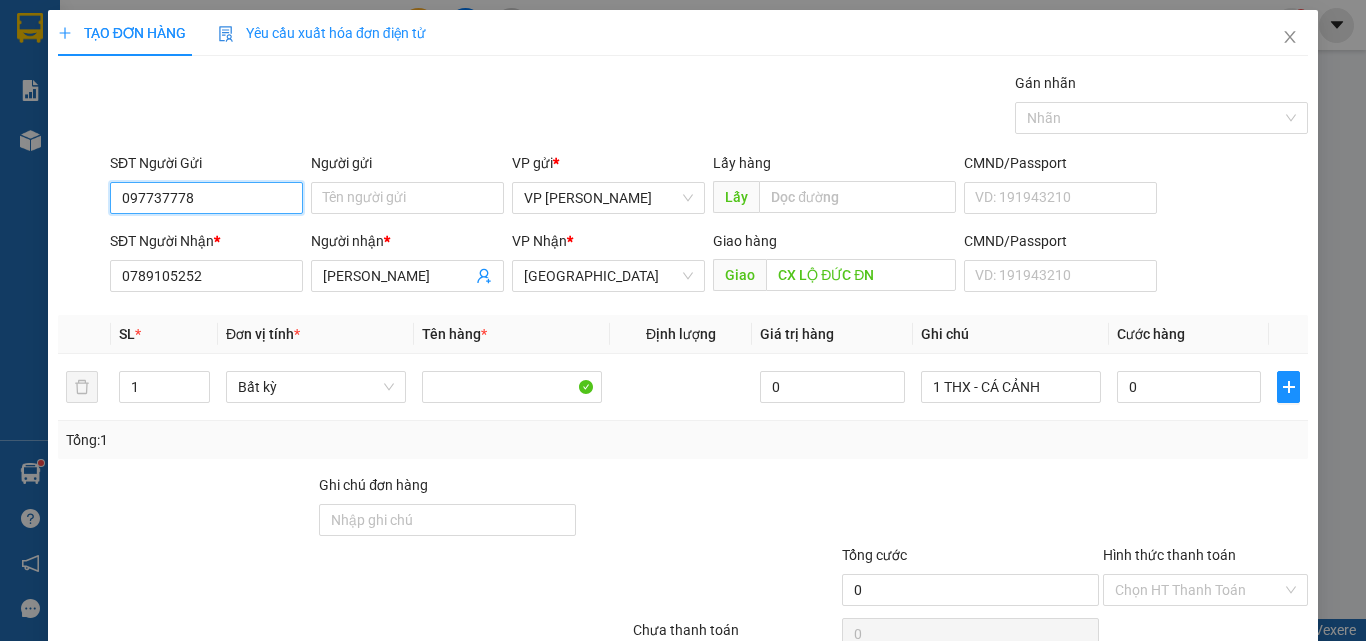 type on "0977377788" 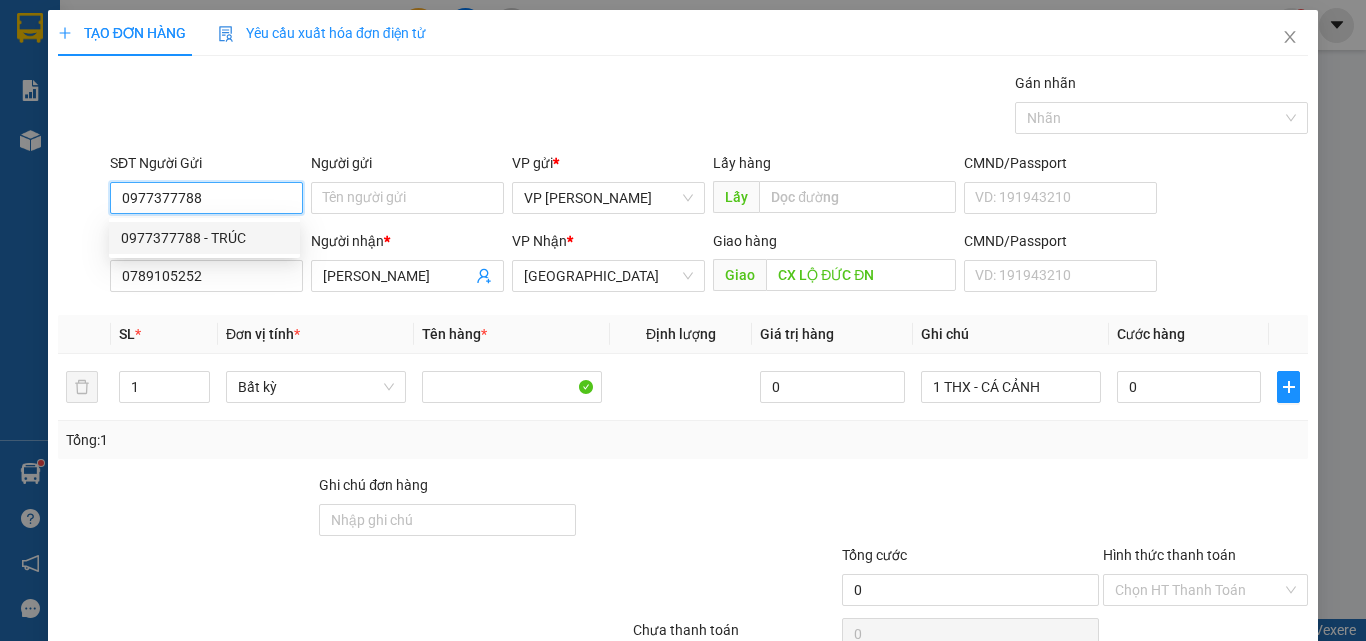 click on "0977377788 - TRÚC" at bounding box center [204, 238] 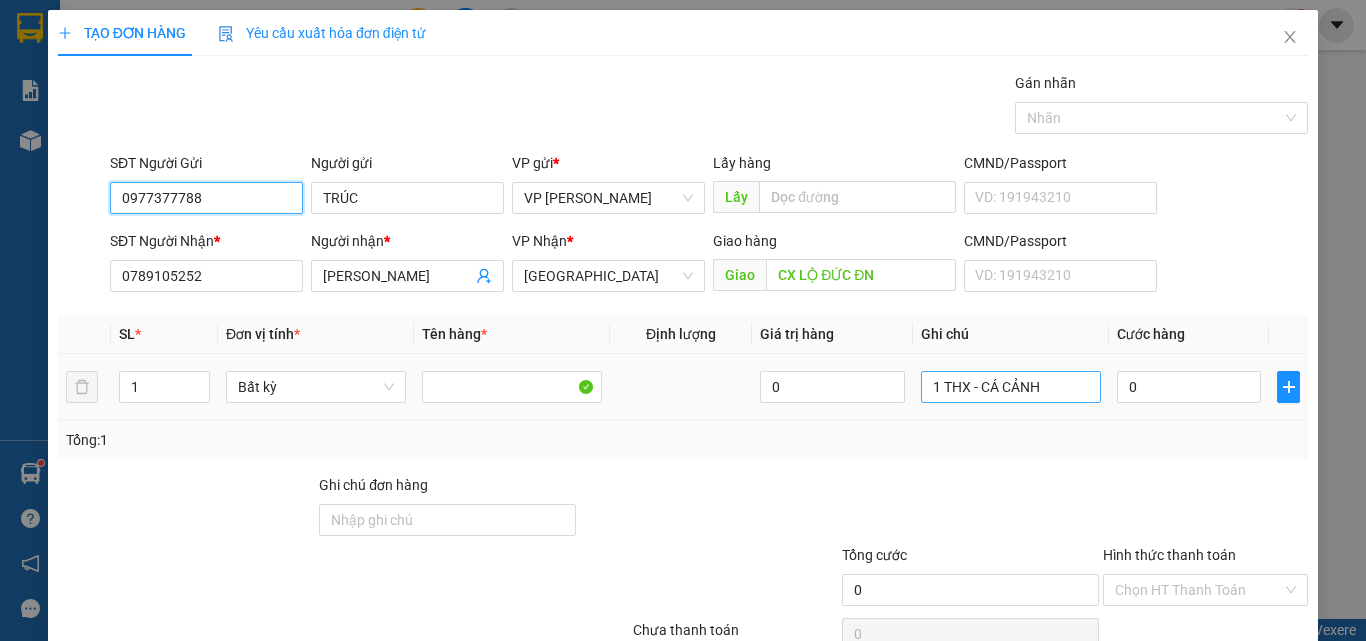 type on "0977377788" 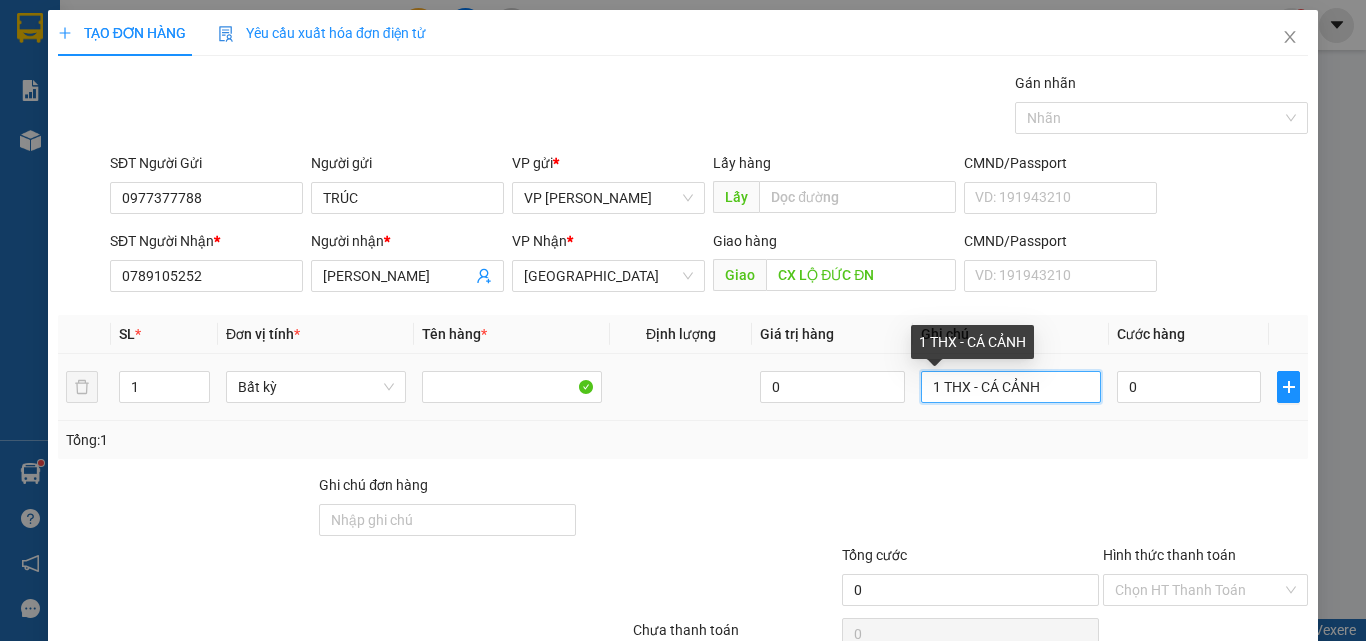 click on "1 THX - CÁ CẢNH" at bounding box center [1011, 387] 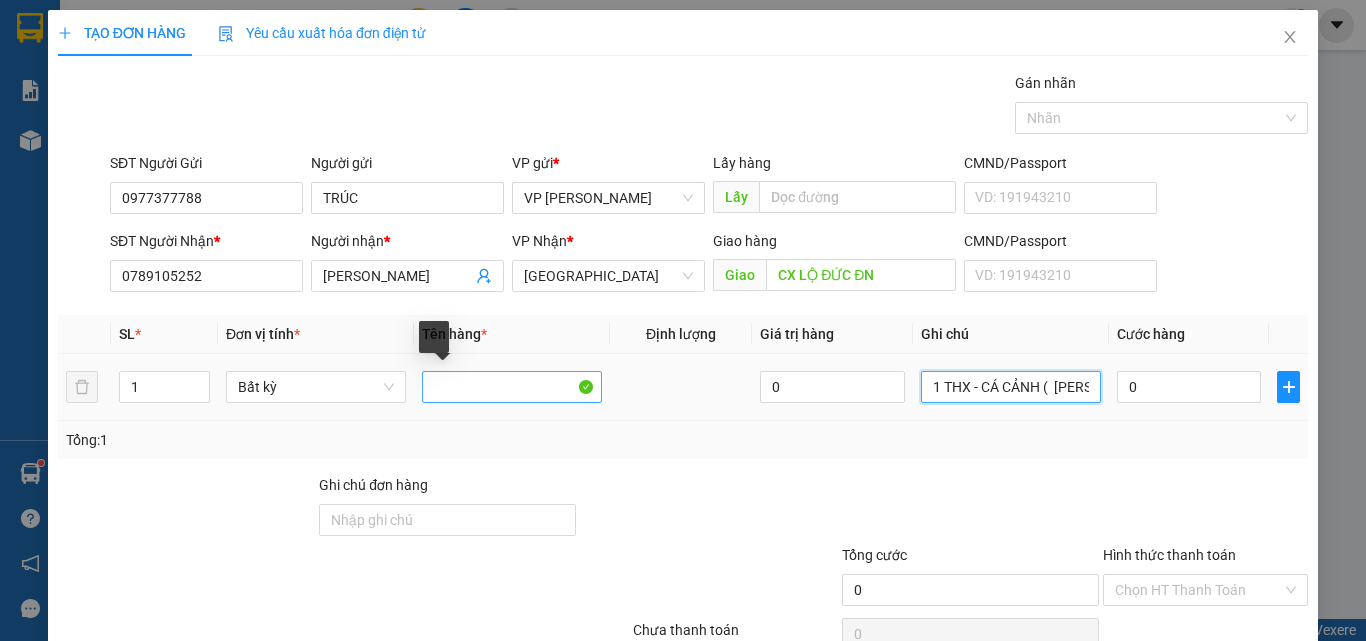 type on "1 THX - CÁ CẢNH (  [PERSON_NAME] CHẾT)" 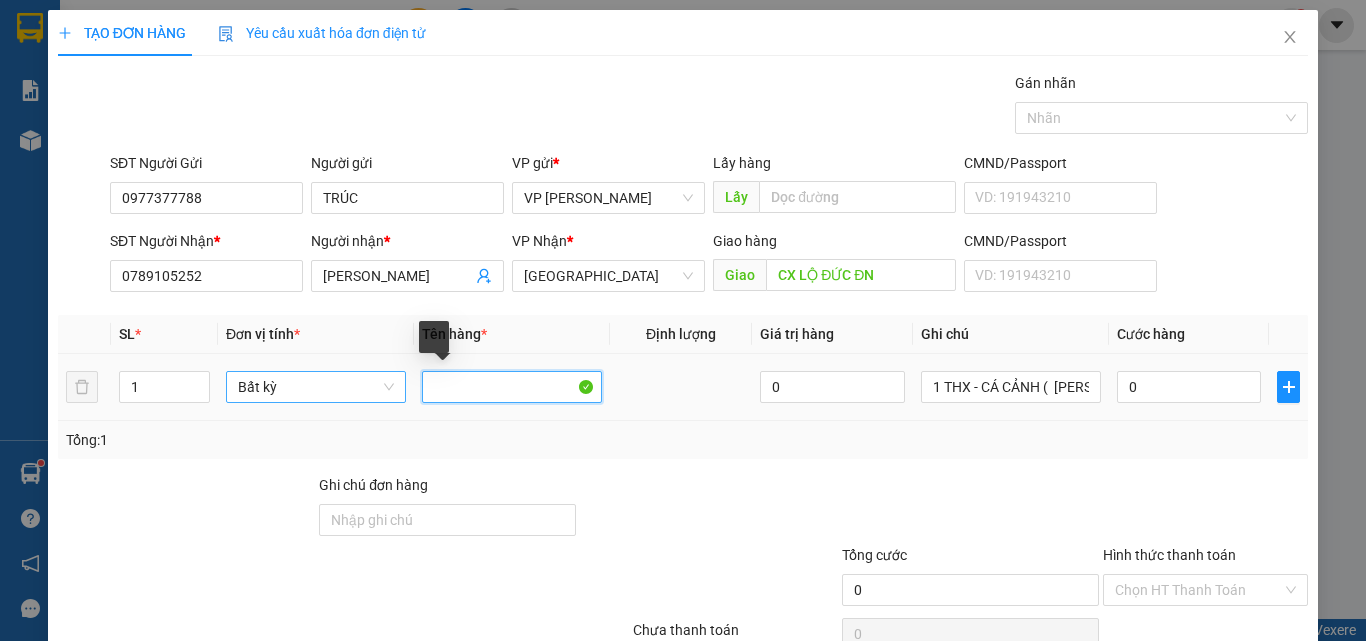 drag, startPoint x: 434, startPoint y: 389, endPoint x: 400, endPoint y: 389, distance: 34 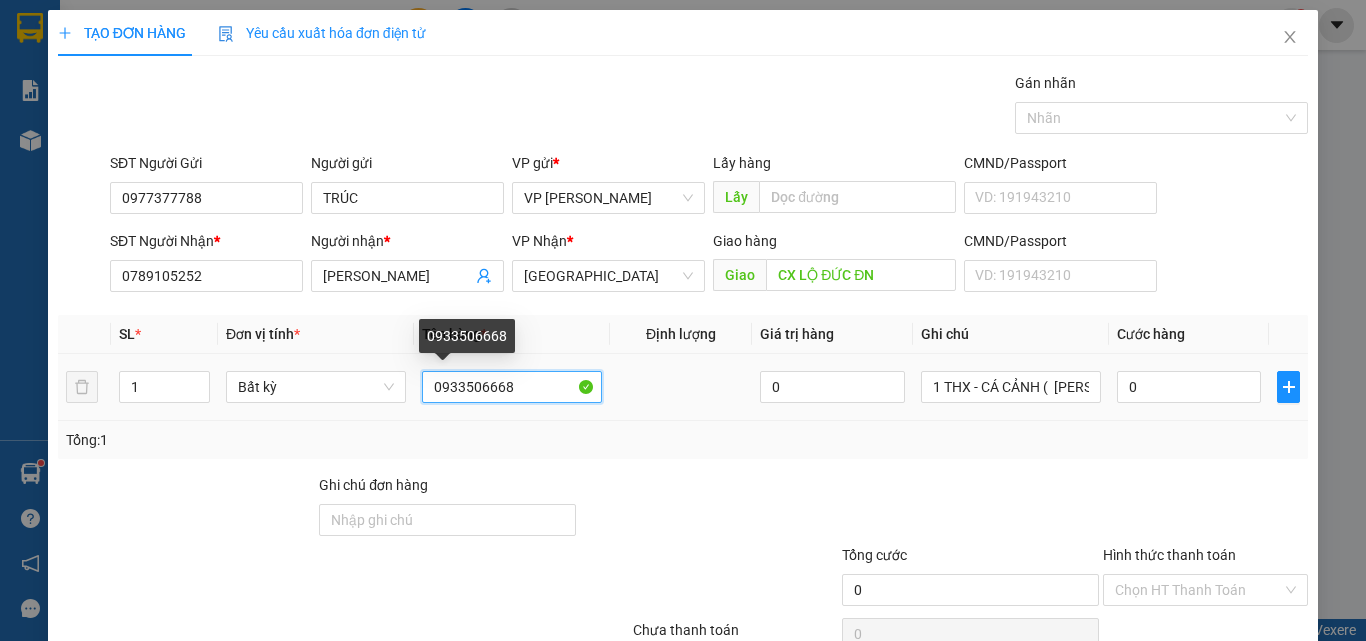 click on "0933506668" at bounding box center (512, 387) 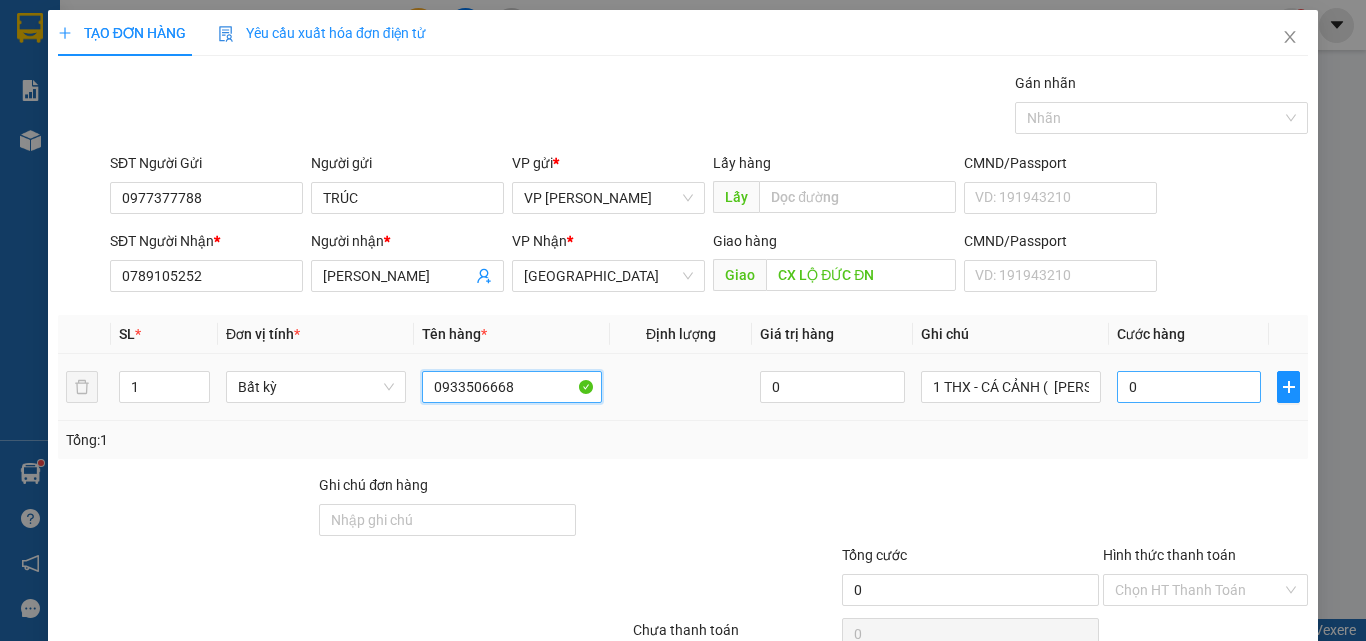 type on "0933506668" 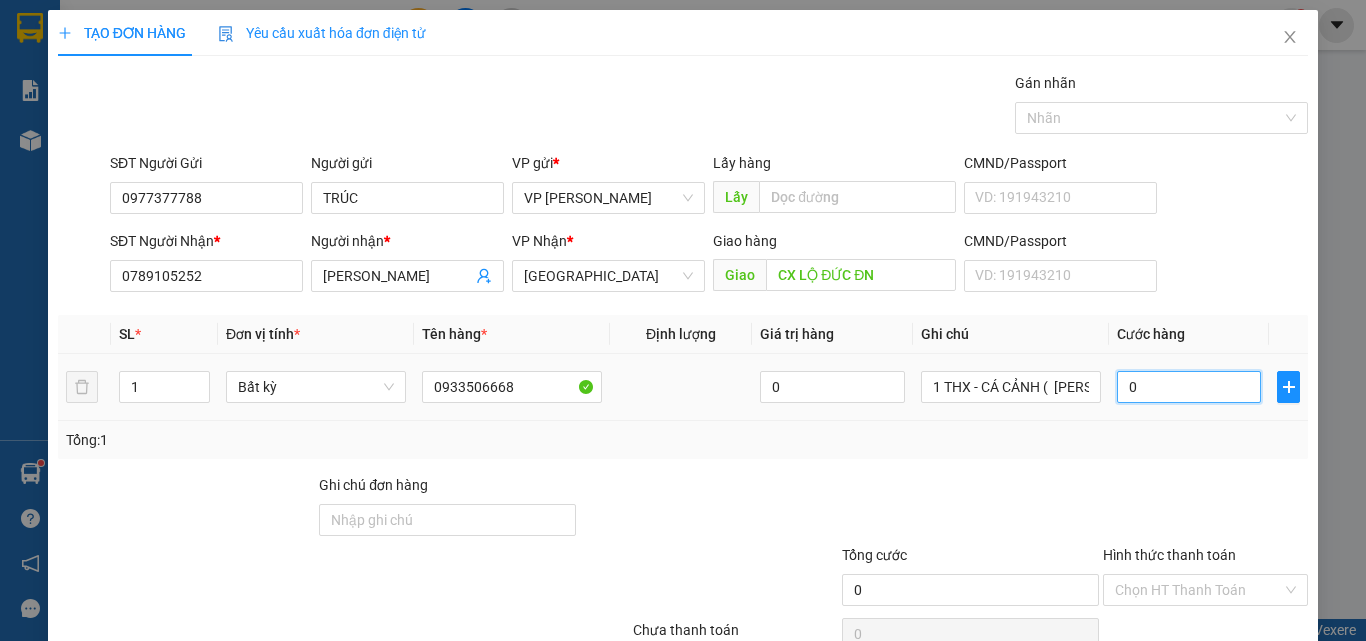 click on "0" at bounding box center [1189, 387] 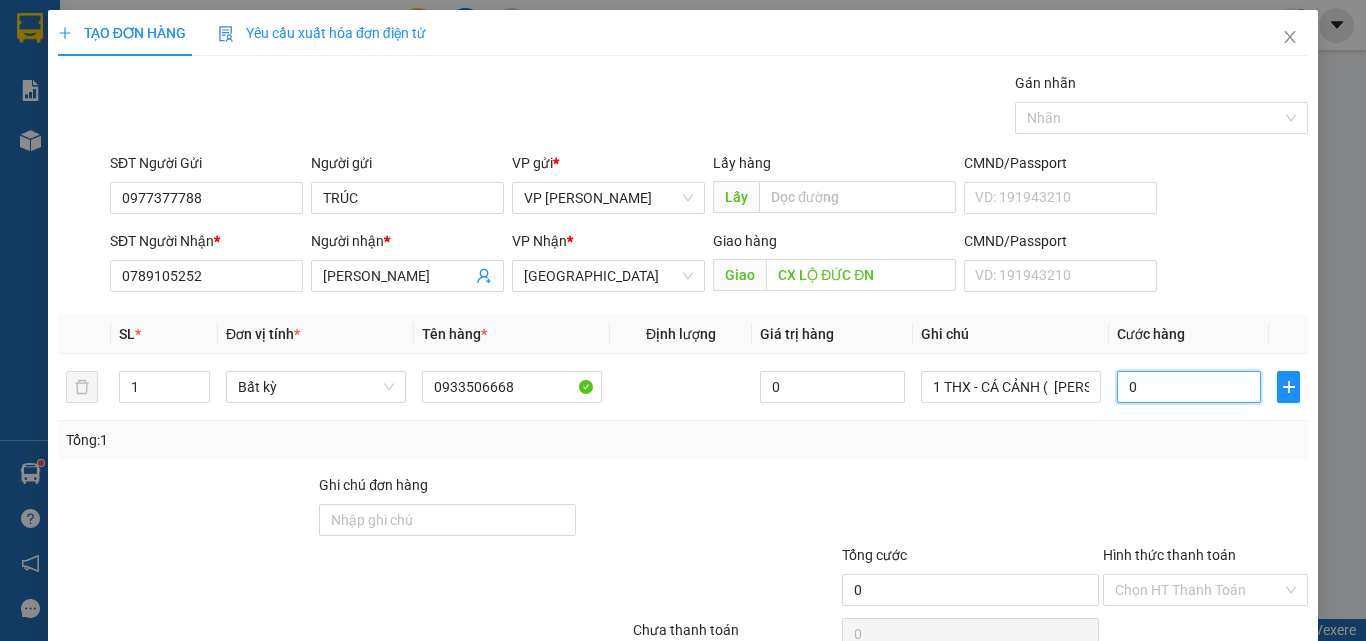 type on "9" 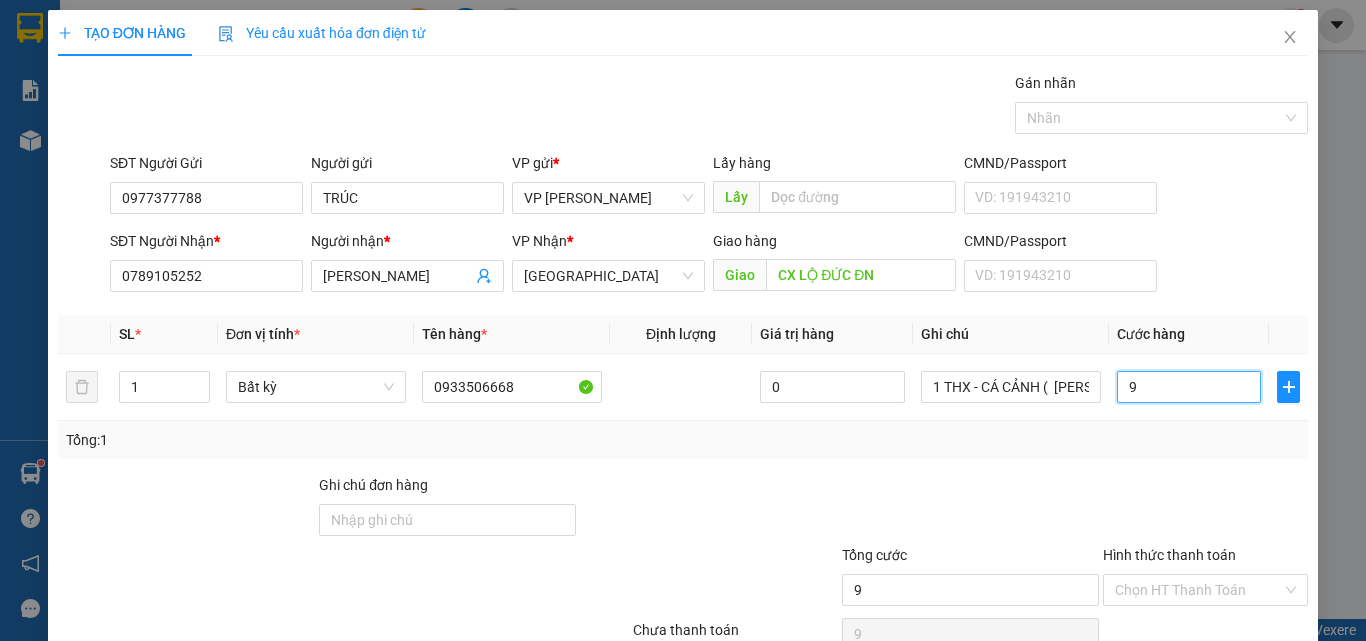 type on "90" 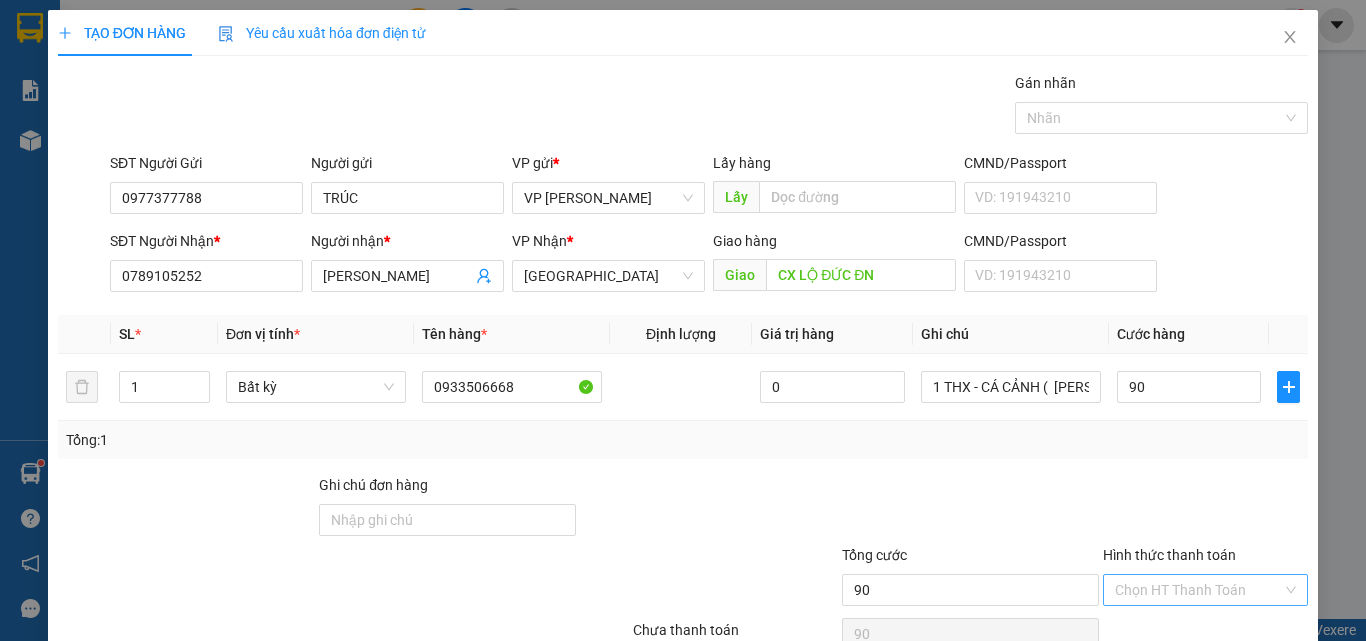 type on "90.000" 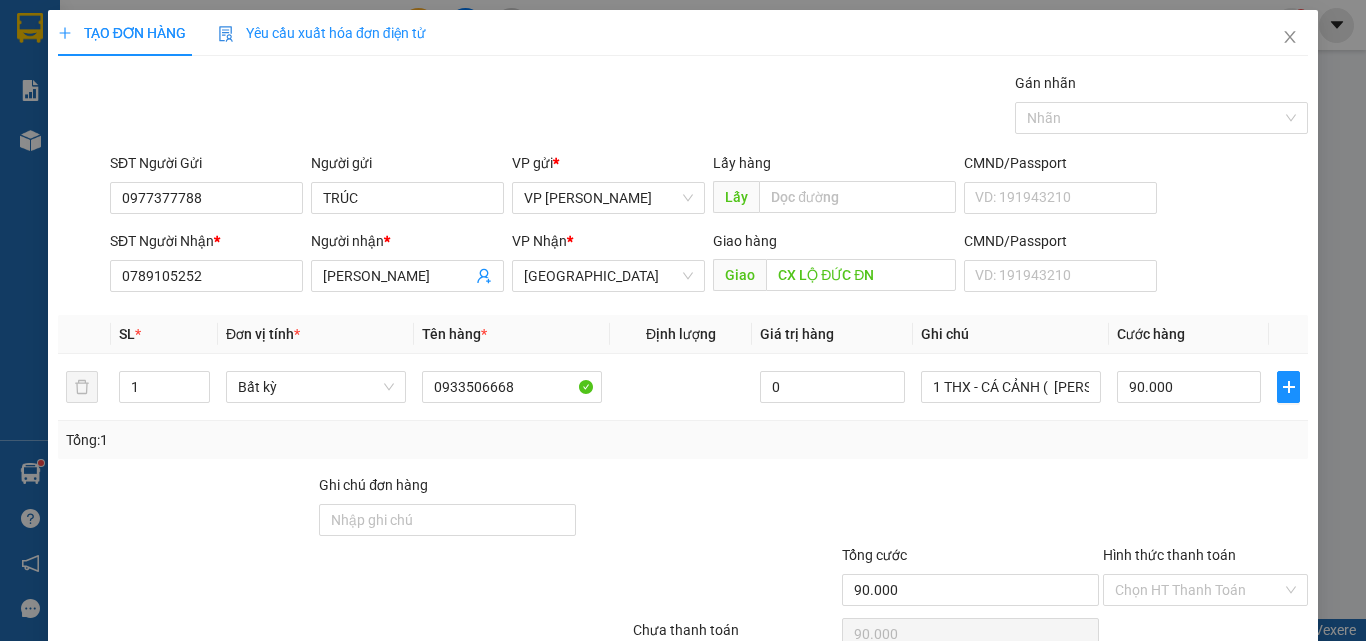 drag, startPoint x: 1185, startPoint y: 476, endPoint x: 1193, endPoint y: 507, distance: 32.01562 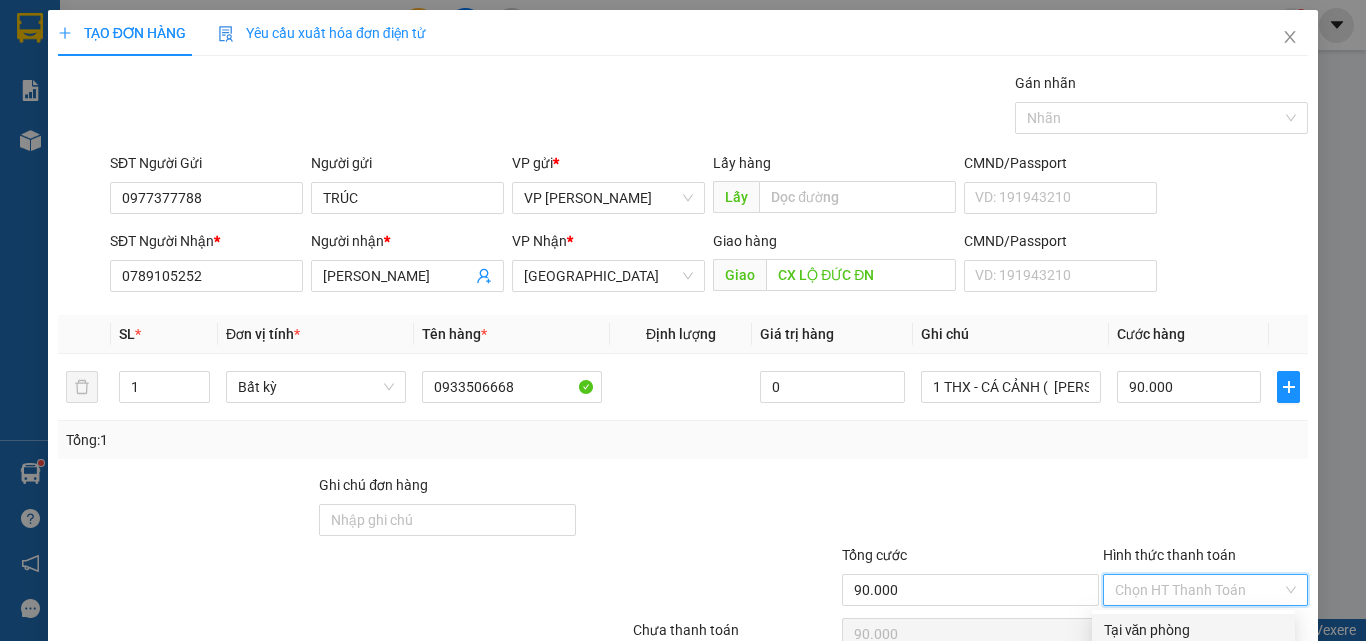 click on "Tại văn phòng" at bounding box center (1193, 630) 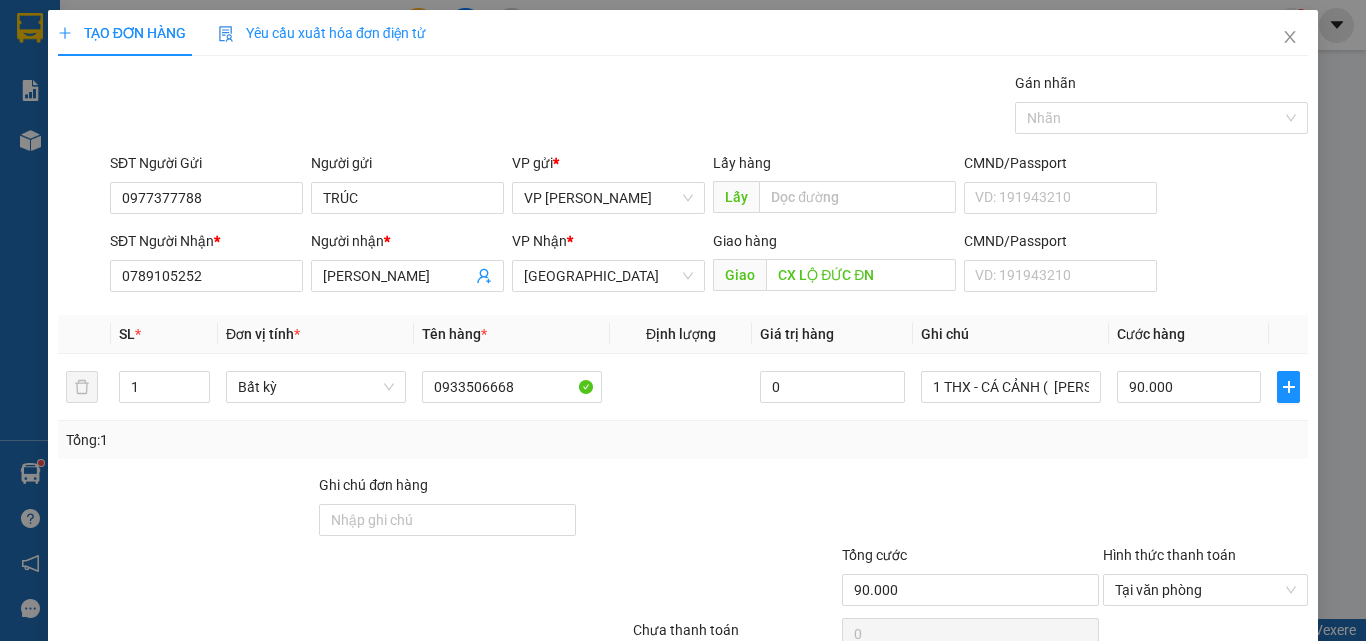 click on "[PERSON_NAME] và In" at bounding box center [1263, 685] 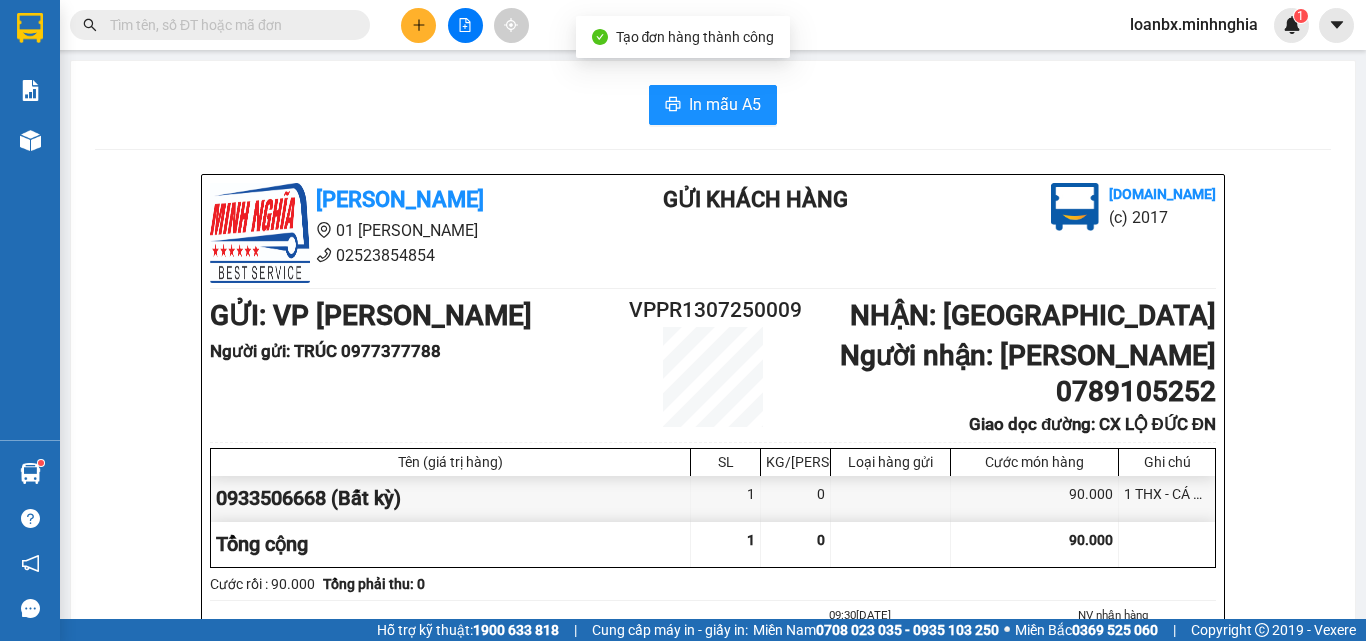 click on "In mẫu A5" at bounding box center (713, 105) 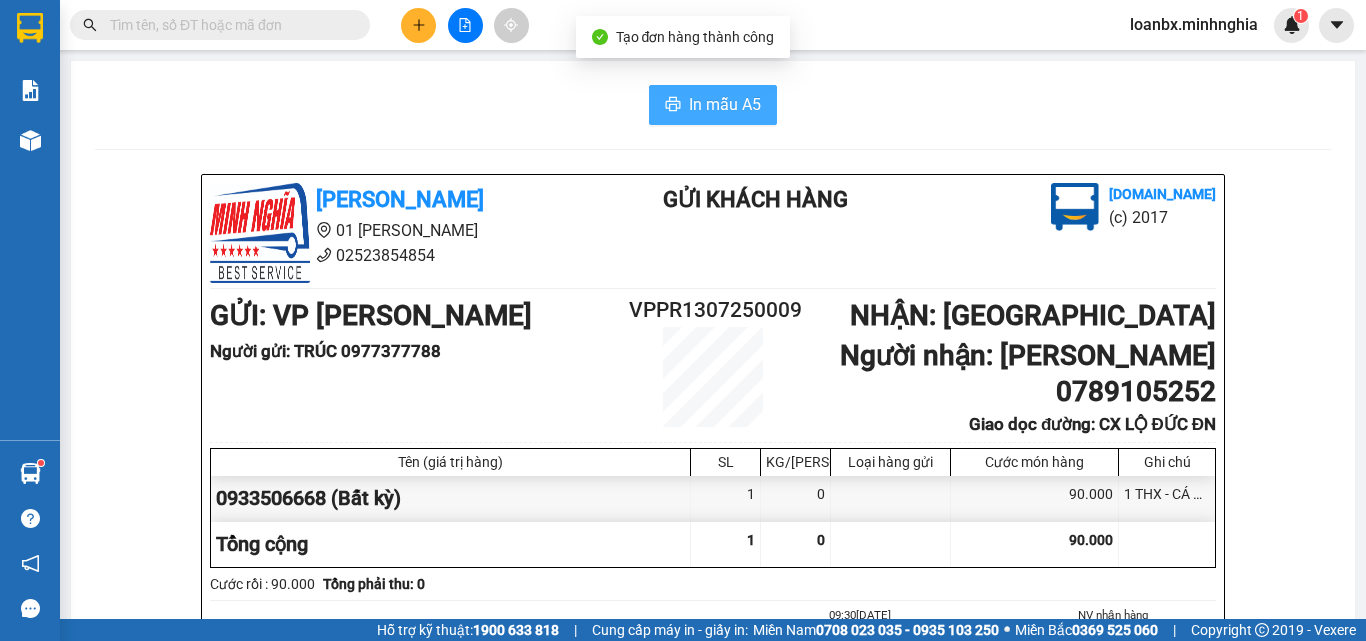 drag, startPoint x: 702, startPoint y: 105, endPoint x: 715, endPoint y: 110, distance: 13.928389 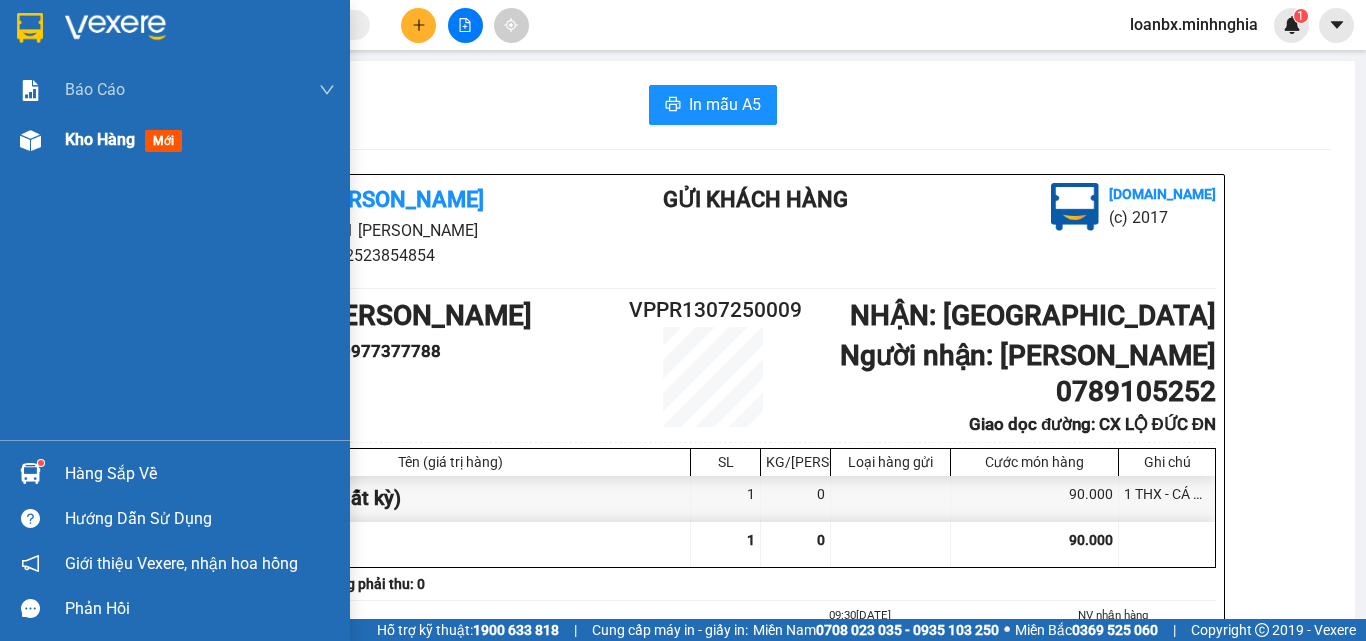 click on "Kho hàng mới" at bounding box center [200, 140] 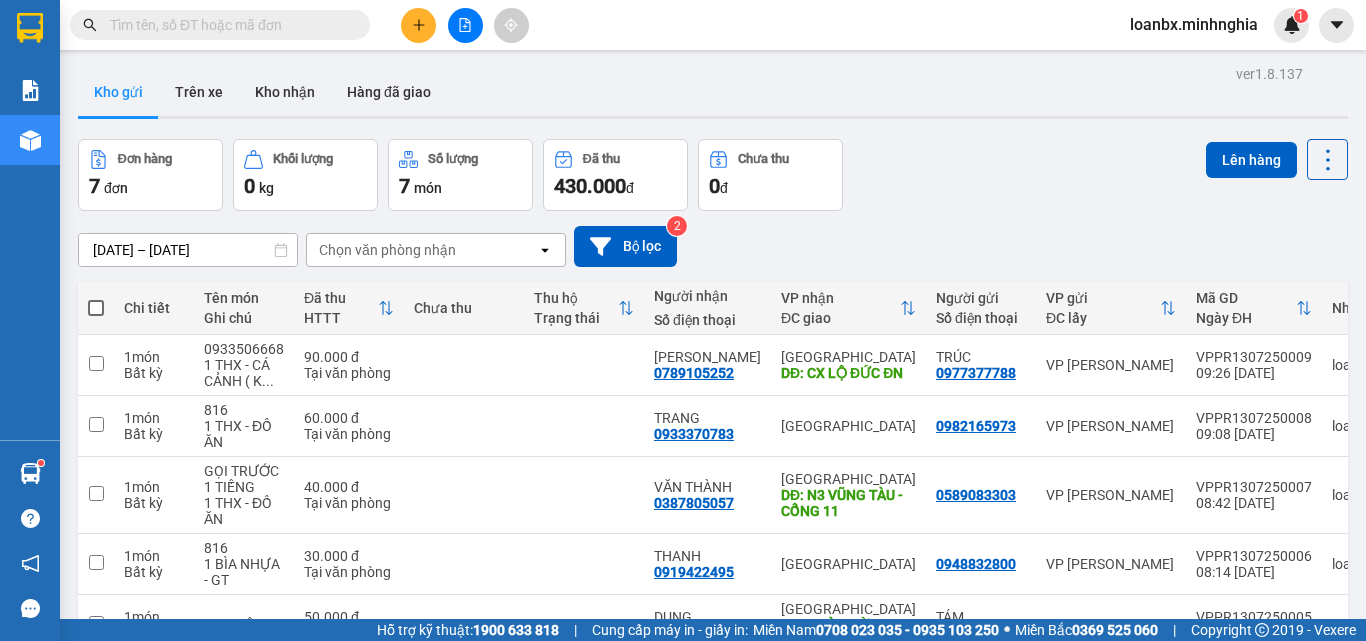 click at bounding box center [96, 308] 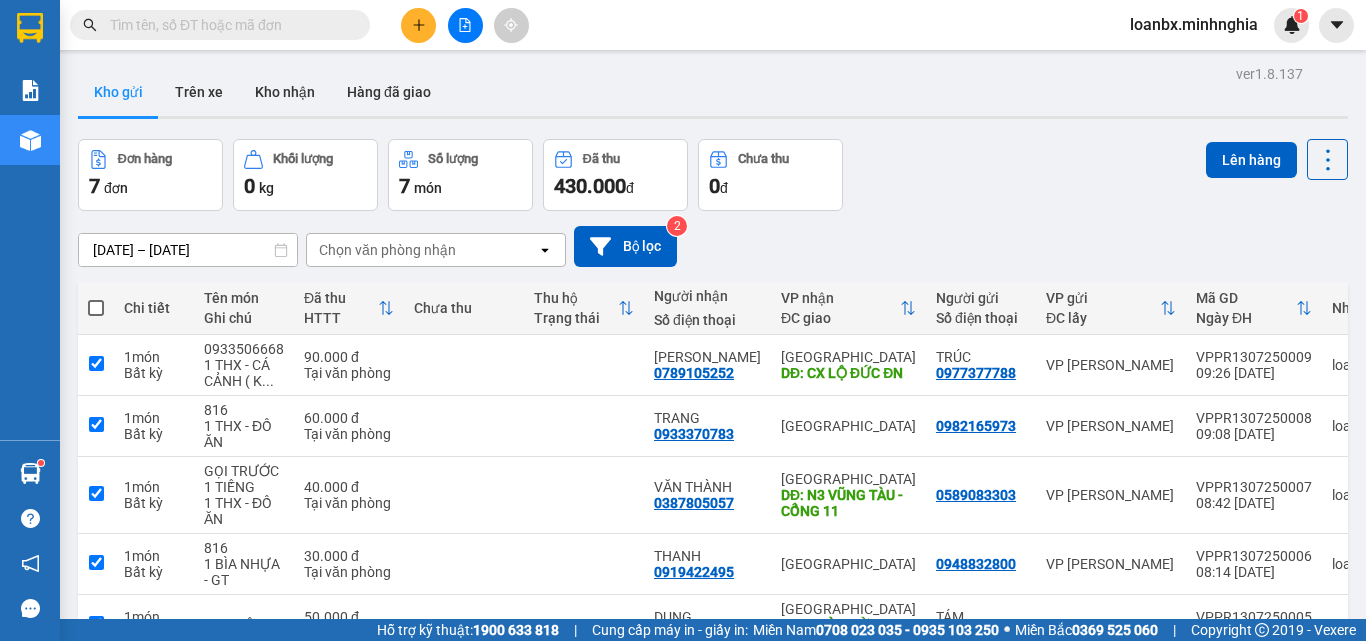 checkbox on "true" 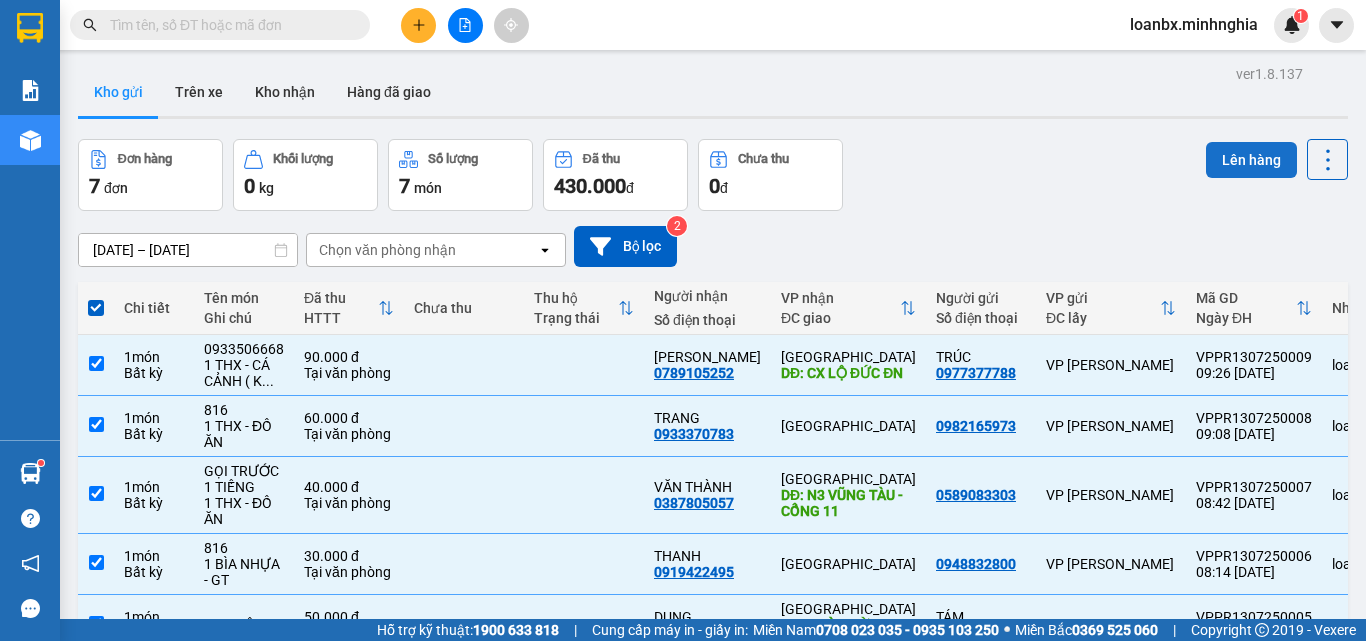 click on "Lên hàng" at bounding box center [1251, 160] 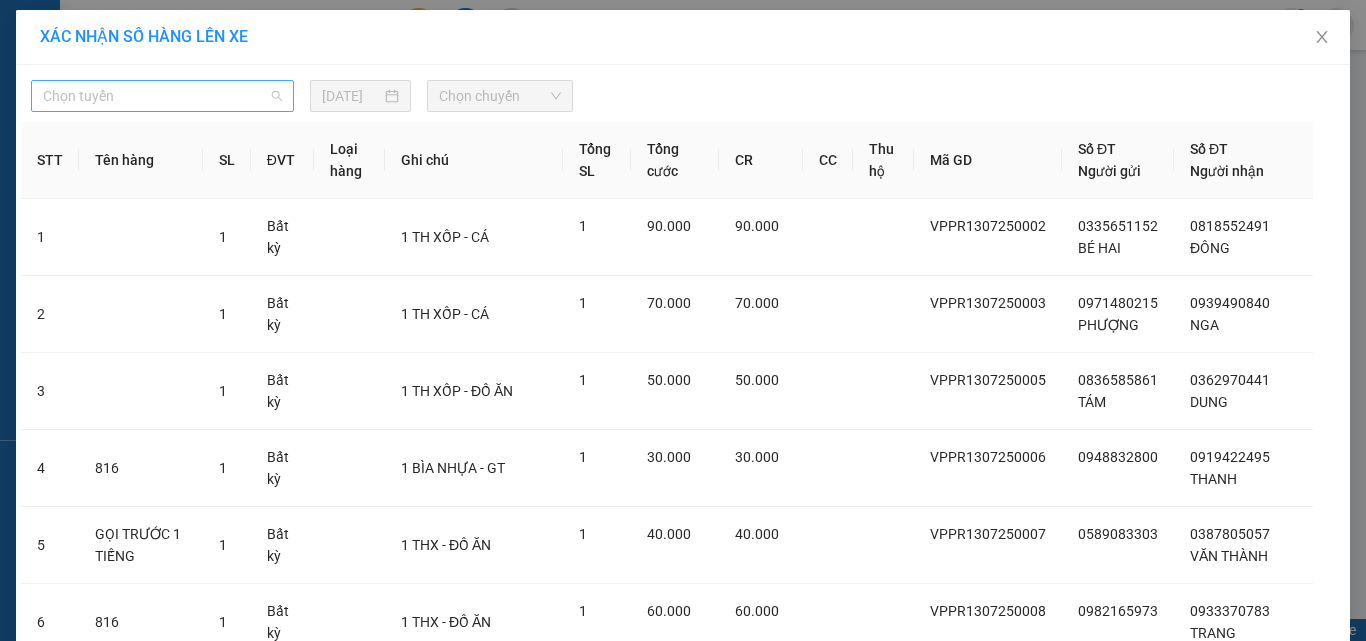 drag, startPoint x: 114, startPoint y: 108, endPoint x: 114, endPoint y: 141, distance: 33 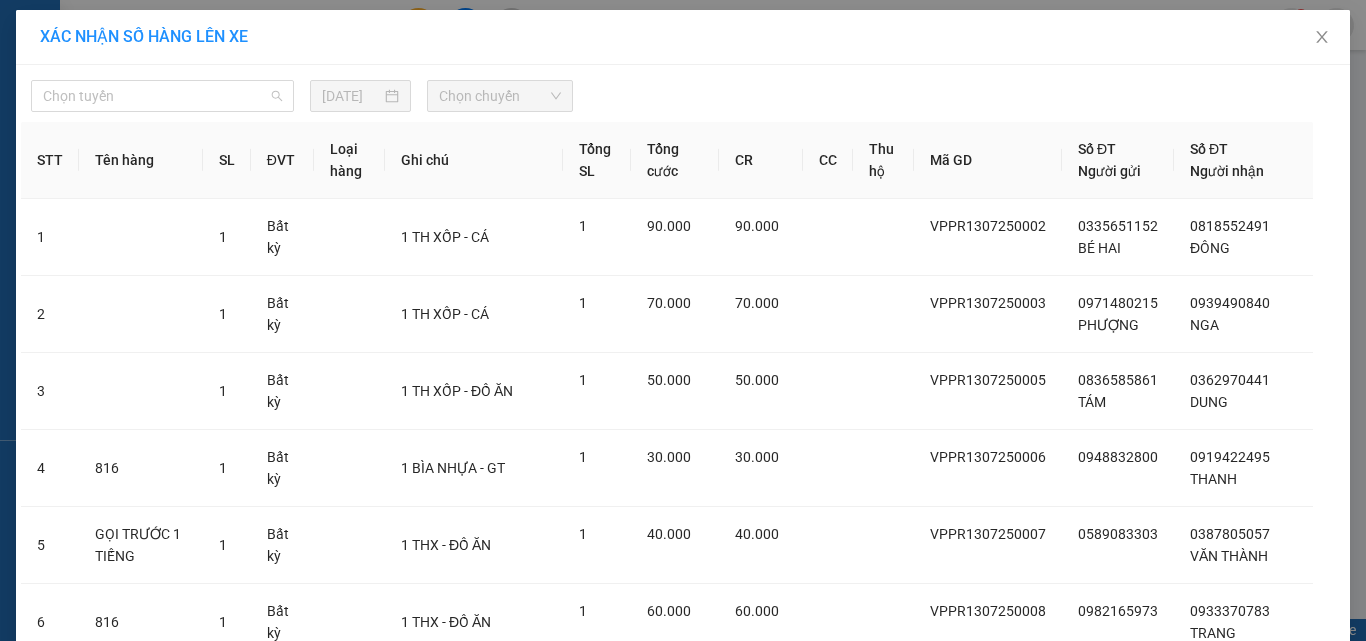click on "Chọn tuyến" at bounding box center (162, 96) 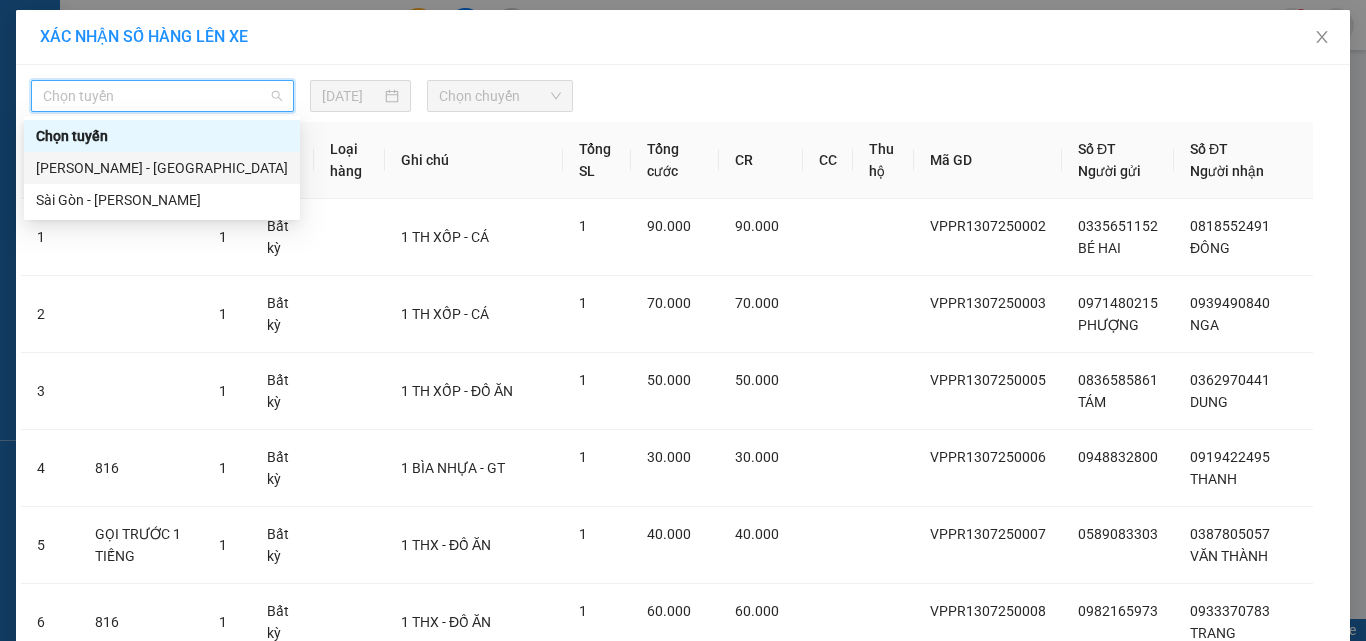 click on "[PERSON_NAME] - [GEOGRAPHIC_DATA]" at bounding box center (162, 168) 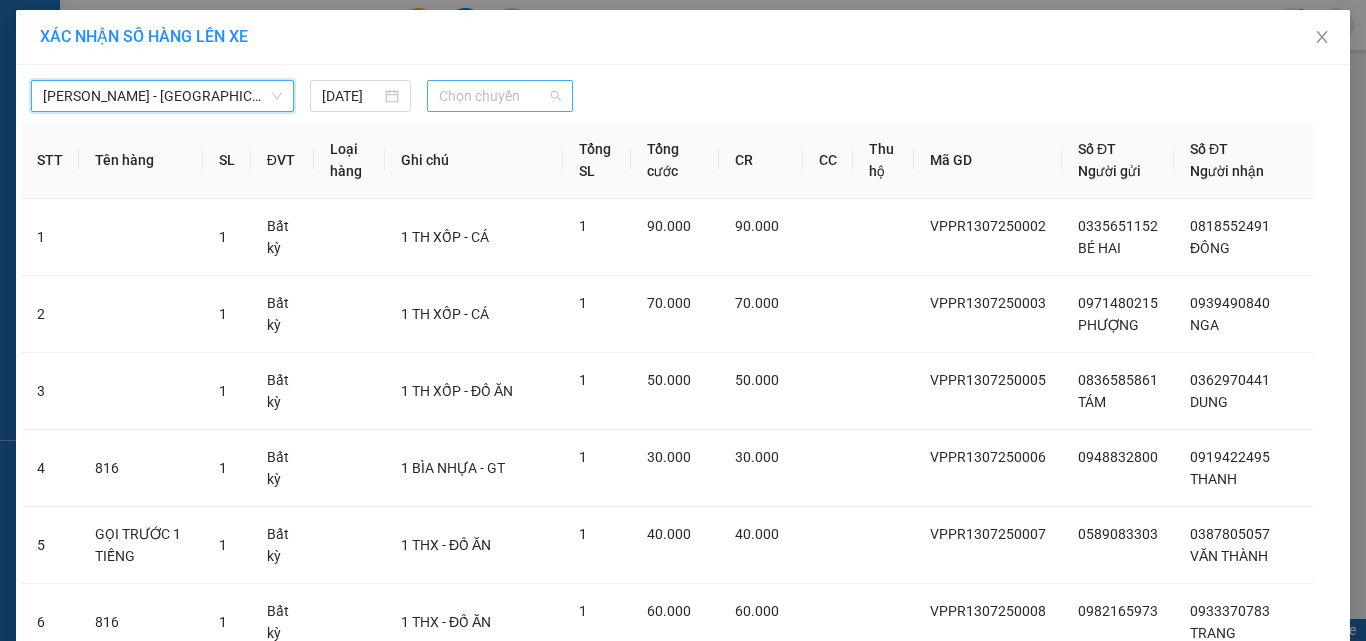 click on "Chọn chuyến" at bounding box center (500, 96) 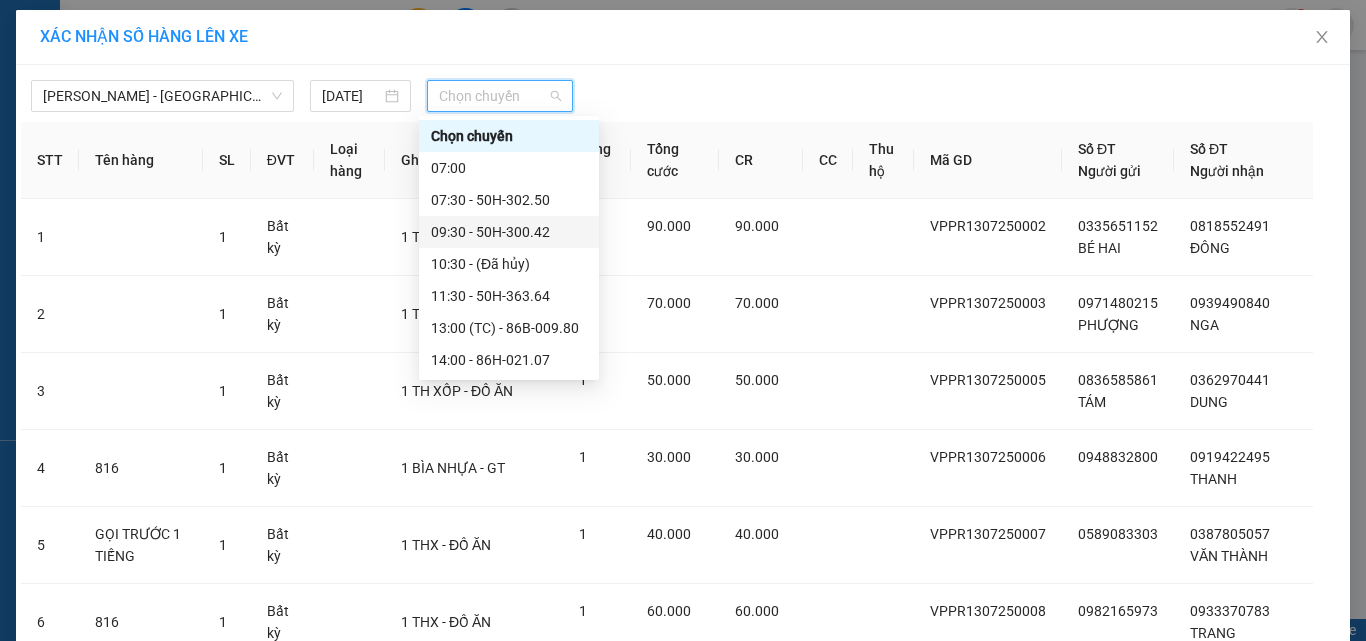 click on "09:30     - 50H-300.42" at bounding box center (509, 232) 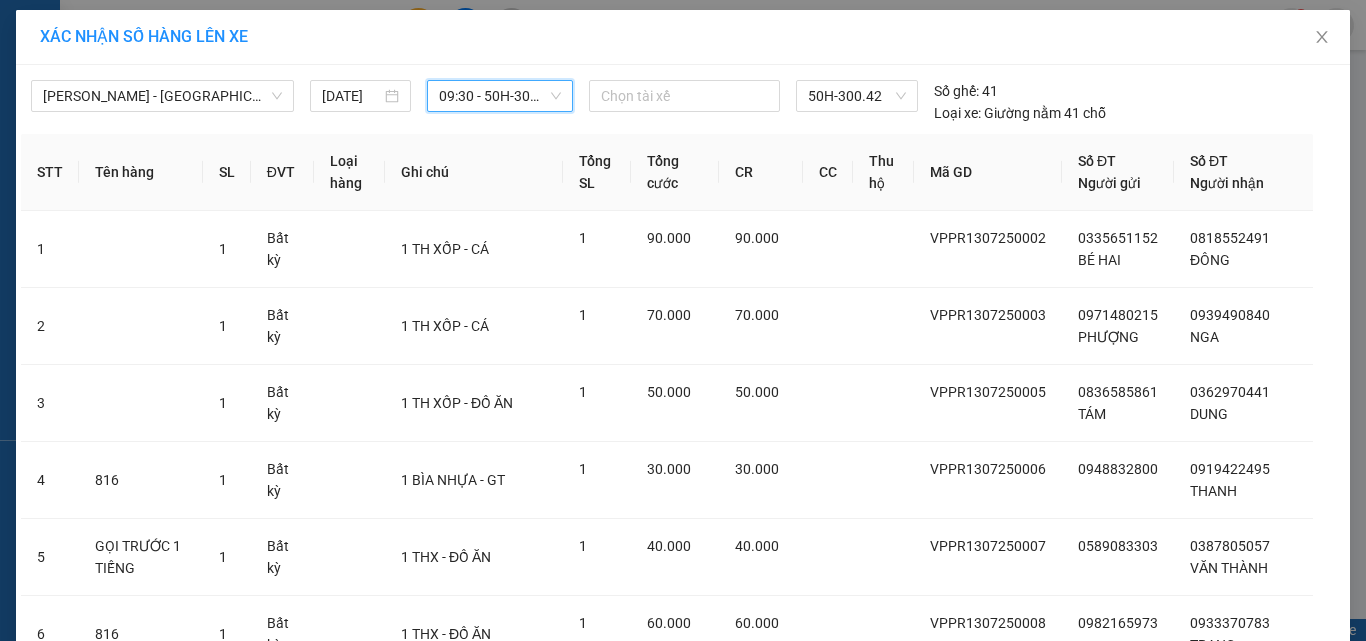 click on "Lên hàng" at bounding box center [745, 863] 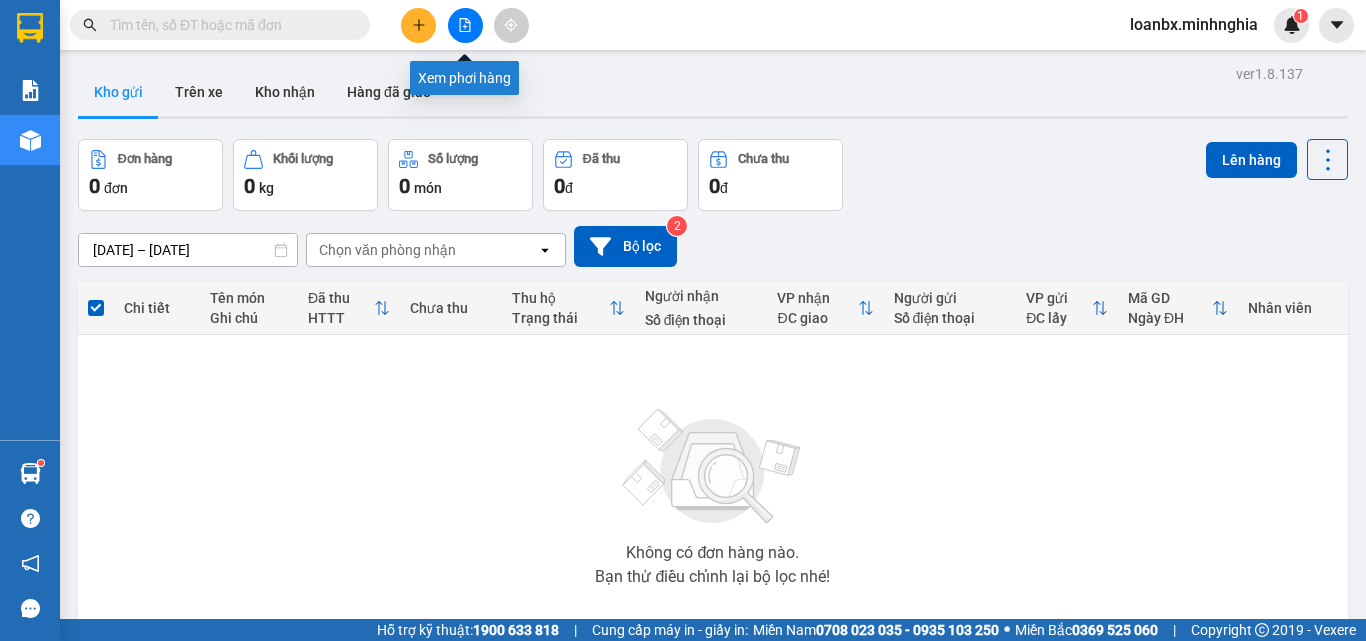 click at bounding box center [465, 25] 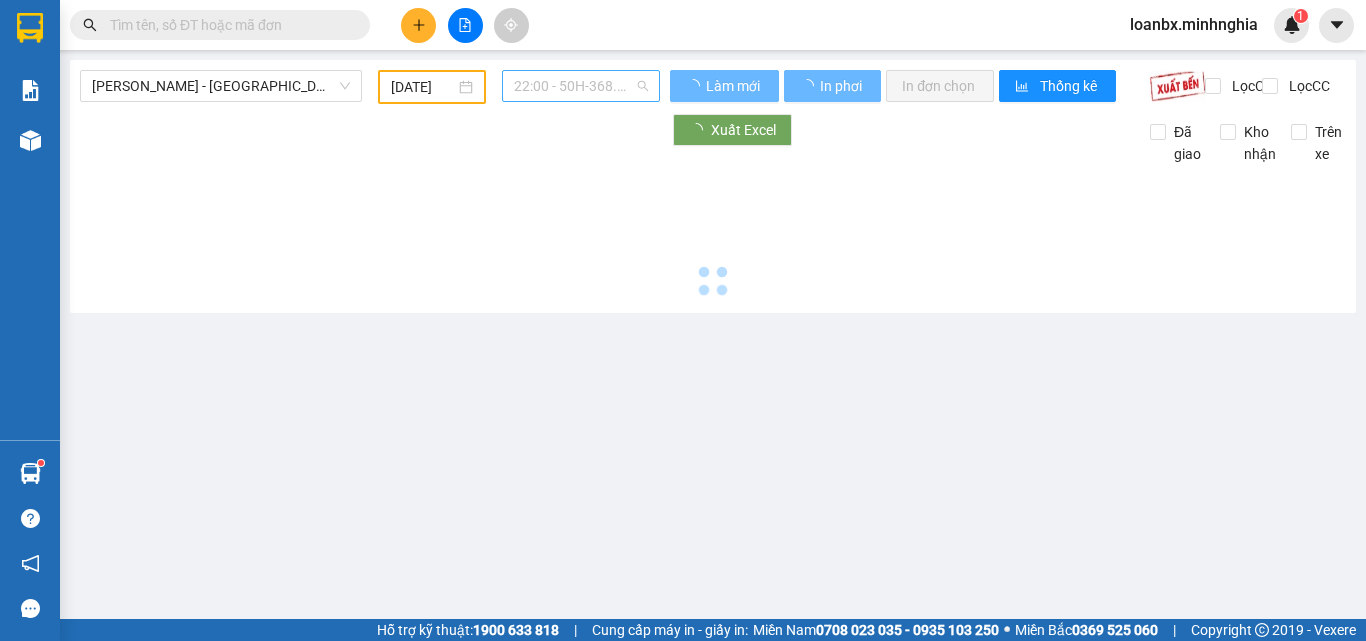 click on "22:00     - 50H-368.19" at bounding box center [581, 86] 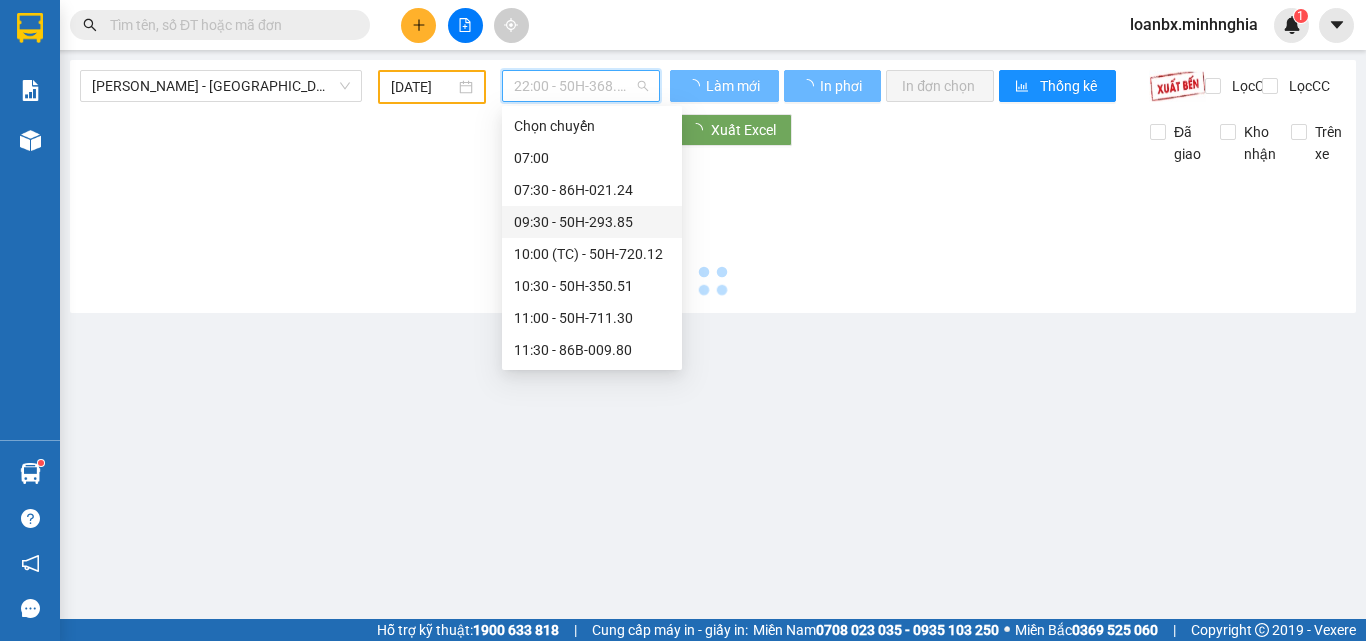 type on "[DATE]" 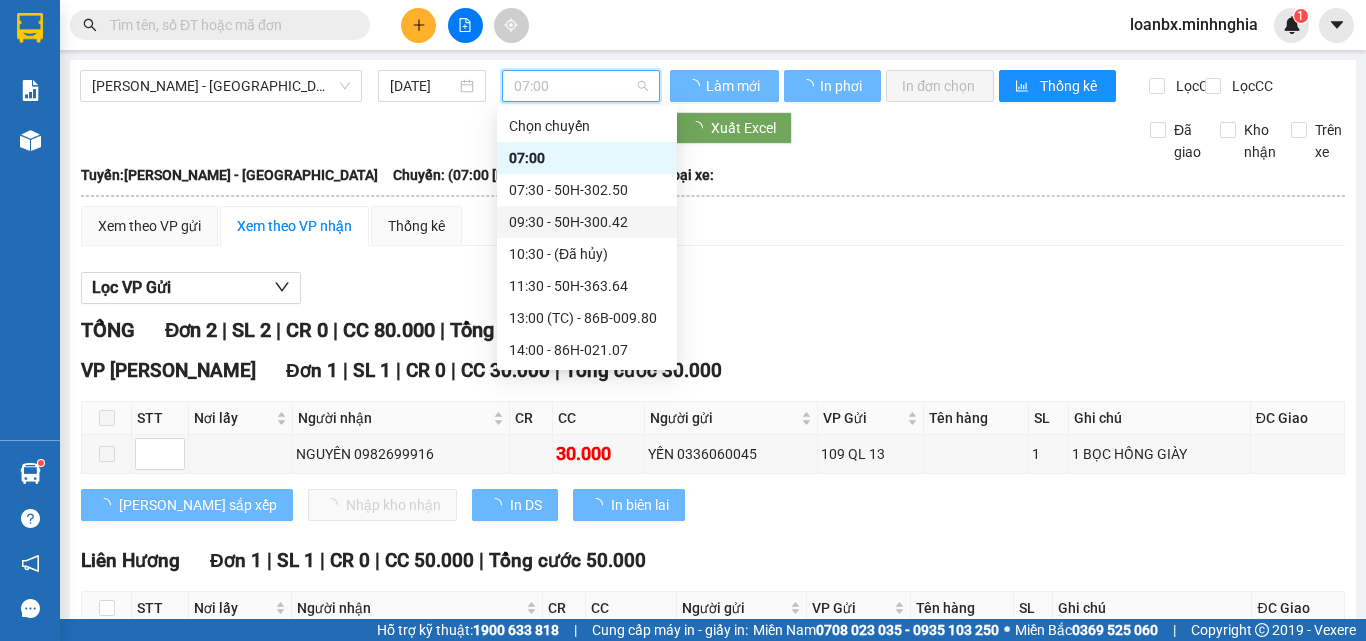 click on "09:30     - 50H-300.42" at bounding box center (587, 222) 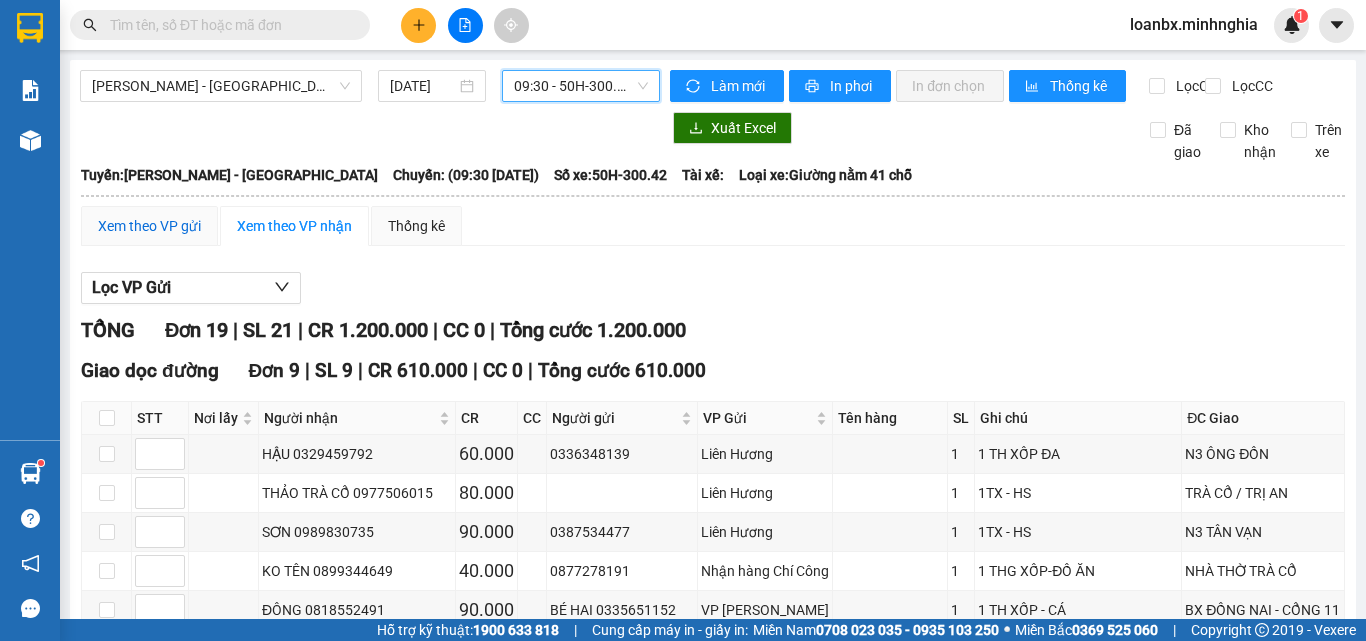 click on "Xem theo VP gửi" at bounding box center (149, 226) 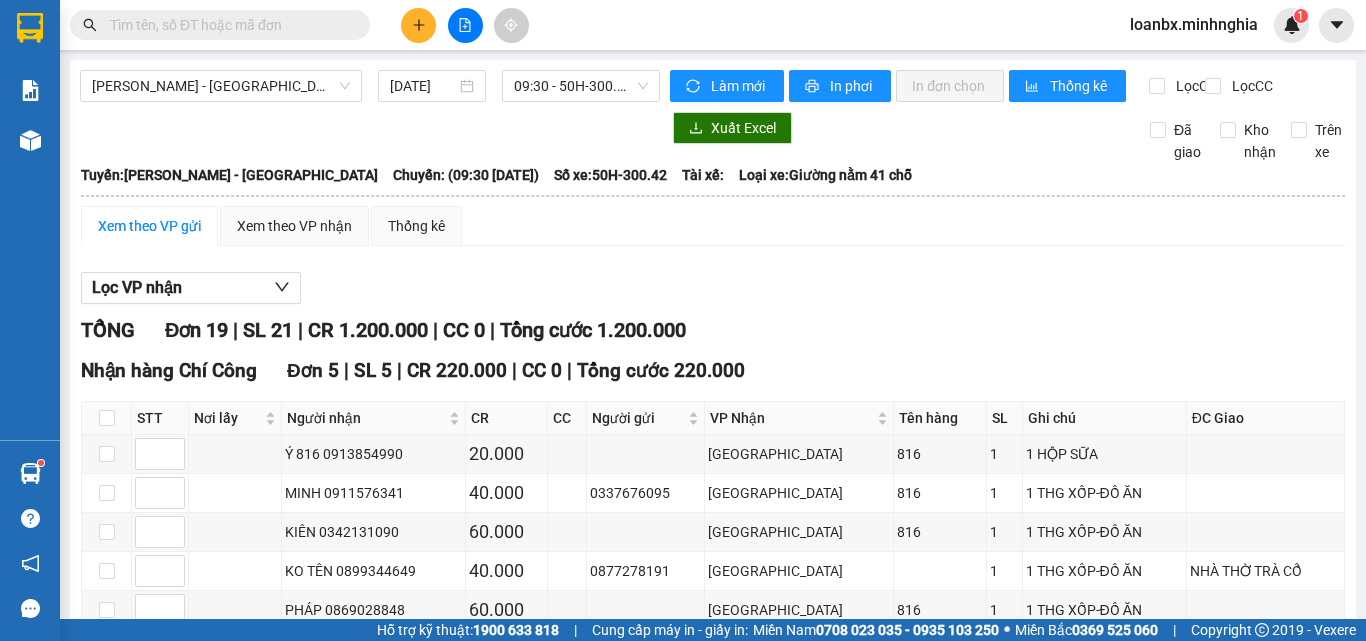 click on "In DS" at bounding box center (521, 1145) 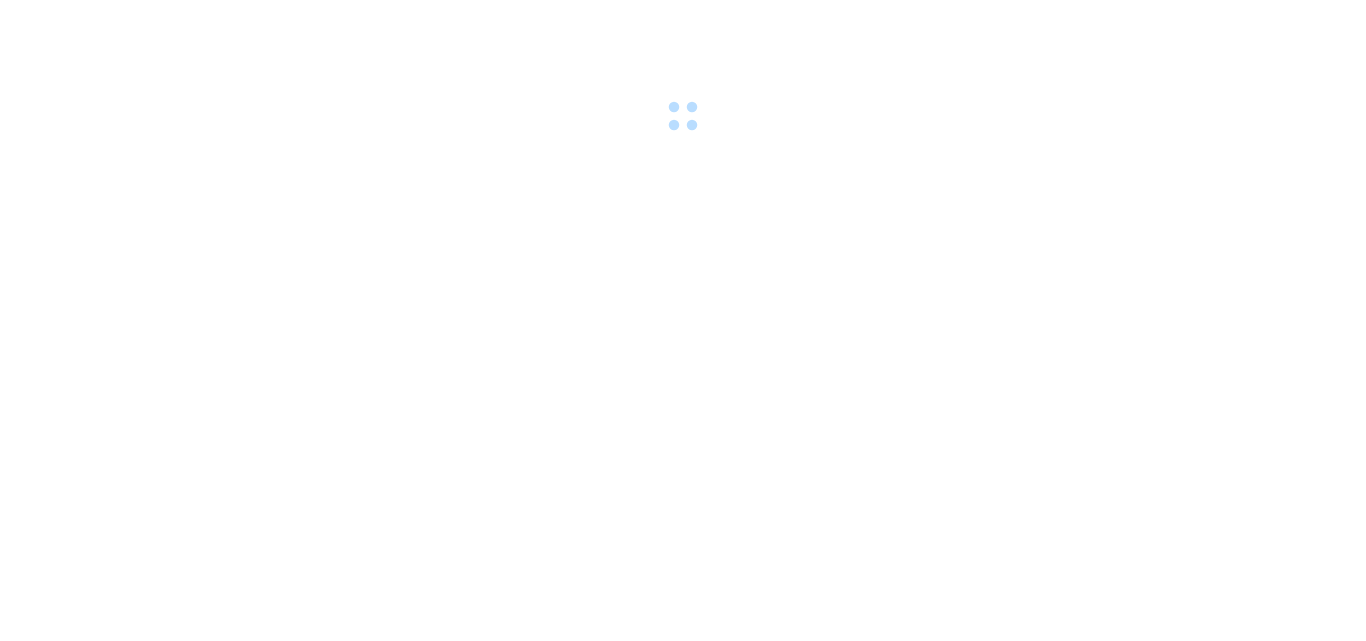 scroll, scrollTop: 0, scrollLeft: 0, axis: both 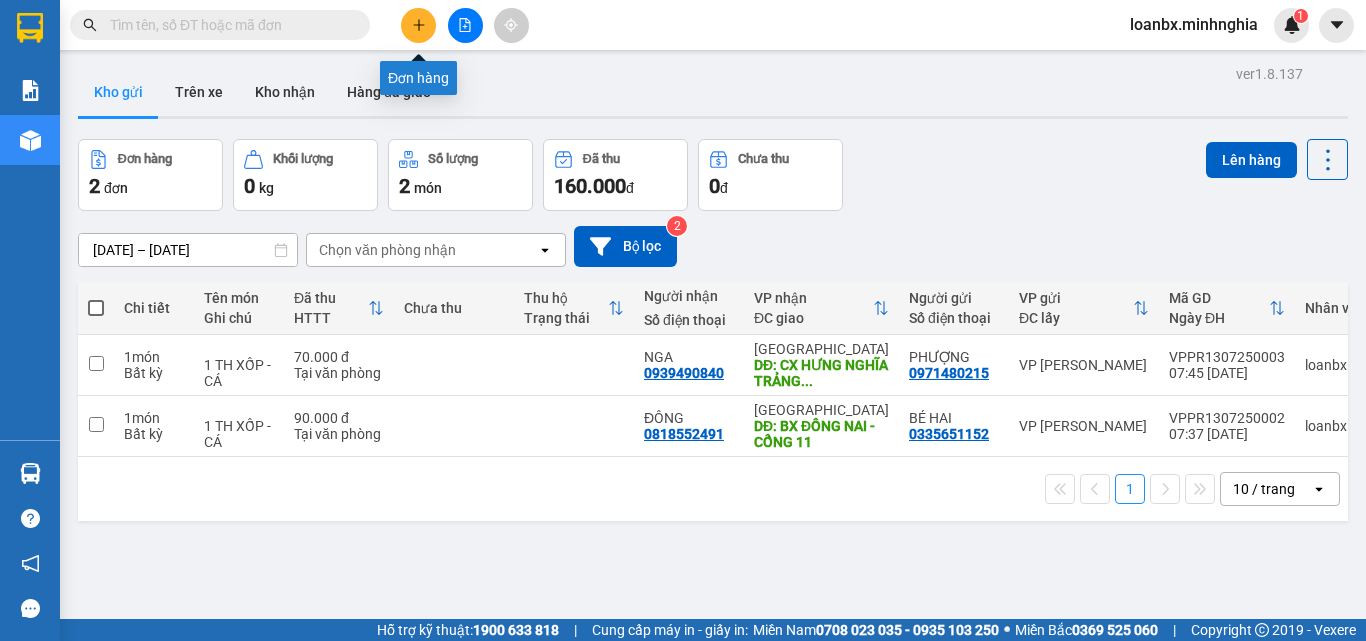 click 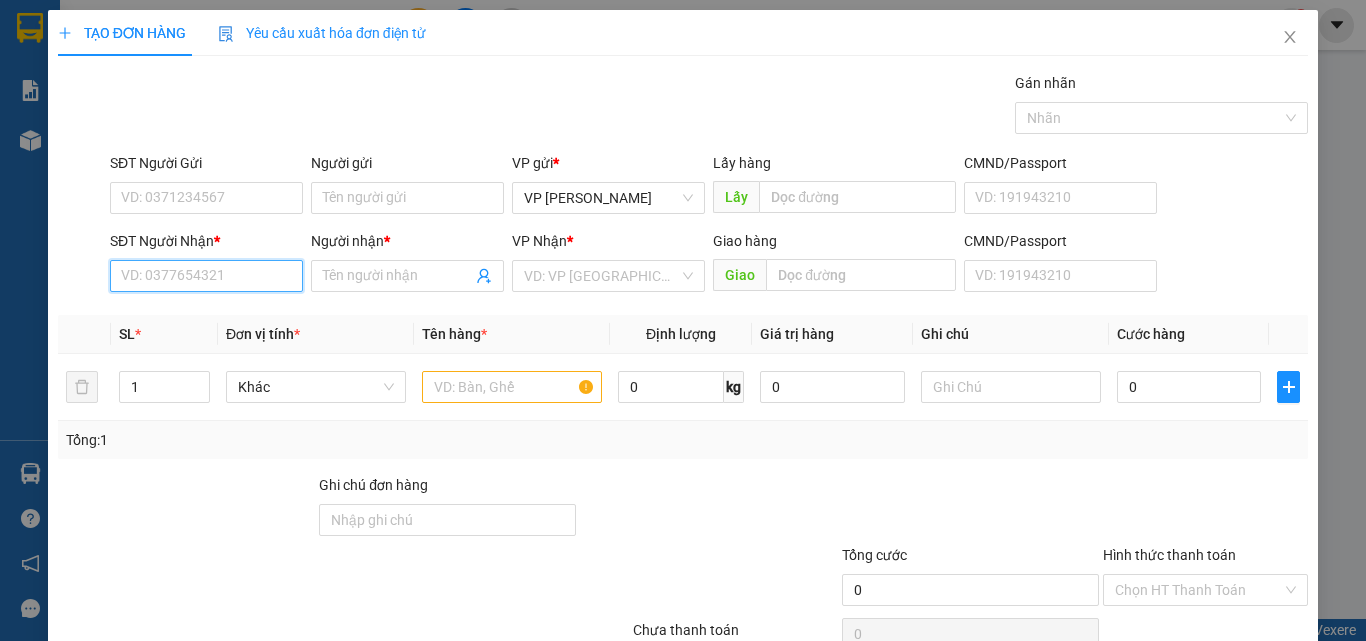 click on "SĐT Người Nhận  *" at bounding box center [206, 276] 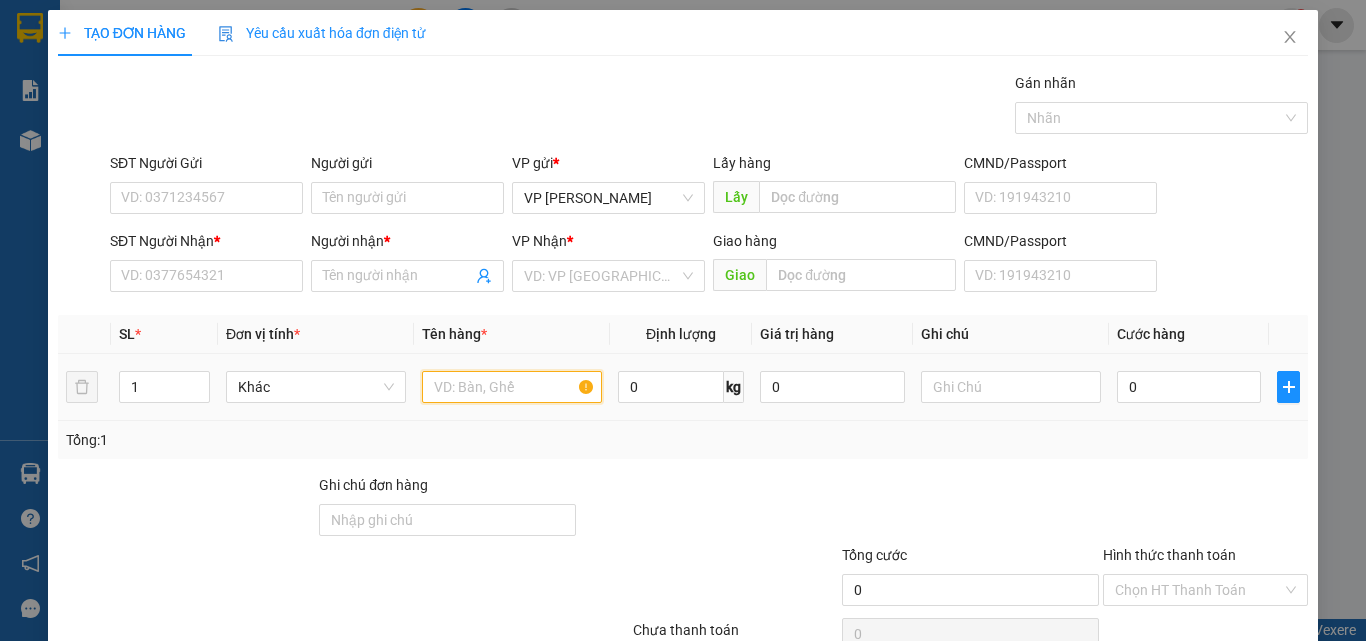 click at bounding box center (512, 387) 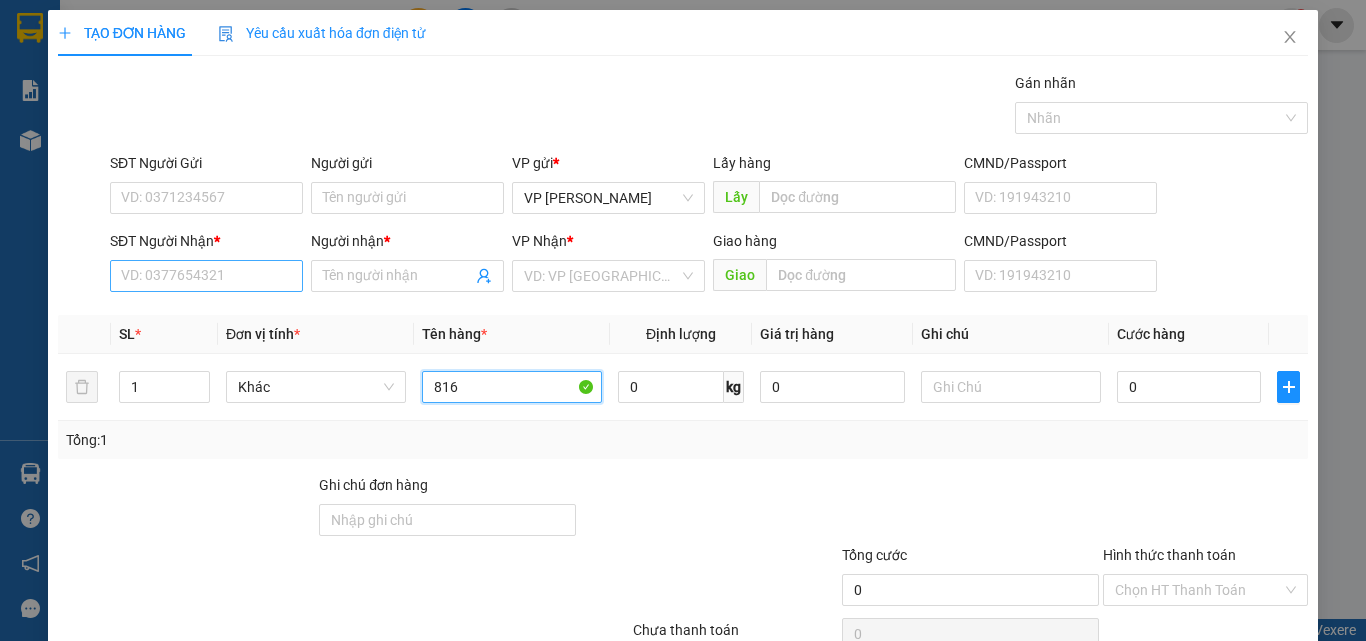 type on "816" 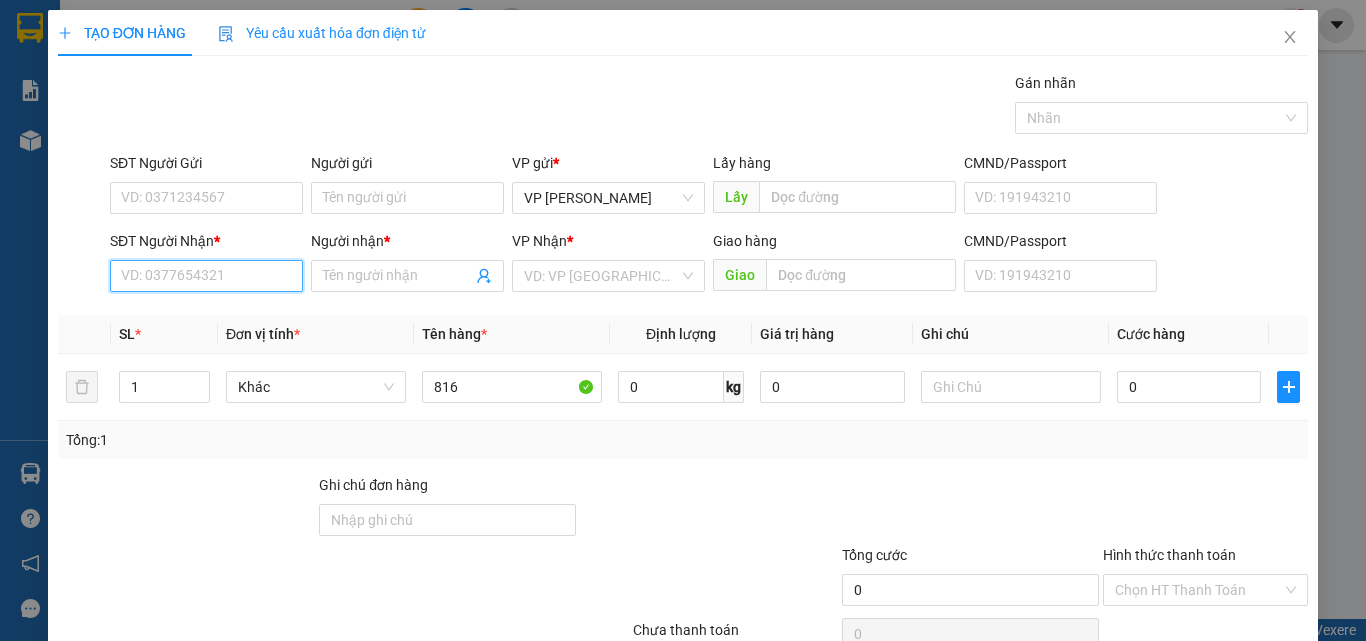 click on "SĐT Người Nhận  *" at bounding box center [206, 276] 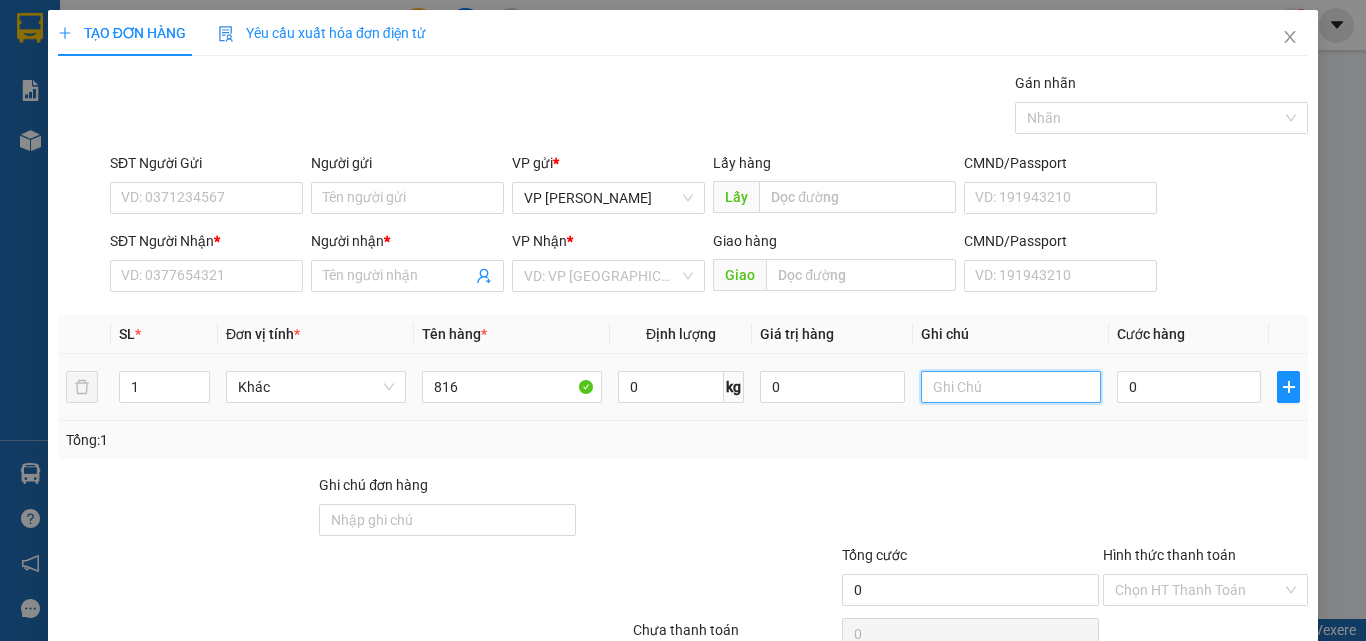 click at bounding box center (1011, 387) 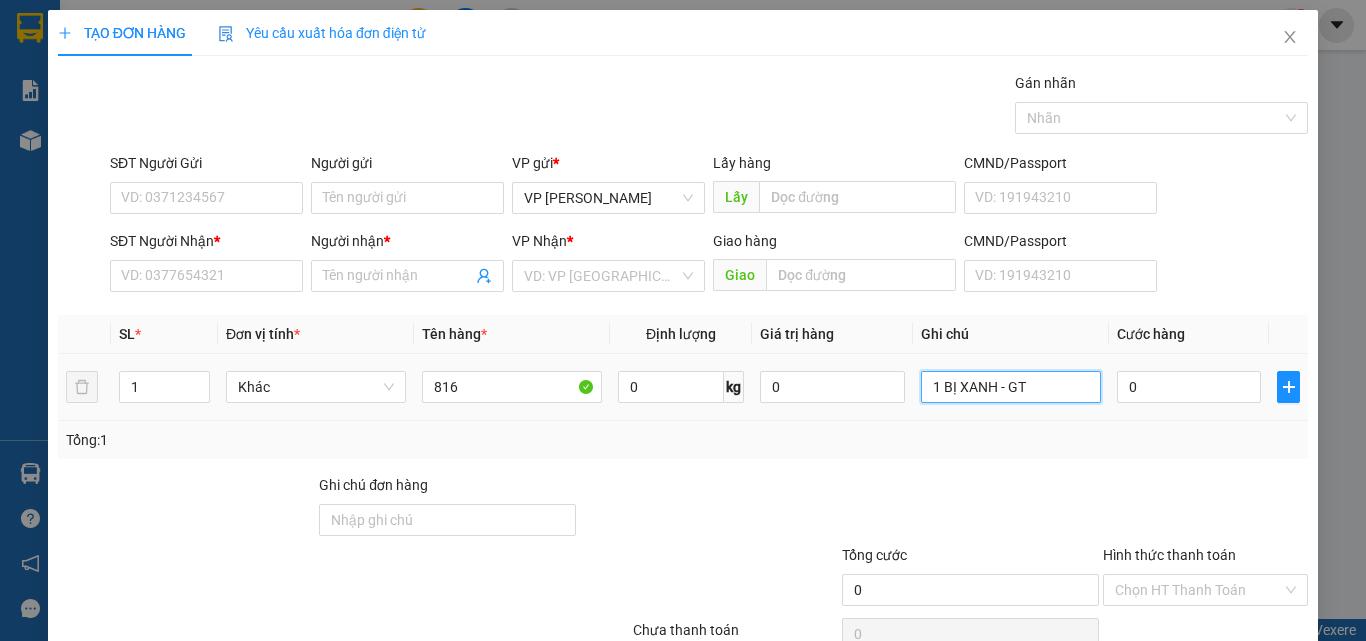 type on "1 BỊ XANH - GT" 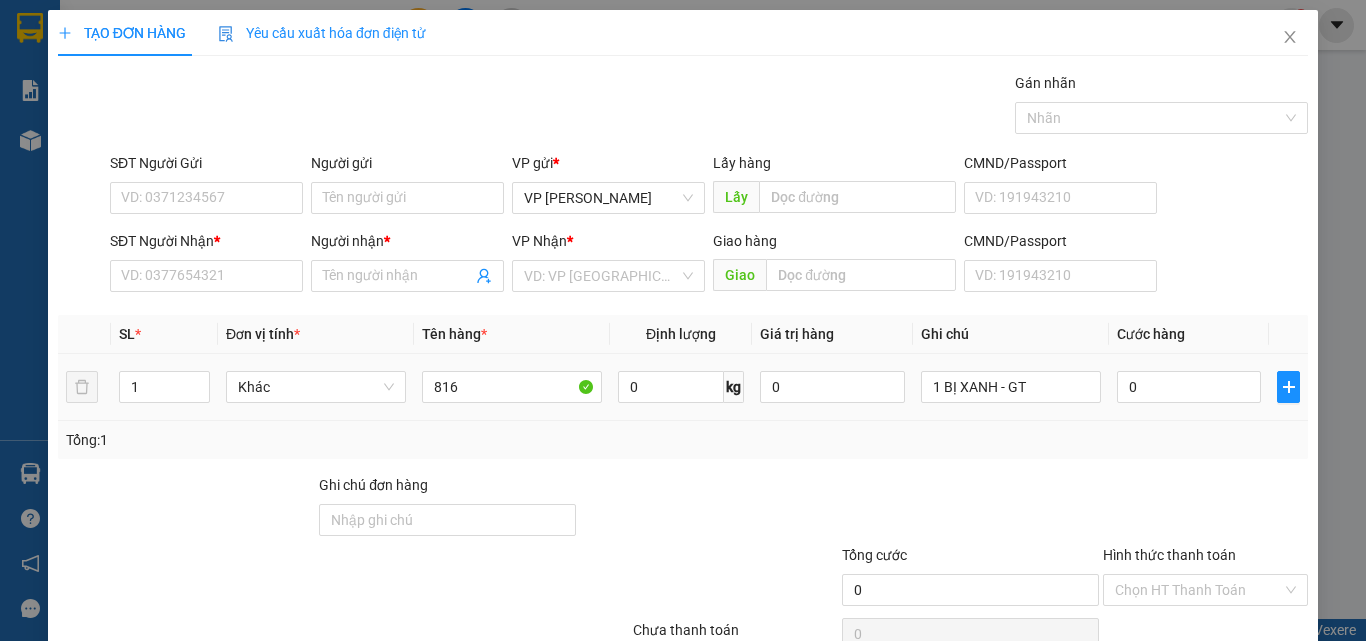 click on "0" at bounding box center [1189, 387] 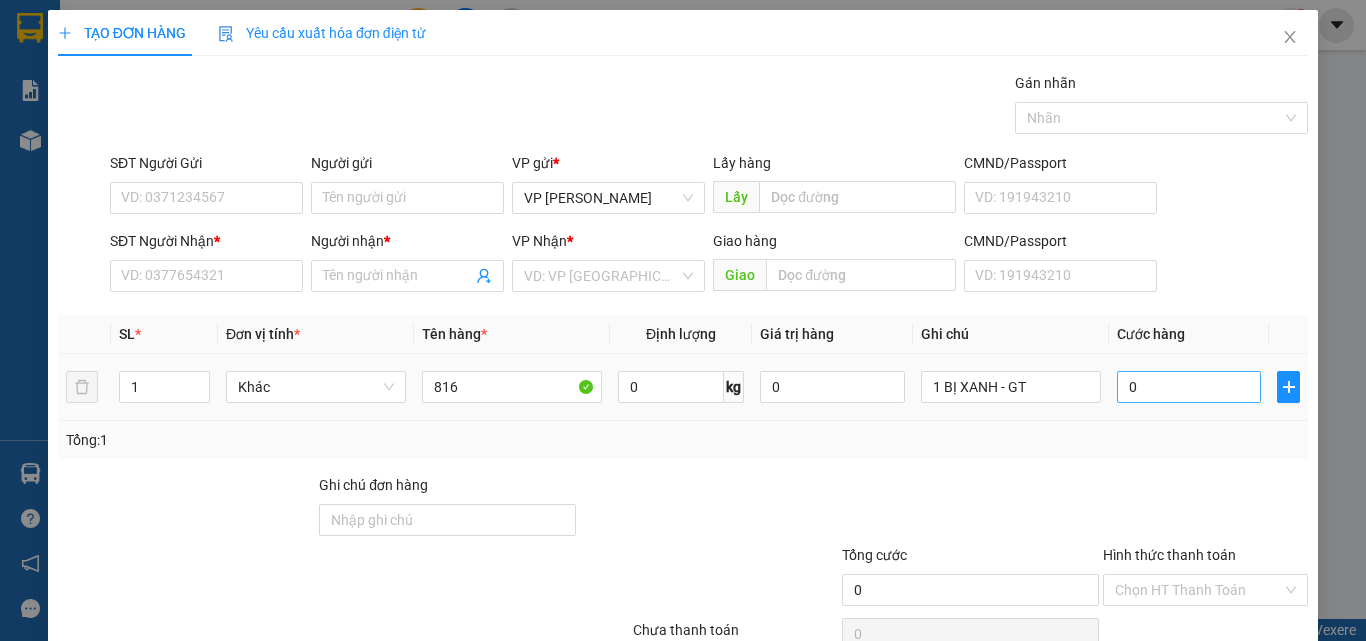 click on "0" at bounding box center (1189, 387) 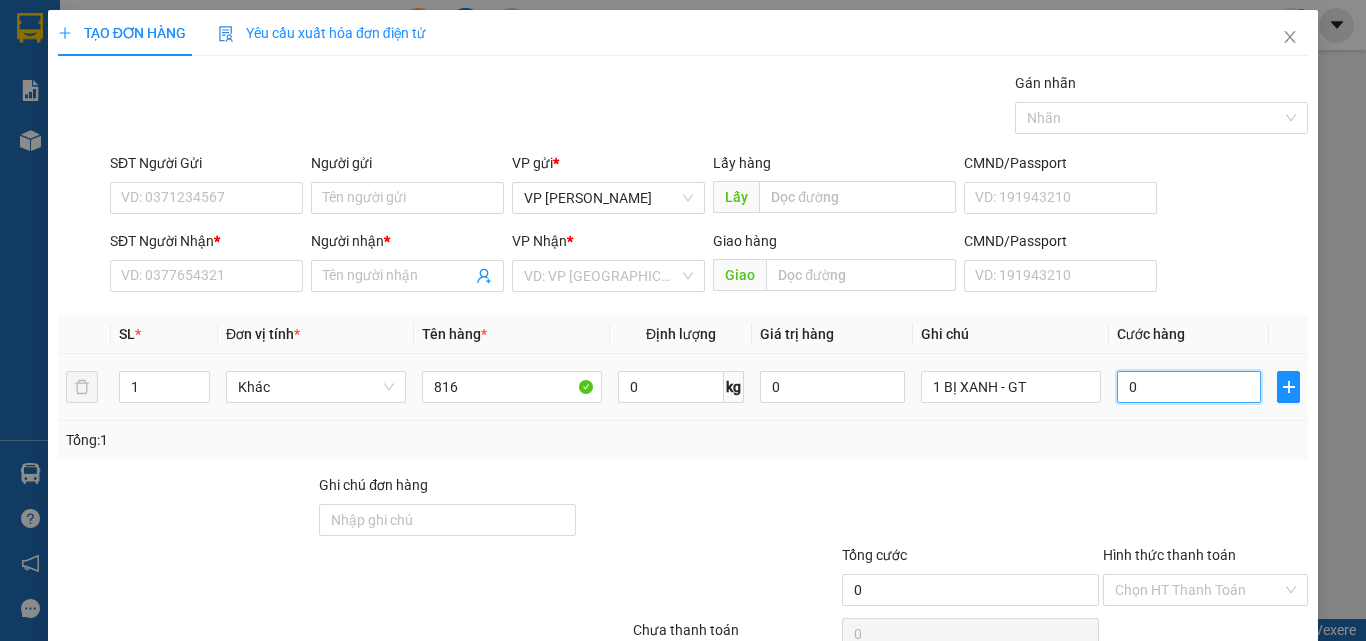 click on "0" at bounding box center (1189, 387) 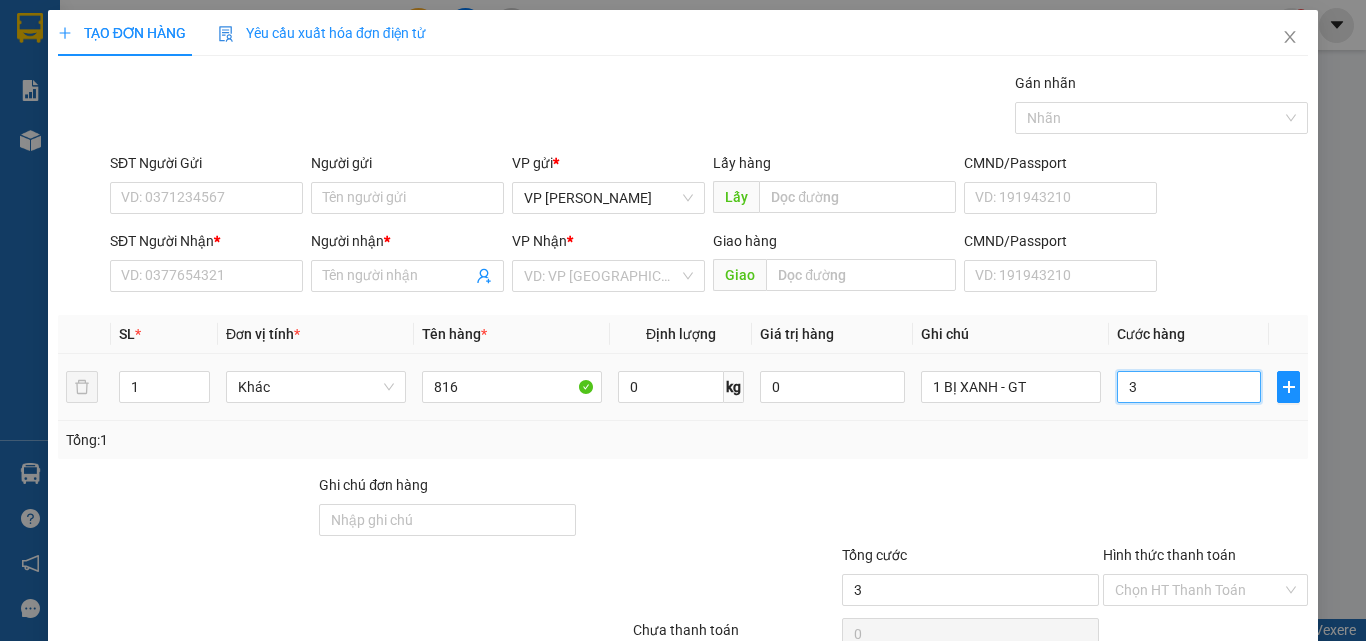 type on "3" 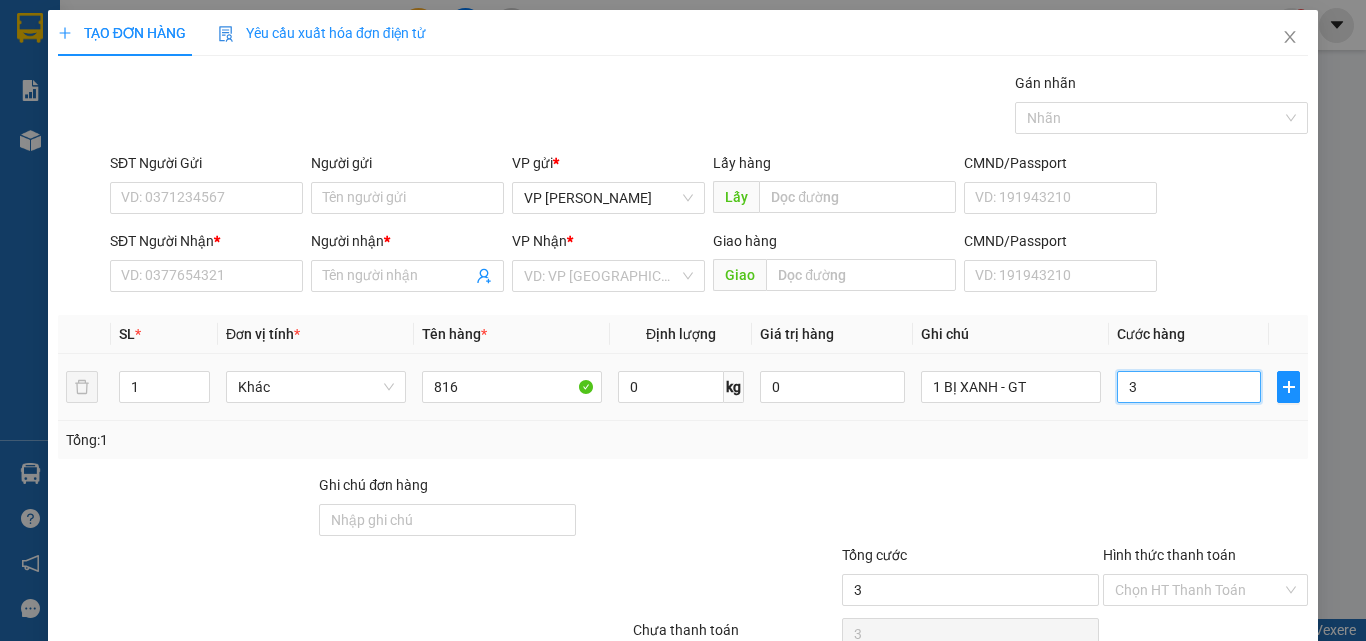 type on "30" 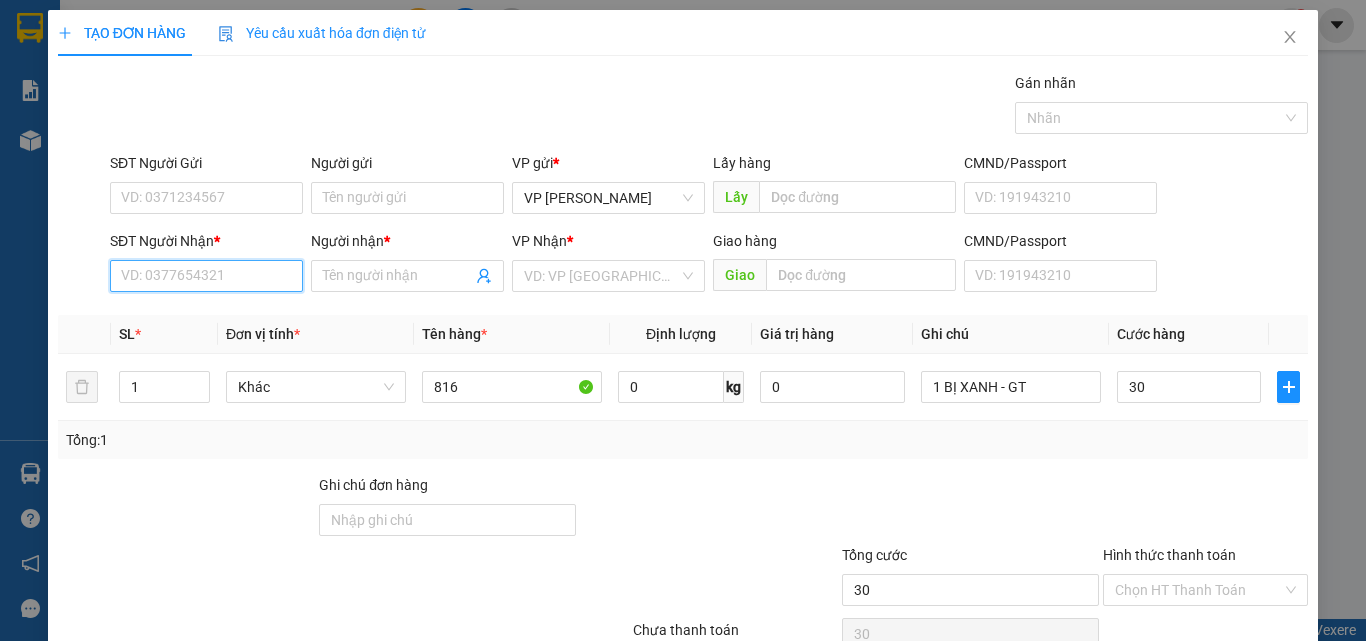 type on "30.000" 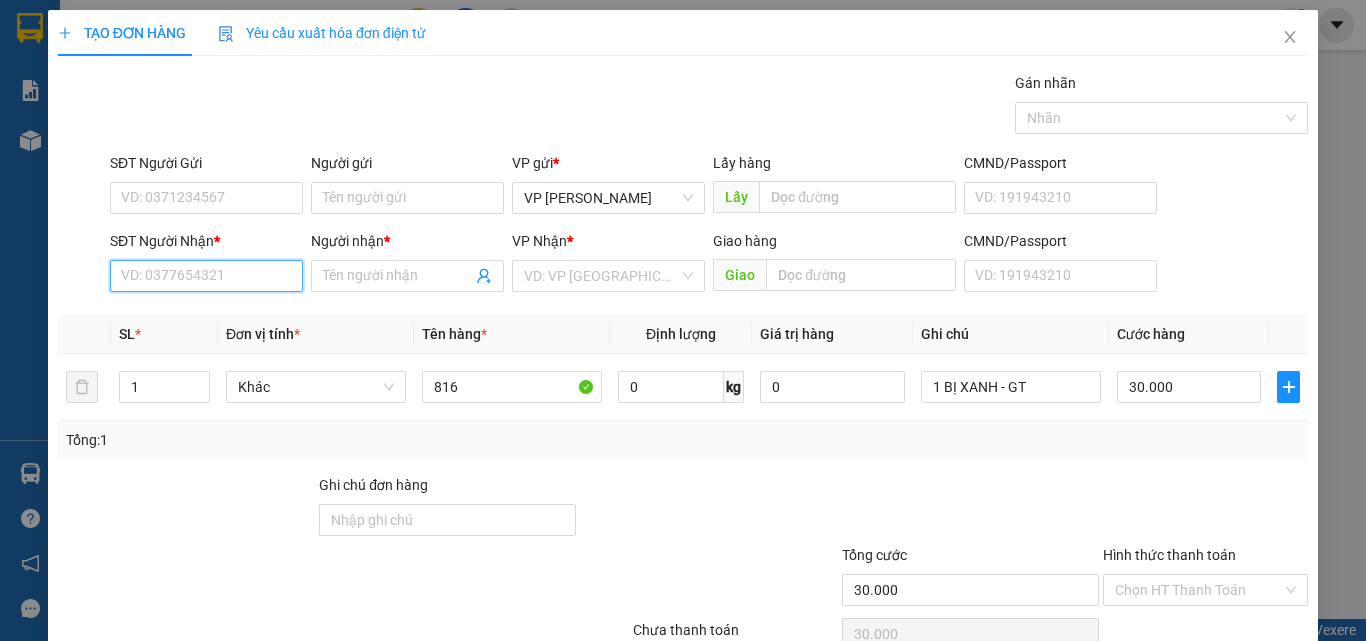 click on "SĐT Người Nhận  *" at bounding box center (206, 276) 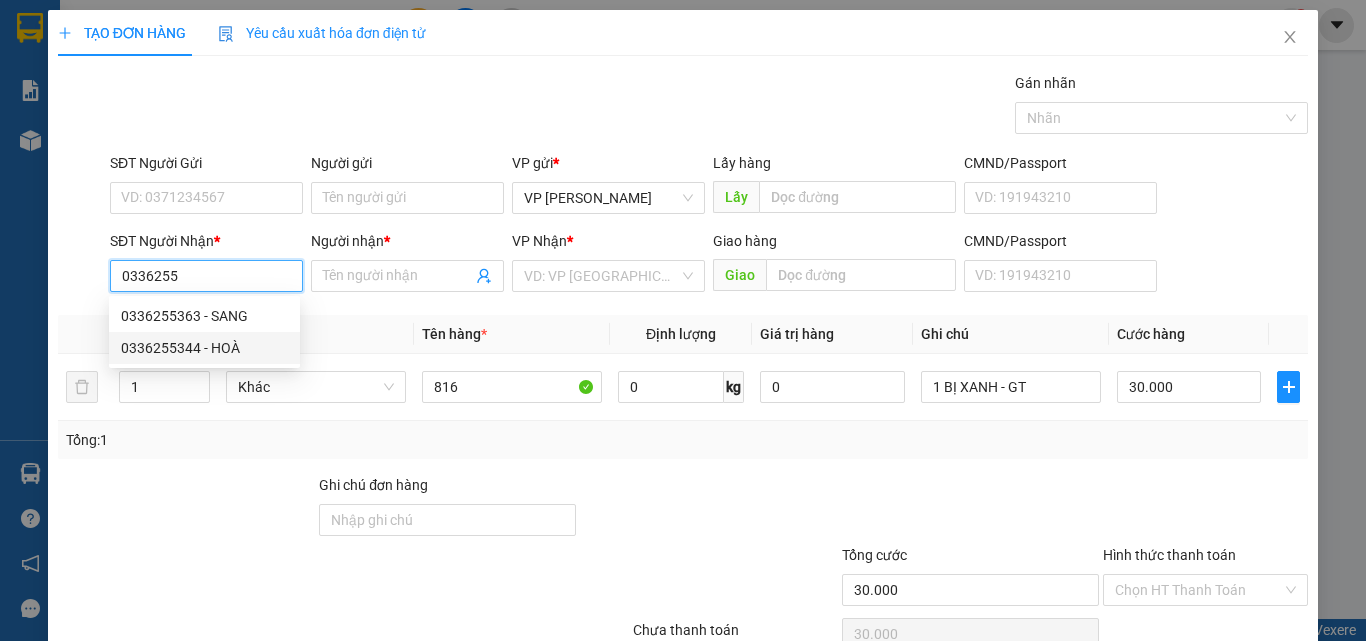 click on "0336255344 - HOÀ" at bounding box center (204, 348) 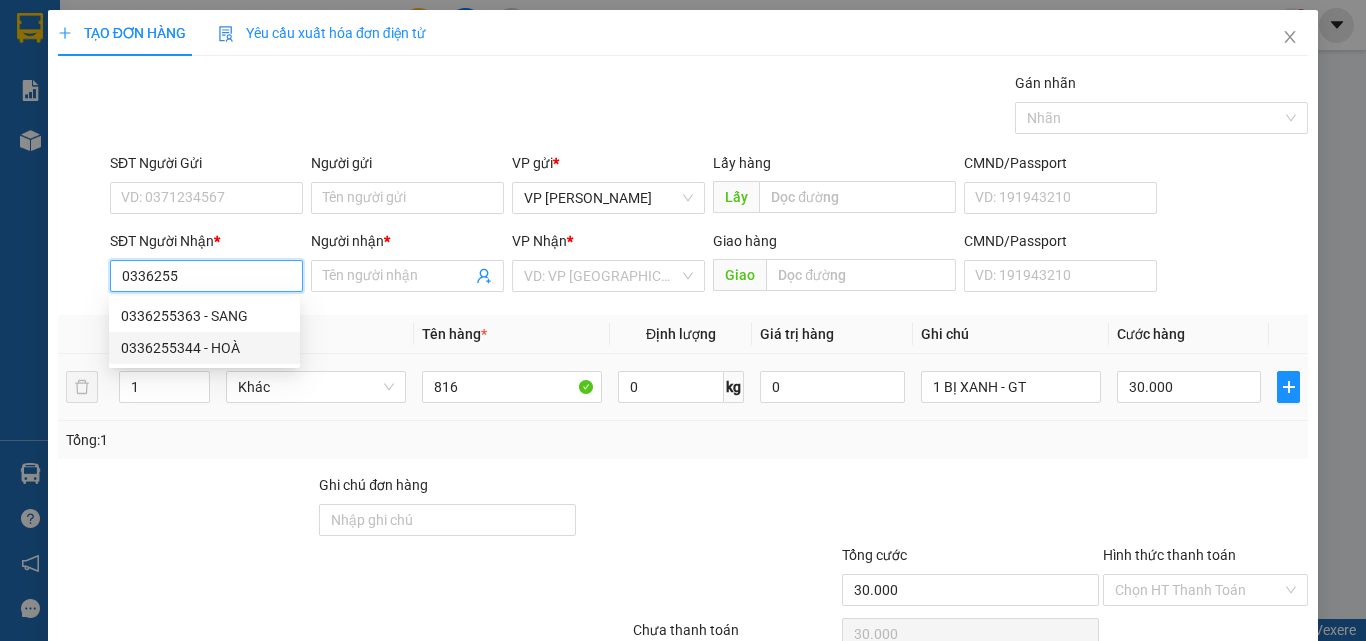type on "0336255344" 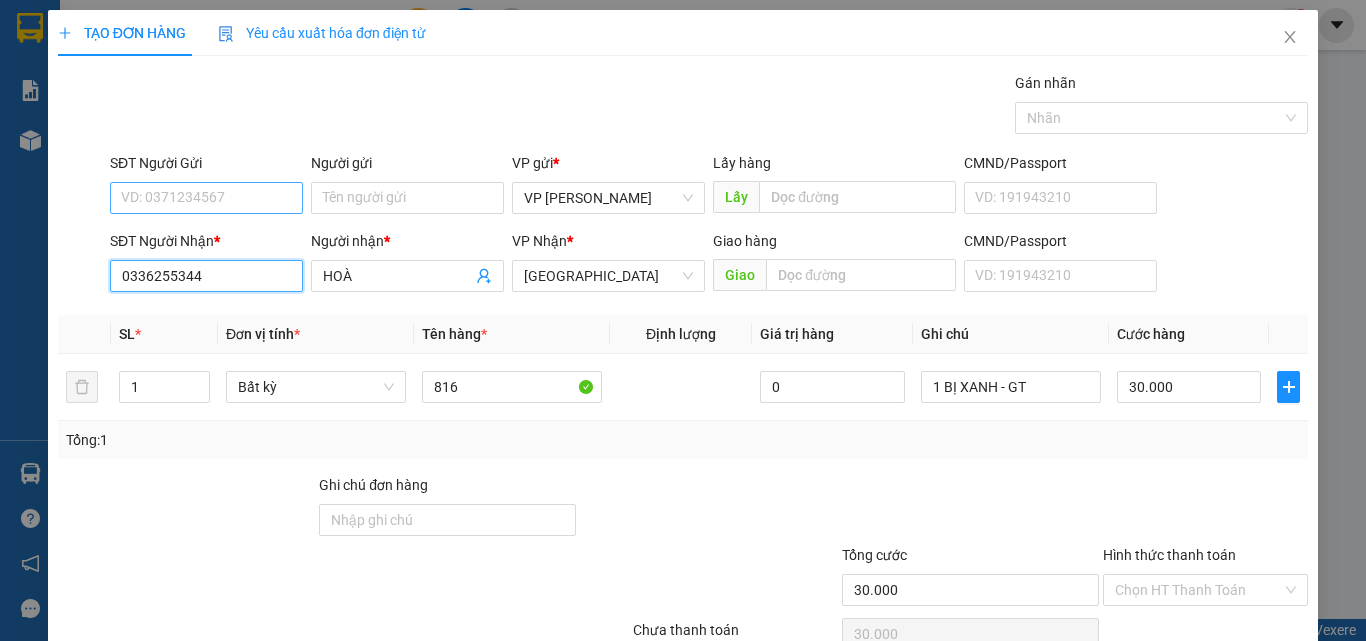 type on "0336255344" 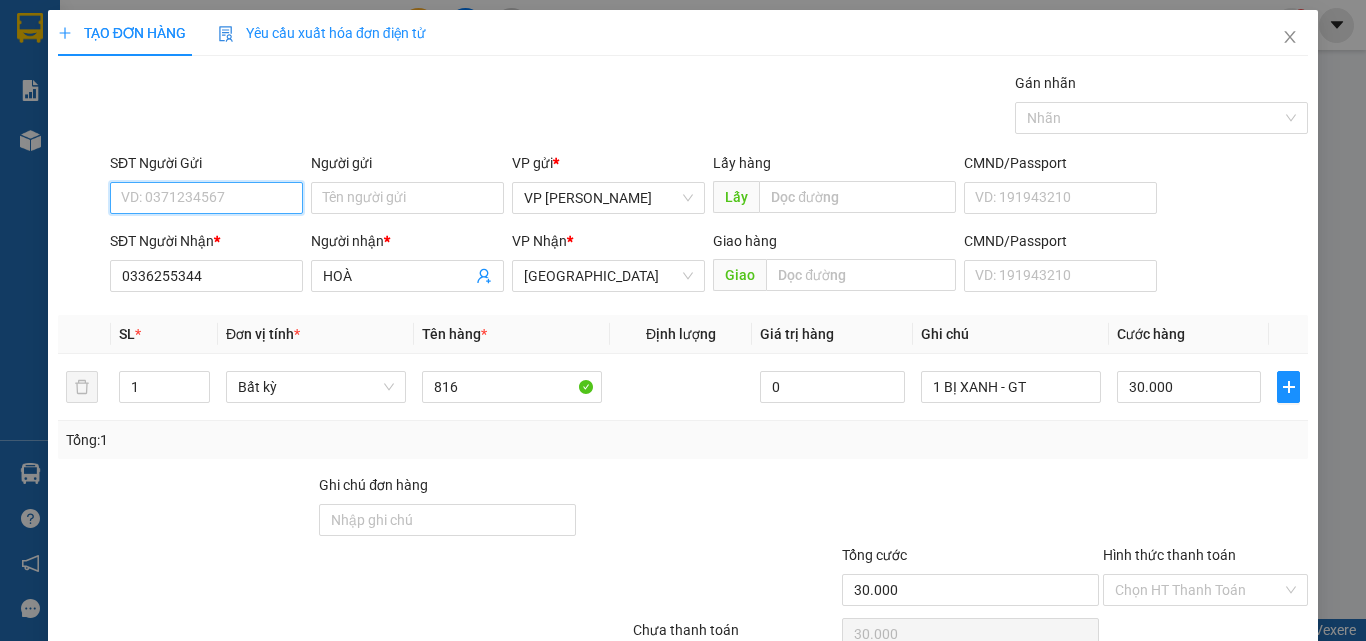 click on "SĐT Người Gửi" at bounding box center (206, 198) 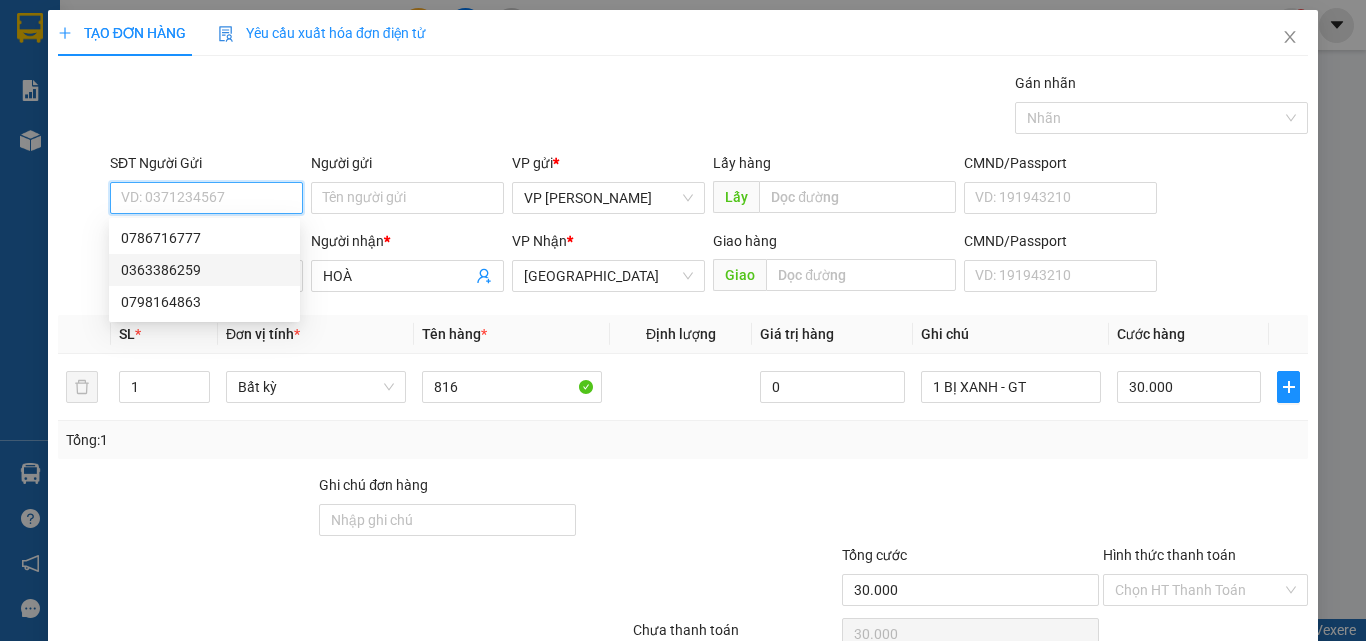 click on "0363386259" at bounding box center [204, 270] 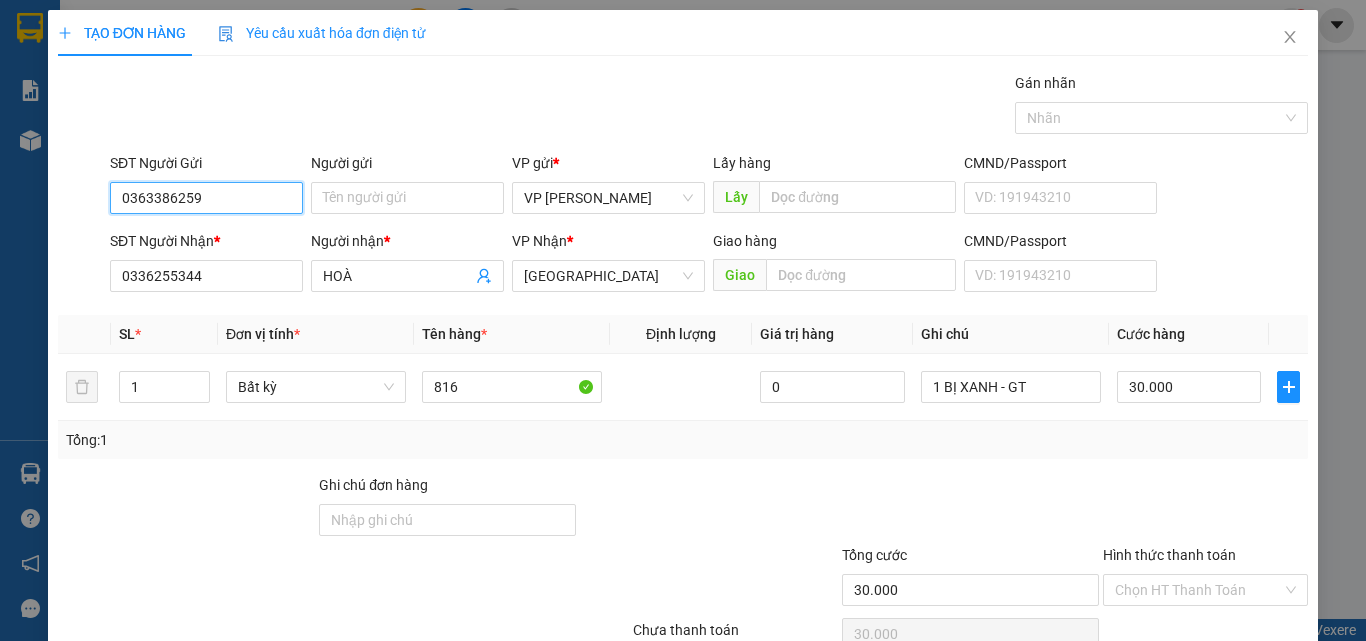 scroll, scrollTop: 99, scrollLeft: 0, axis: vertical 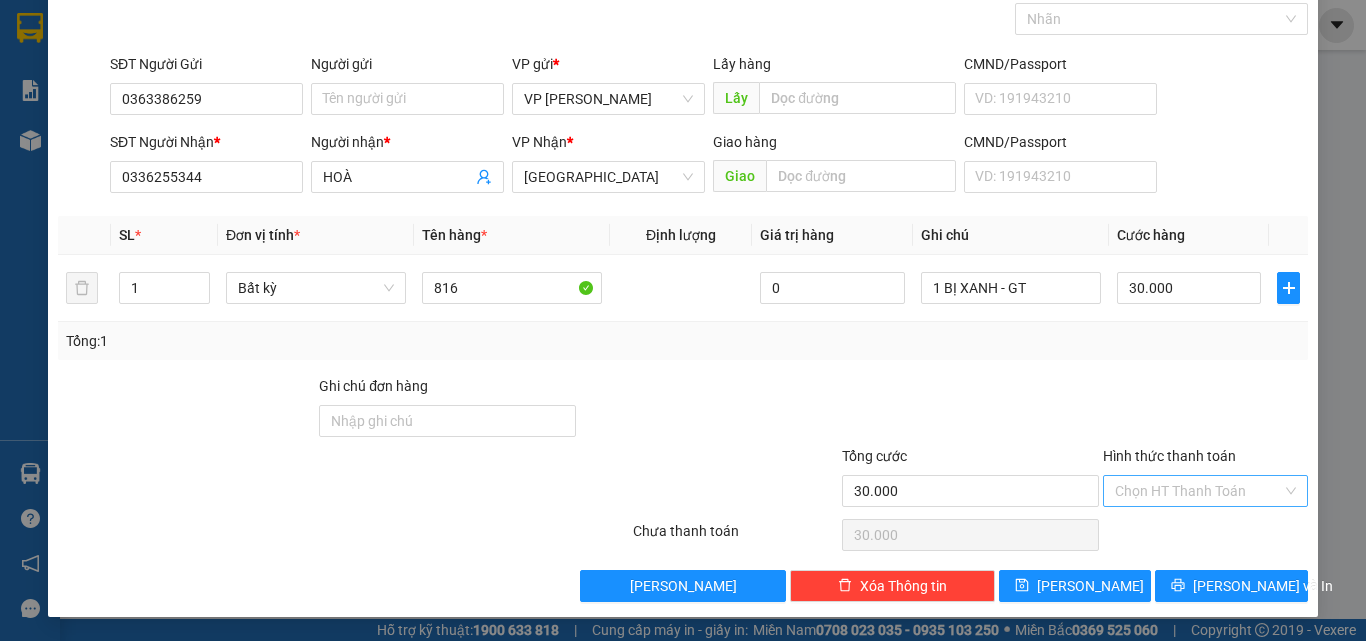 click on "Hình thức thanh toán" at bounding box center (1198, 491) 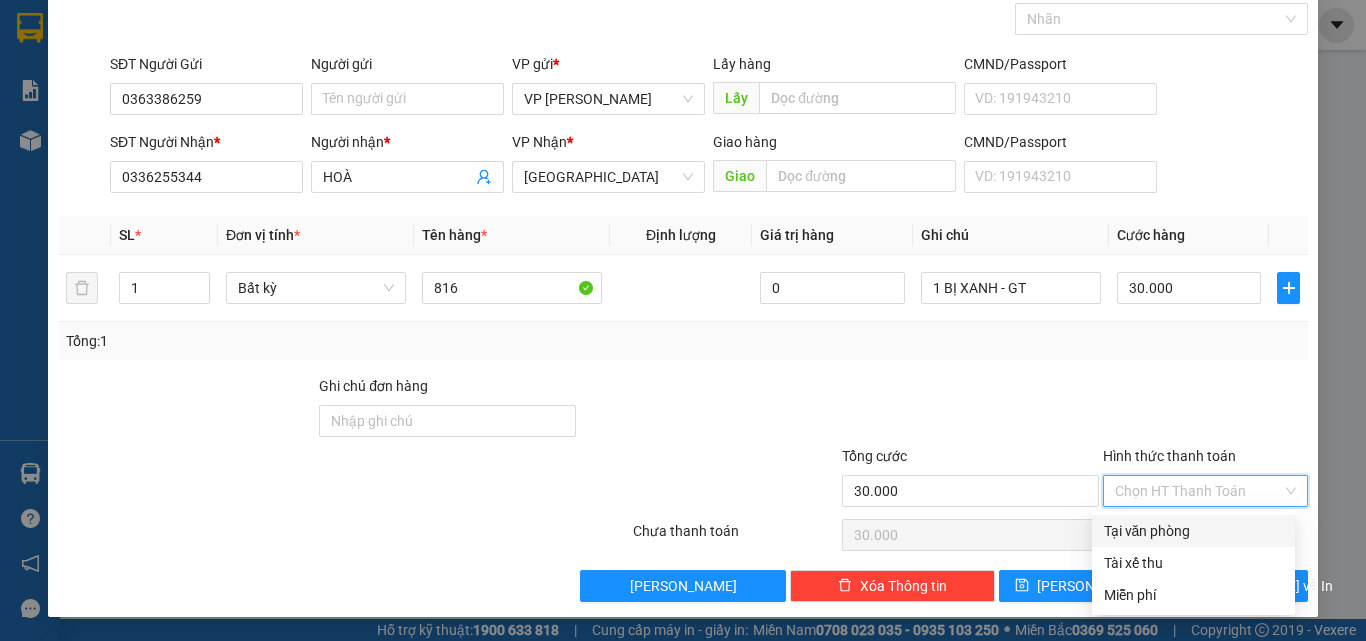 click on "Tại văn phòng" at bounding box center [1193, 531] 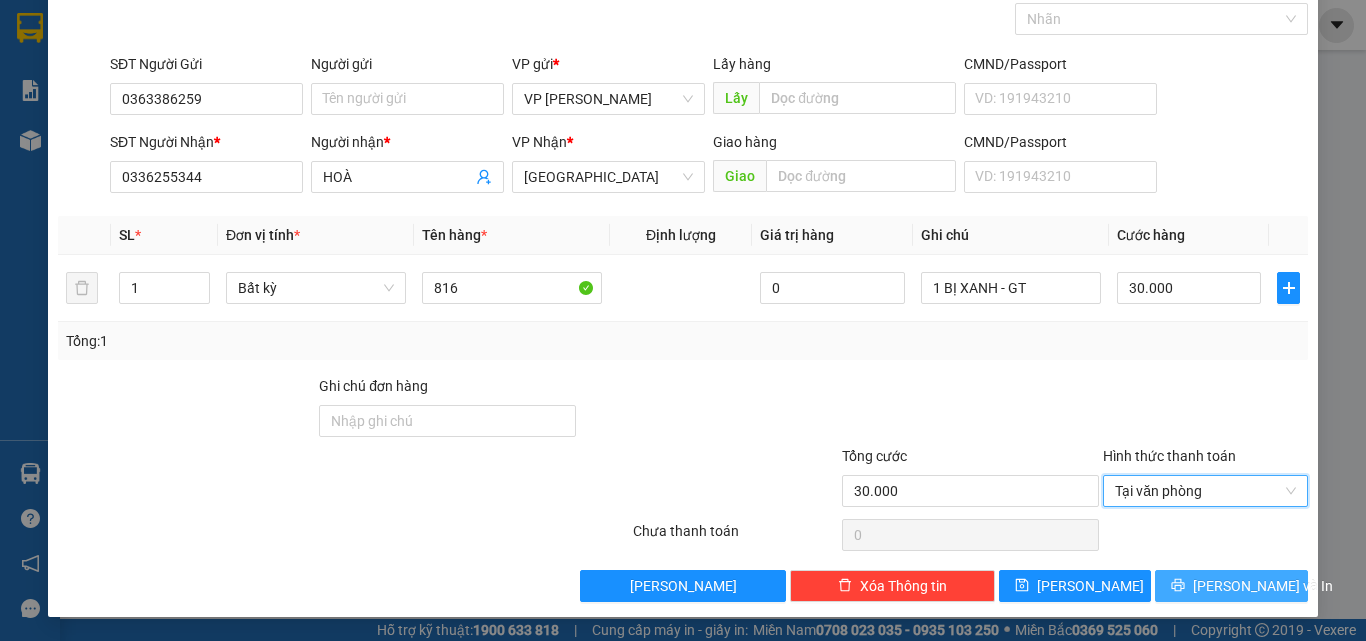 click on "[PERSON_NAME] và In" at bounding box center [1263, 586] 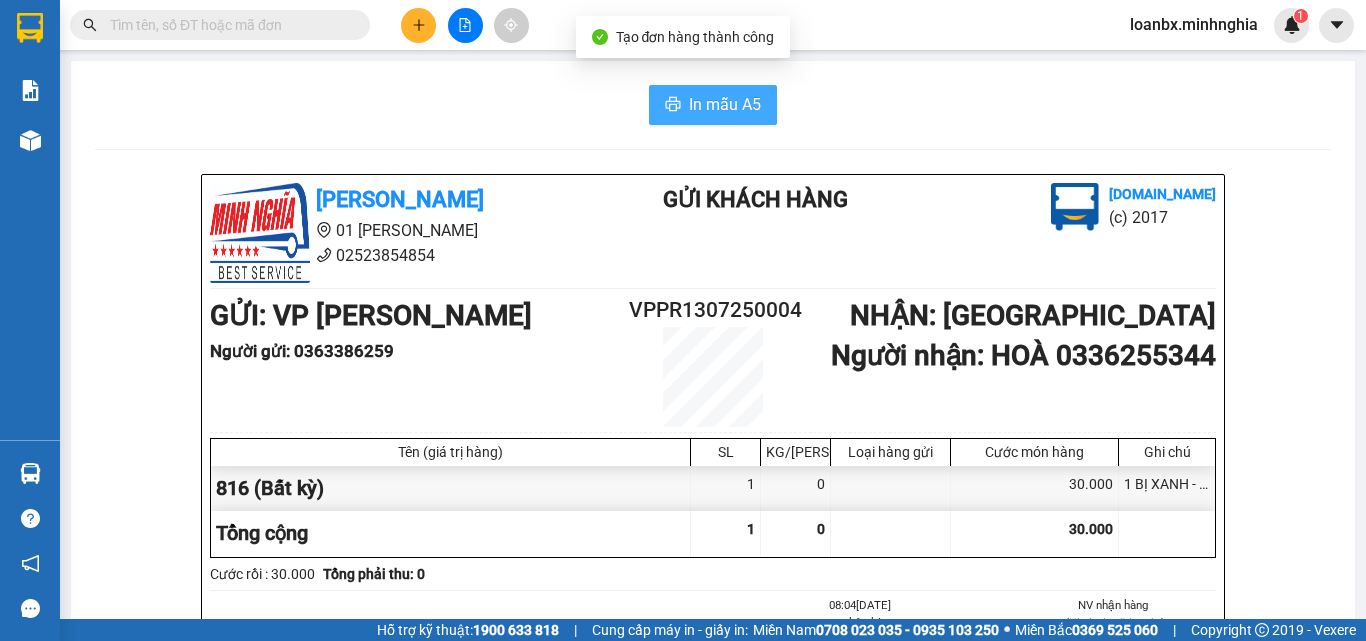 click on "In mẫu A5" at bounding box center (725, 104) 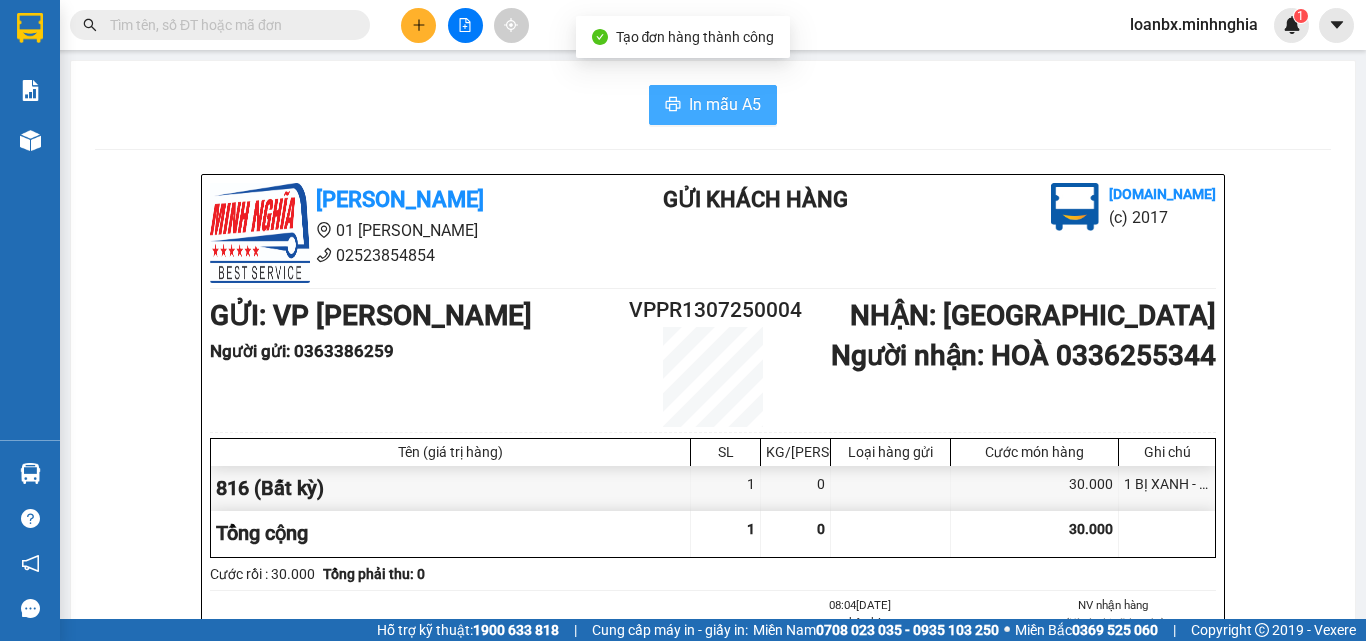 scroll, scrollTop: 0, scrollLeft: 0, axis: both 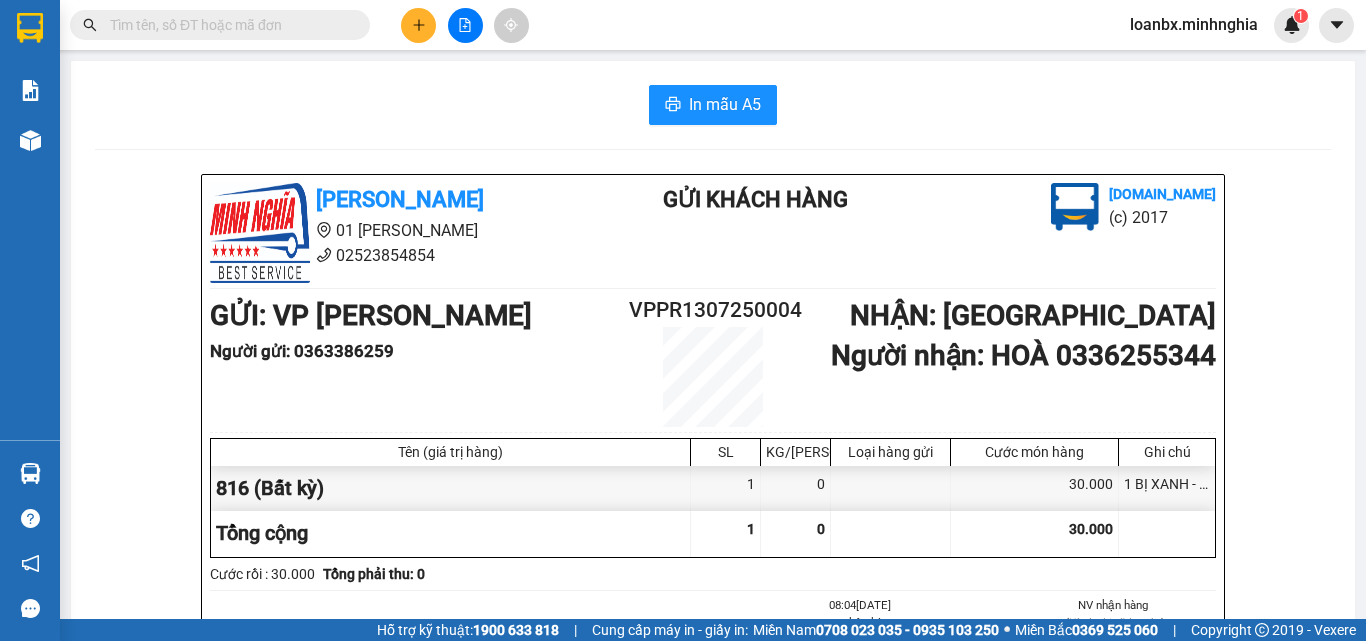 click at bounding box center (418, 25) 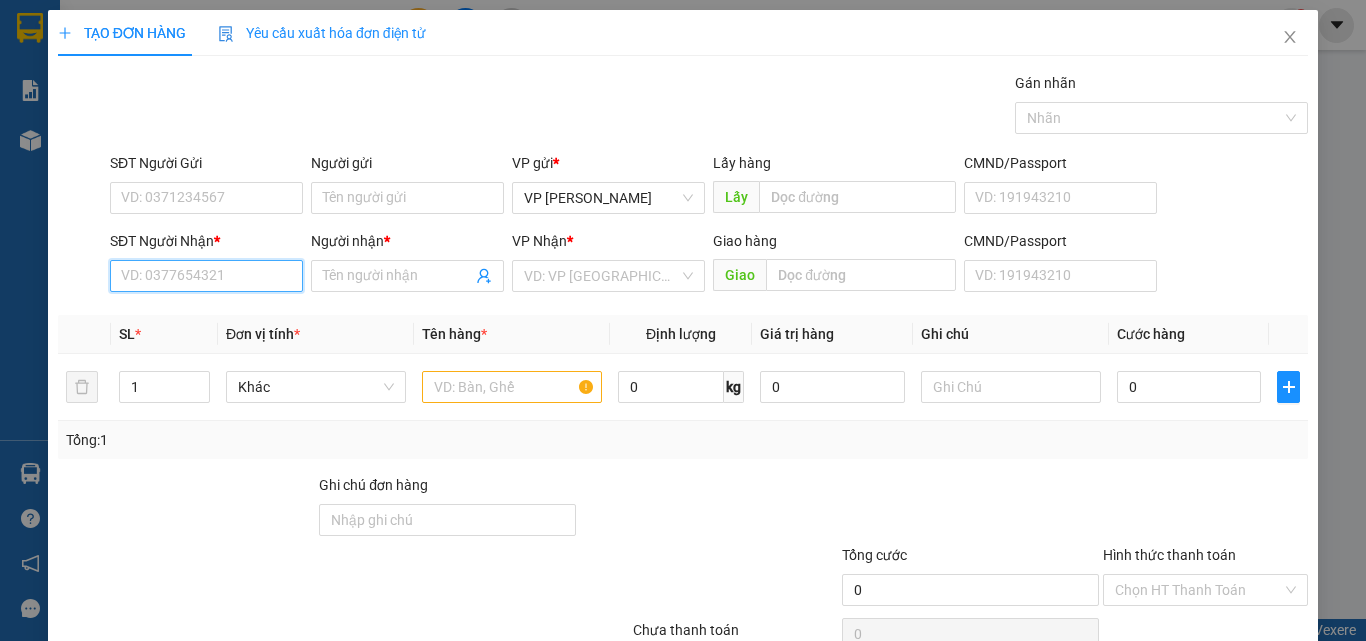 click on "SĐT Người Nhận  *" at bounding box center (206, 276) 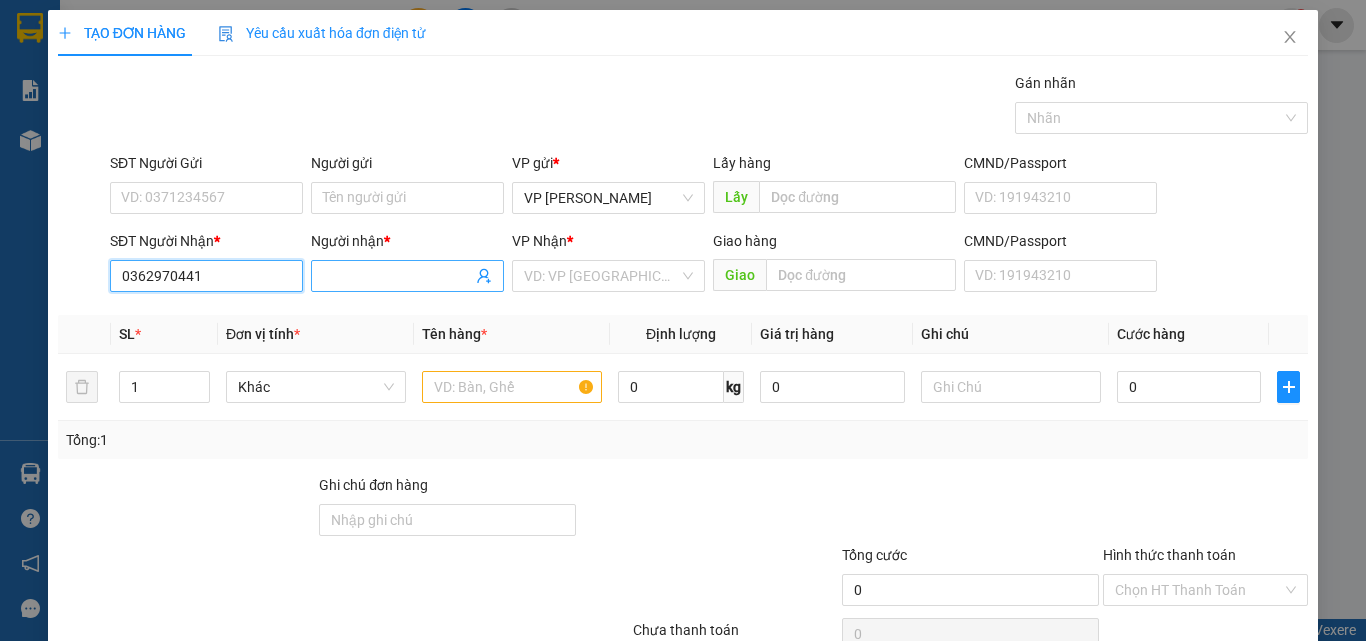 type on "0362970441" 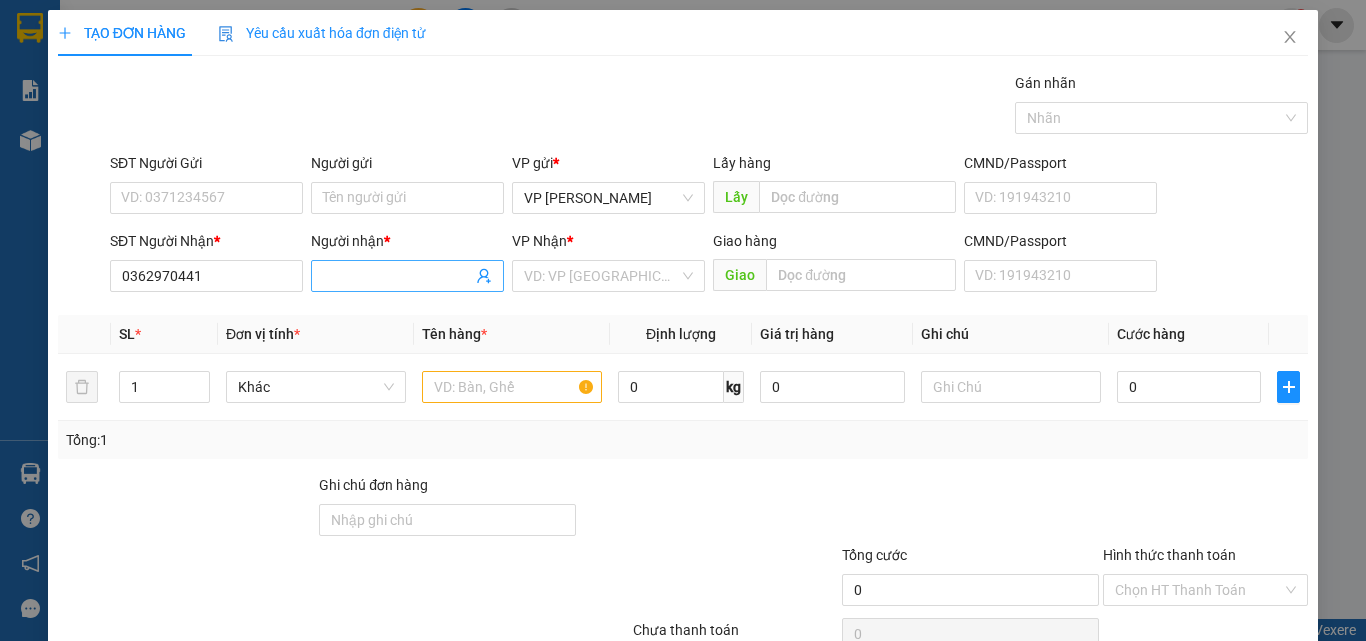 click on "Người nhận  *" at bounding box center [397, 276] 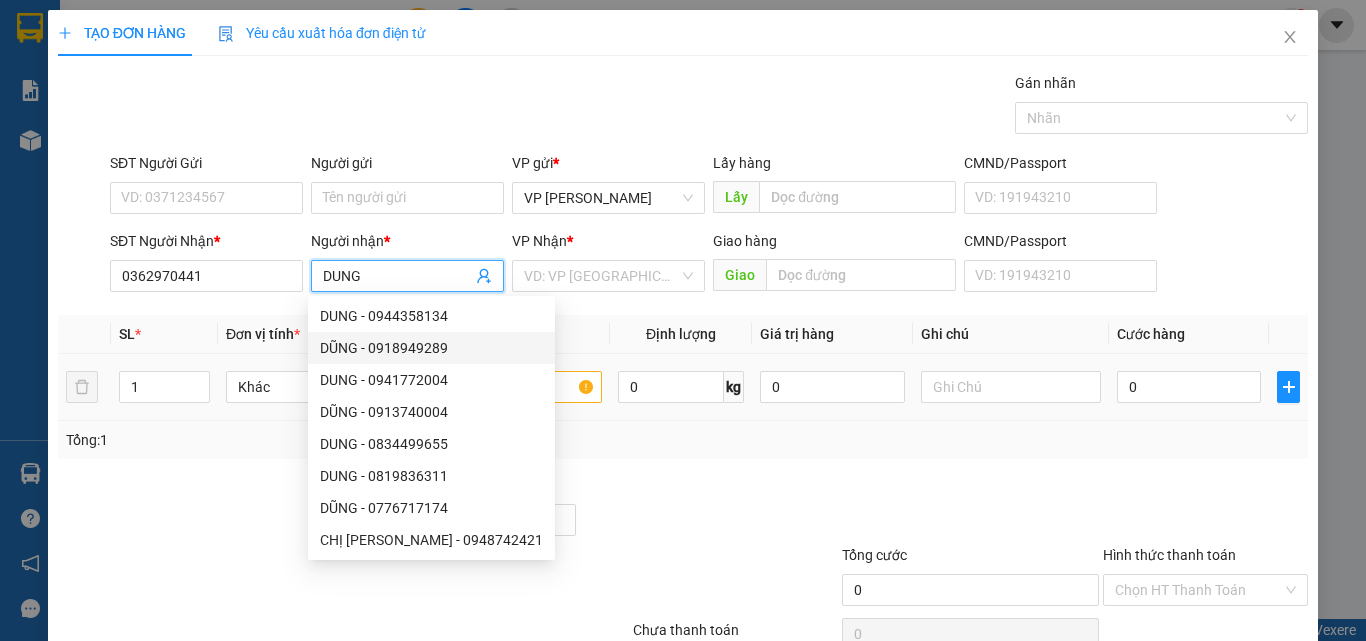 type on "DUNG" 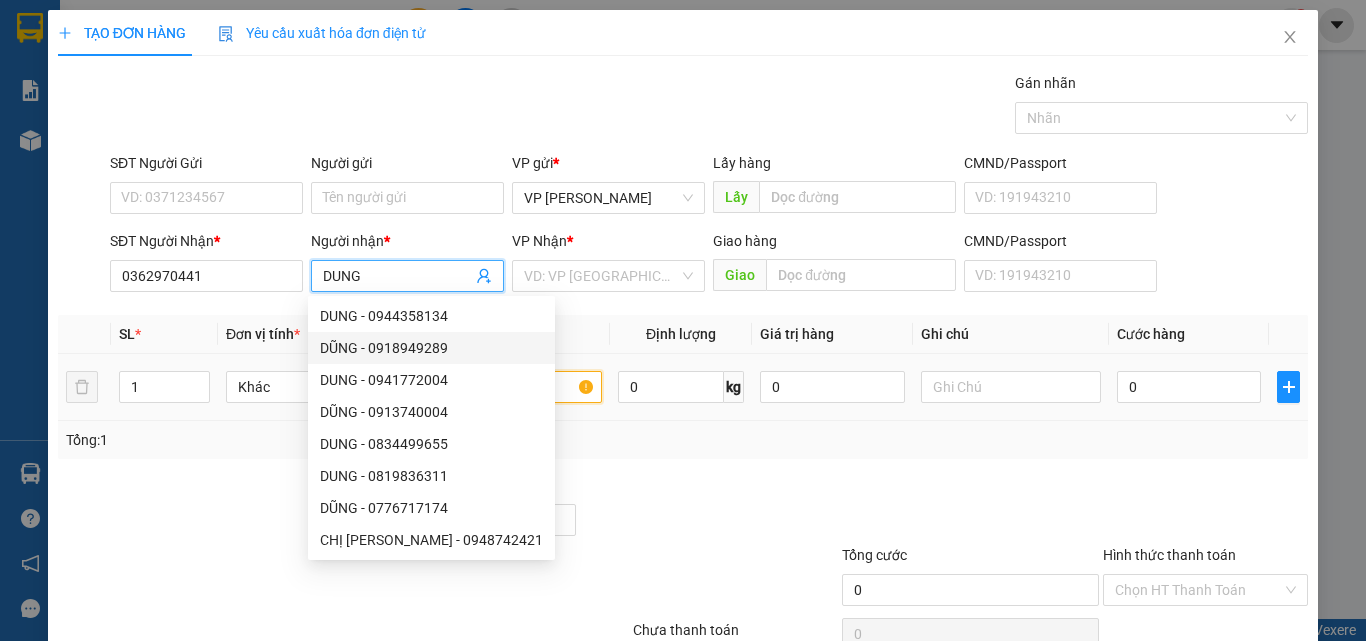 click at bounding box center [512, 387] 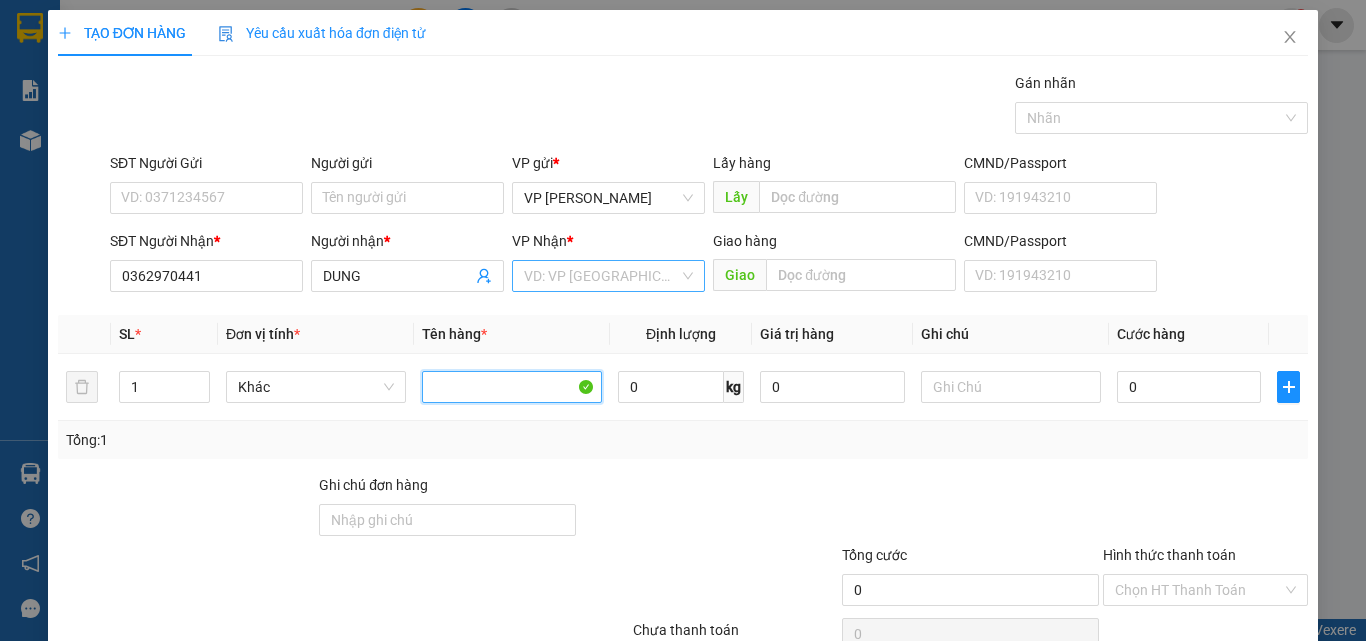 type 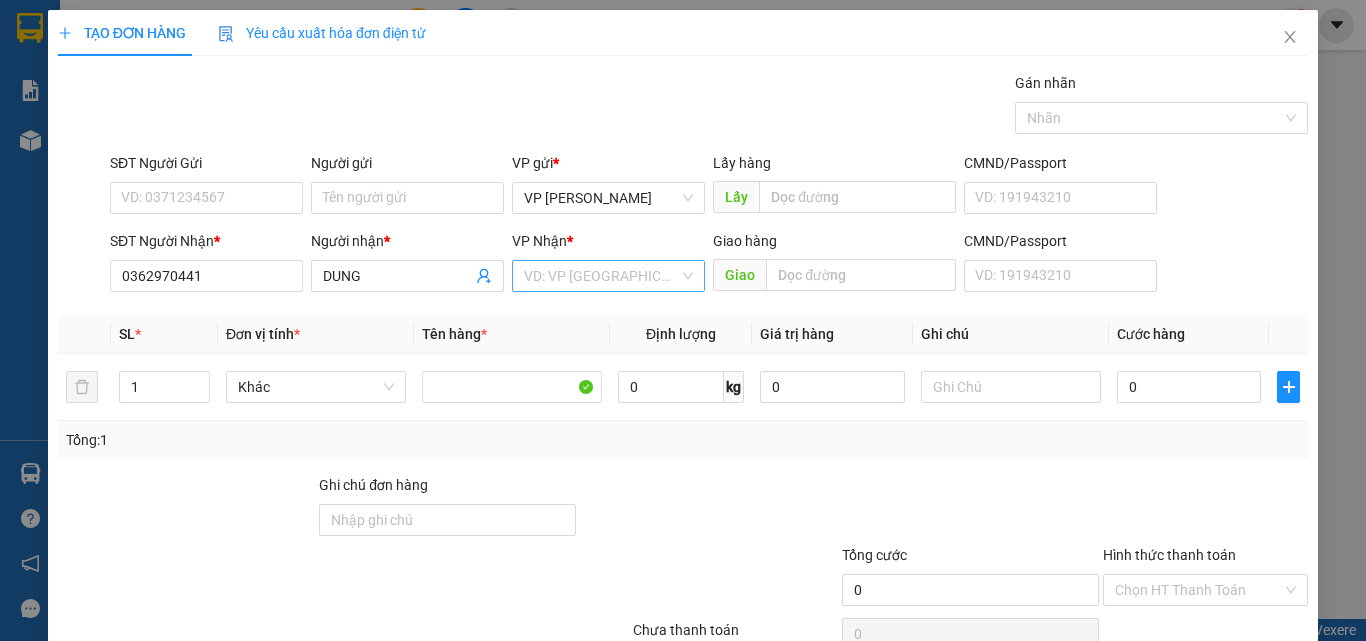 click at bounding box center [601, 276] 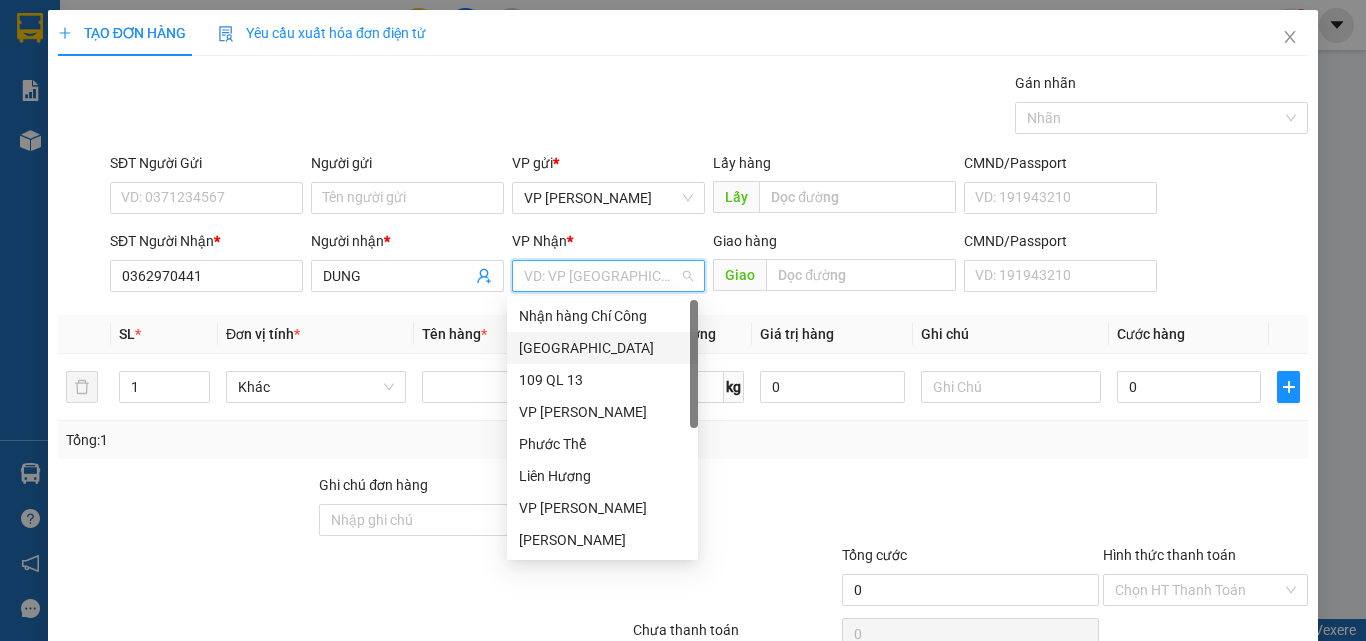 click on "[GEOGRAPHIC_DATA]" at bounding box center [602, 348] 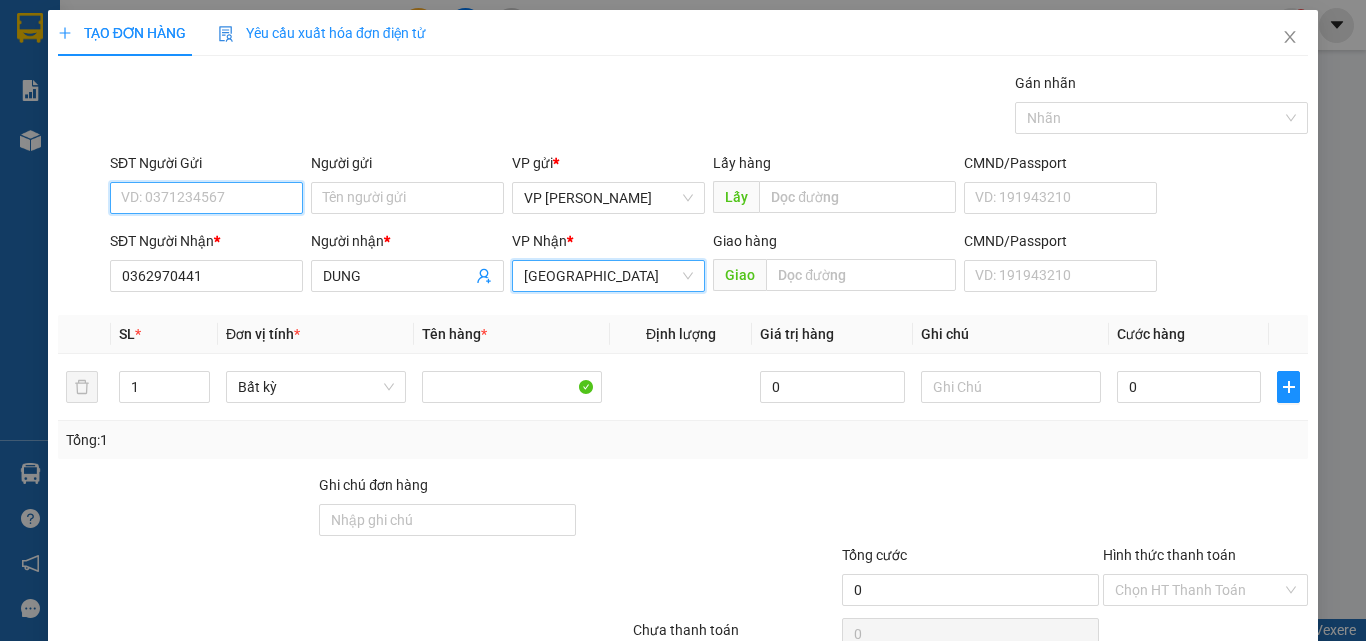 click on "SĐT Người Gửi" at bounding box center [206, 198] 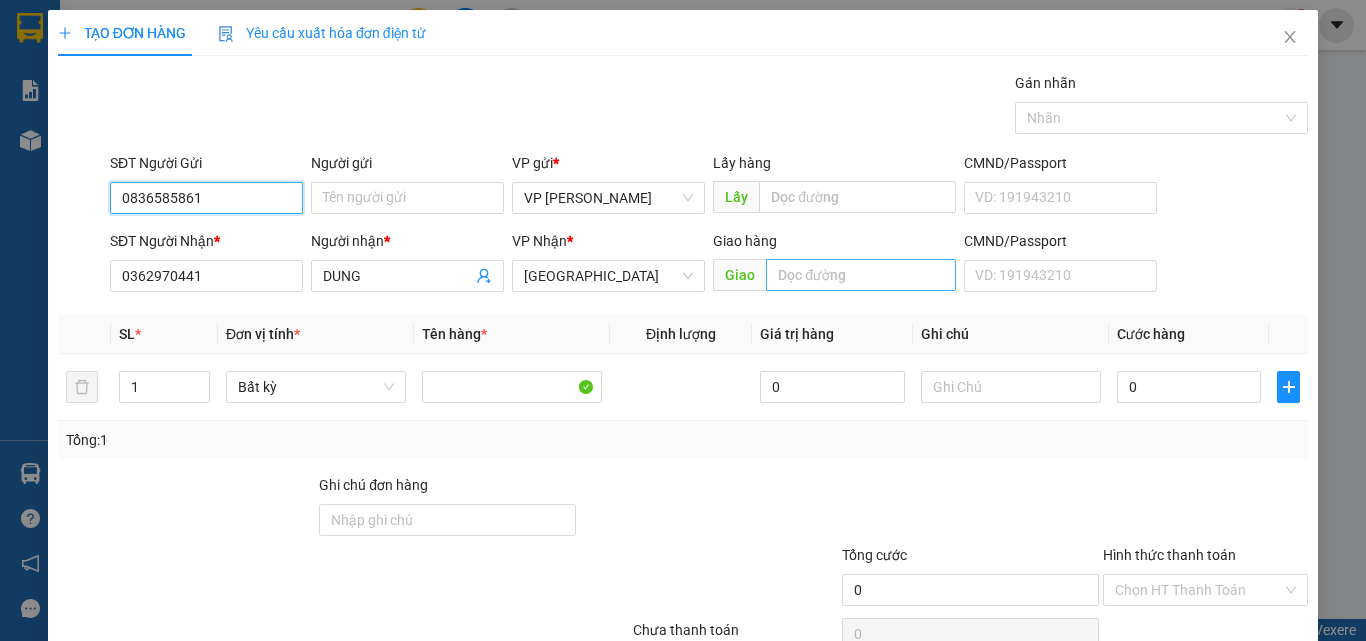 type on "0836585861" 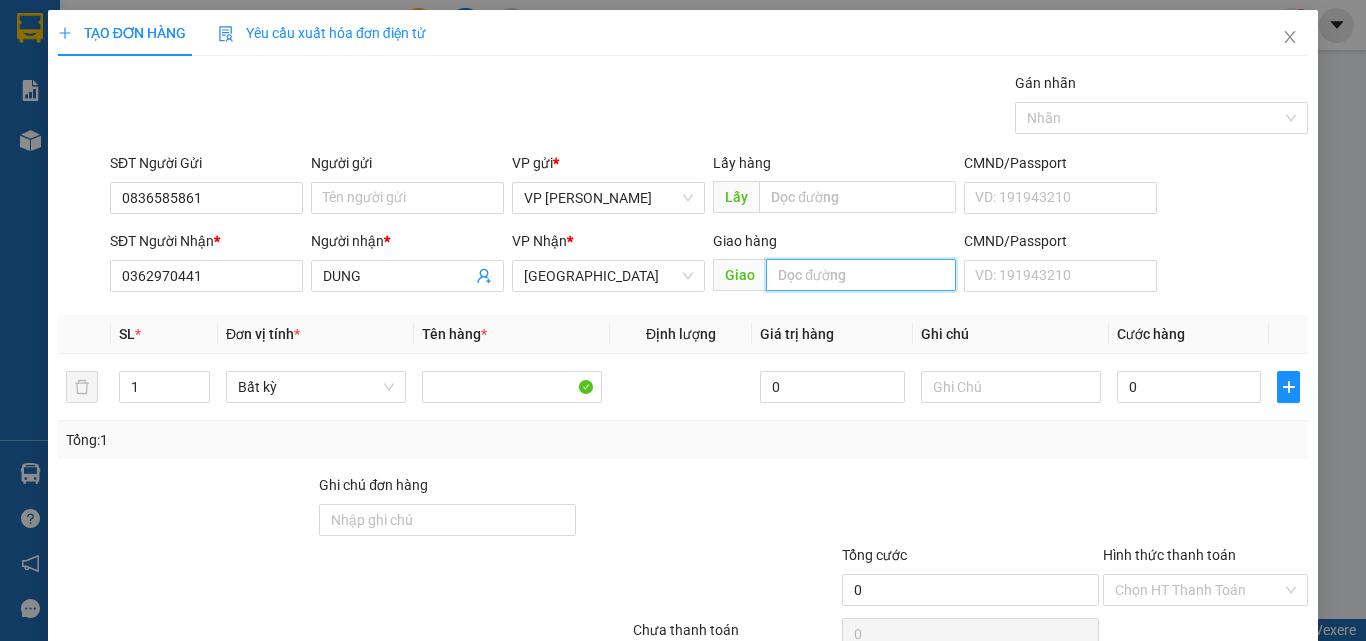 click at bounding box center (861, 275) 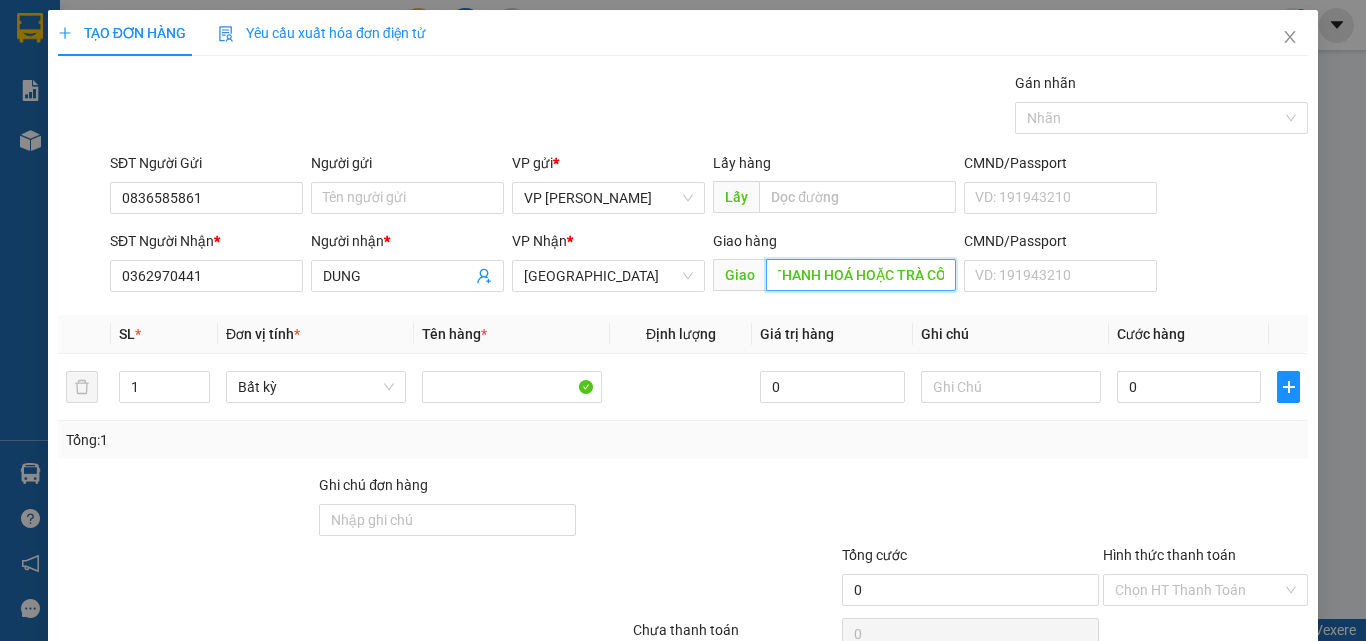 scroll, scrollTop: 0, scrollLeft: 80, axis: horizontal 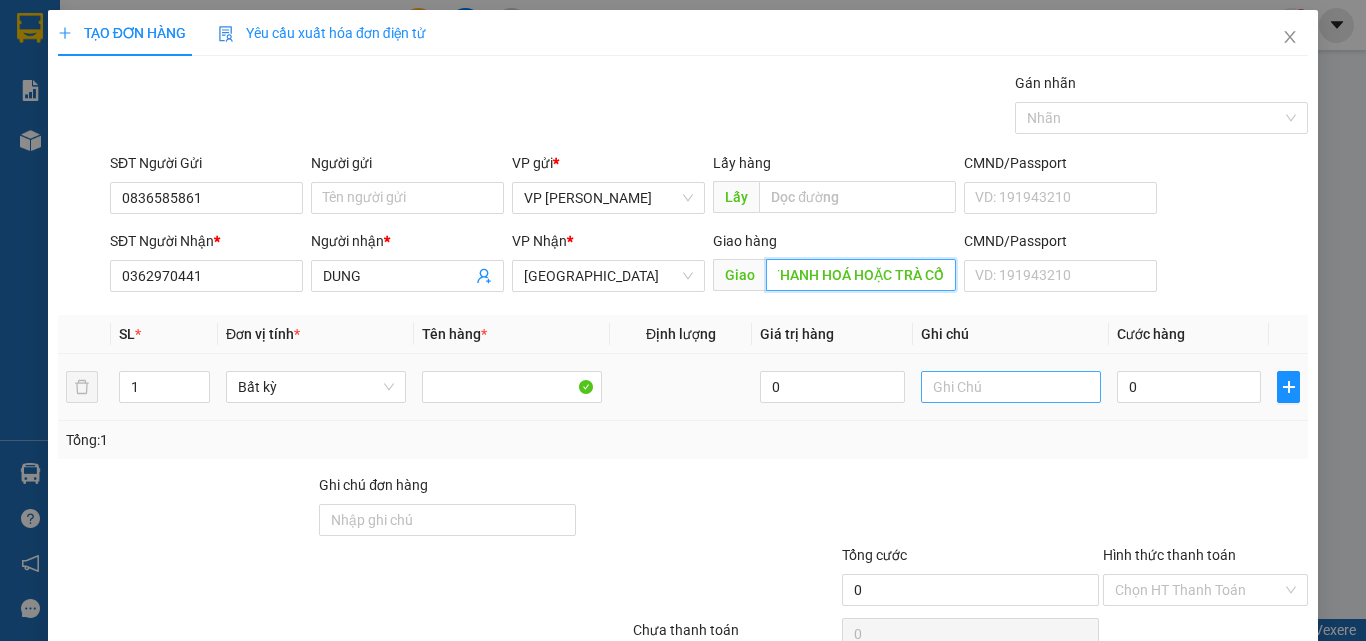 type on "NHÀ THỜ THANH HOÁ HOẶC TRÀ CỔ" 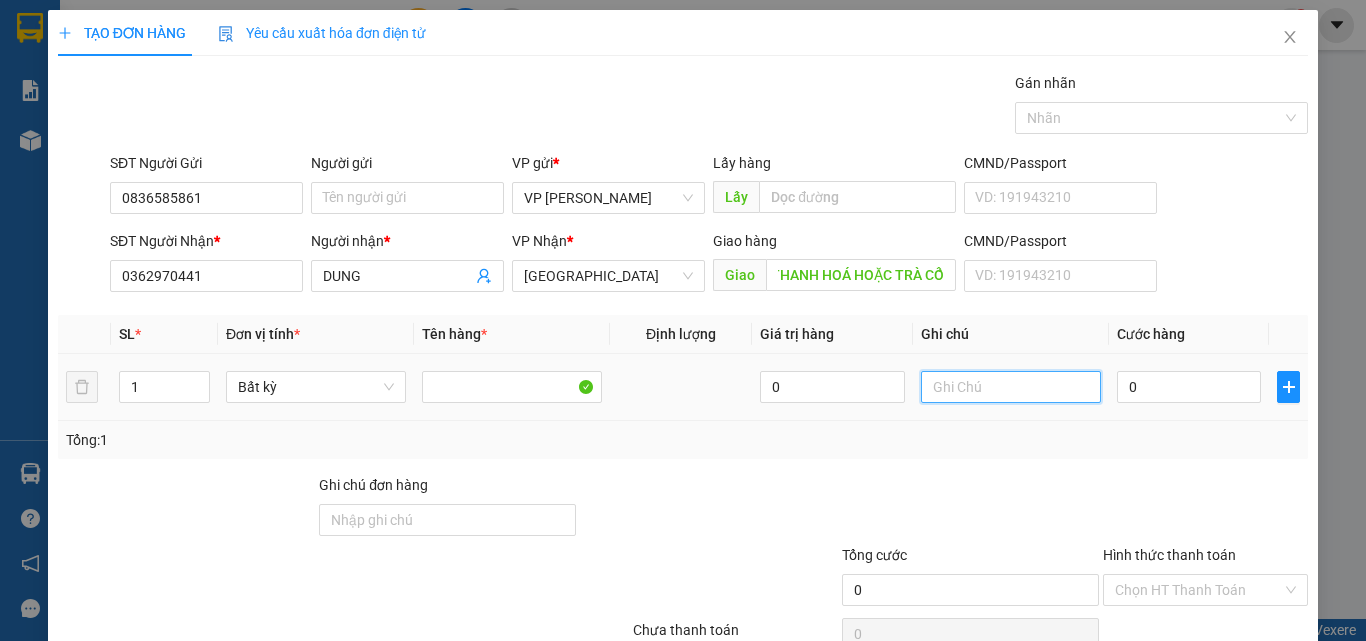 click at bounding box center (1011, 387) 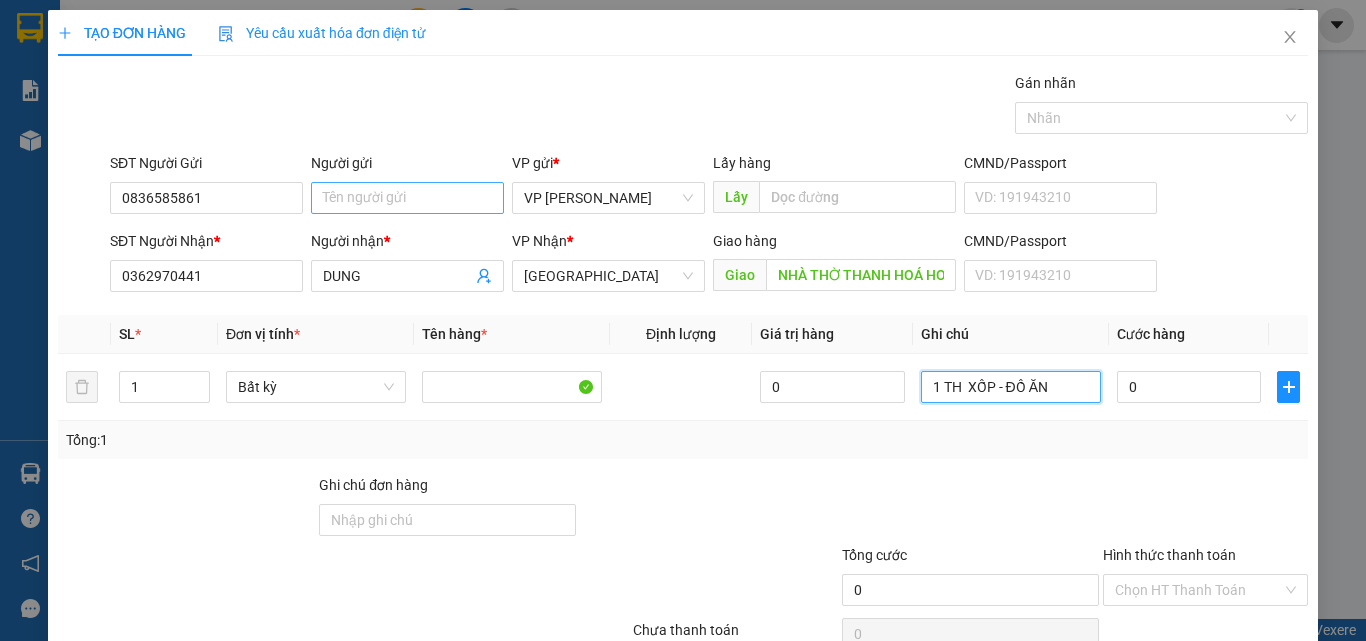 type on "1 TH  XỐP - ĐỒ ĂN" 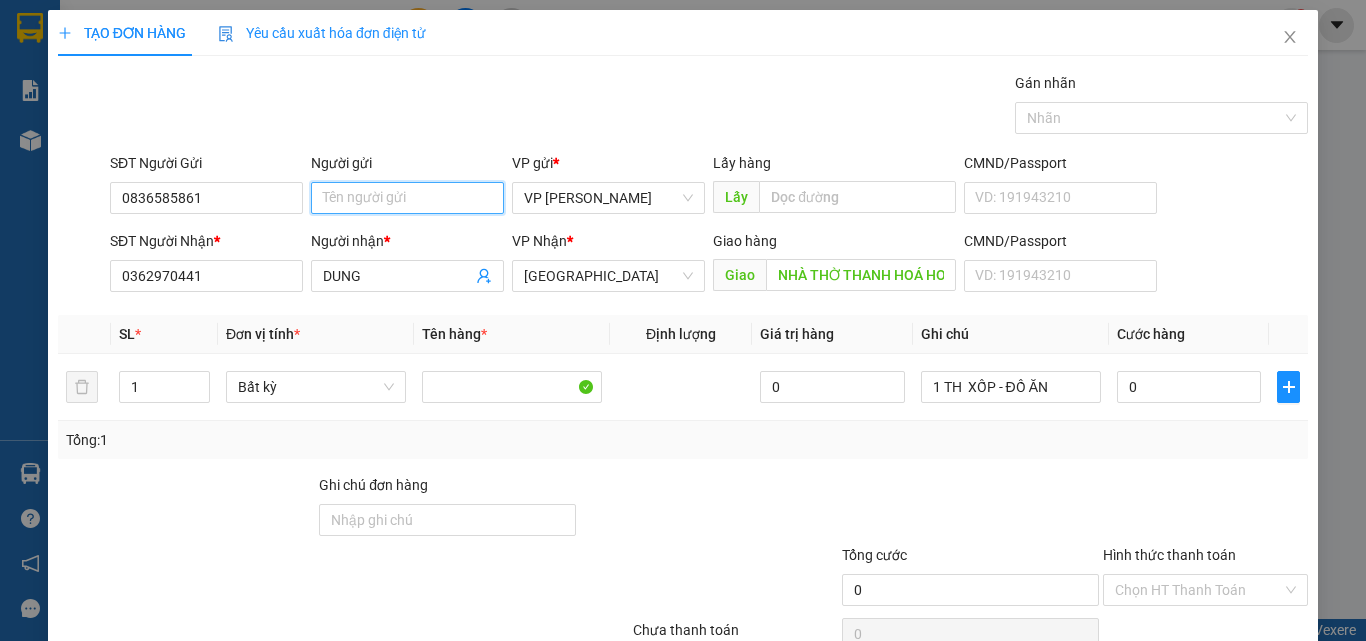 click on "Người gửi" at bounding box center [407, 198] 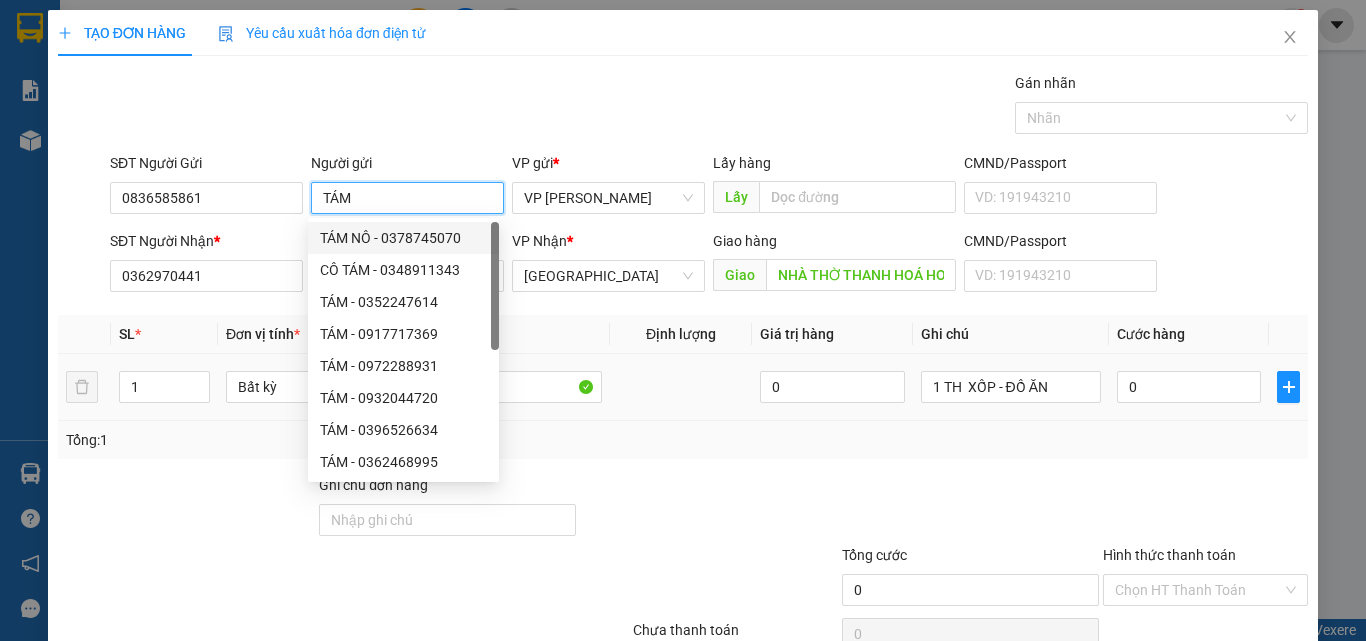 type on "TÁM" 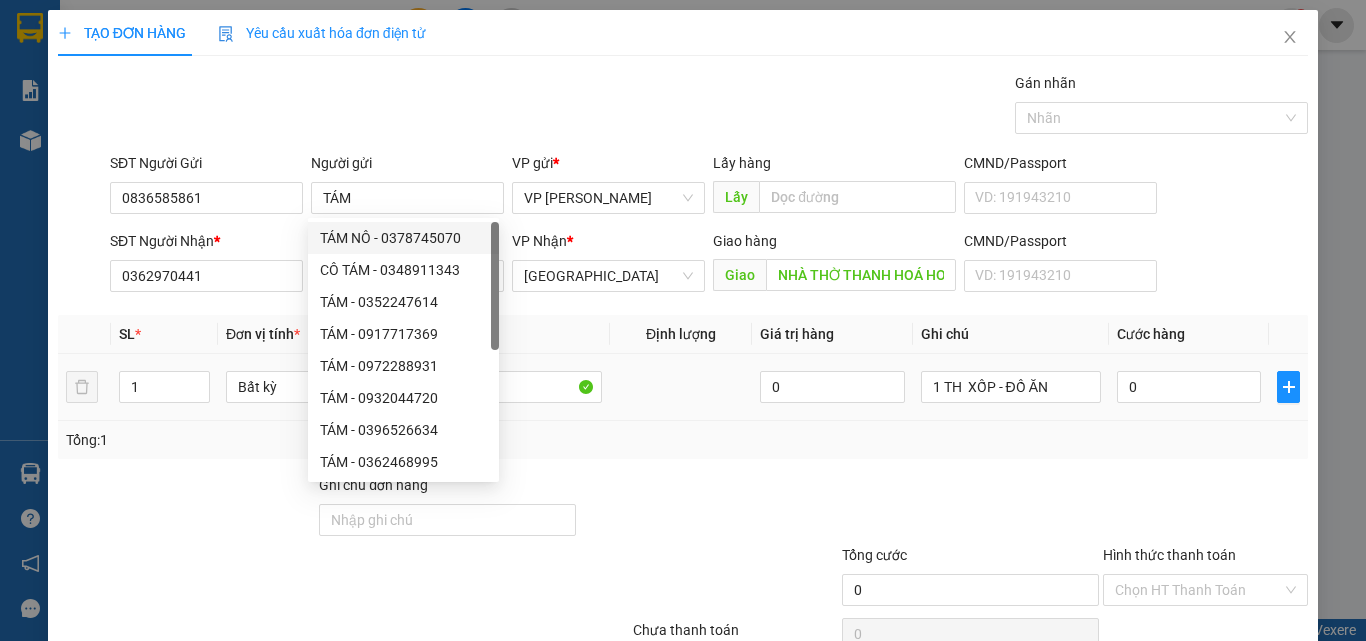 click on "0" at bounding box center (1189, 387) 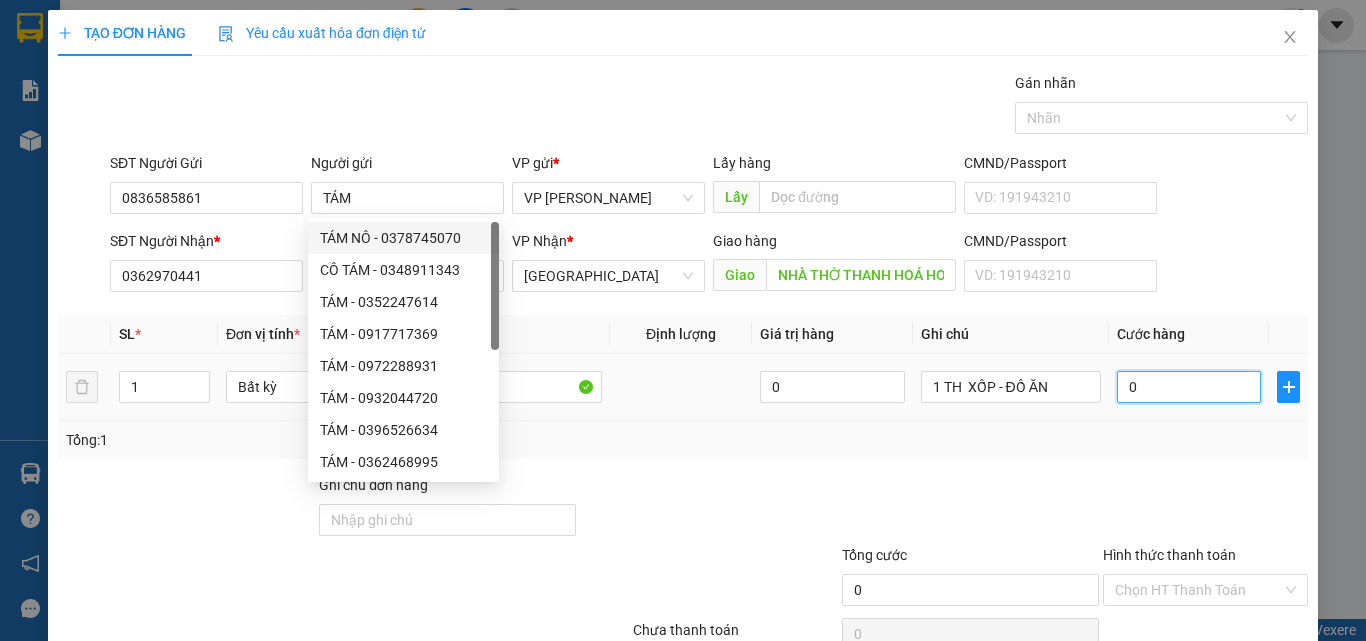 click on "0" at bounding box center (1189, 387) 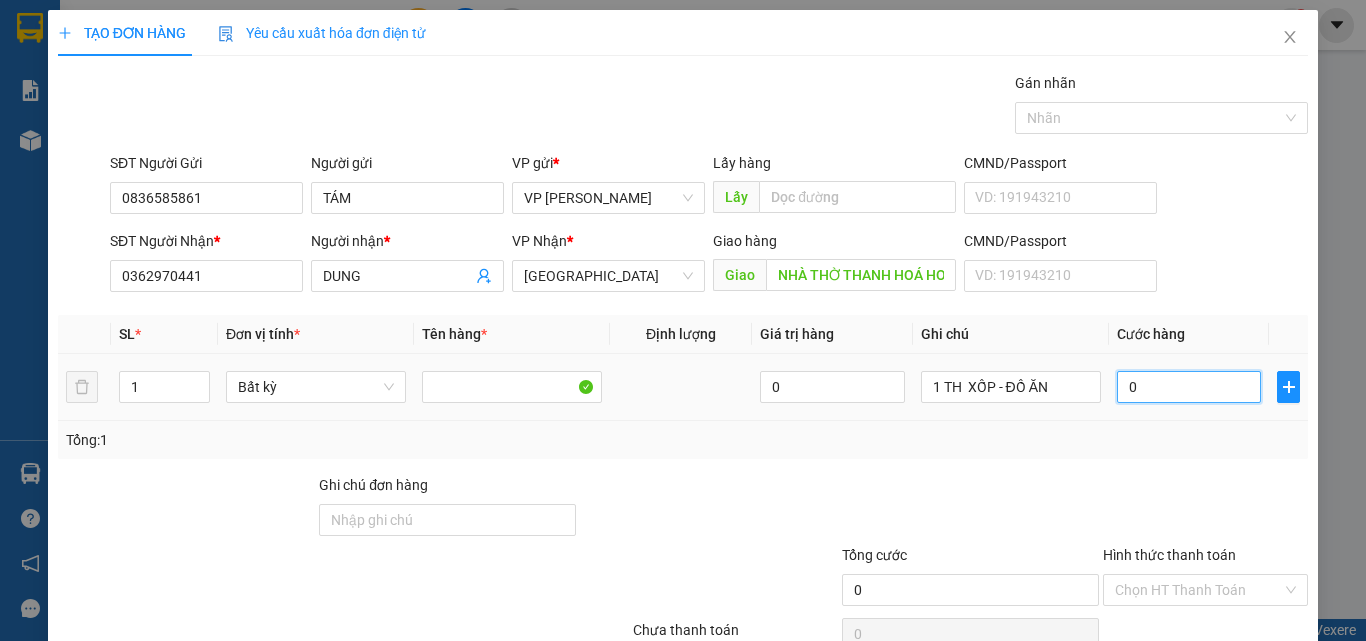 type on "5" 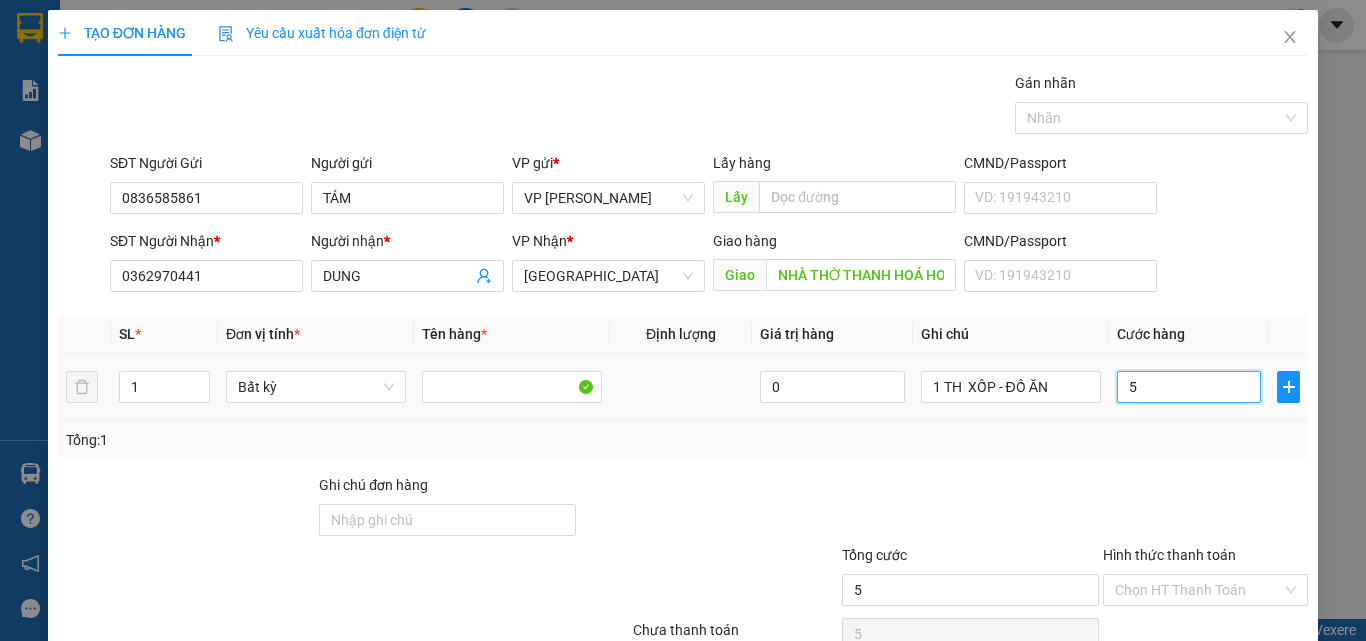 type on "50" 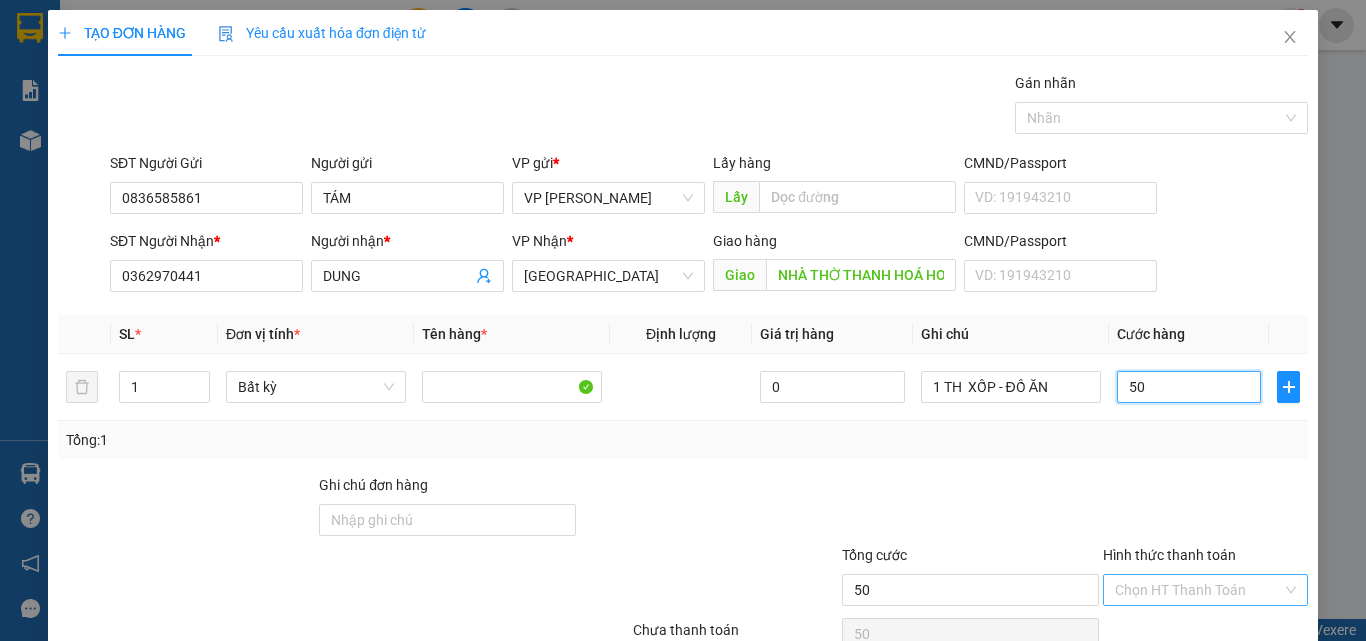 scroll, scrollTop: 99, scrollLeft: 0, axis: vertical 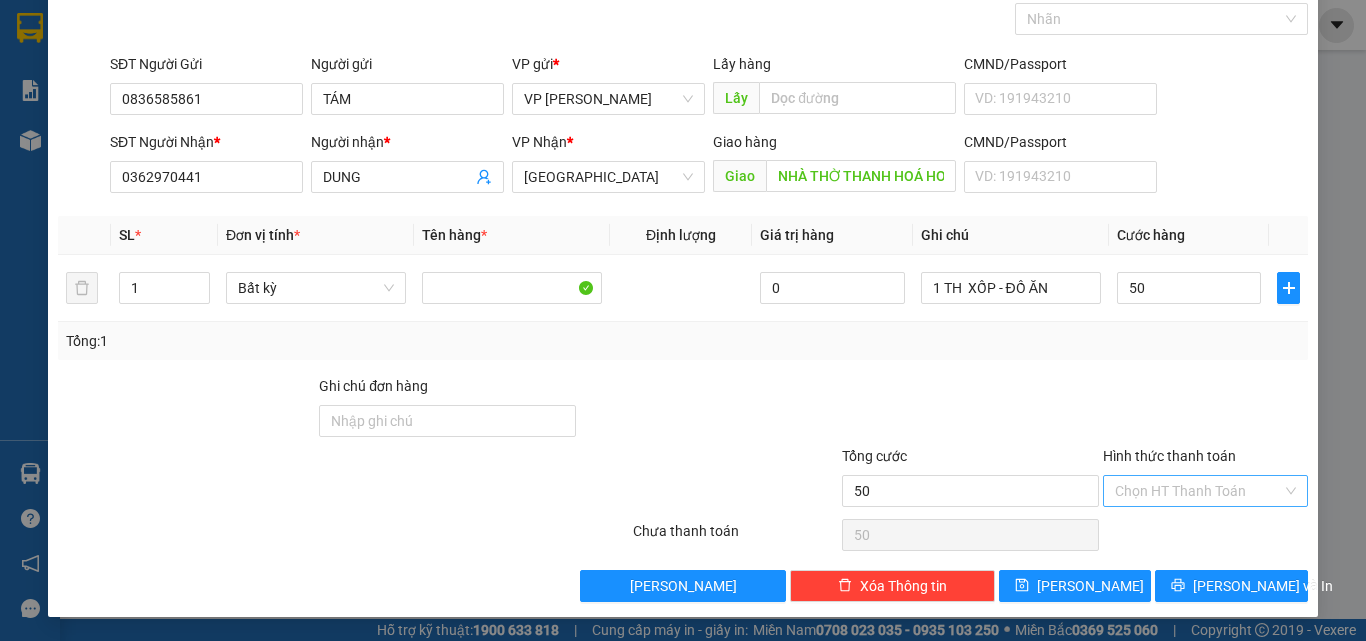 type on "50.000" 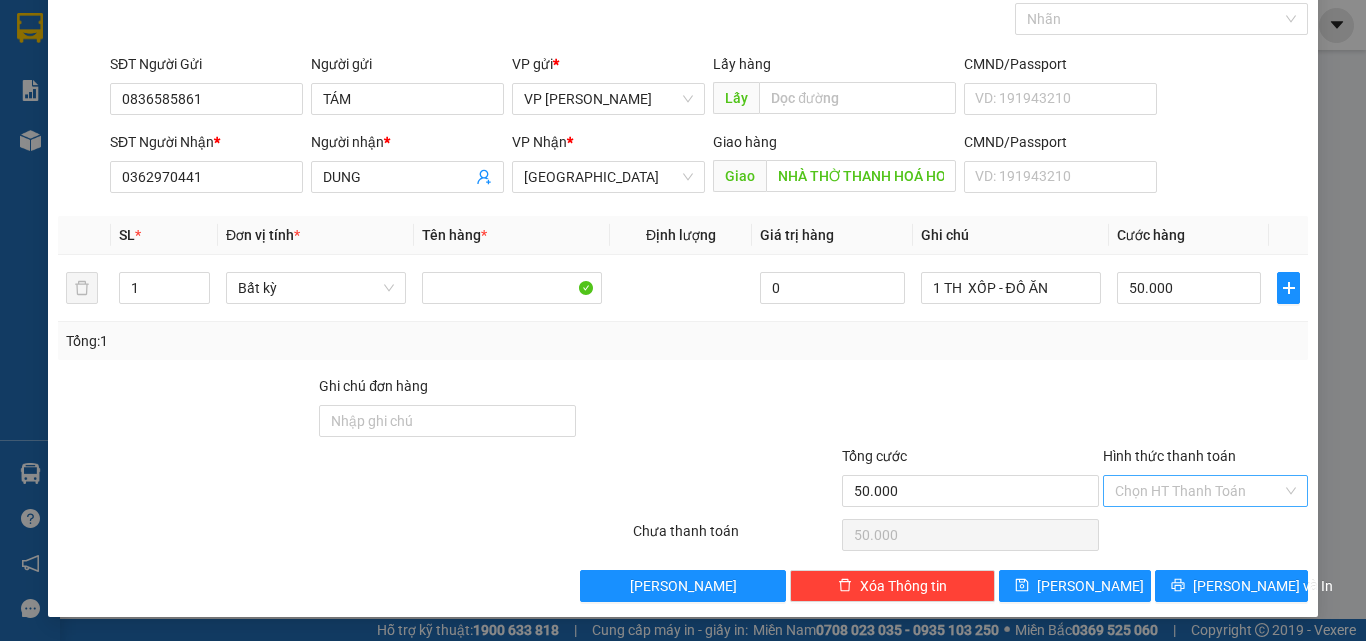 click on "Hình thức thanh toán" at bounding box center [1198, 491] 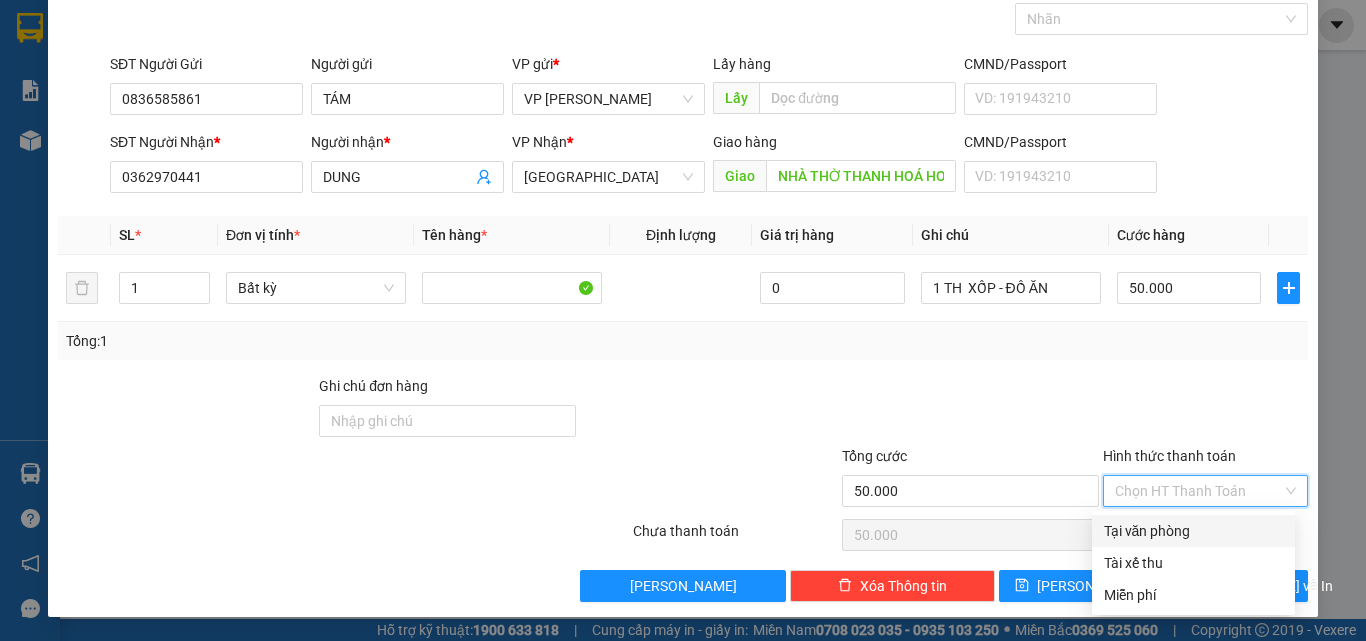 click on "Tại văn phòng" at bounding box center (1193, 531) 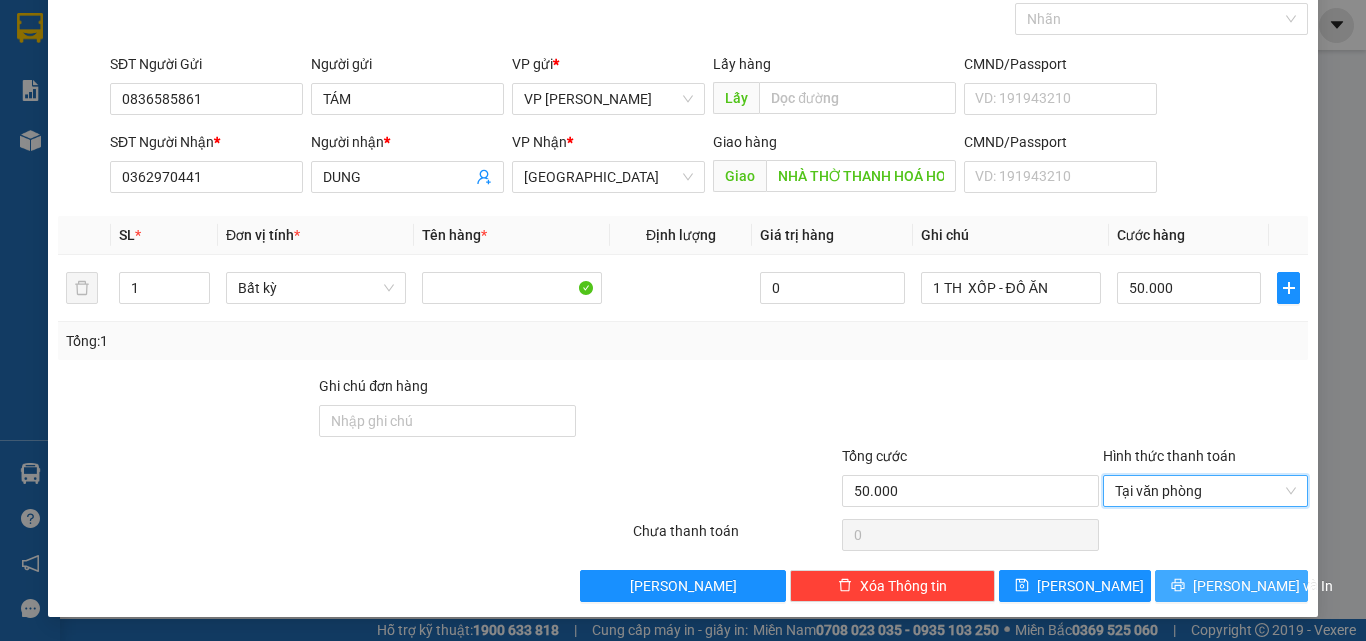click on "[PERSON_NAME] và In" at bounding box center [1231, 586] 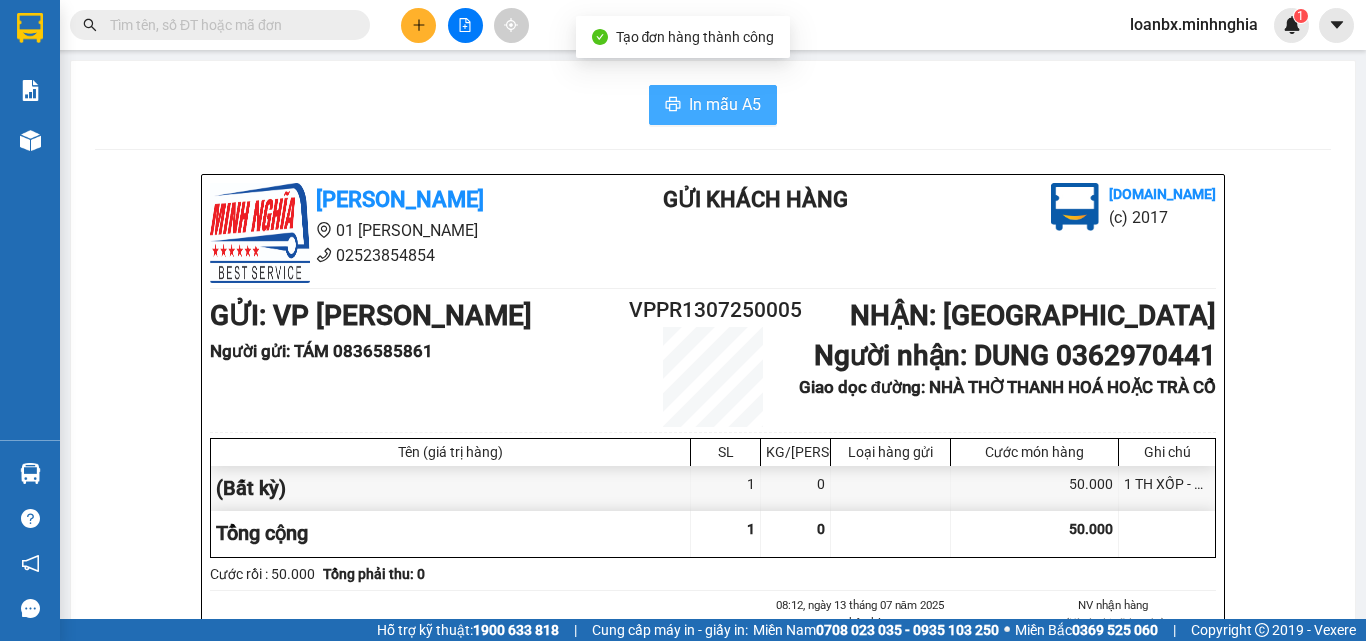 click on "In mẫu A5" at bounding box center (713, 105) 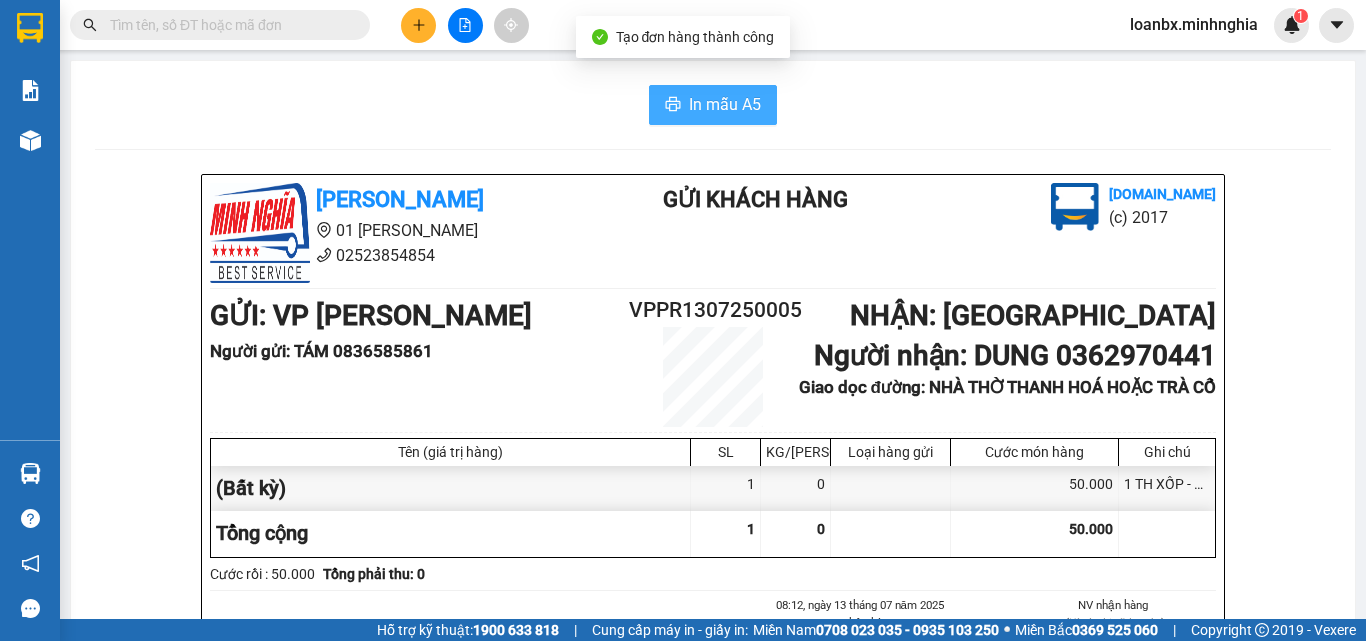 scroll, scrollTop: 0, scrollLeft: 0, axis: both 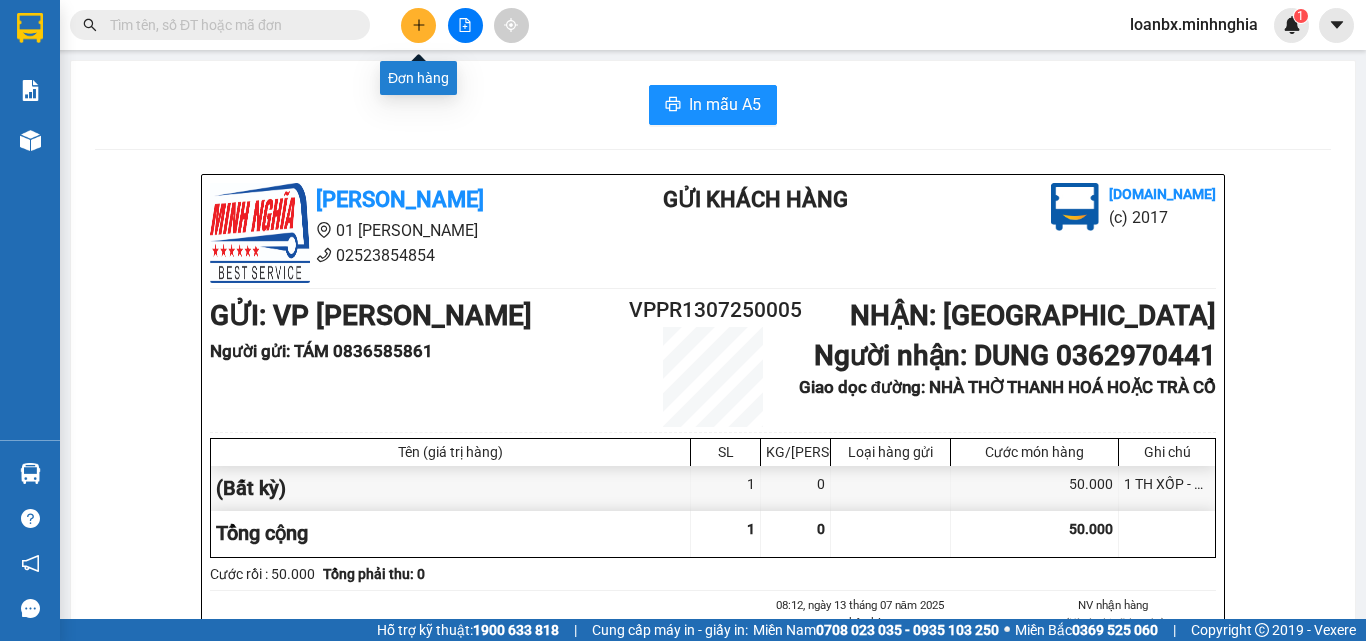 click at bounding box center (418, 25) 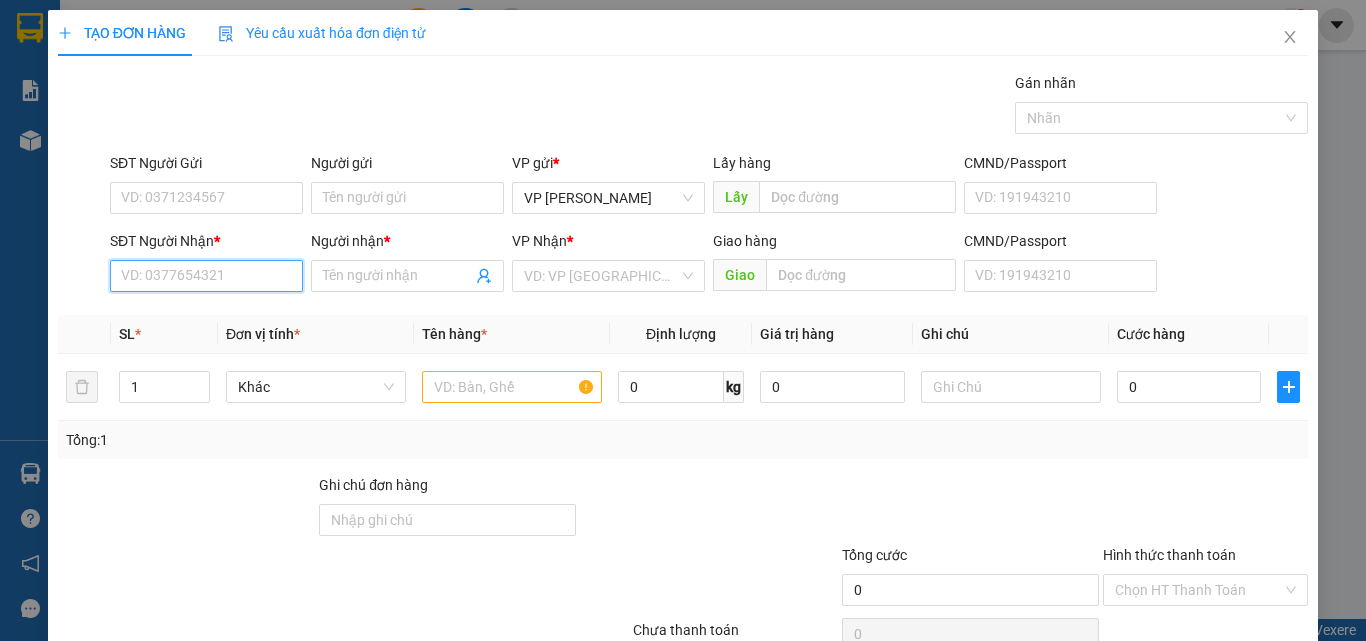 click on "SĐT Người Nhận  *" at bounding box center [206, 276] 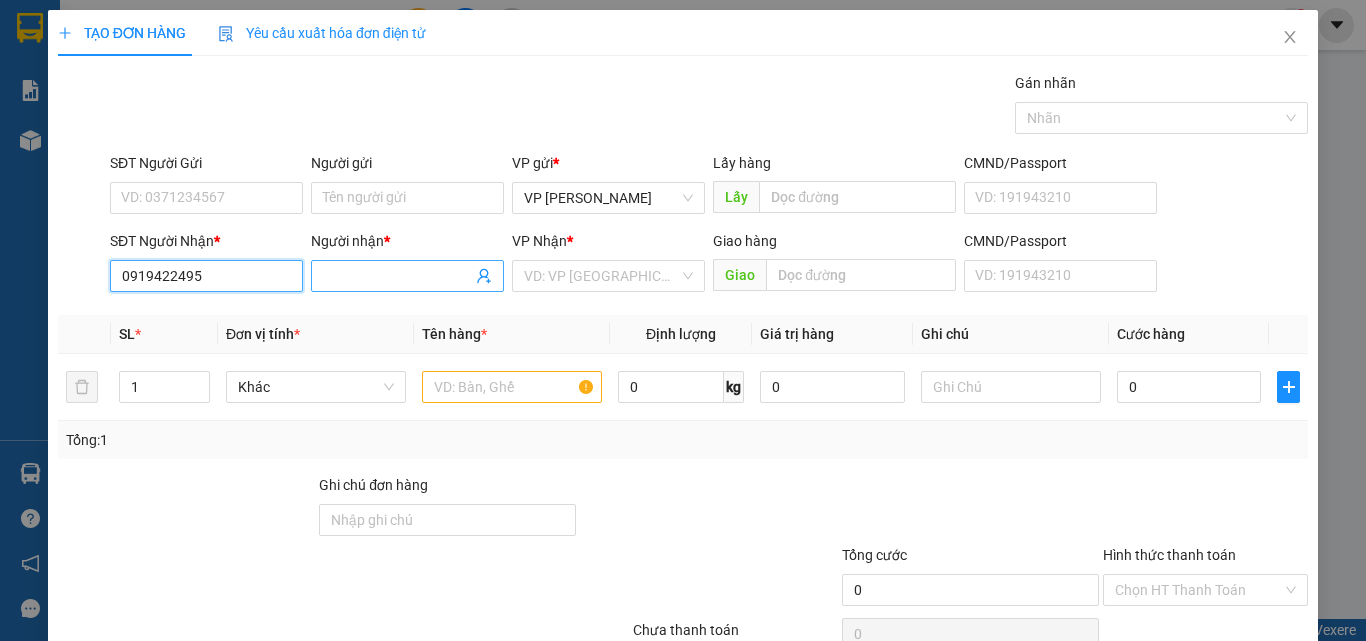 type on "0919422495" 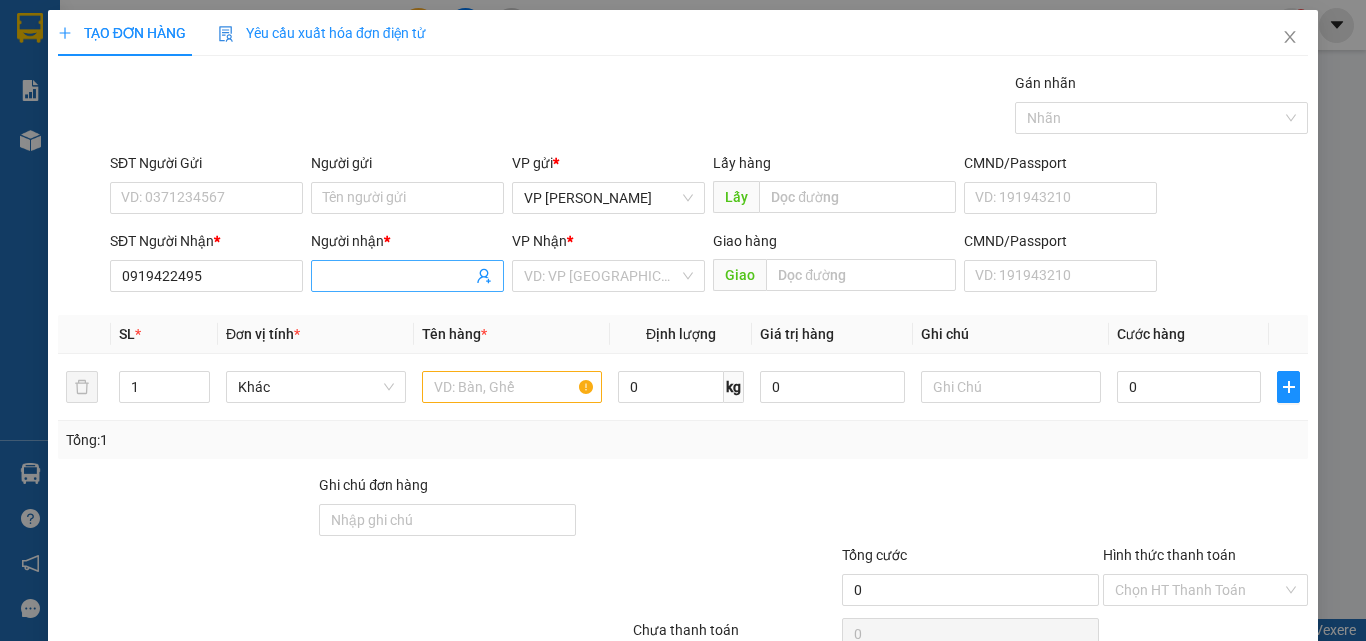 click on "Người nhận  *" at bounding box center [397, 276] 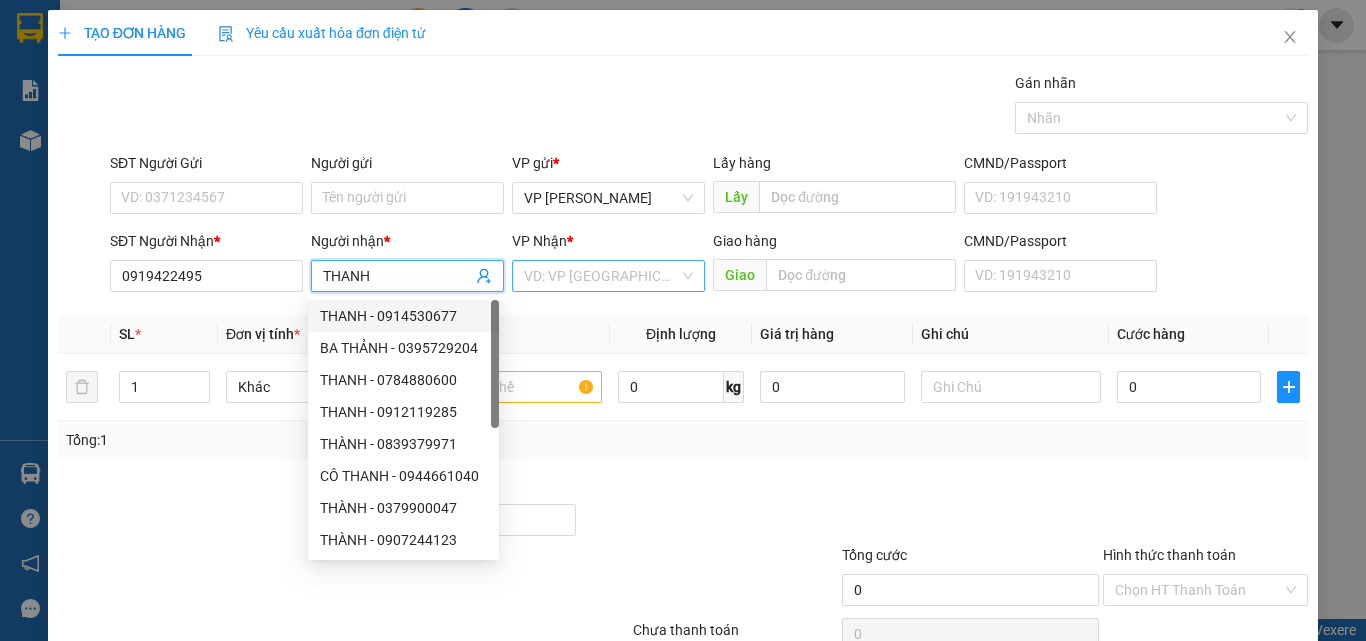 type on "THANH" 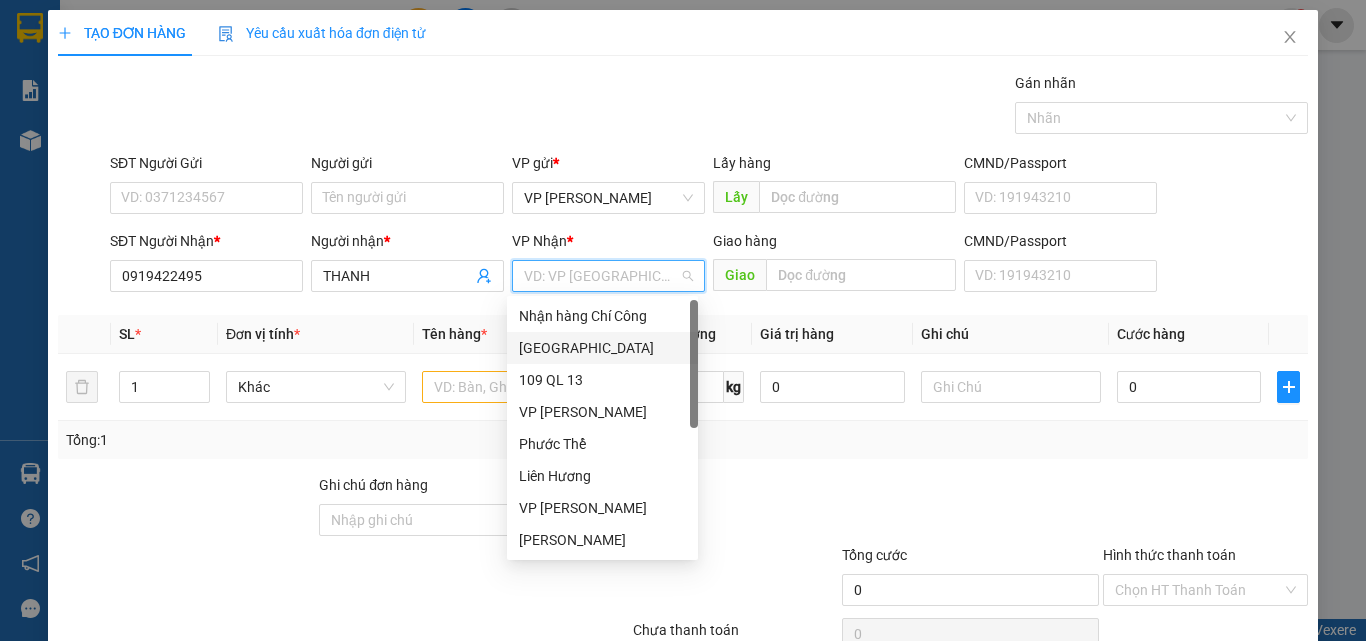 click on "[GEOGRAPHIC_DATA]" at bounding box center [602, 348] 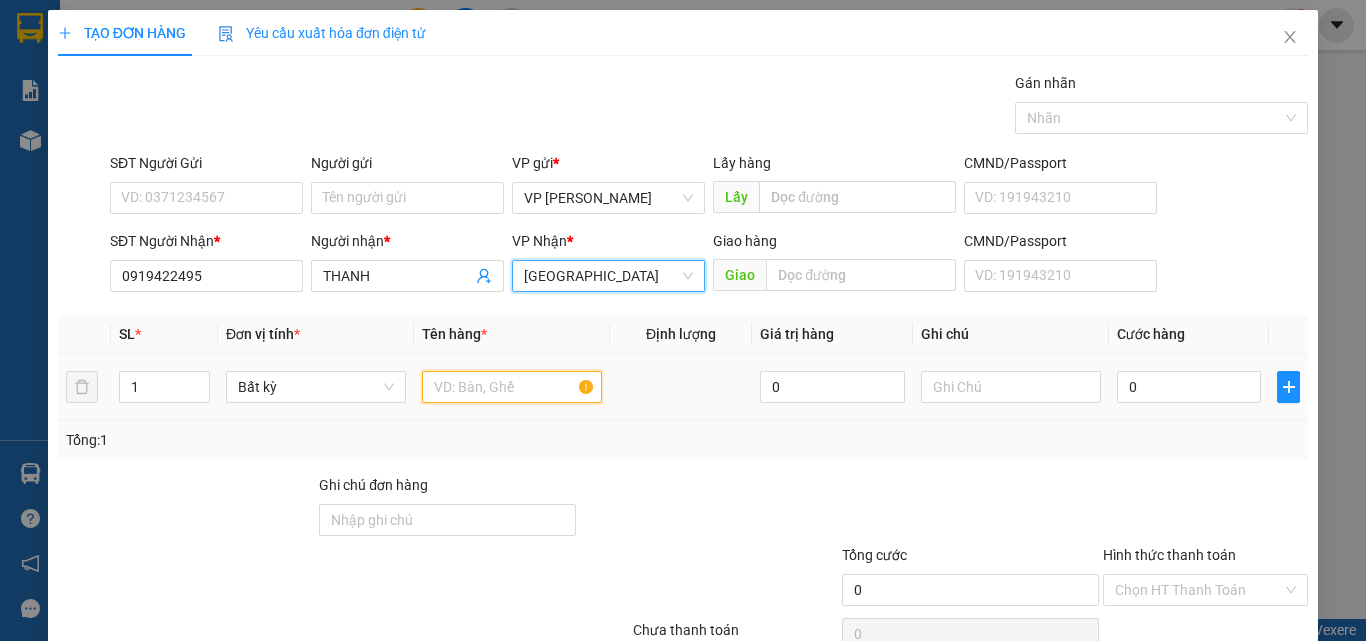 click at bounding box center (512, 387) 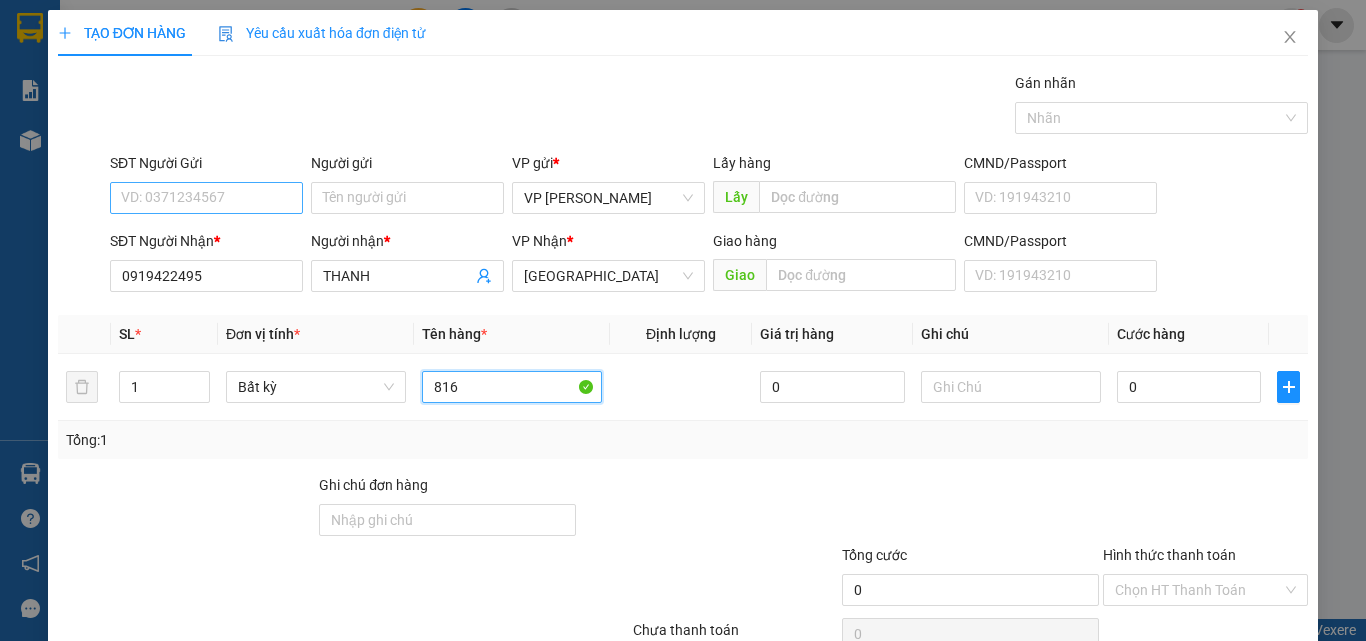 type on "816" 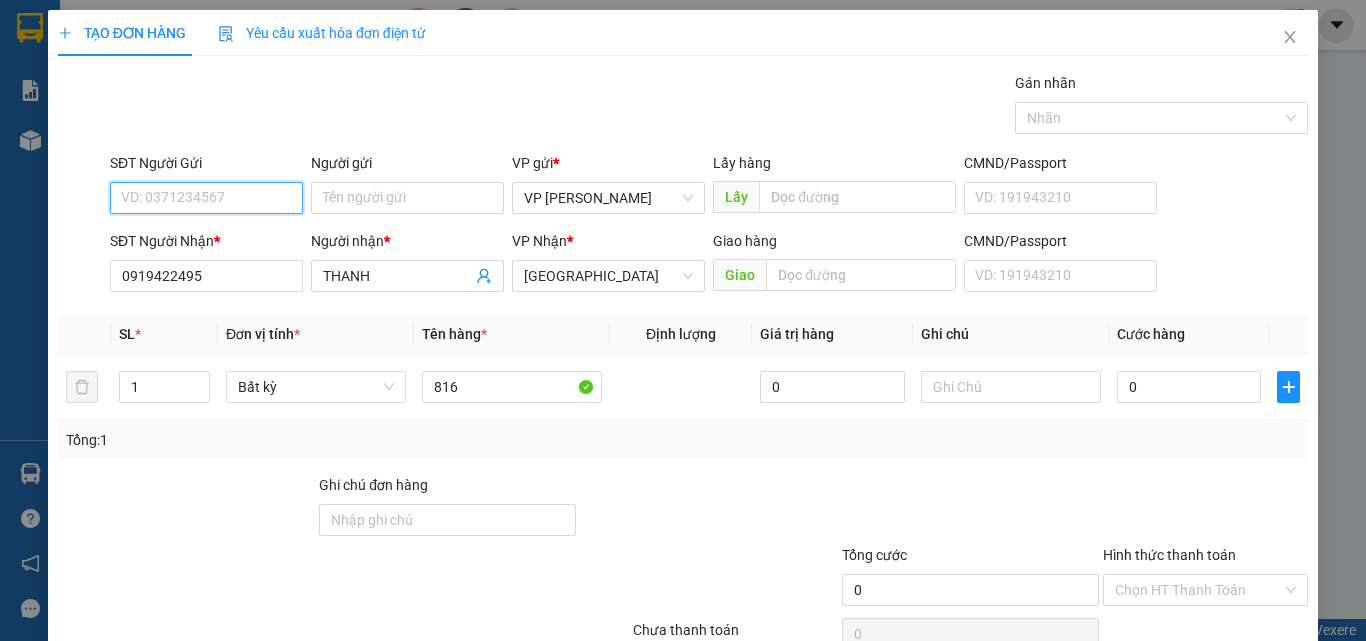 click on "SĐT Người Gửi" at bounding box center [206, 198] 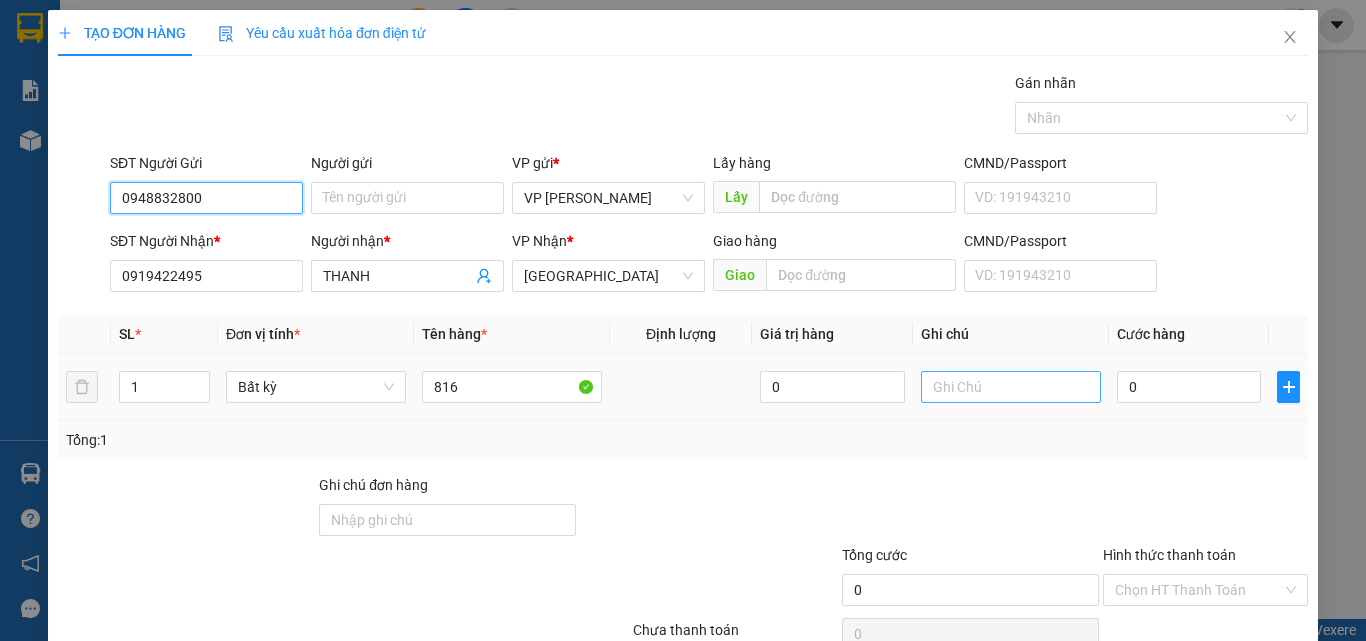 type on "0948832800" 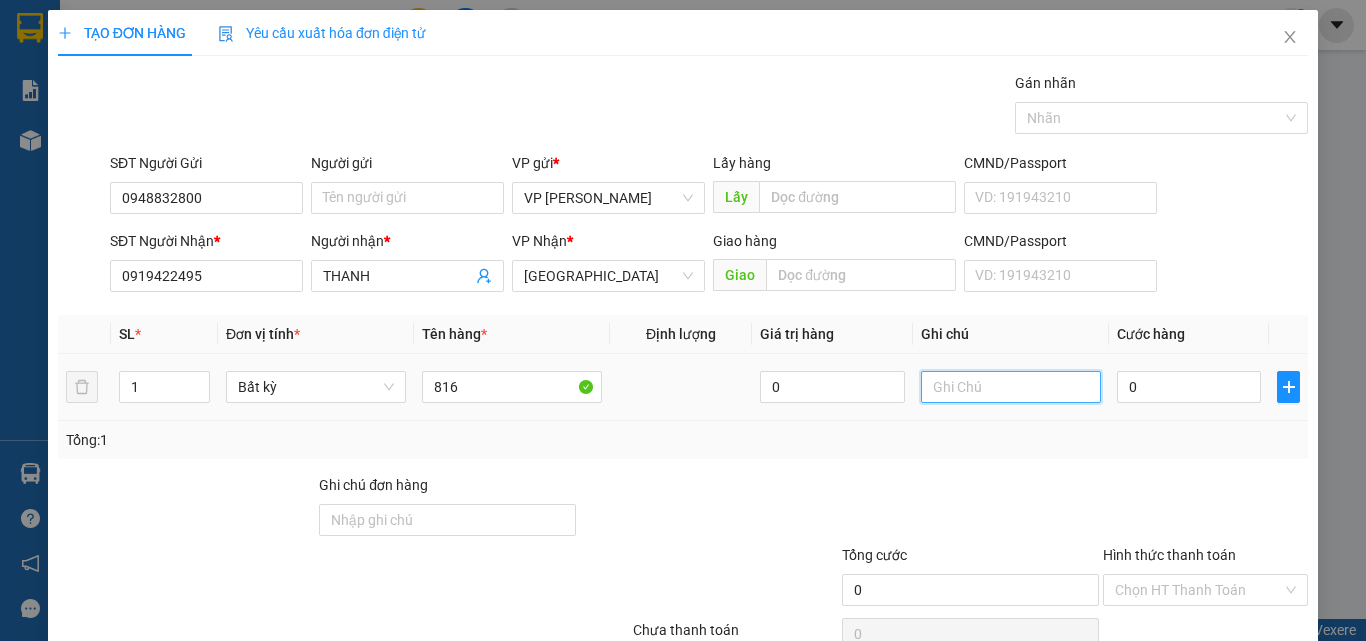 click at bounding box center [1011, 387] 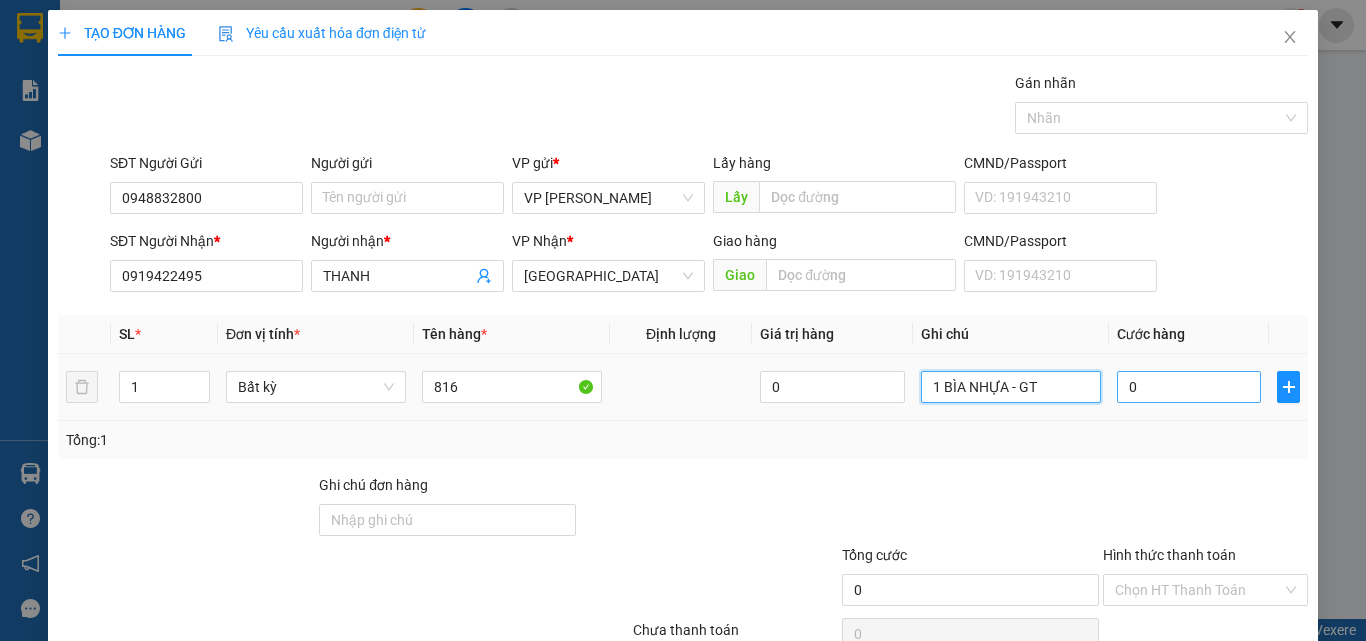 type on "1 BÌA NHỰA - GT" 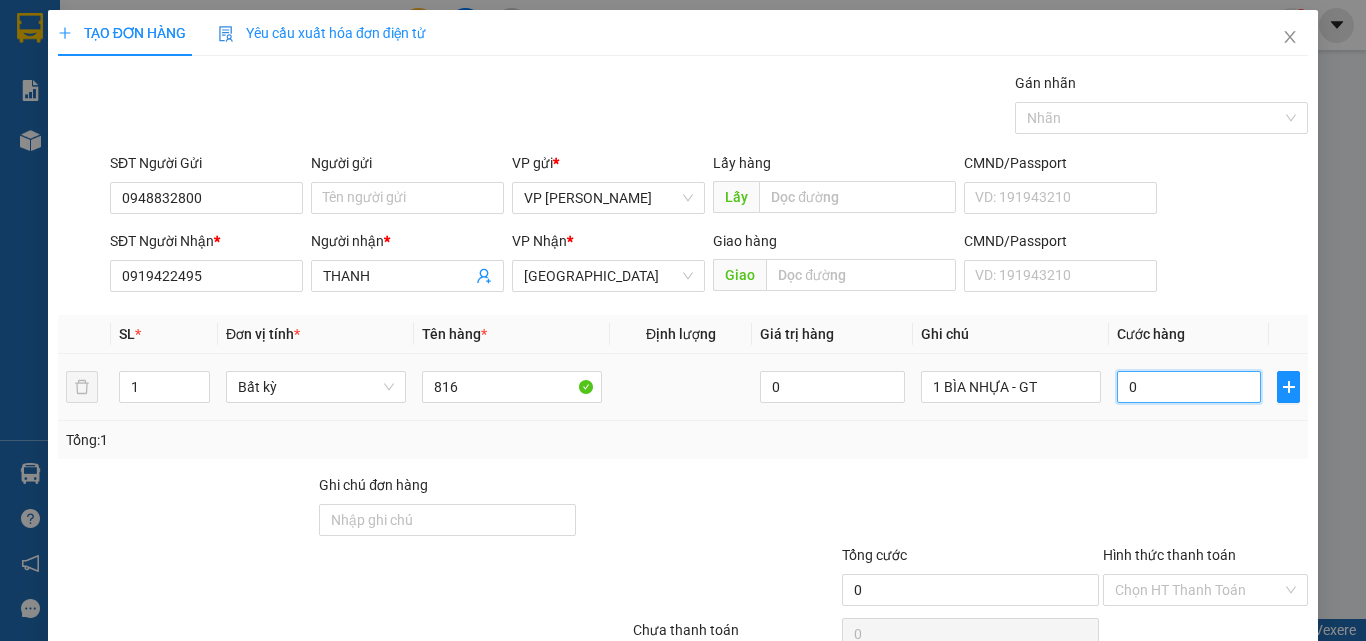 click on "0" at bounding box center (1189, 387) 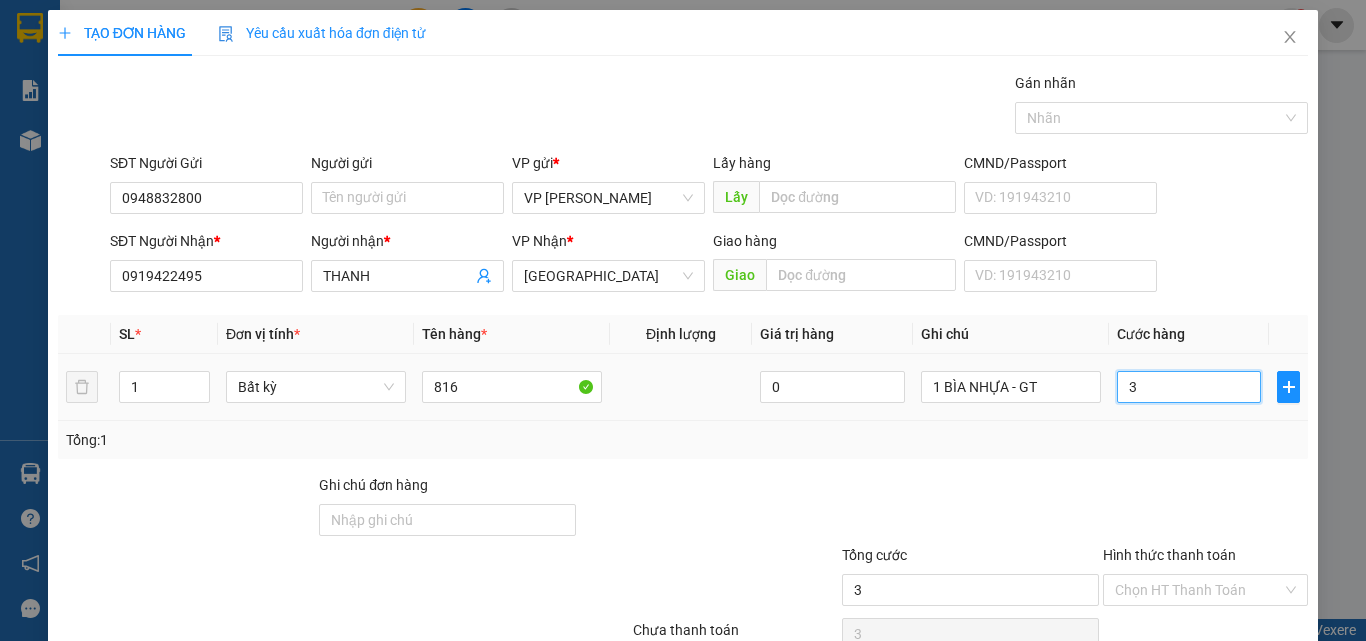 type on "30" 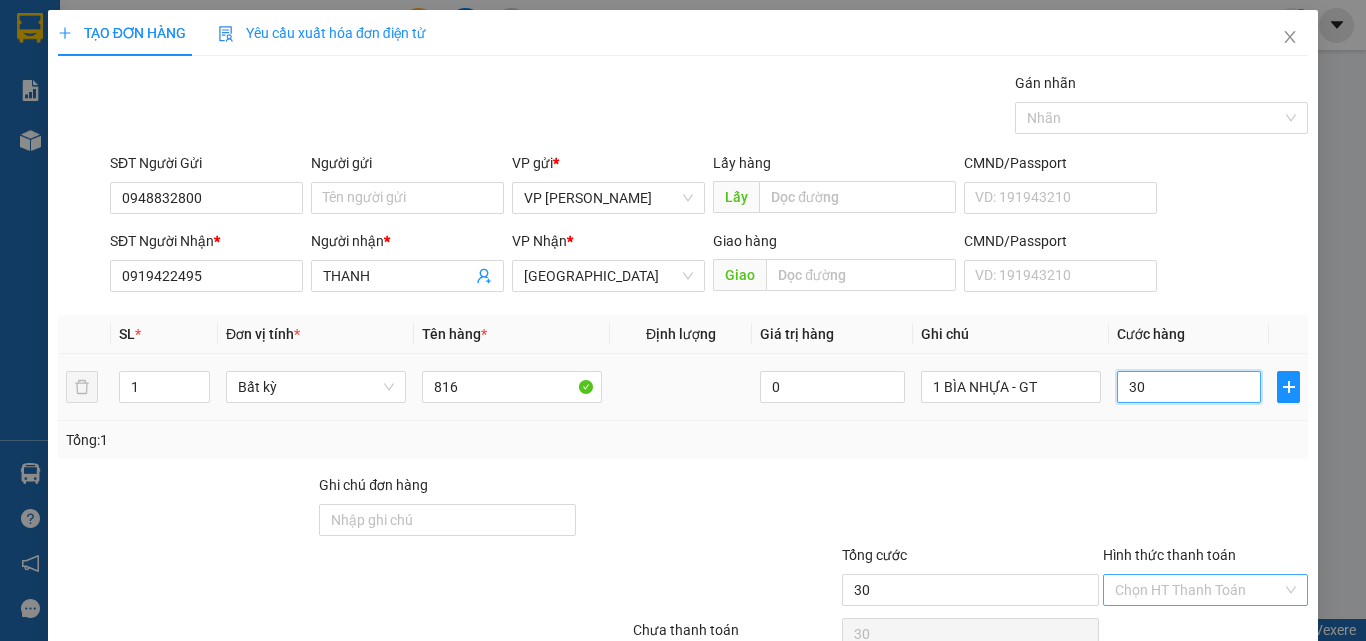 scroll, scrollTop: 99, scrollLeft: 0, axis: vertical 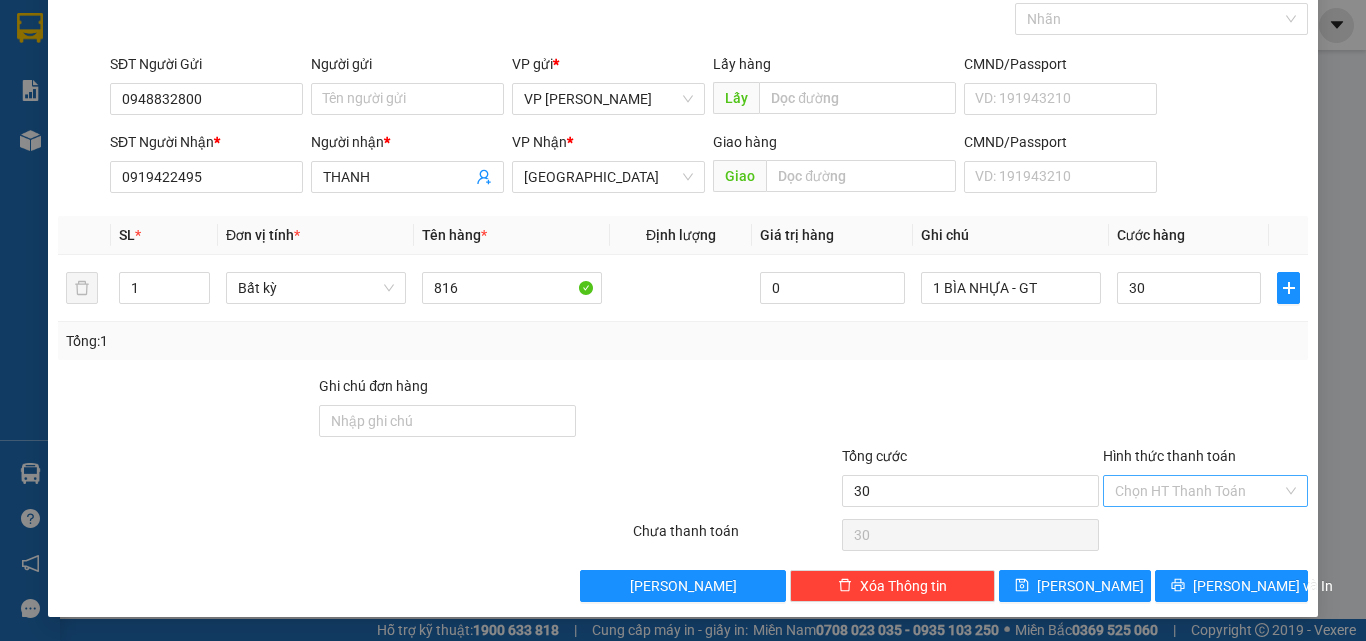 type on "30.000" 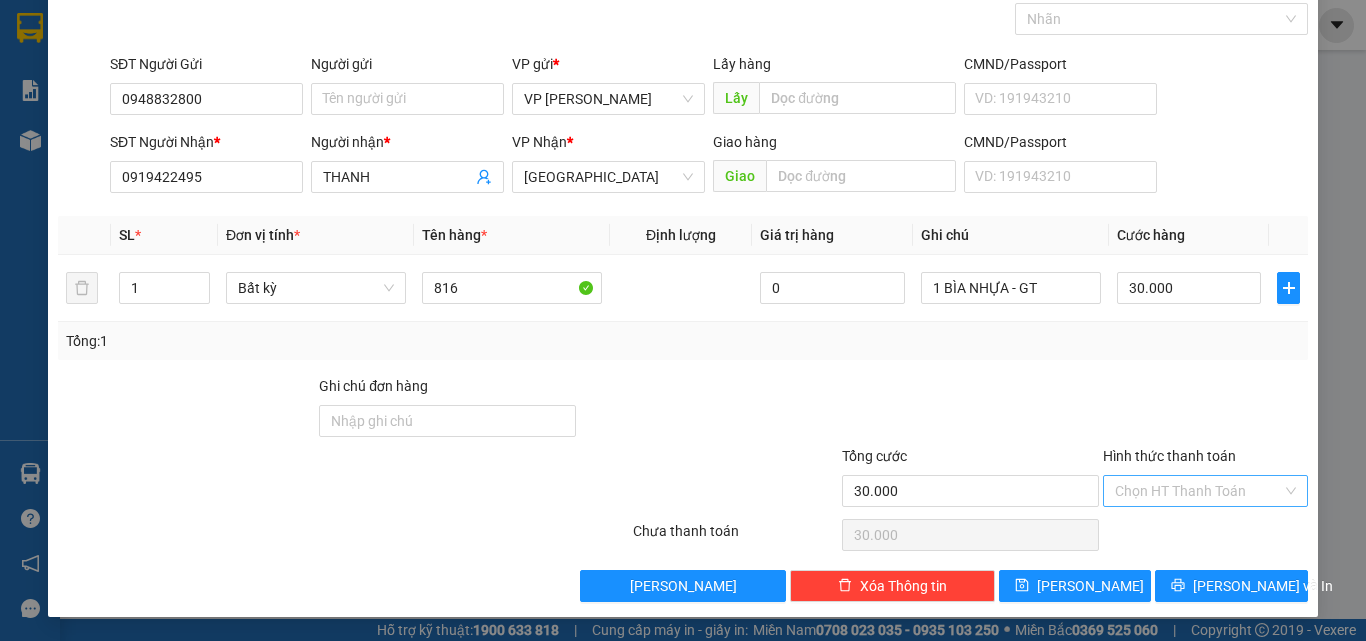 drag, startPoint x: 1232, startPoint y: 481, endPoint x: 1230, endPoint y: 500, distance: 19.104973 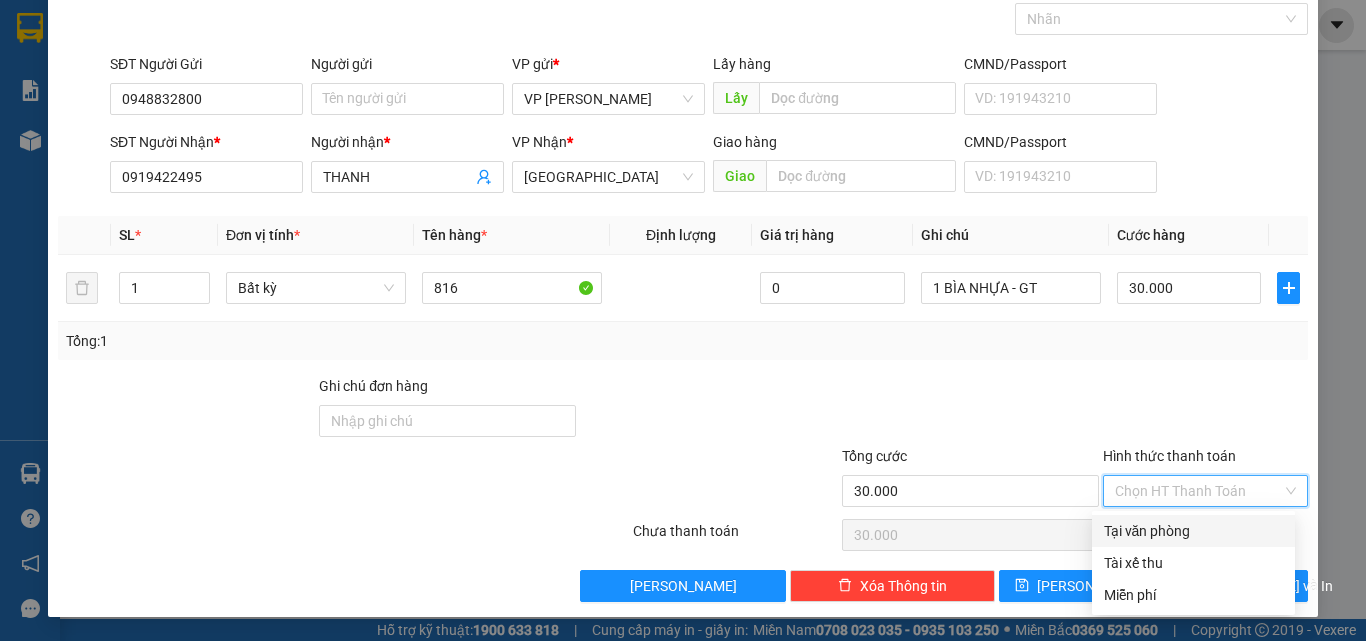 click on "Tại văn phòng" at bounding box center (1193, 531) 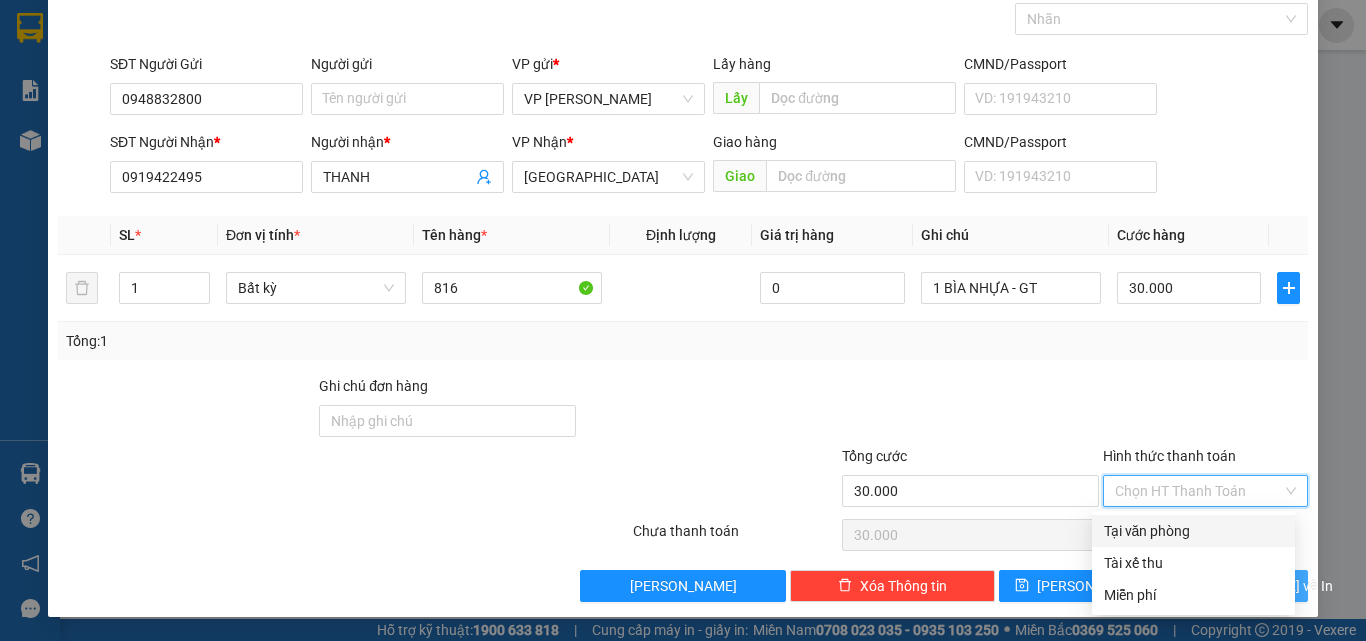 type on "0" 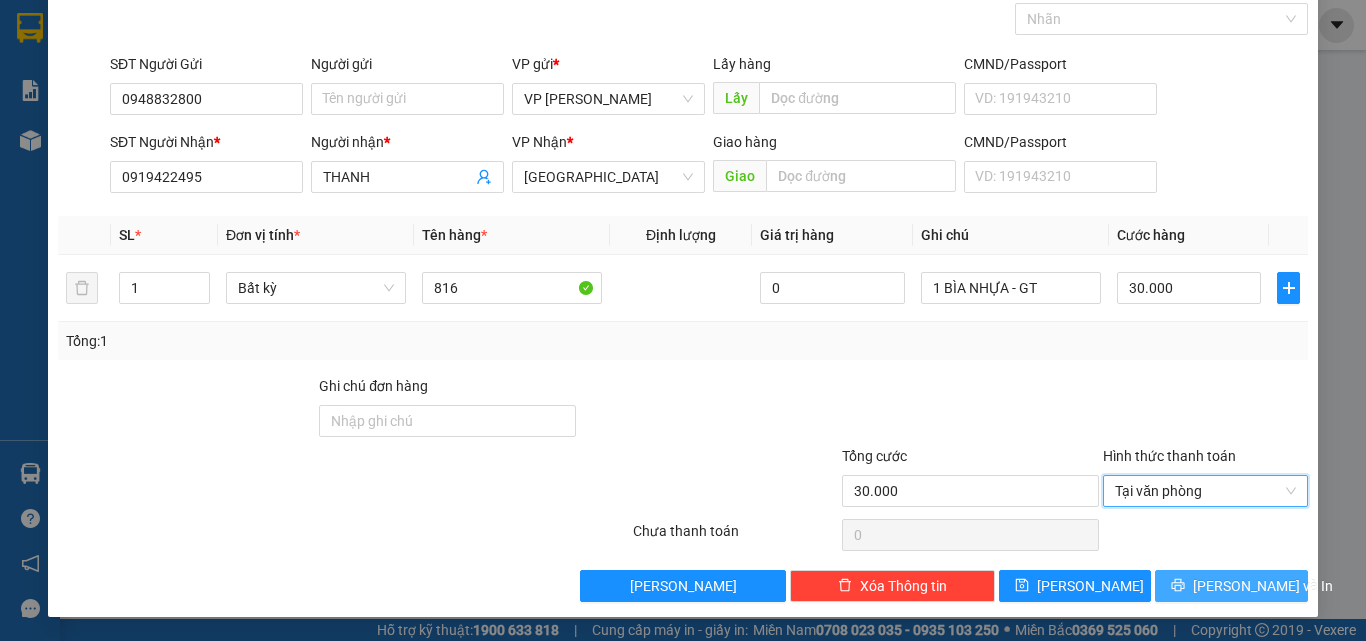 click on "[PERSON_NAME] và In" at bounding box center [1231, 586] 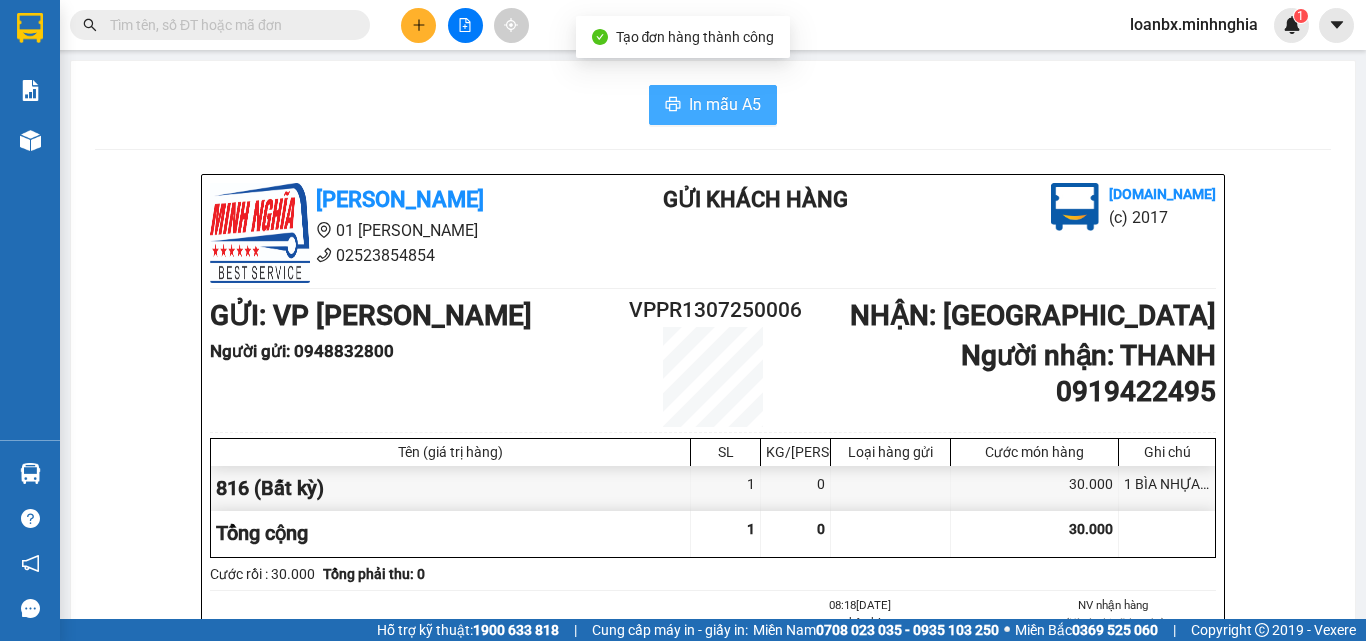 click on "In mẫu A5" at bounding box center [725, 104] 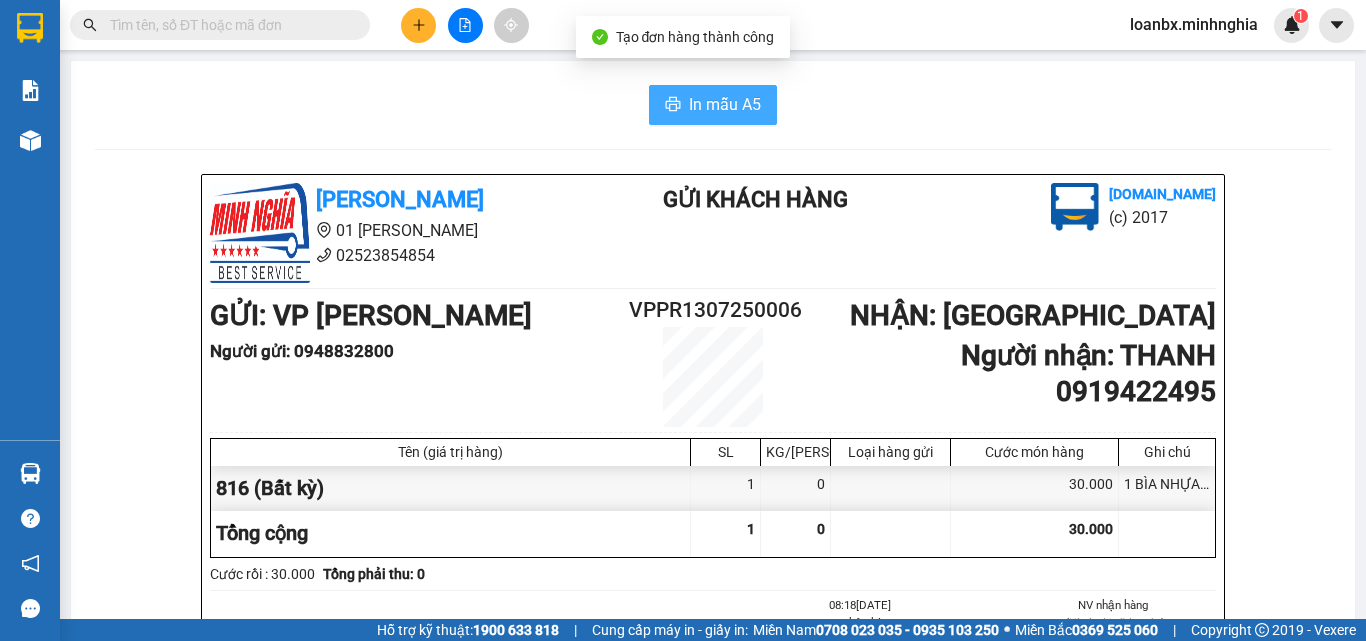 scroll, scrollTop: 0, scrollLeft: 0, axis: both 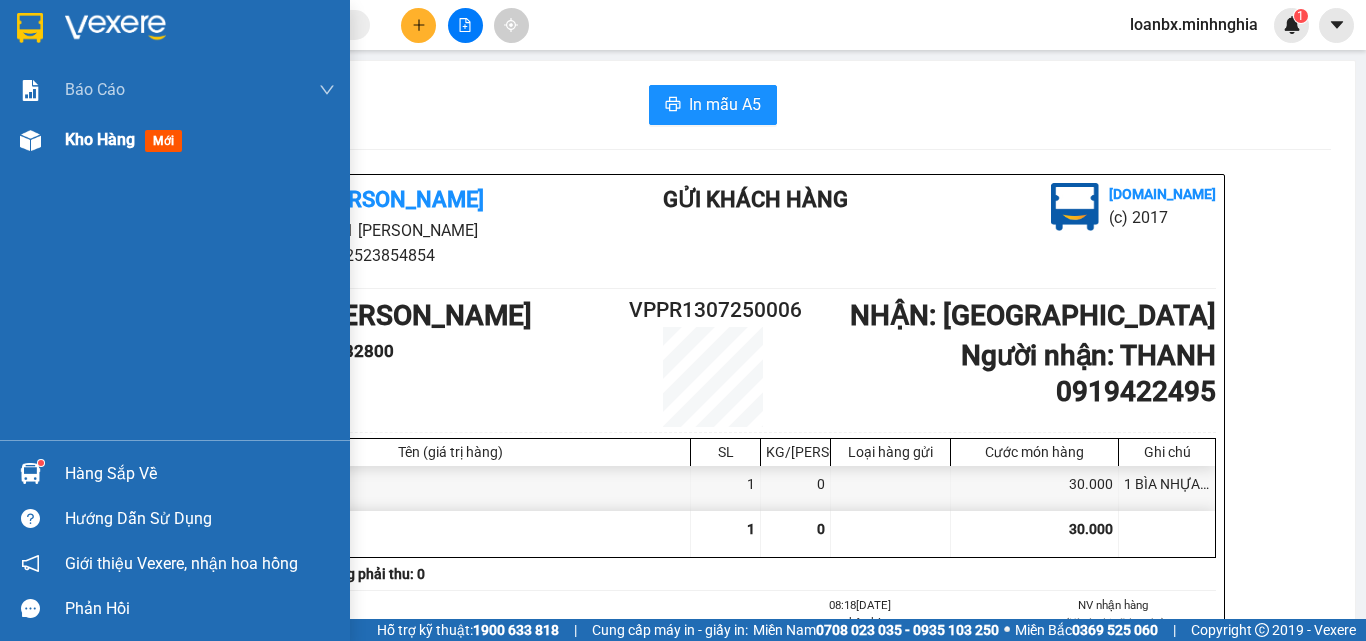 click at bounding box center (30, 140) 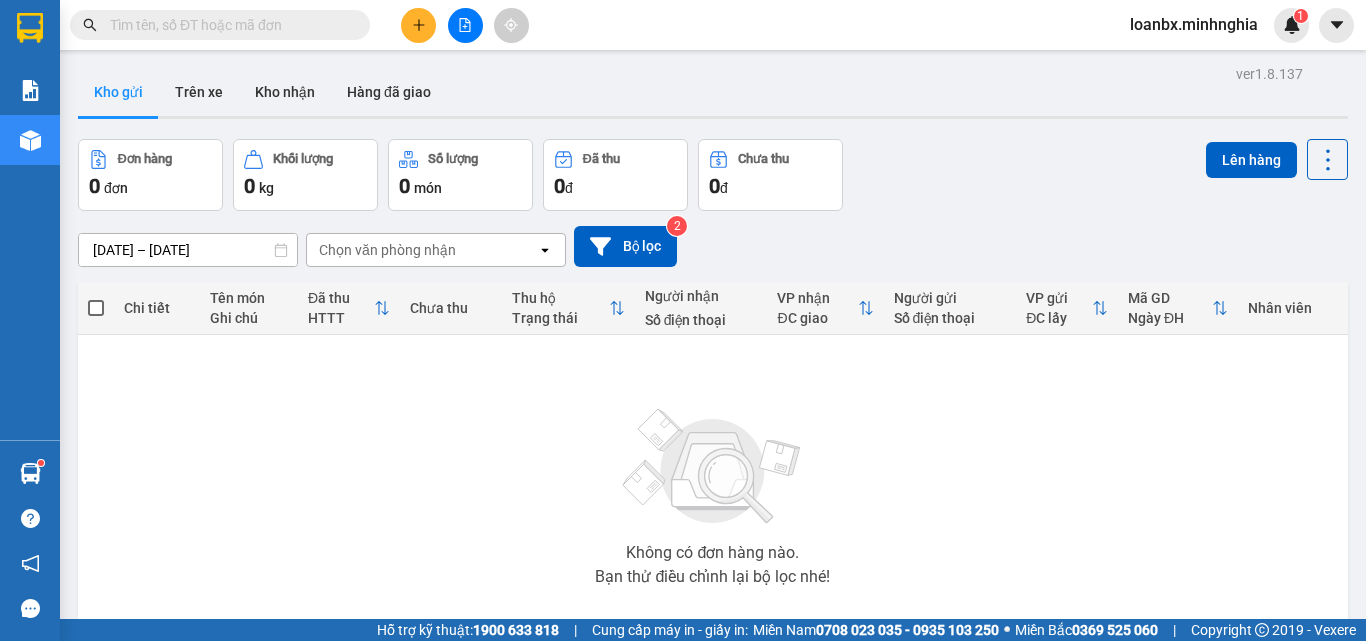 scroll, scrollTop: 100, scrollLeft: 0, axis: vertical 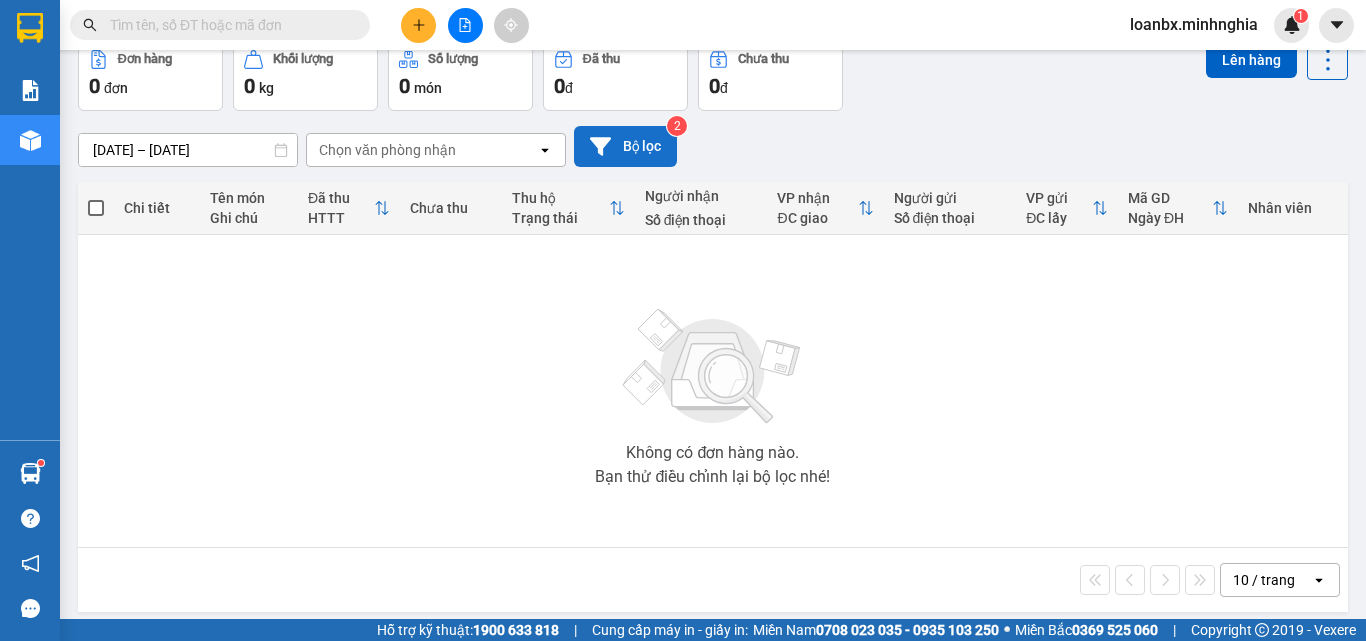 click on "Bộ lọc" at bounding box center (625, 146) 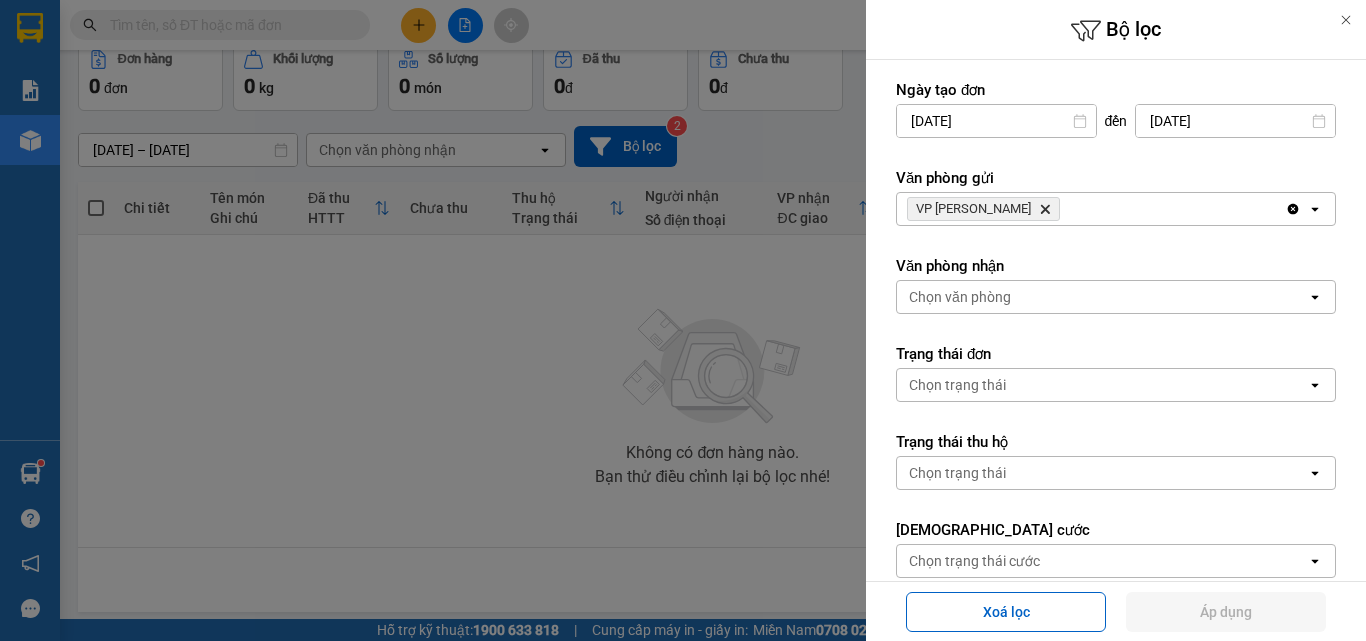 click on "[DATE]" at bounding box center (1235, 121) 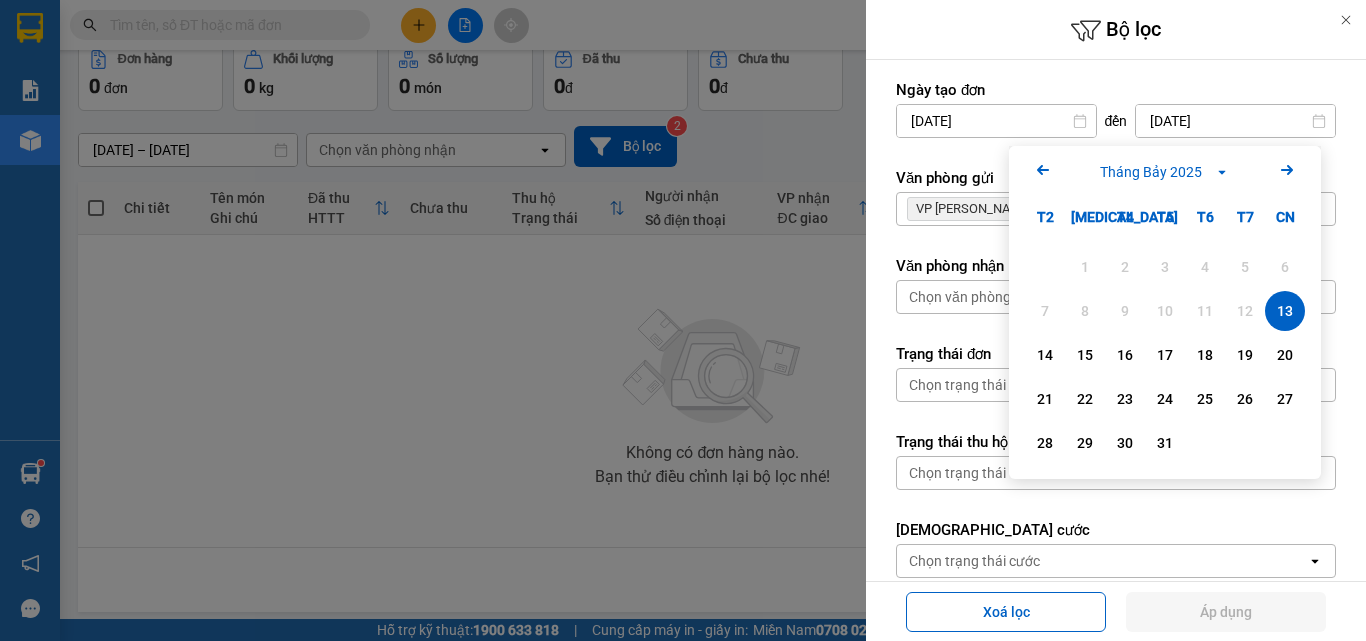 click on "13" at bounding box center (1285, 311) 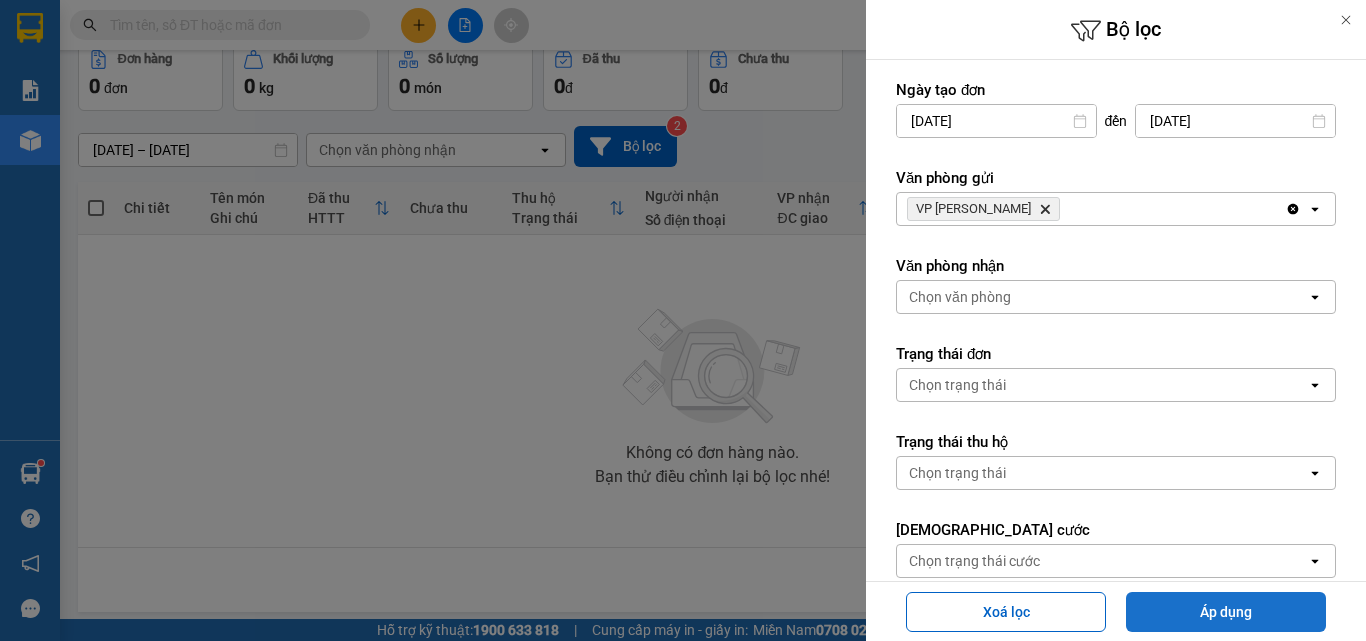 click on "Áp dụng" at bounding box center [1226, 612] 